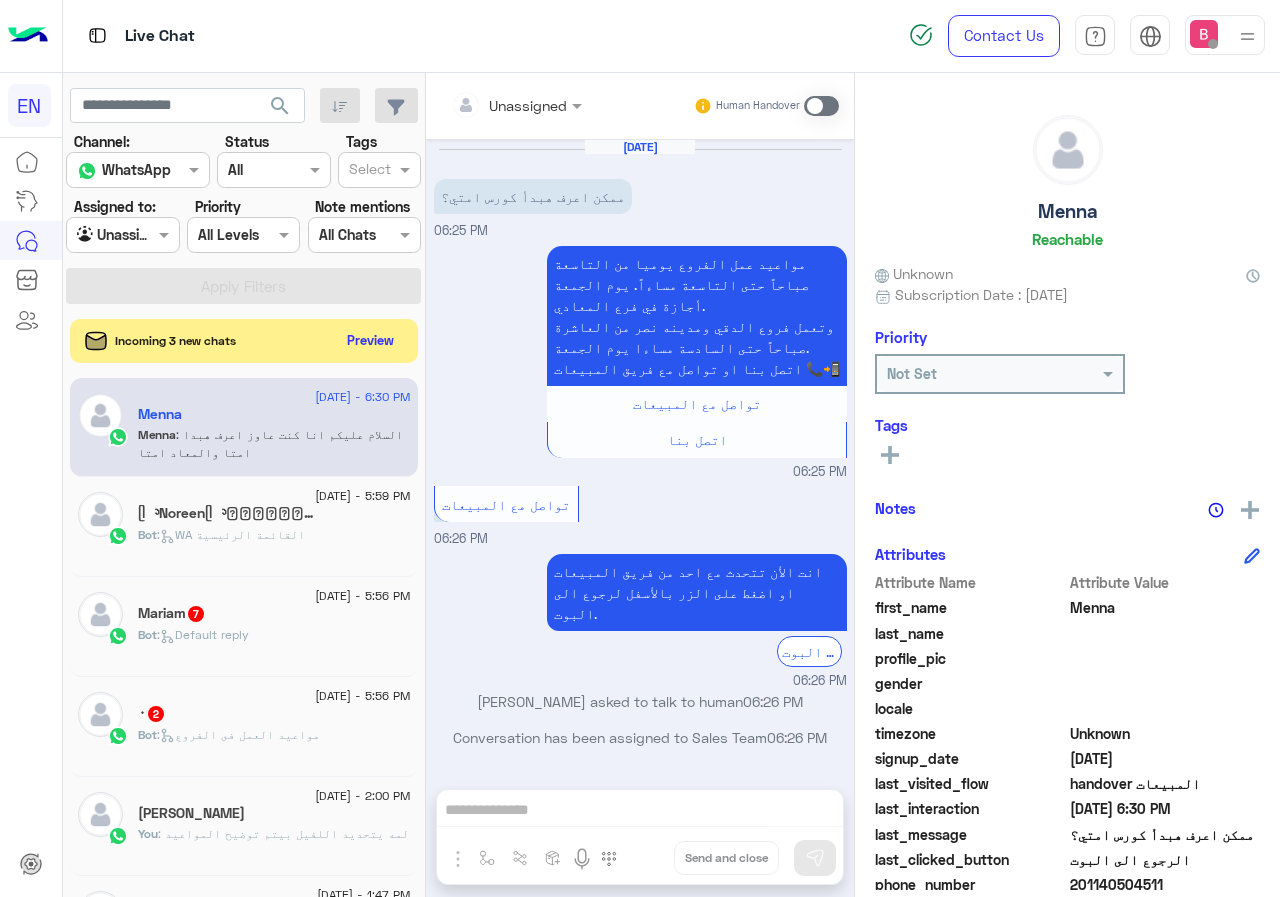 scroll, scrollTop: 0, scrollLeft: 0, axis: both 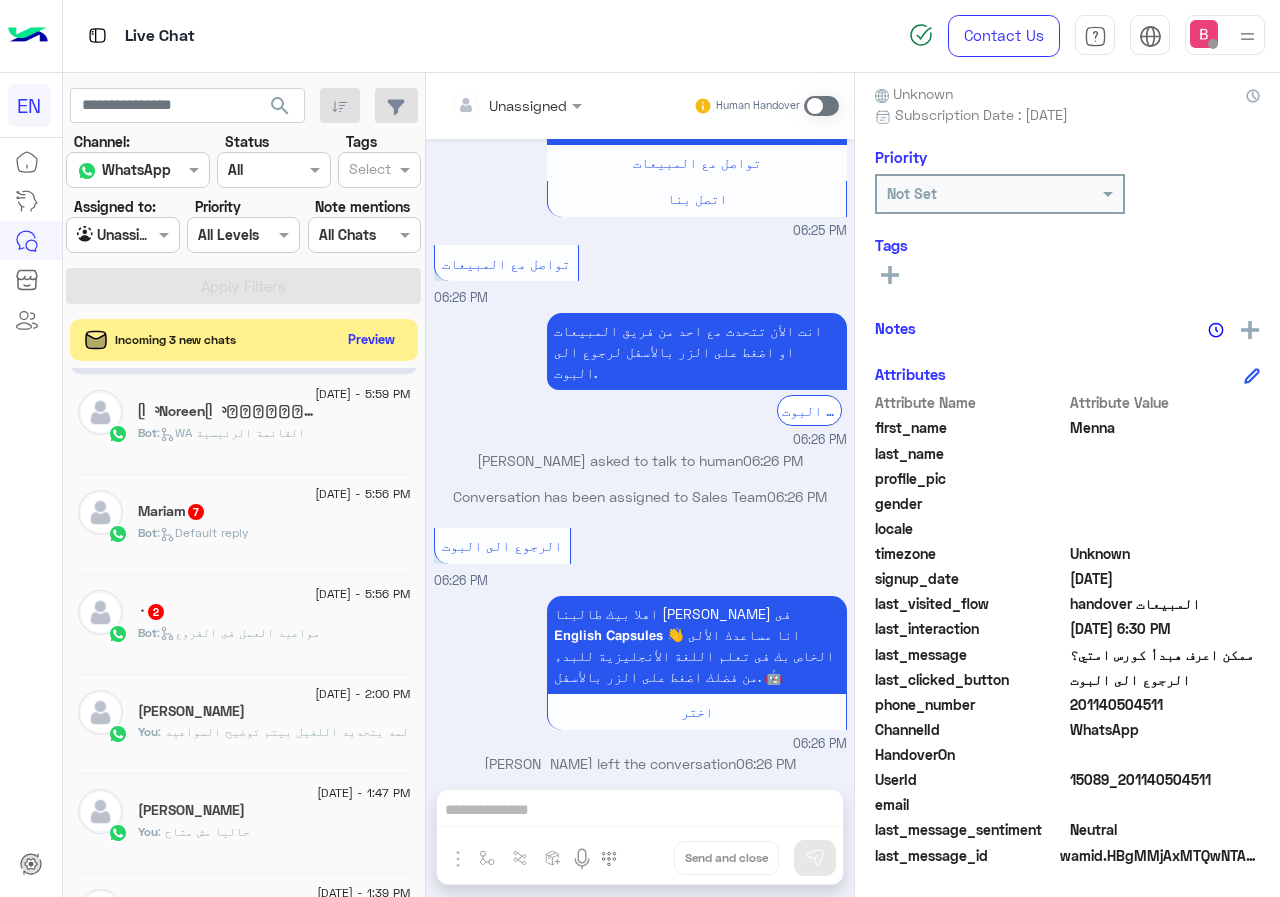 click on "Preview" 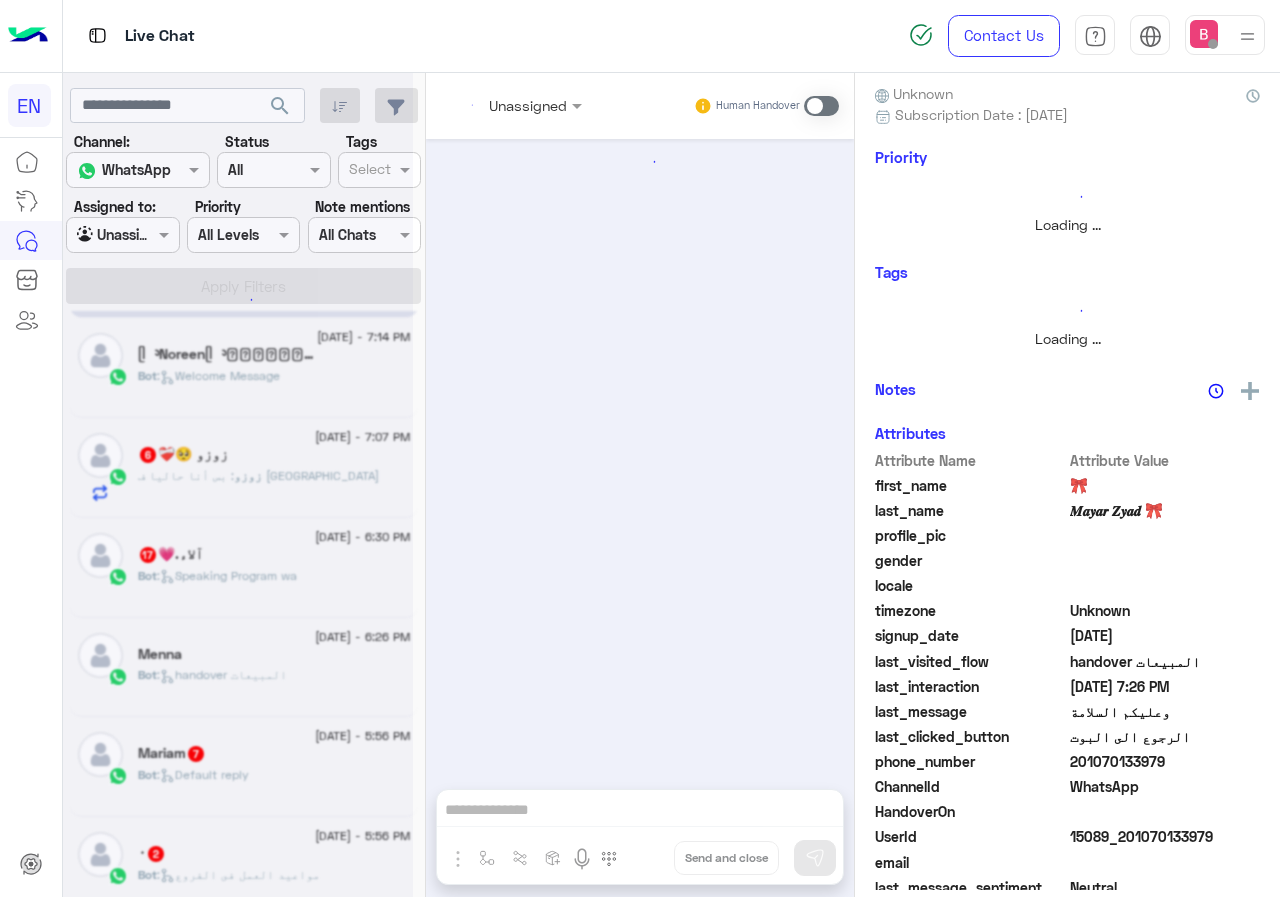 scroll, scrollTop: 0, scrollLeft: 0, axis: both 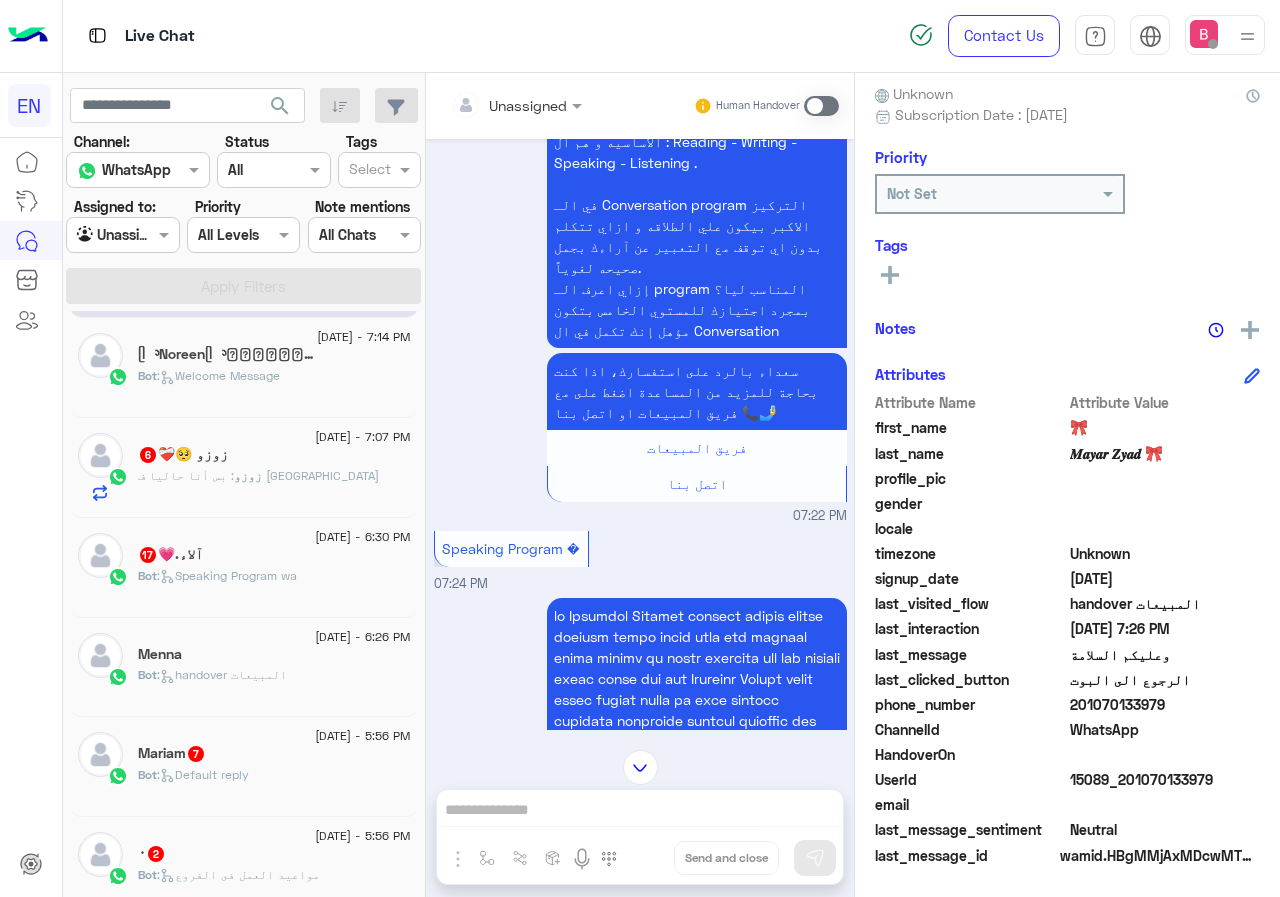 click at bounding box center (491, 105) 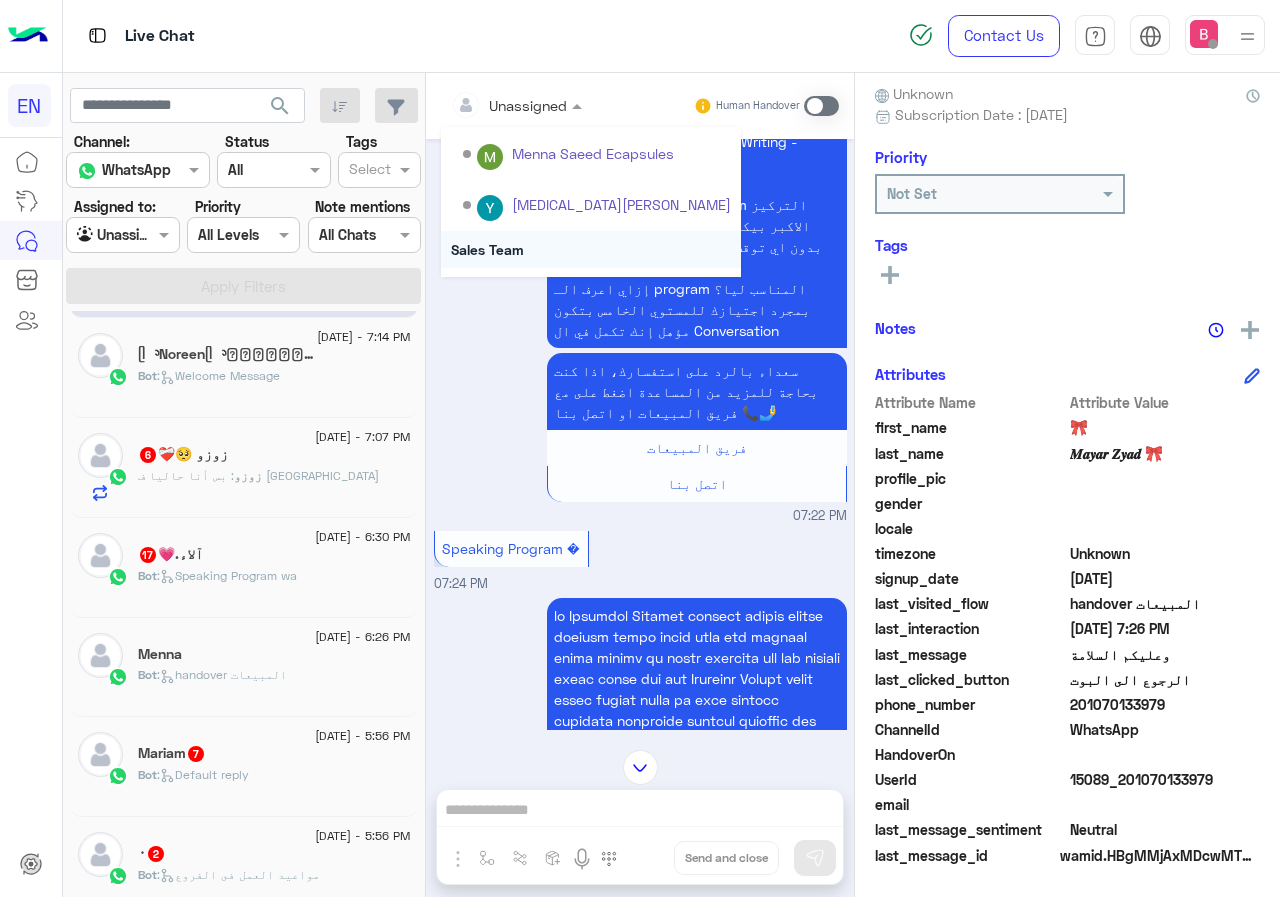 scroll, scrollTop: 332, scrollLeft: 0, axis: vertical 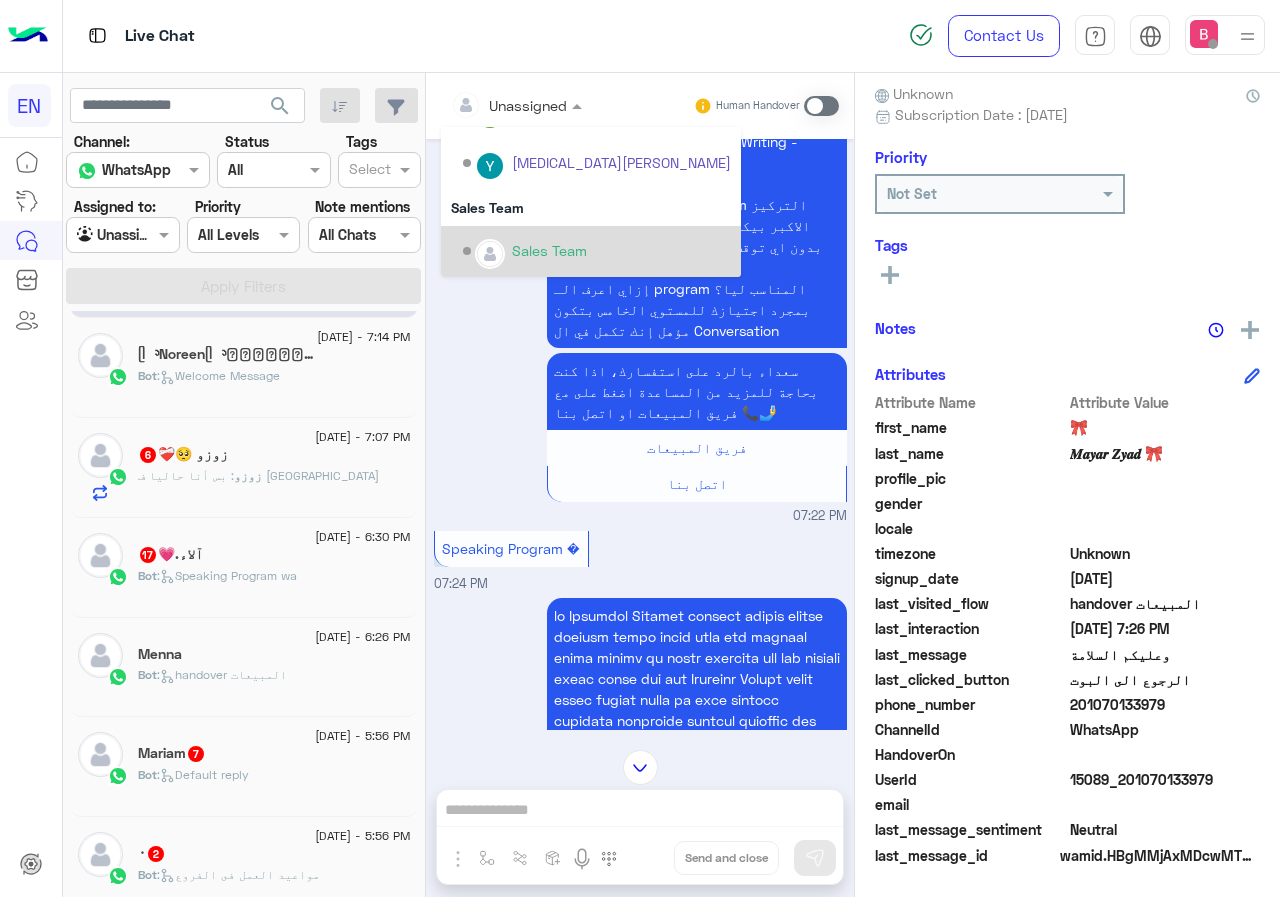 click on "Sales Team" at bounding box center [549, 250] 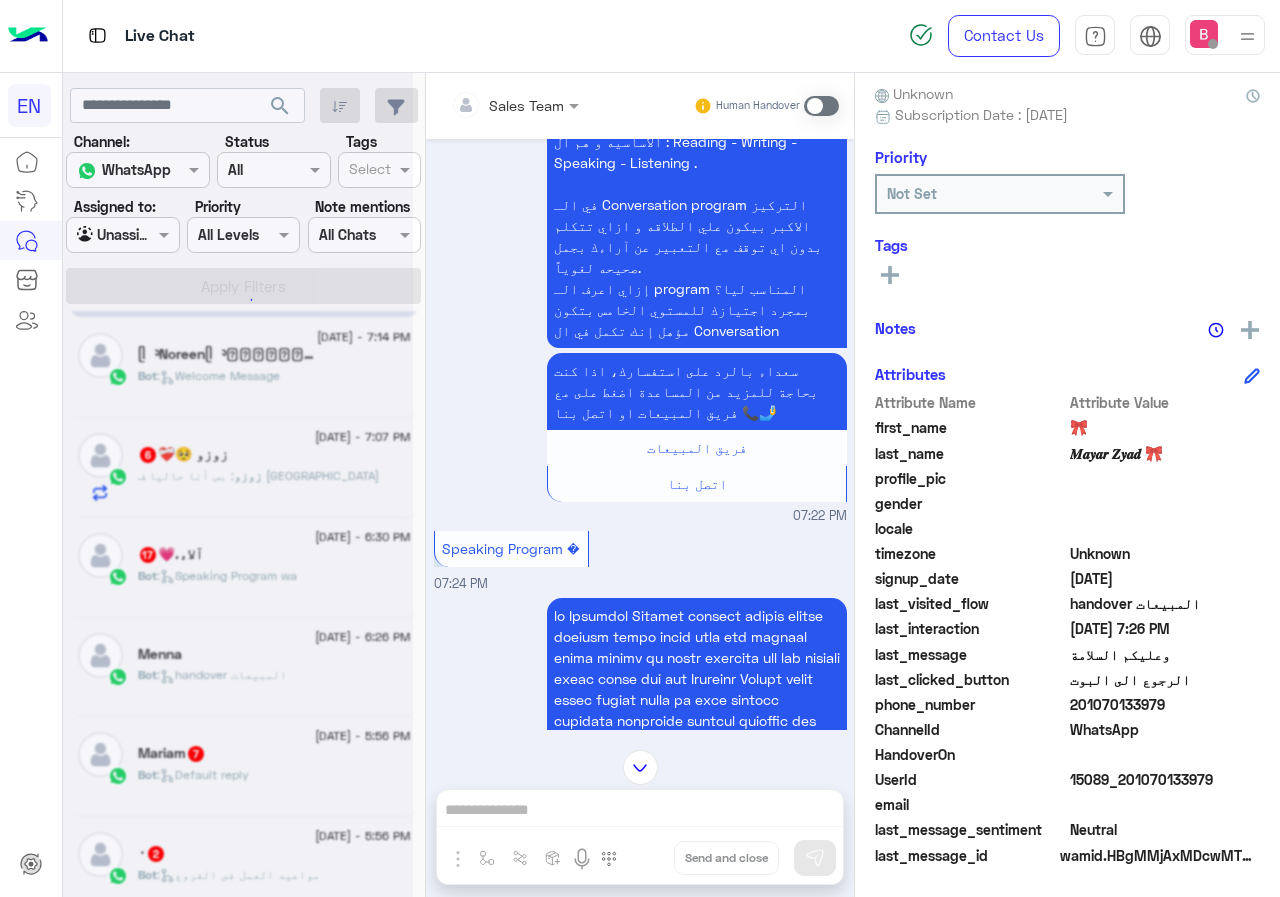 scroll, scrollTop: 0, scrollLeft: 0, axis: both 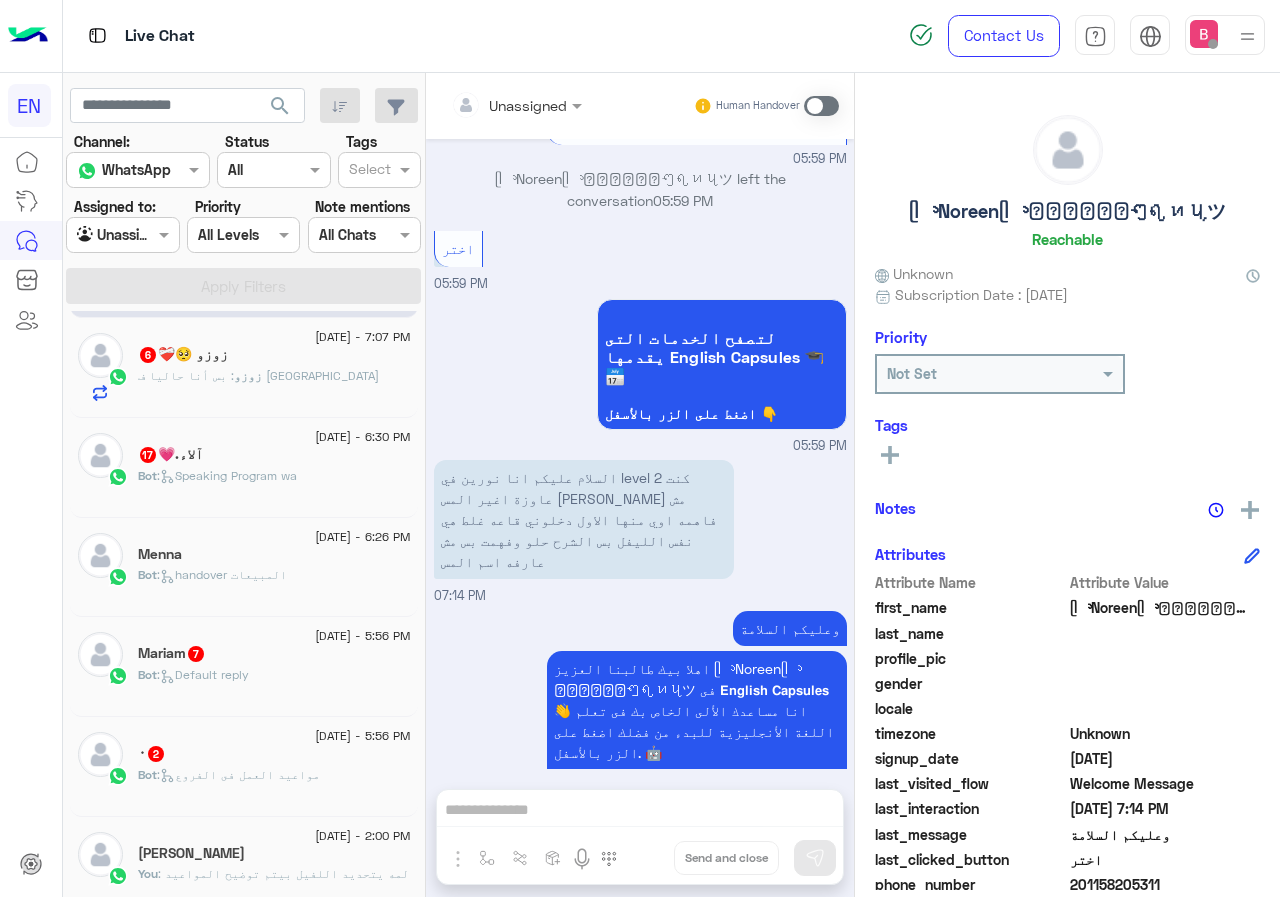 click 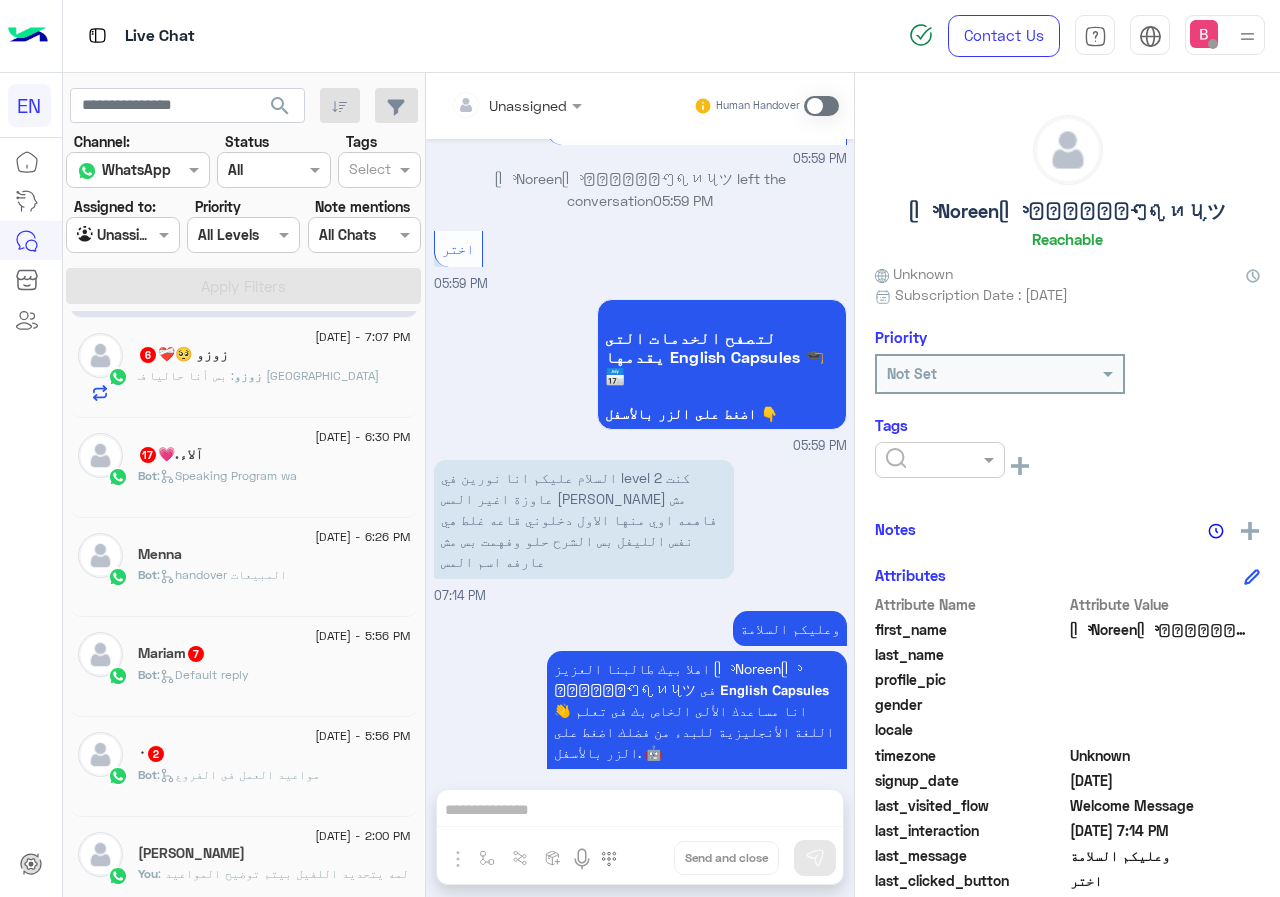 click 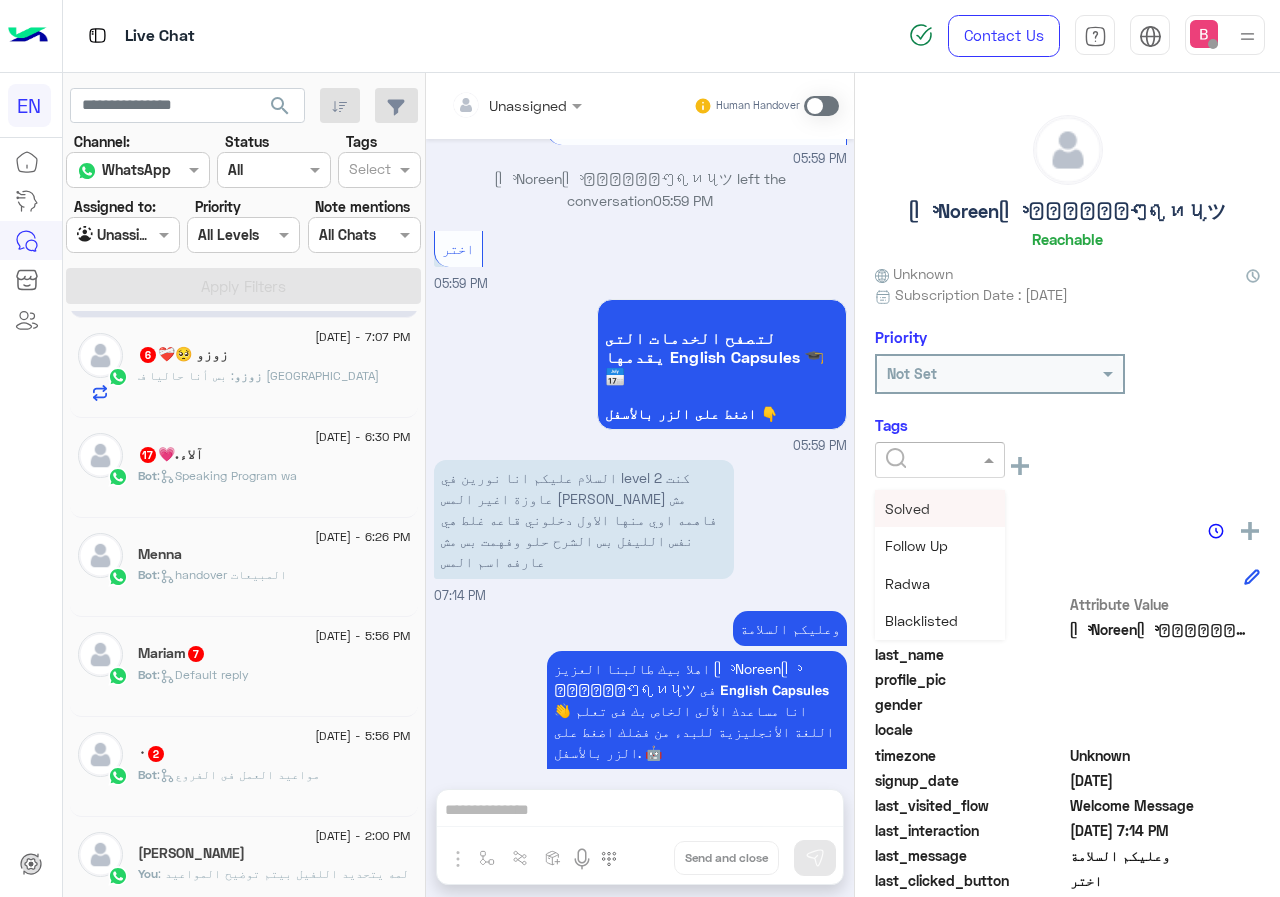 click on "Solved" at bounding box center [907, 508] 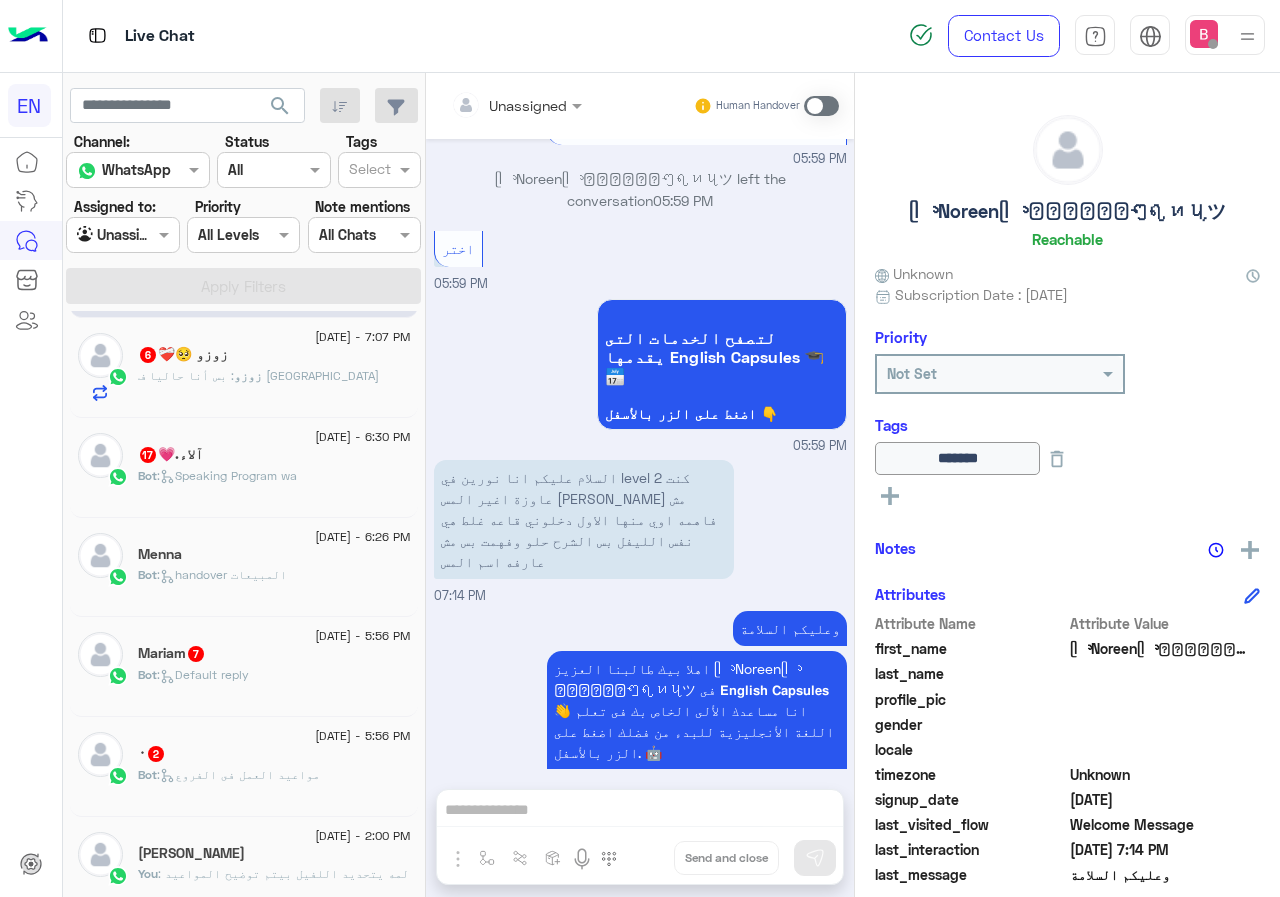 scroll, scrollTop: 0, scrollLeft: 0, axis: both 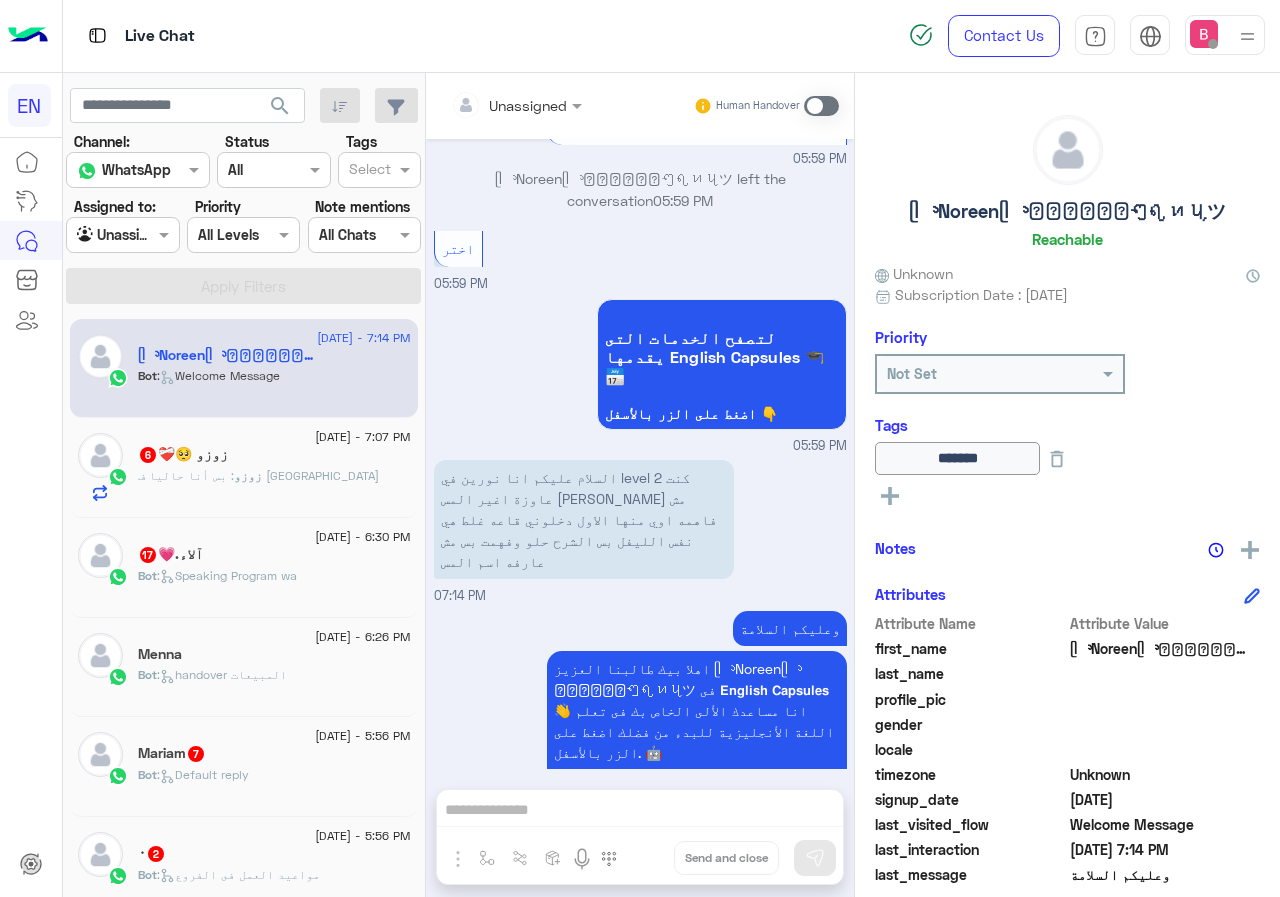 click on "زوزو : بس أنا حاليا ف [GEOGRAPHIC_DATA]" 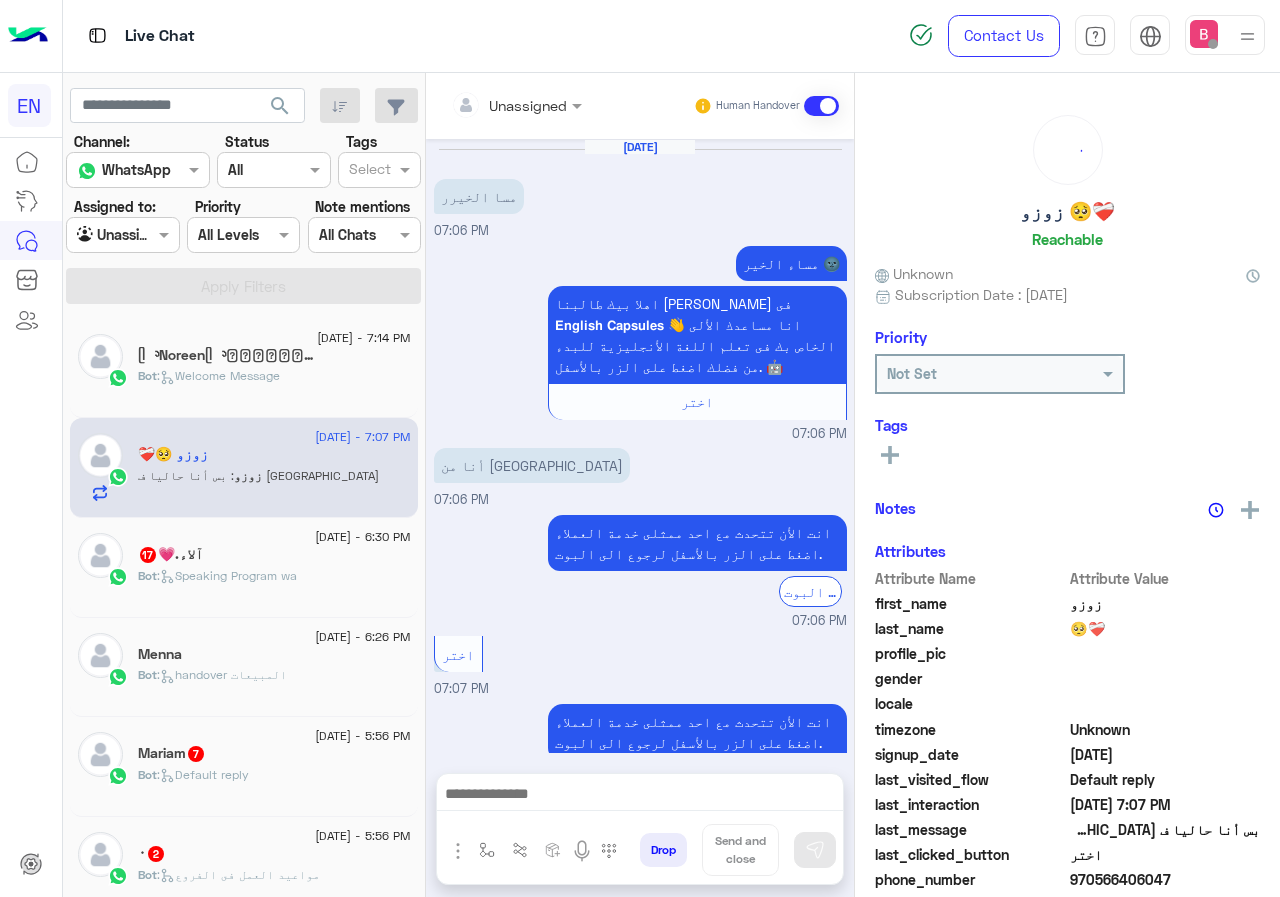 scroll, scrollTop: 323, scrollLeft: 0, axis: vertical 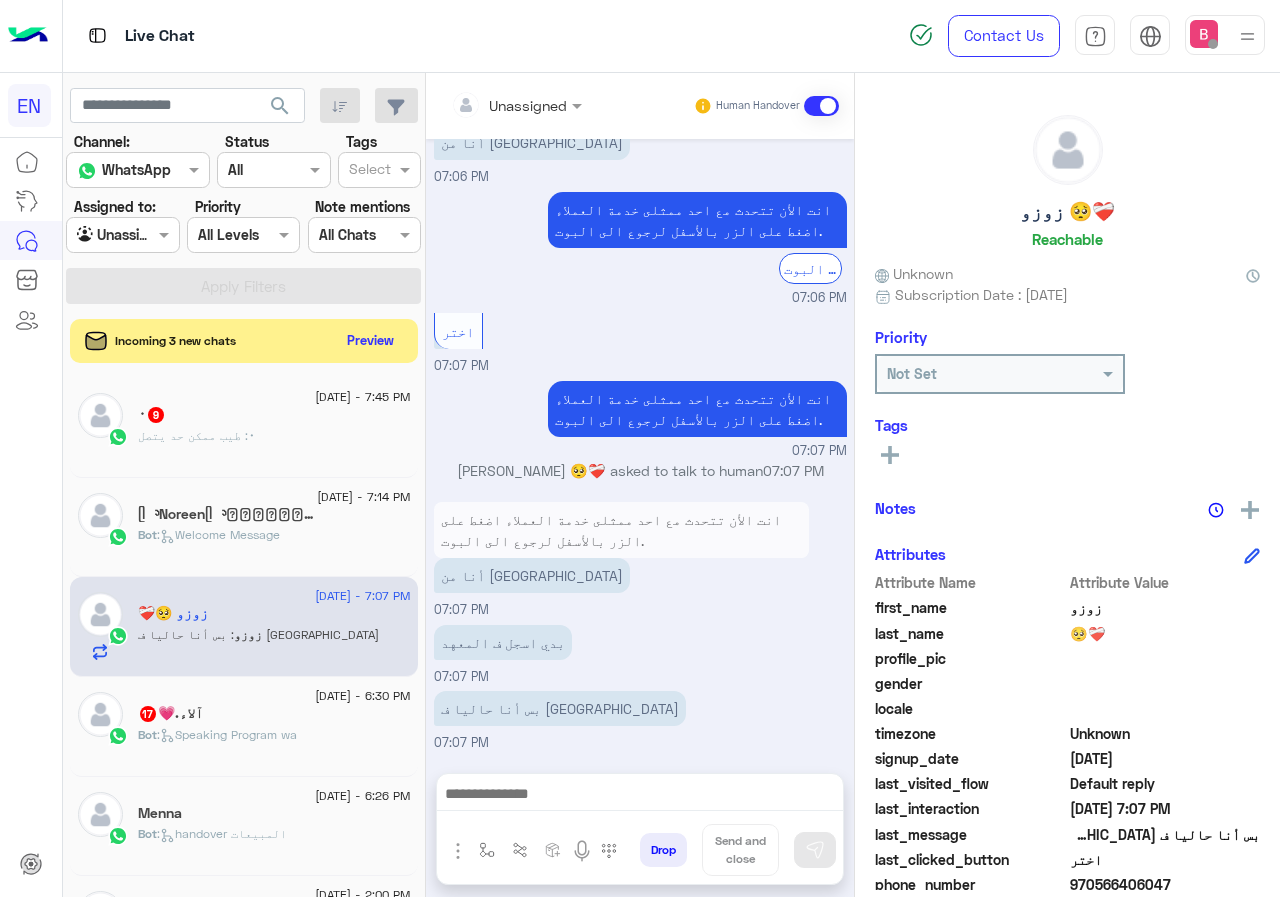 click at bounding box center [491, 105] 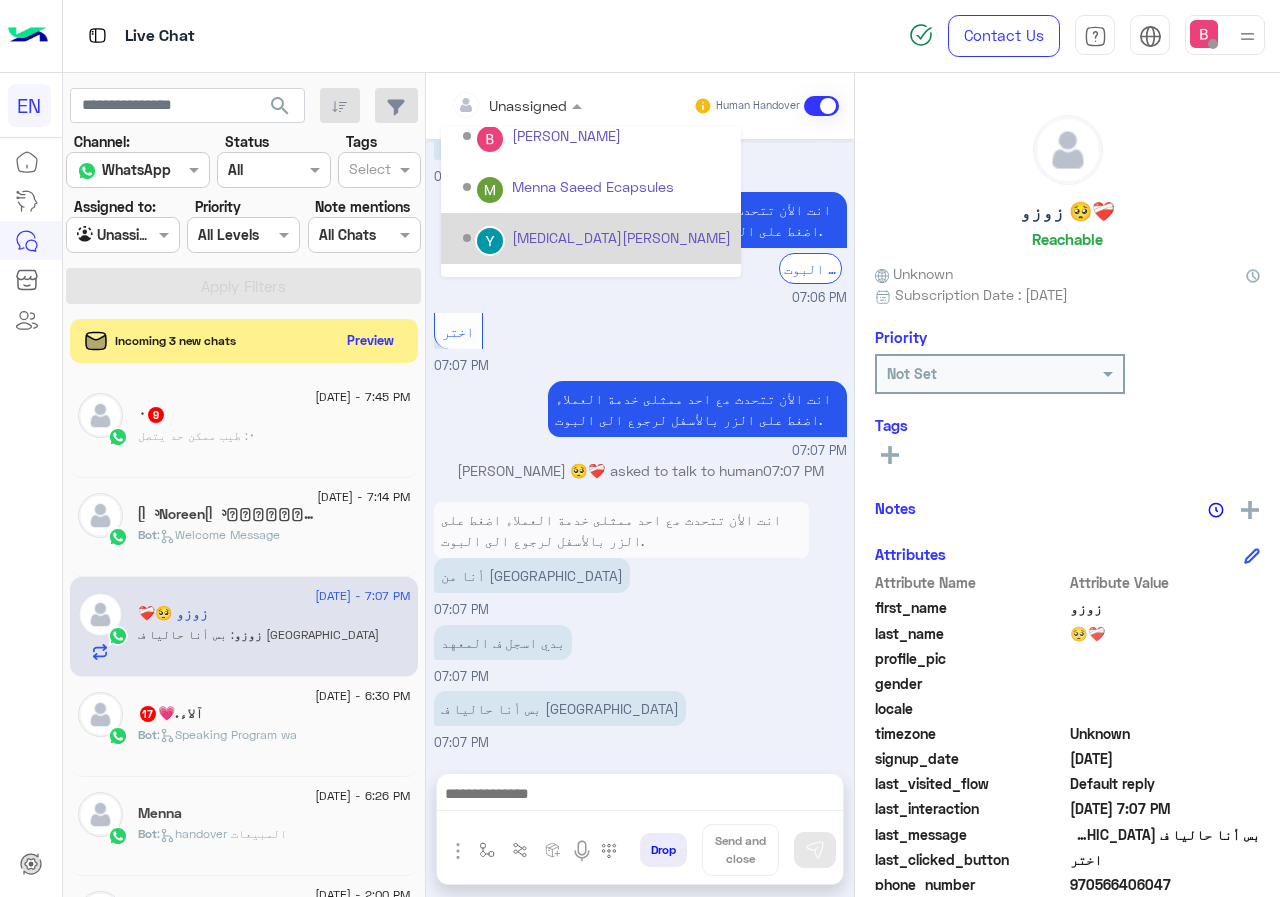 scroll, scrollTop: 332, scrollLeft: 0, axis: vertical 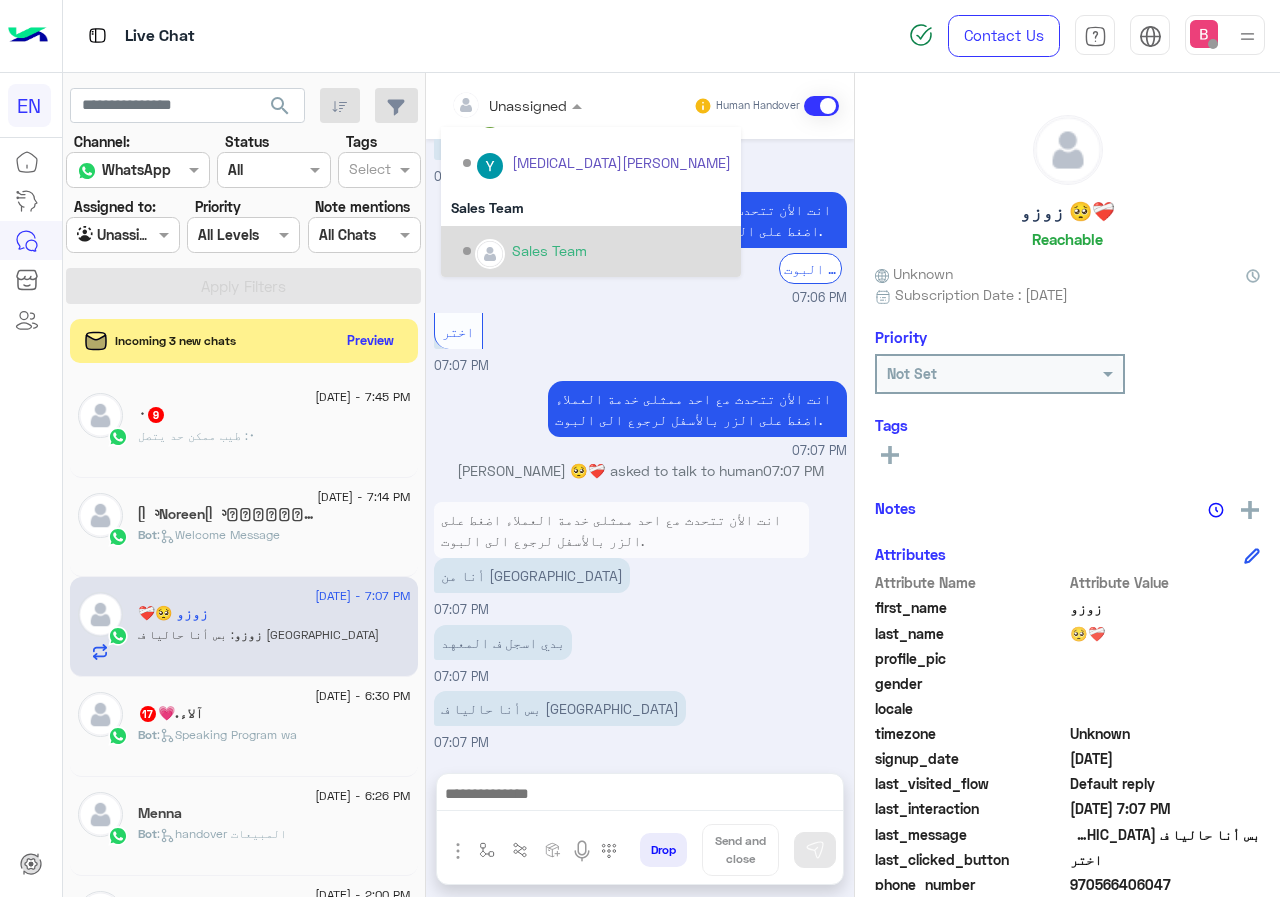 click on "Sales Team" at bounding box center (549, 250) 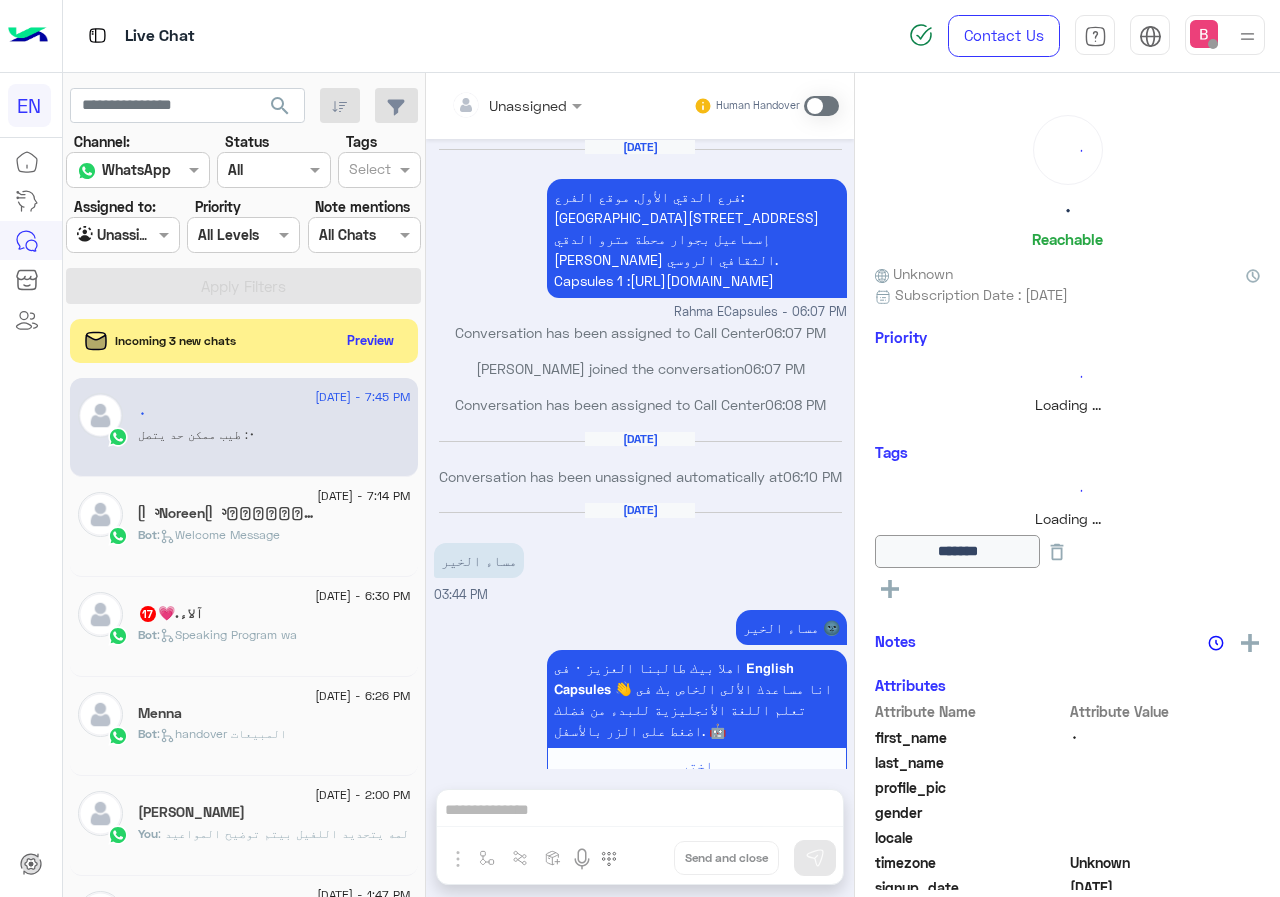 scroll, scrollTop: 1389, scrollLeft: 0, axis: vertical 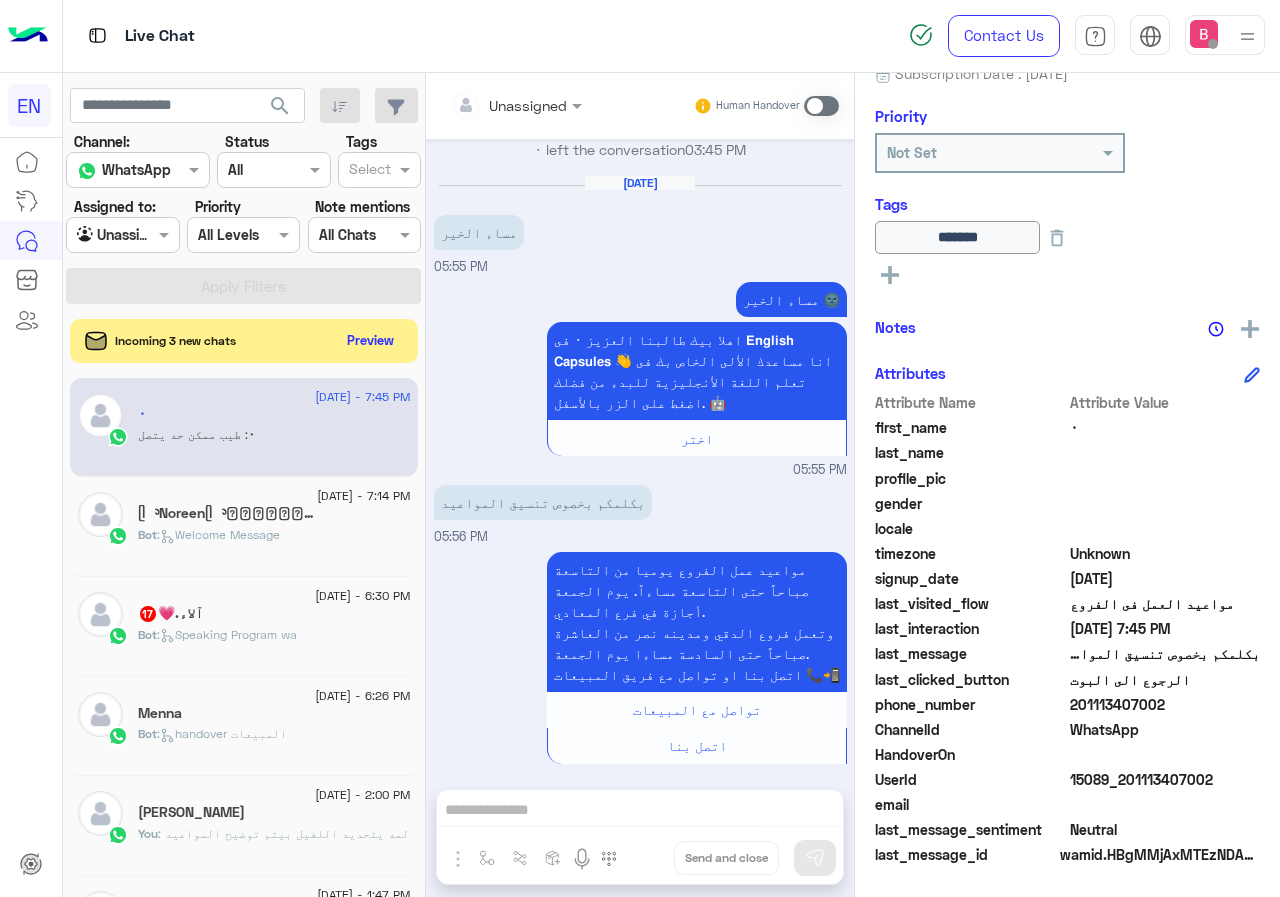 drag, startPoint x: 1073, startPoint y: 703, endPoint x: 1162, endPoint y: 712, distance: 89.453896 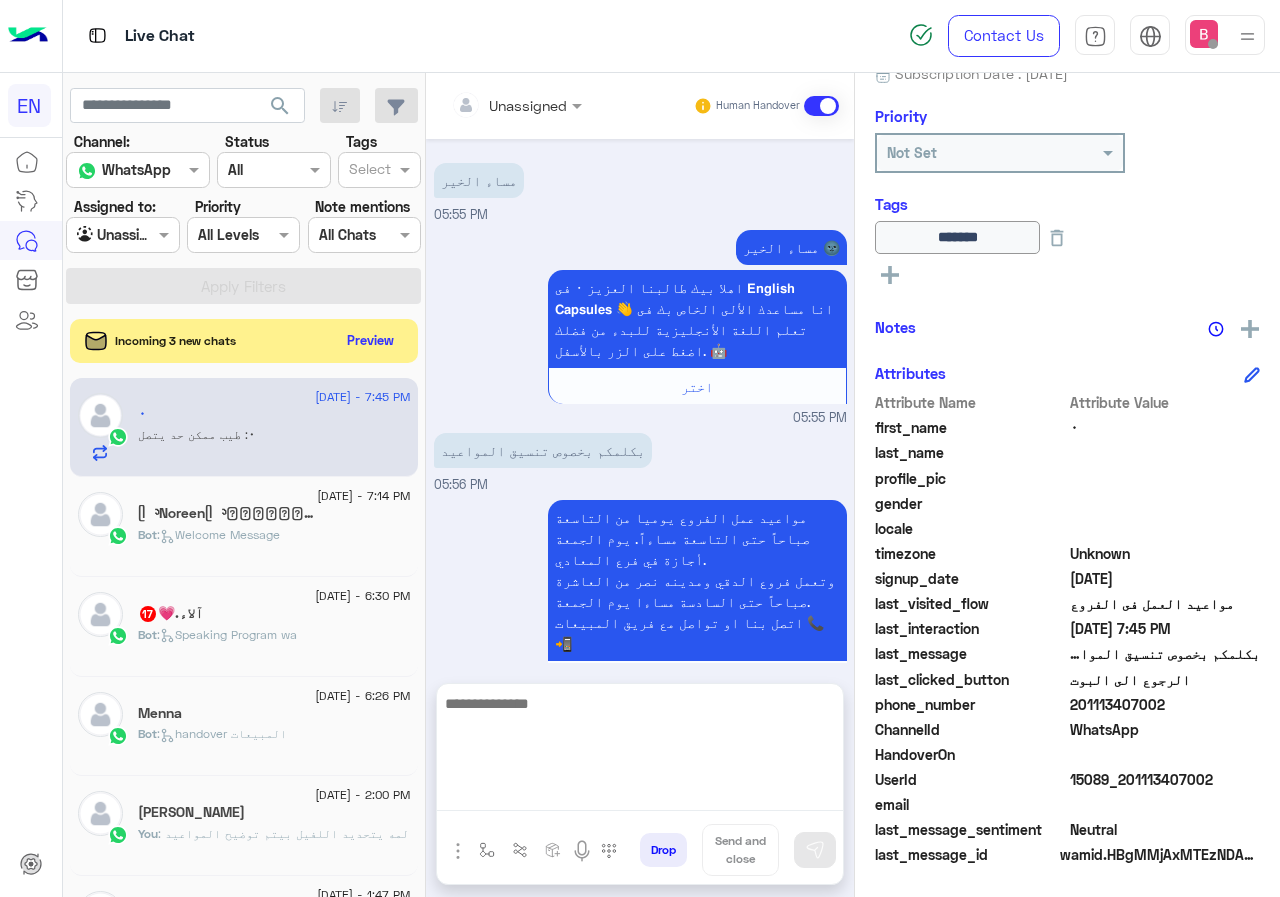drag, startPoint x: 557, startPoint y: 800, endPoint x: 559, endPoint y: 790, distance: 10.198039 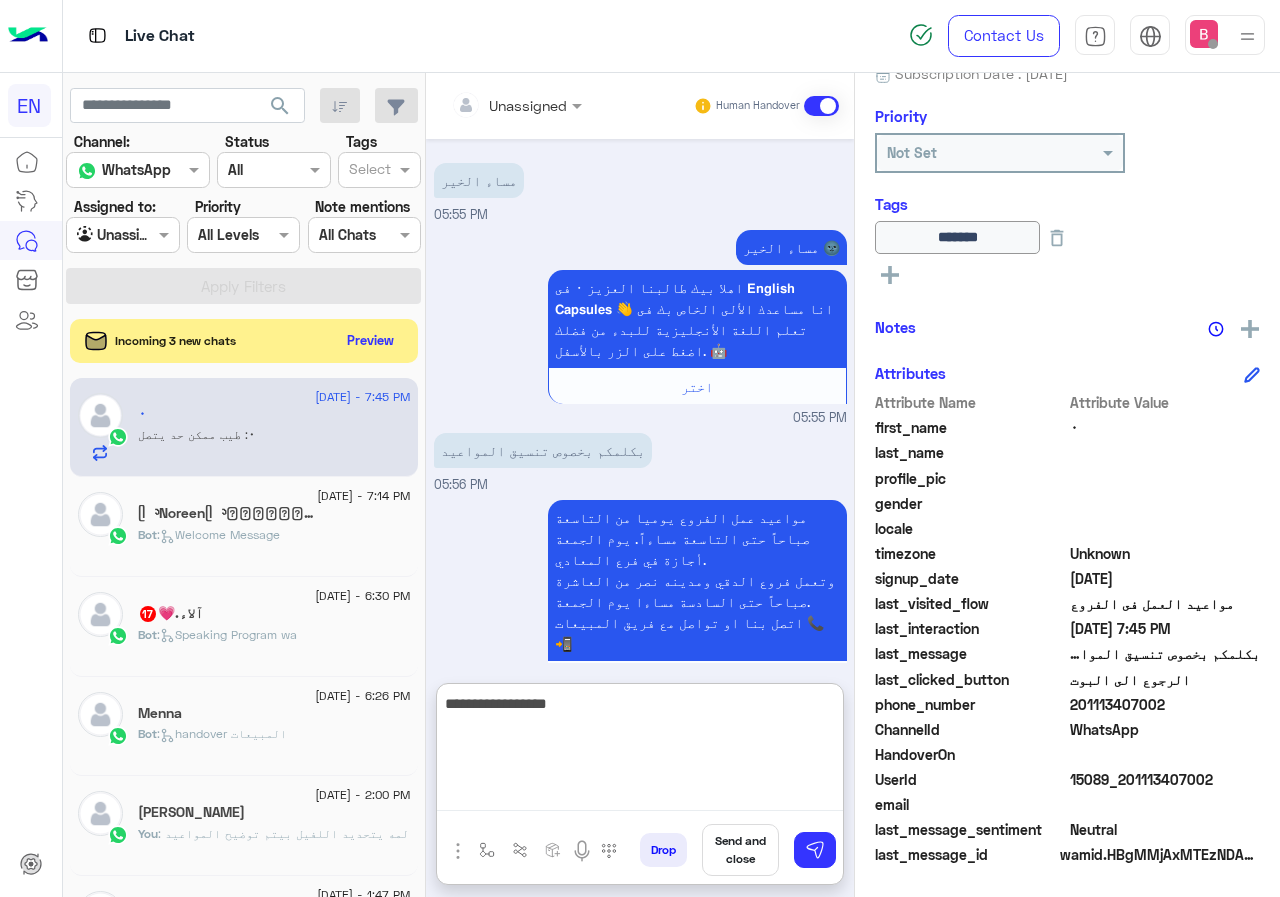 type on "**********" 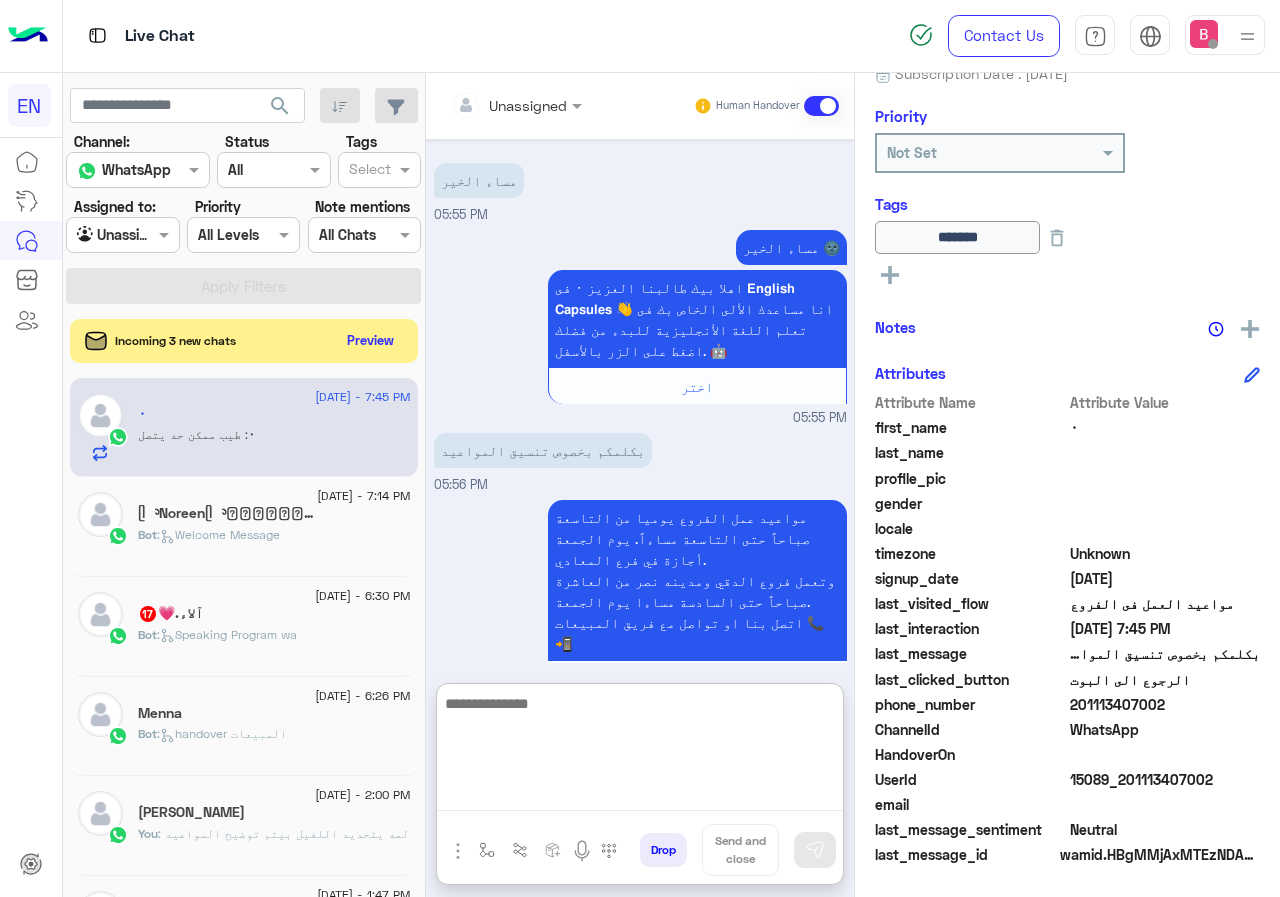 scroll, scrollTop: 1595, scrollLeft: 0, axis: vertical 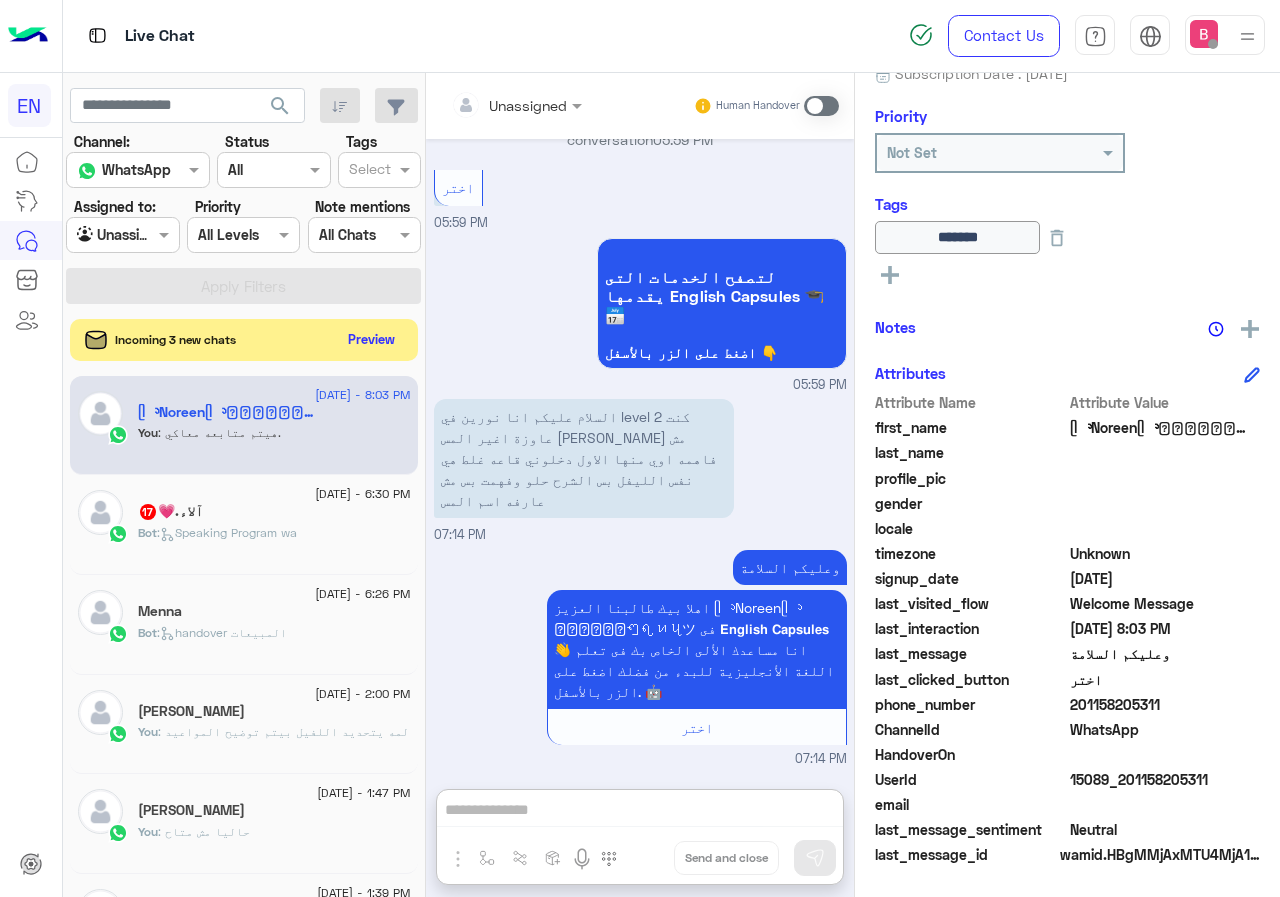 click on "Preview" 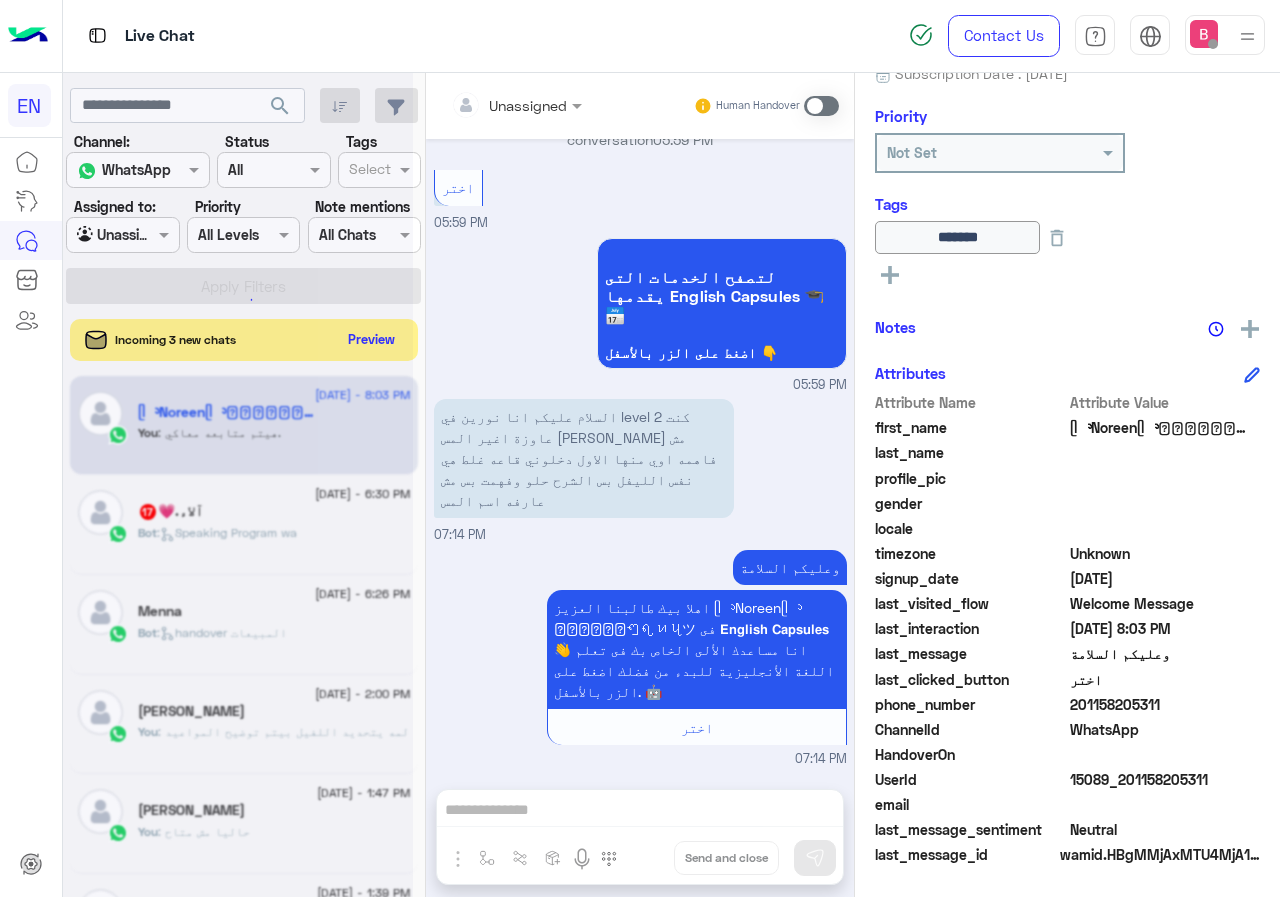 scroll, scrollTop: 581, scrollLeft: 0, axis: vertical 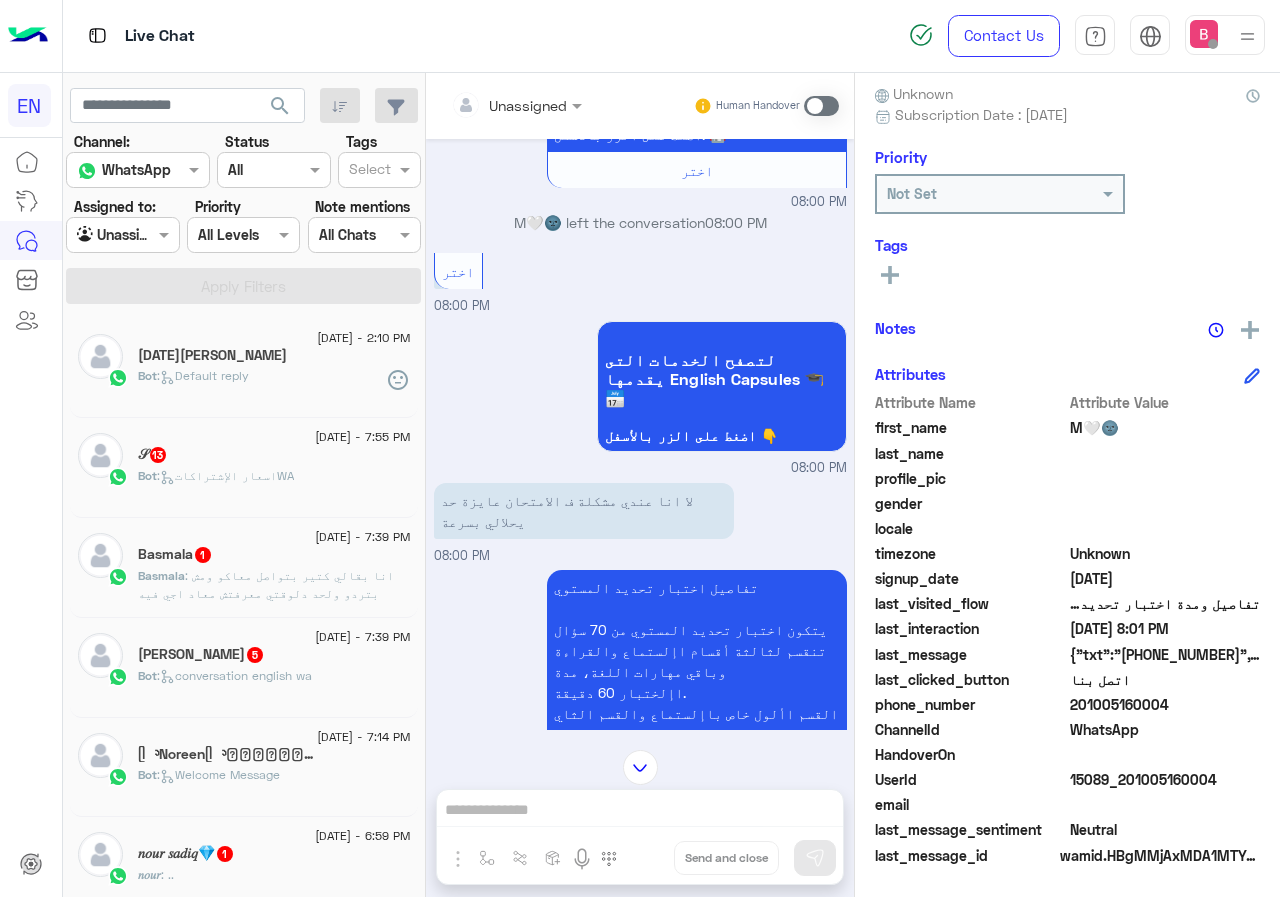 drag, startPoint x: 1075, startPoint y: 706, endPoint x: 1103, endPoint y: 702, distance: 28.284271 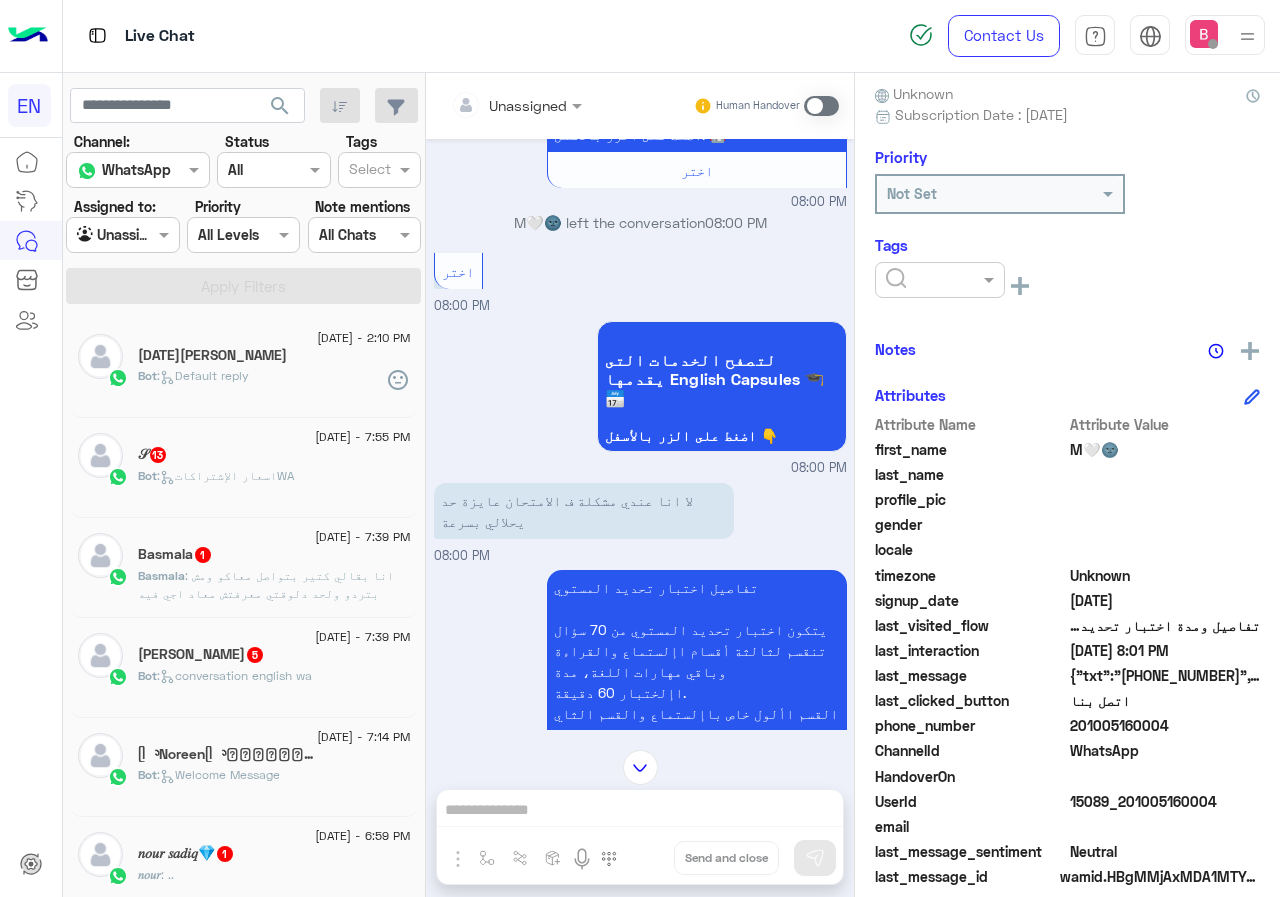 click 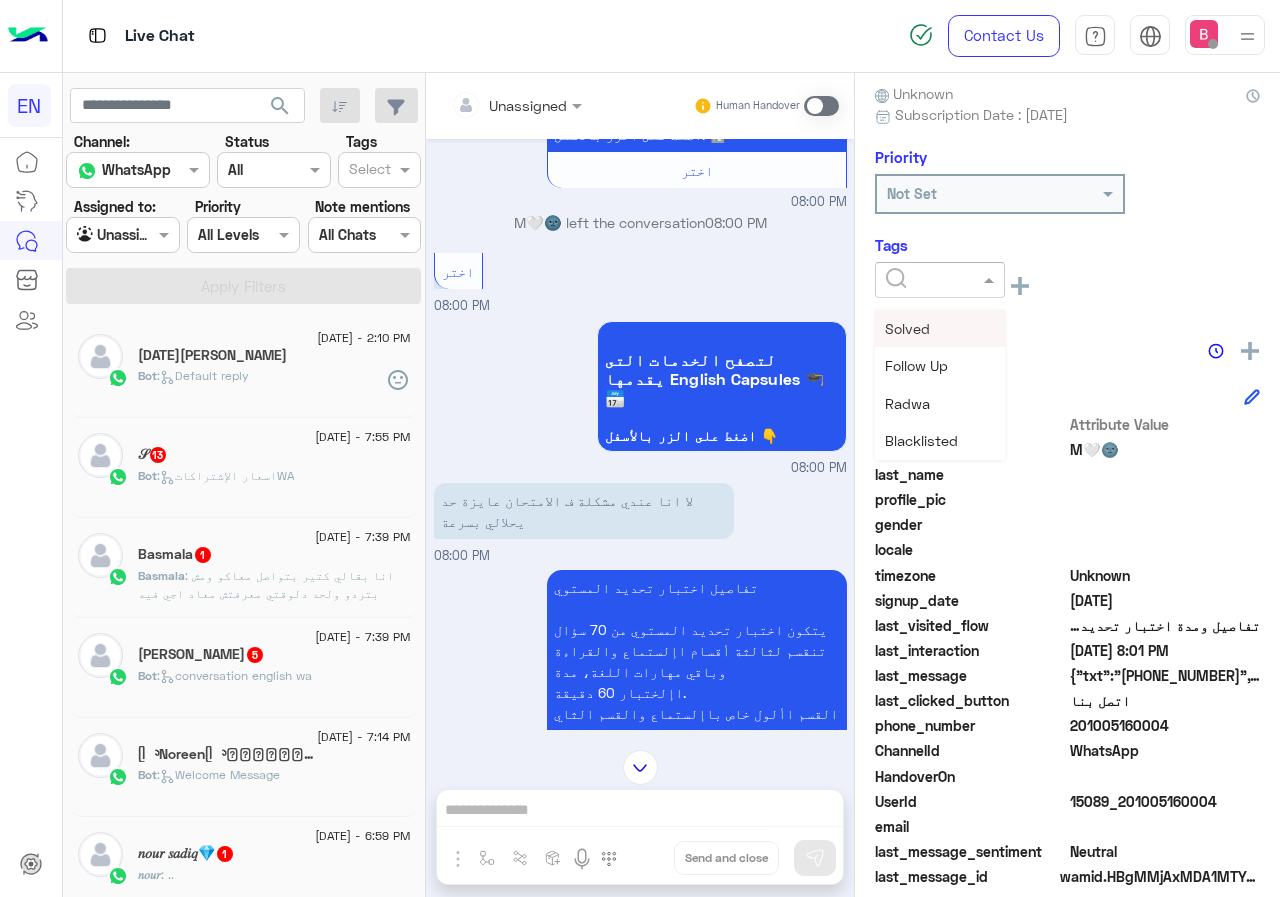 click on "Solved" at bounding box center (940, 328) 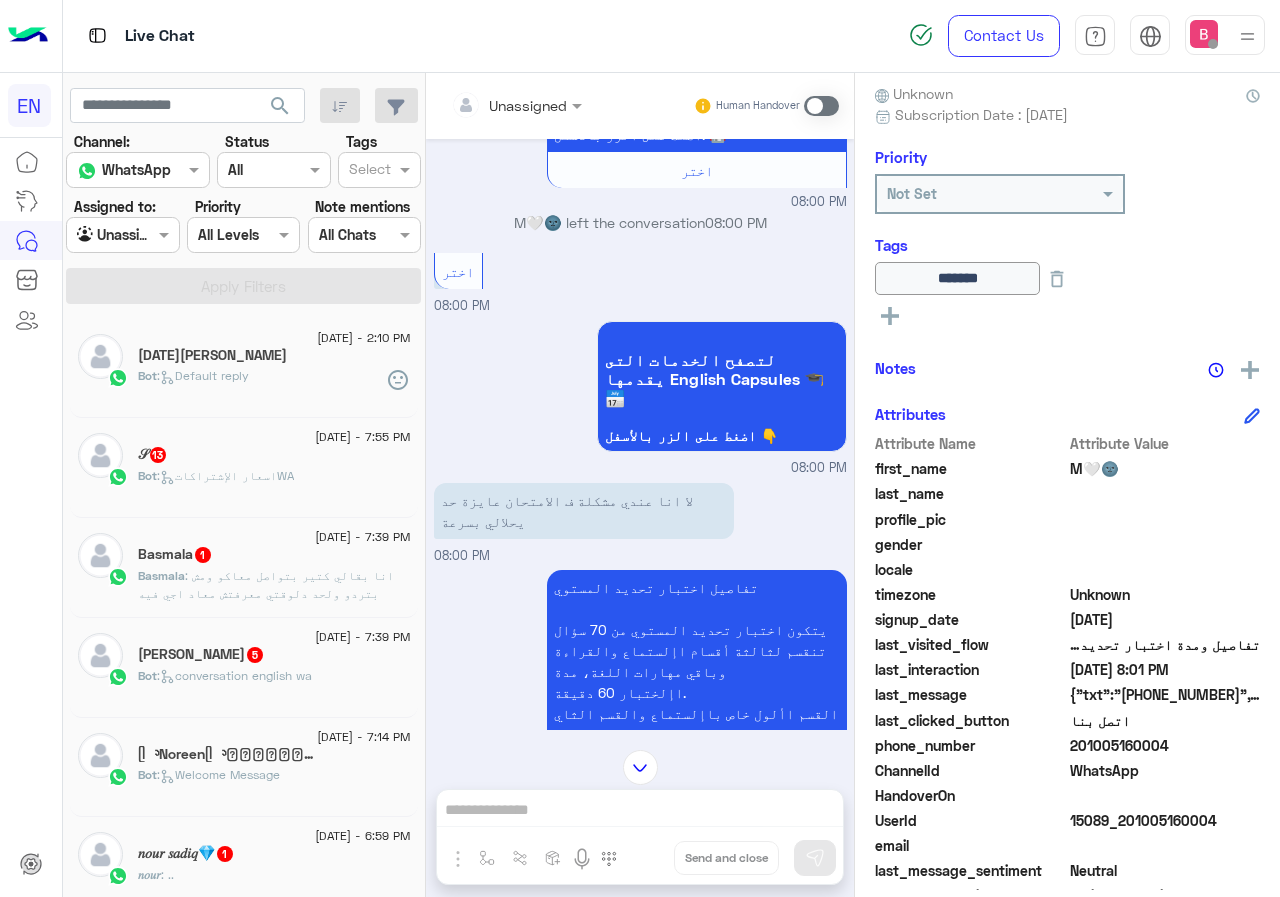 click on "Bot :   اسعار الإشتراكاتWA" 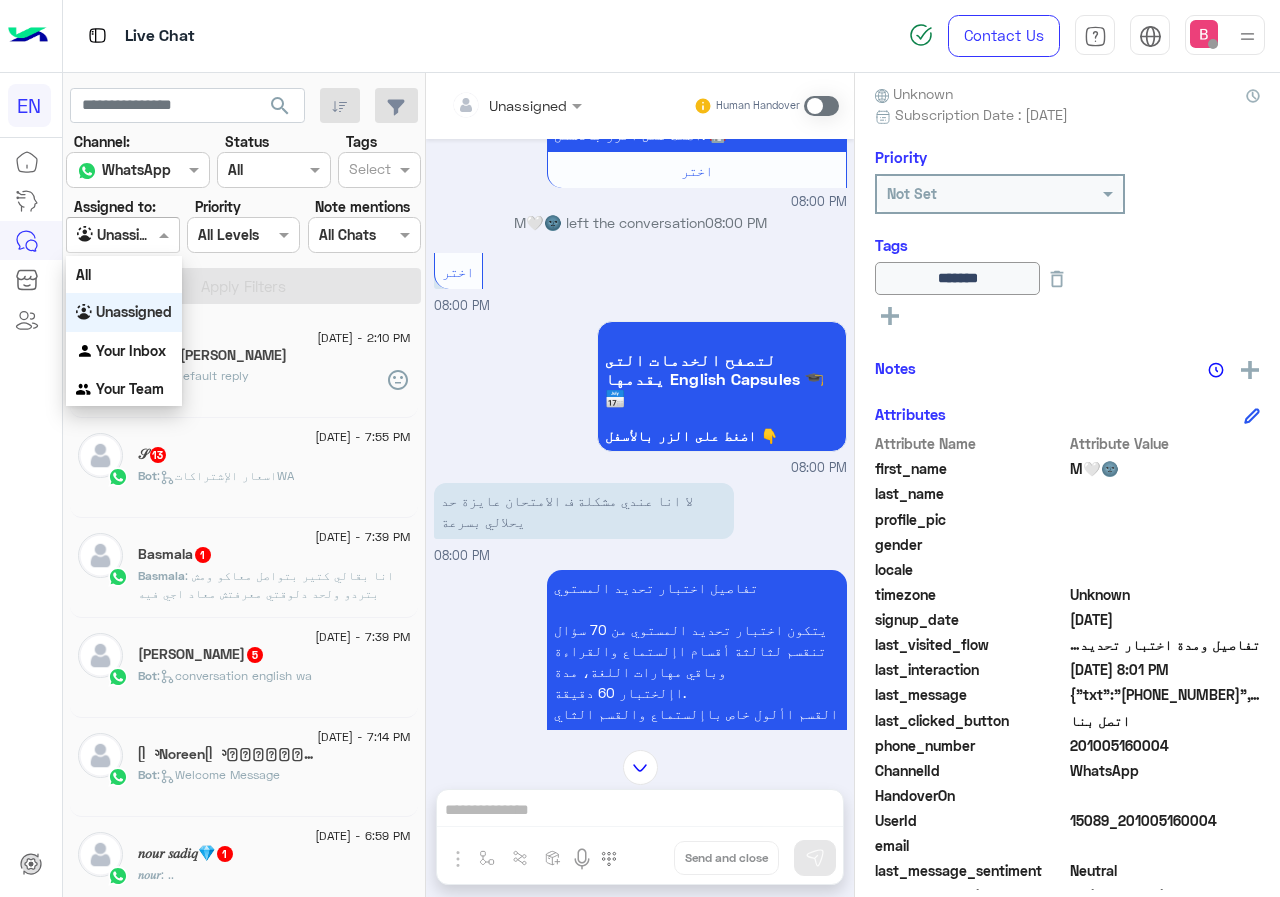 click on "Agent Filter Unassigned" at bounding box center [122, 235] 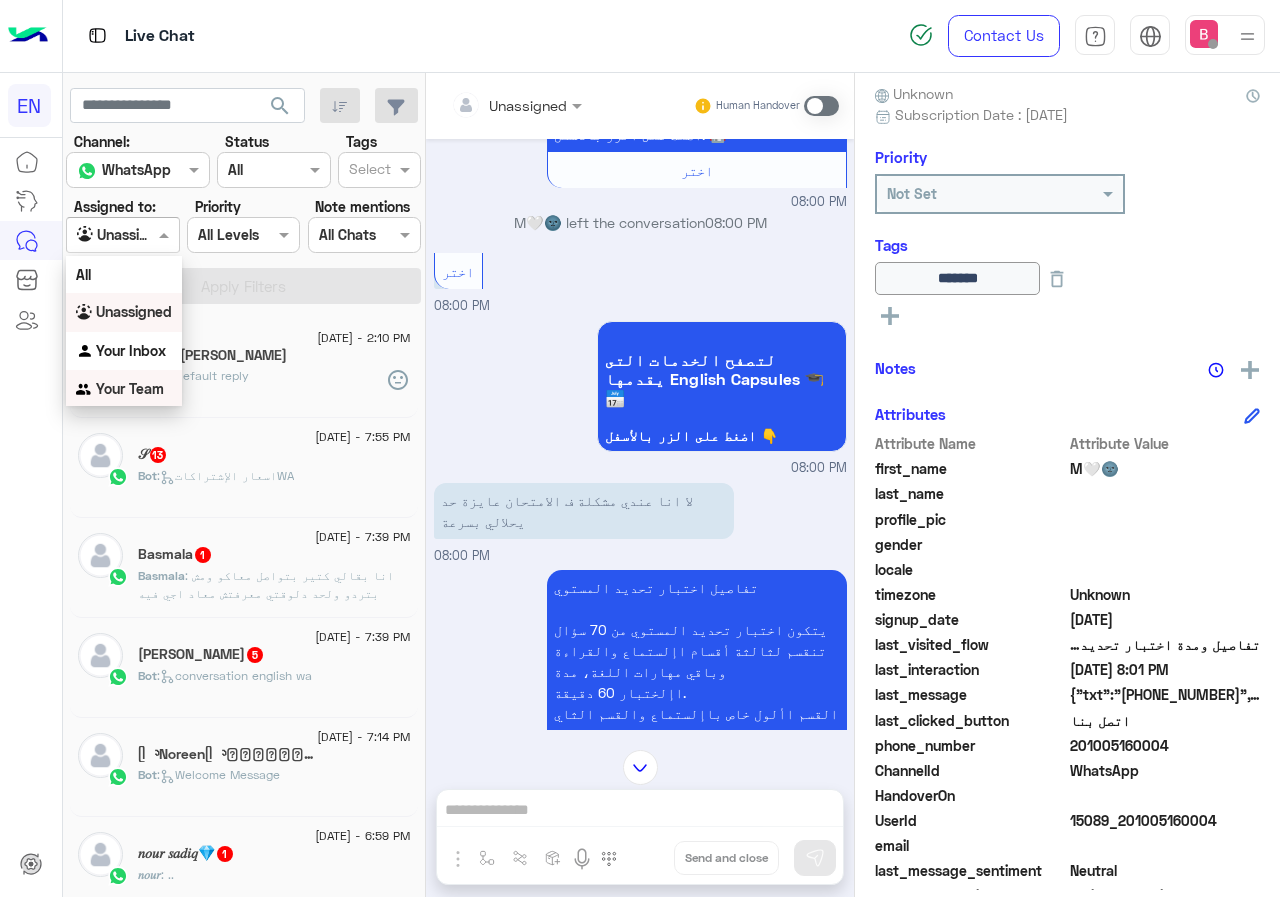 click on "Your Team" at bounding box center [130, 388] 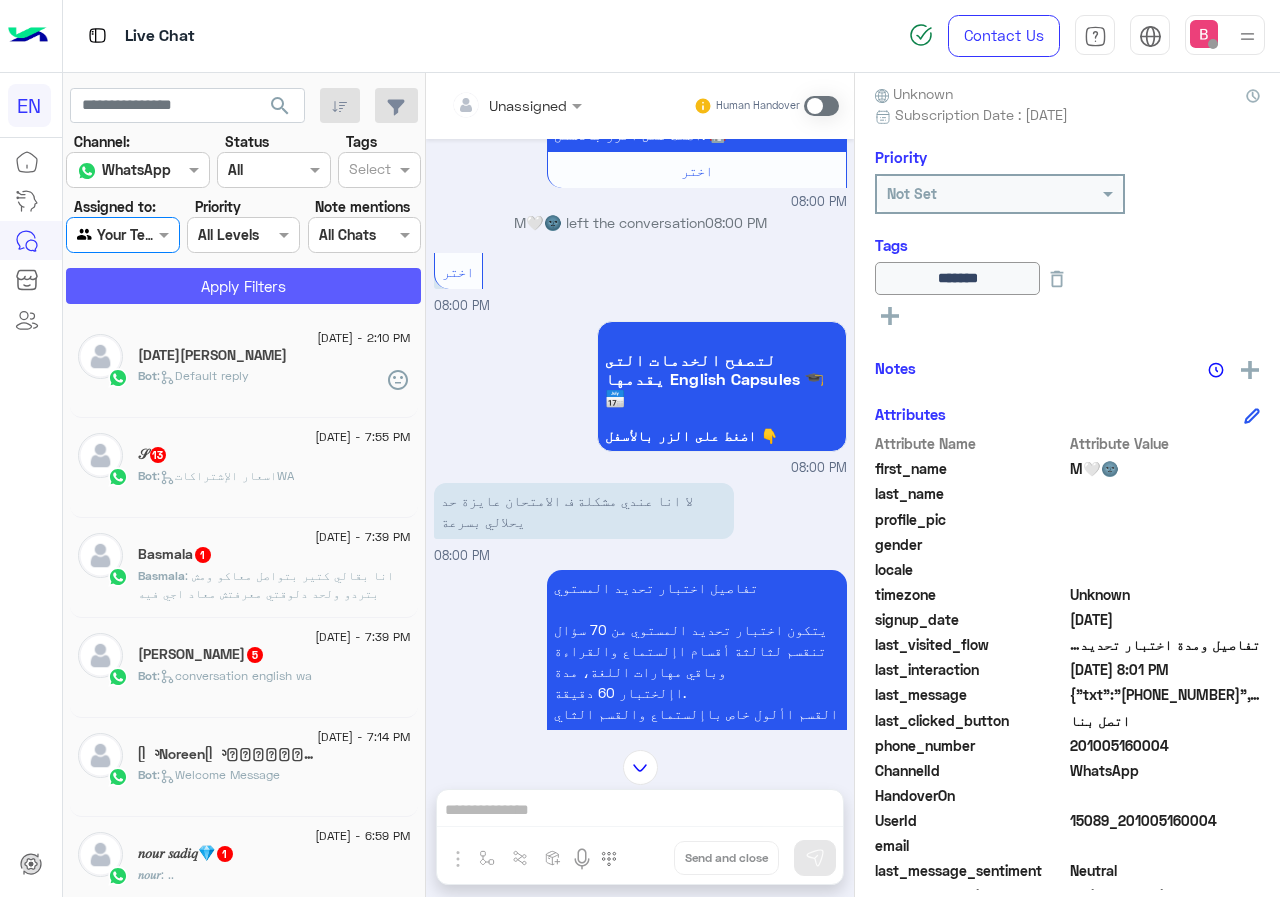 click on "Apply Filters" 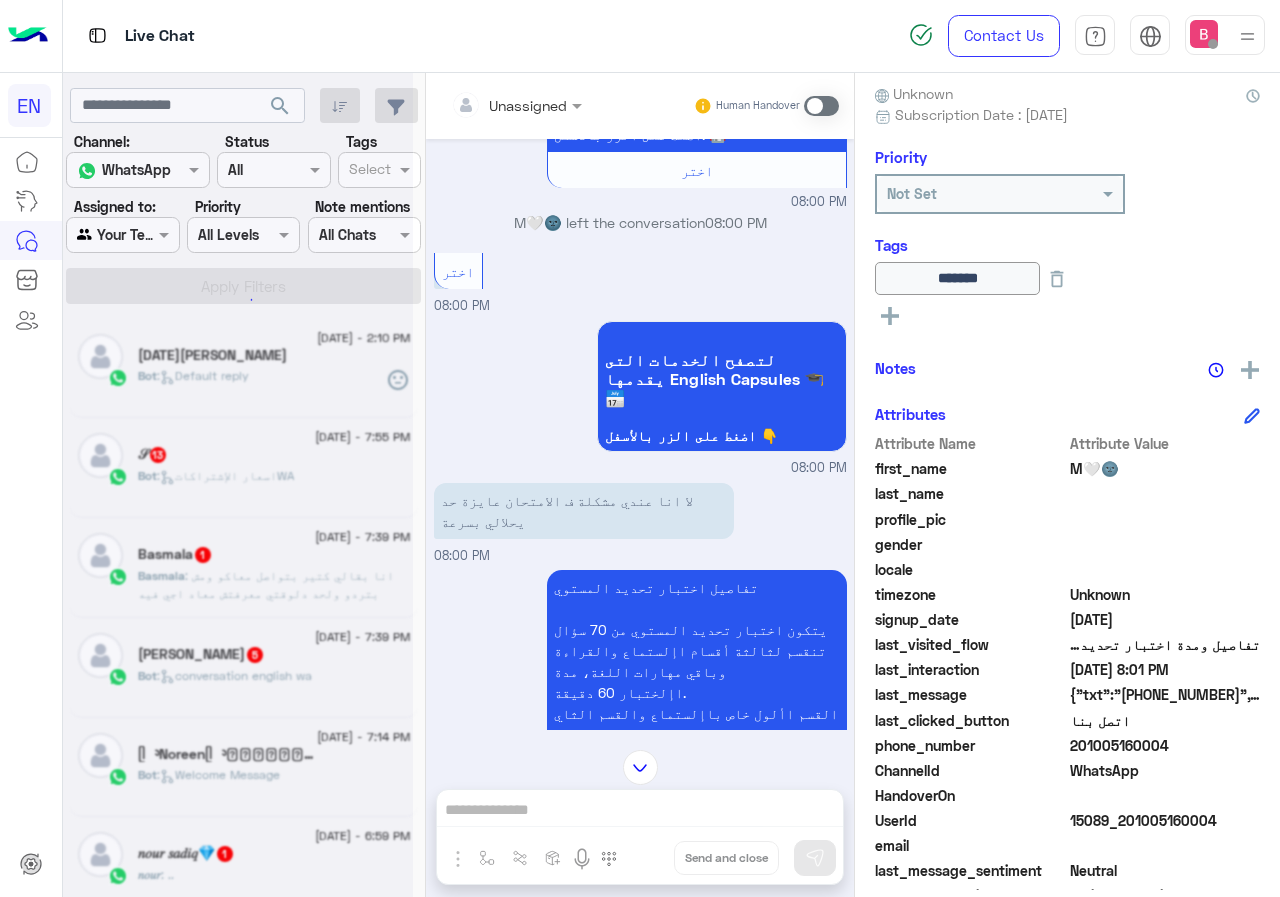 scroll, scrollTop: 0, scrollLeft: 0, axis: both 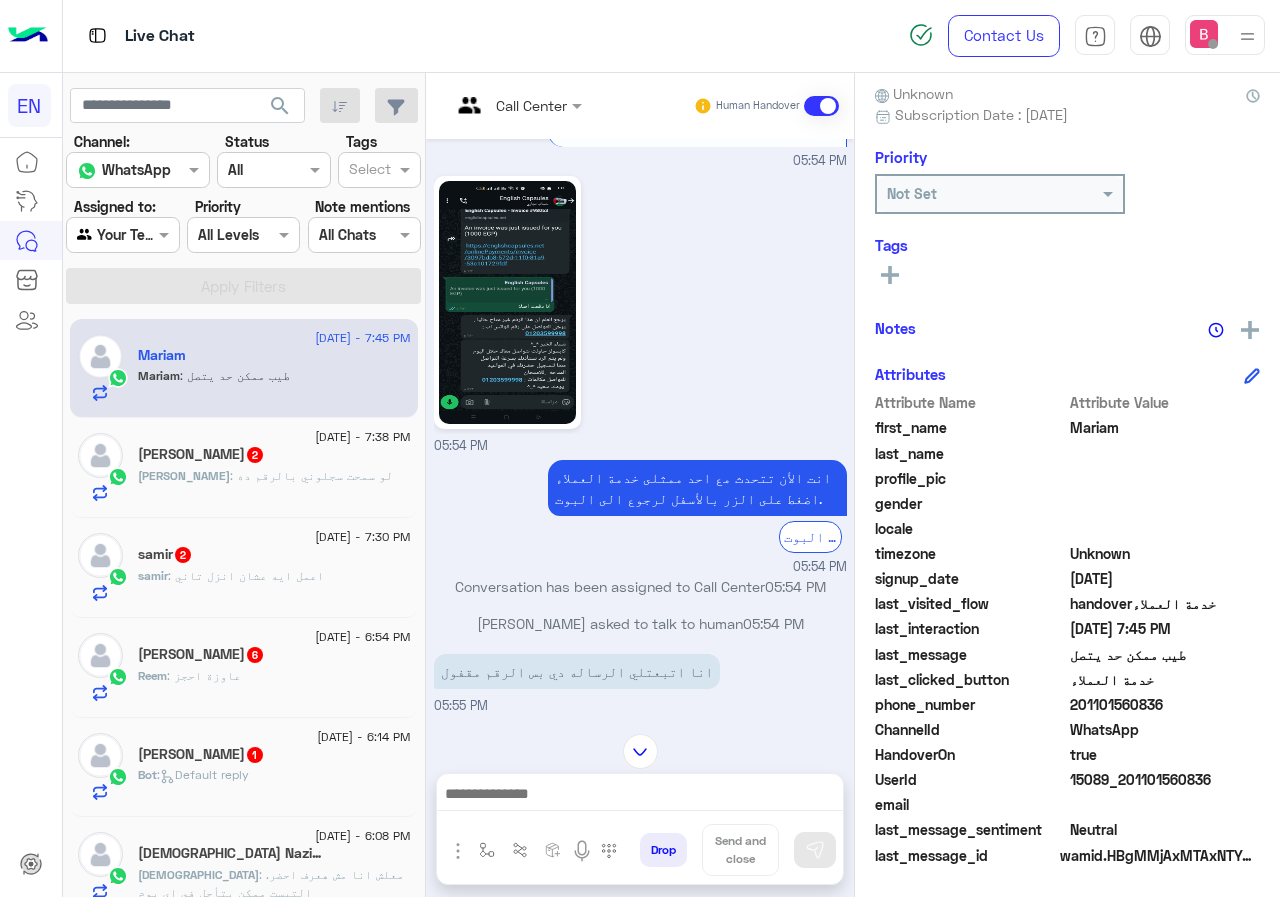 drag, startPoint x: 1074, startPoint y: 703, endPoint x: 1147, endPoint y: 700, distance: 73.061615 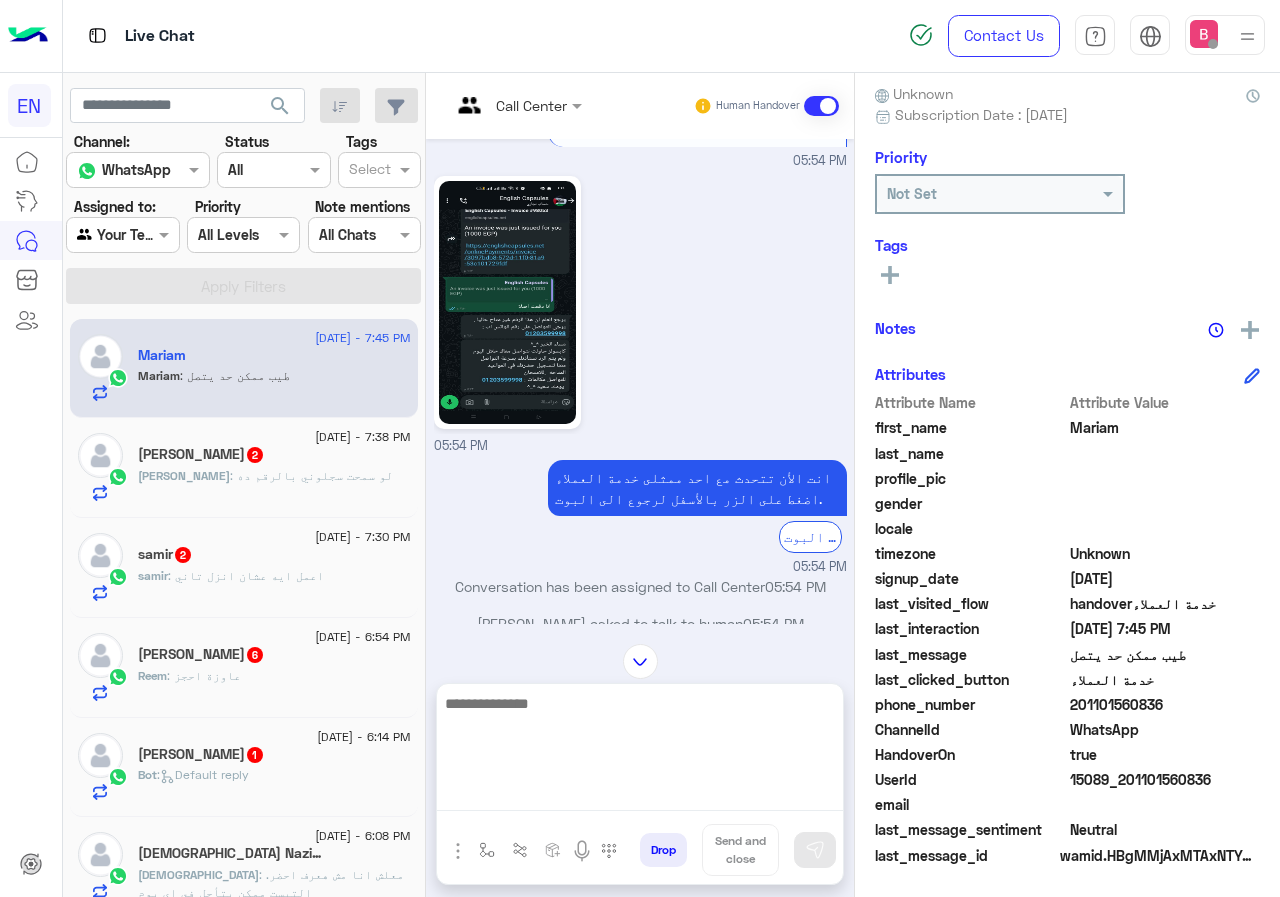 click at bounding box center (640, 751) 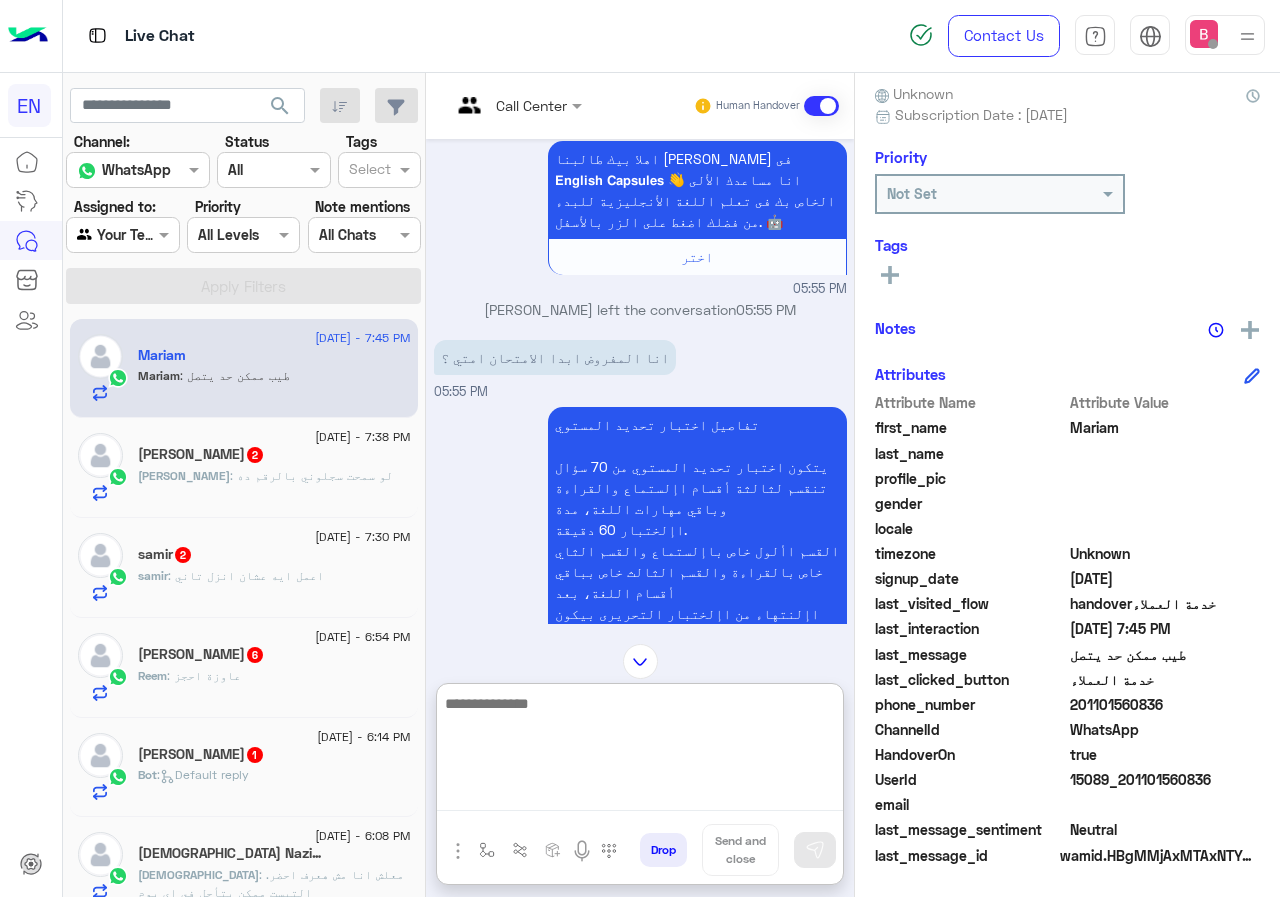 scroll, scrollTop: 1695, scrollLeft: 0, axis: vertical 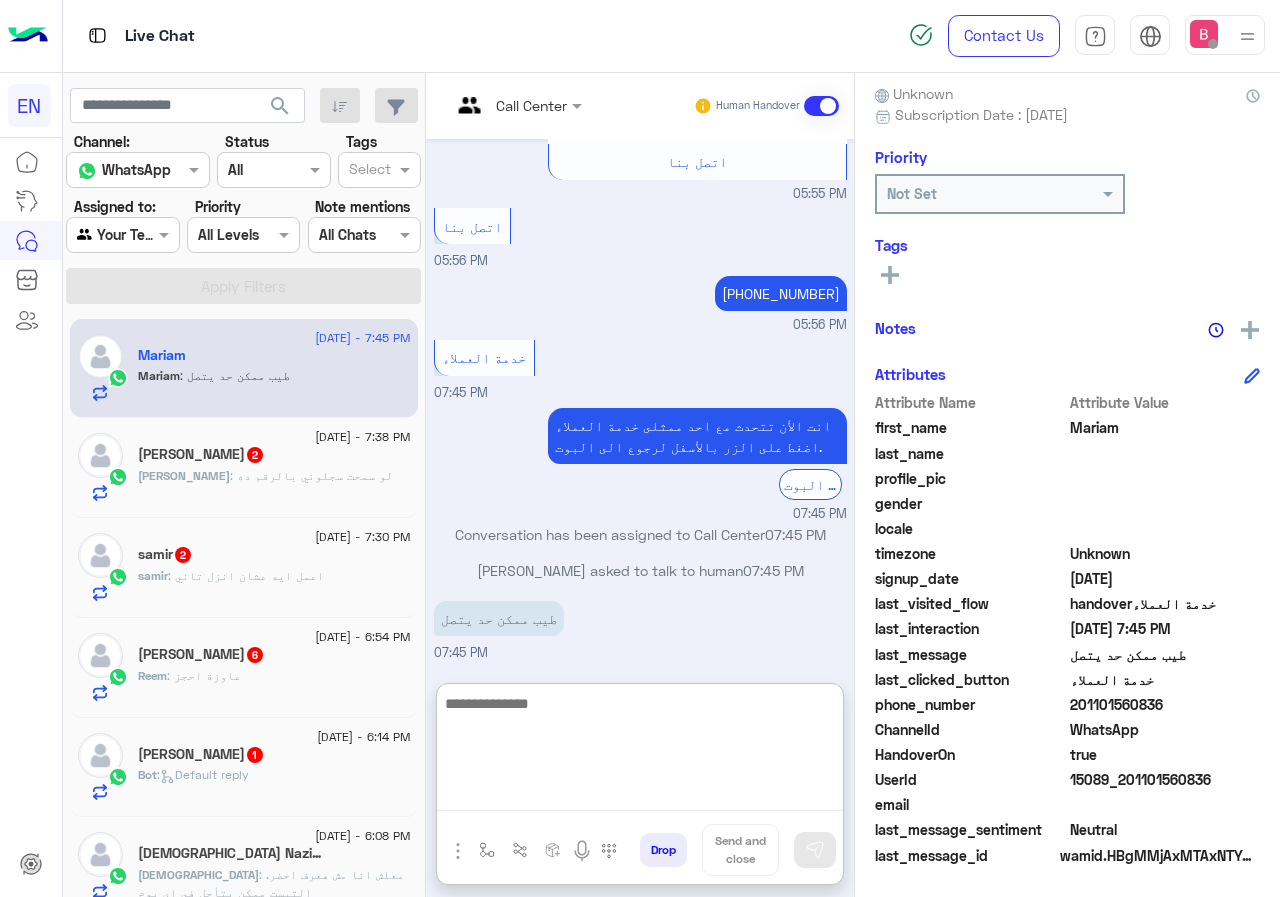 click at bounding box center (640, 751) 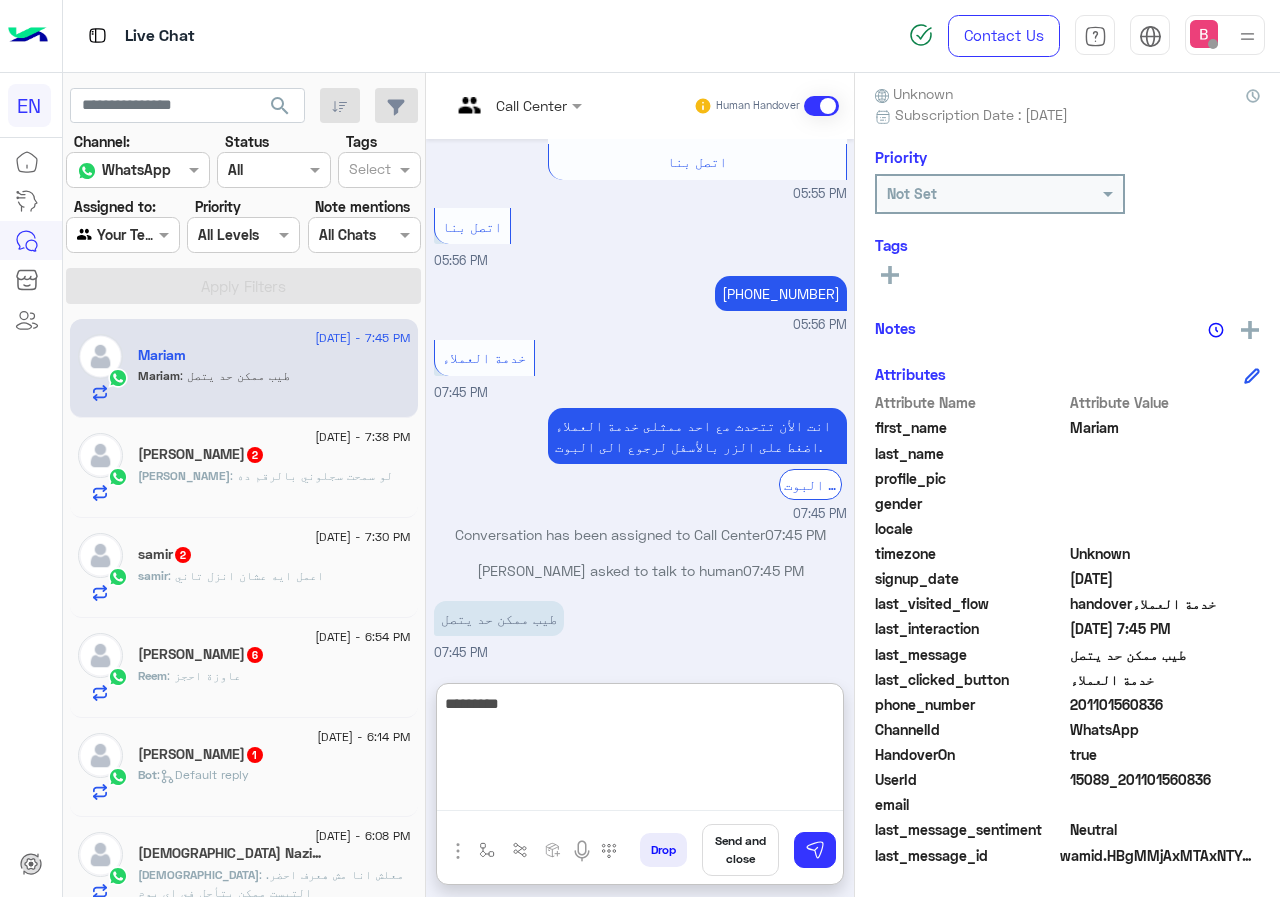 type on "**********" 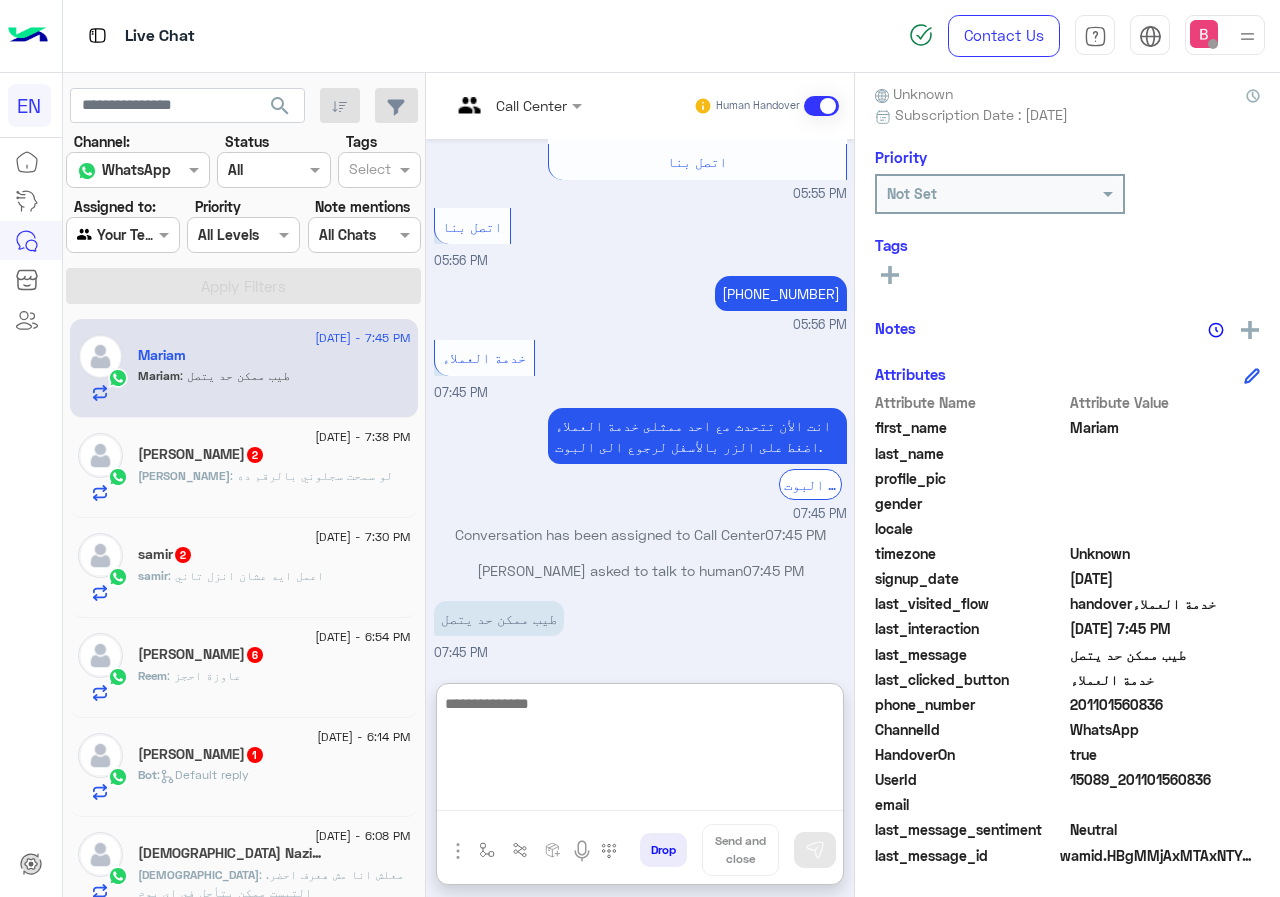scroll, scrollTop: 1759, scrollLeft: 0, axis: vertical 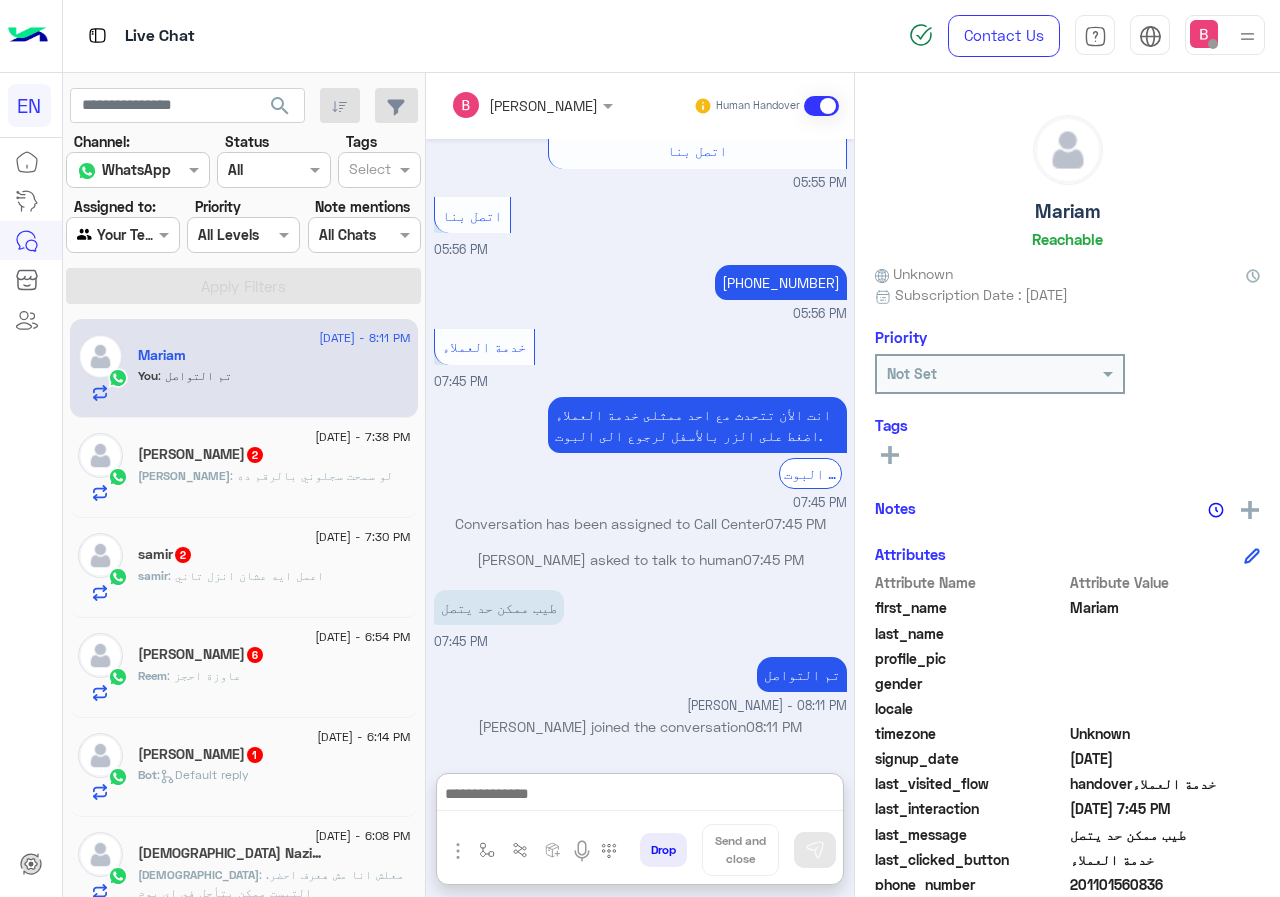 click on "[PERSON_NAME]  2" 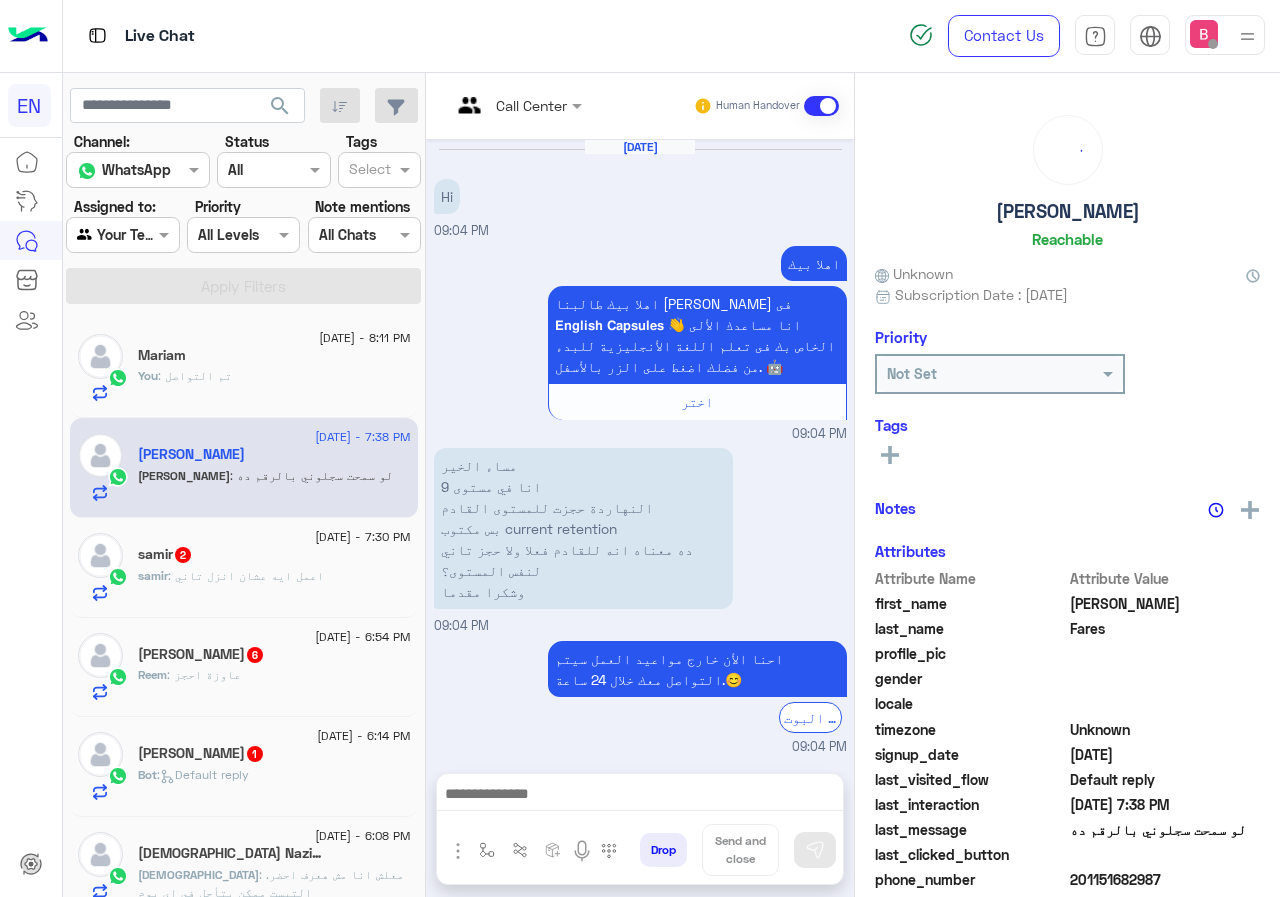 scroll, scrollTop: 929, scrollLeft: 0, axis: vertical 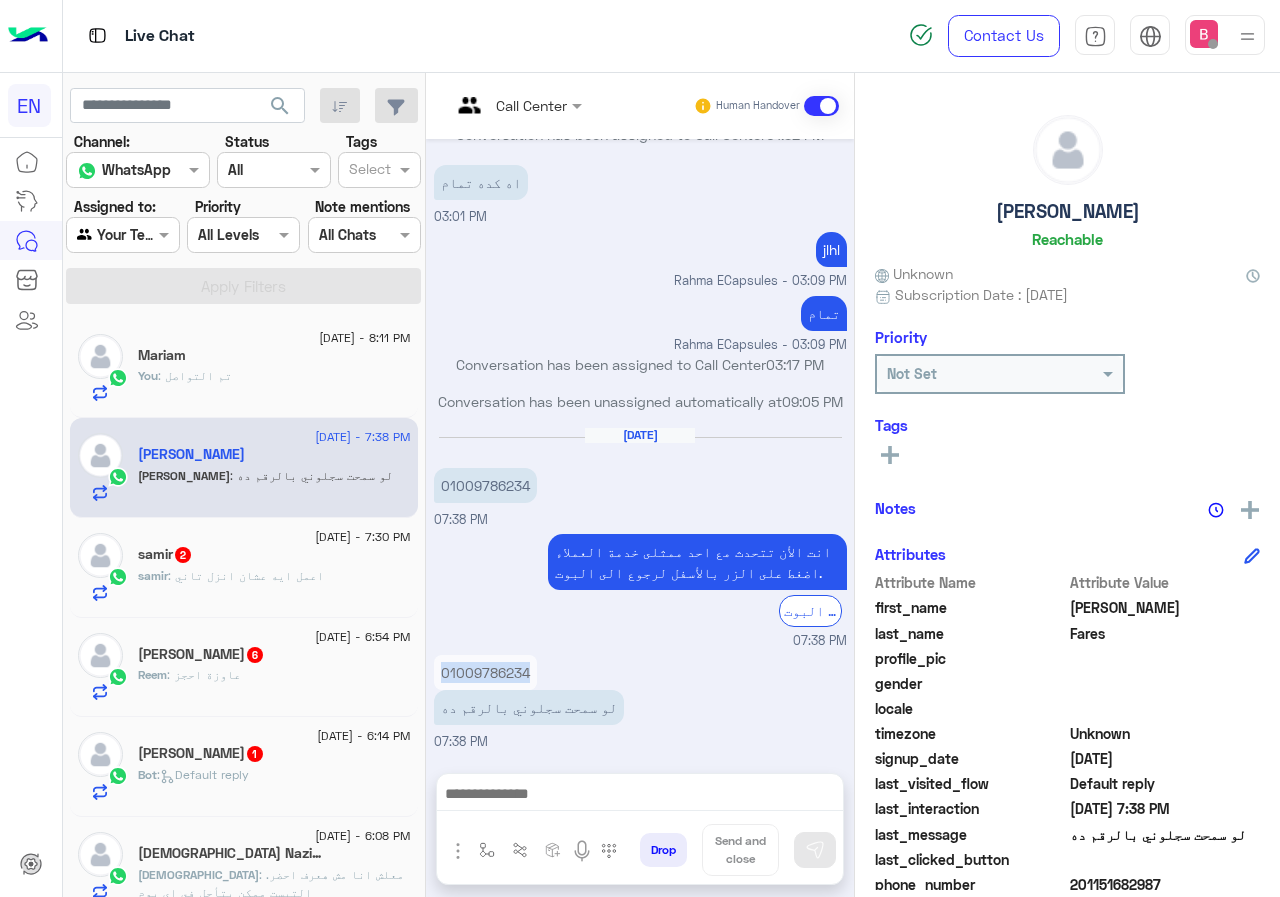 drag, startPoint x: 430, startPoint y: 674, endPoint x: 546, endPoint y: 669, distance: 116.10771 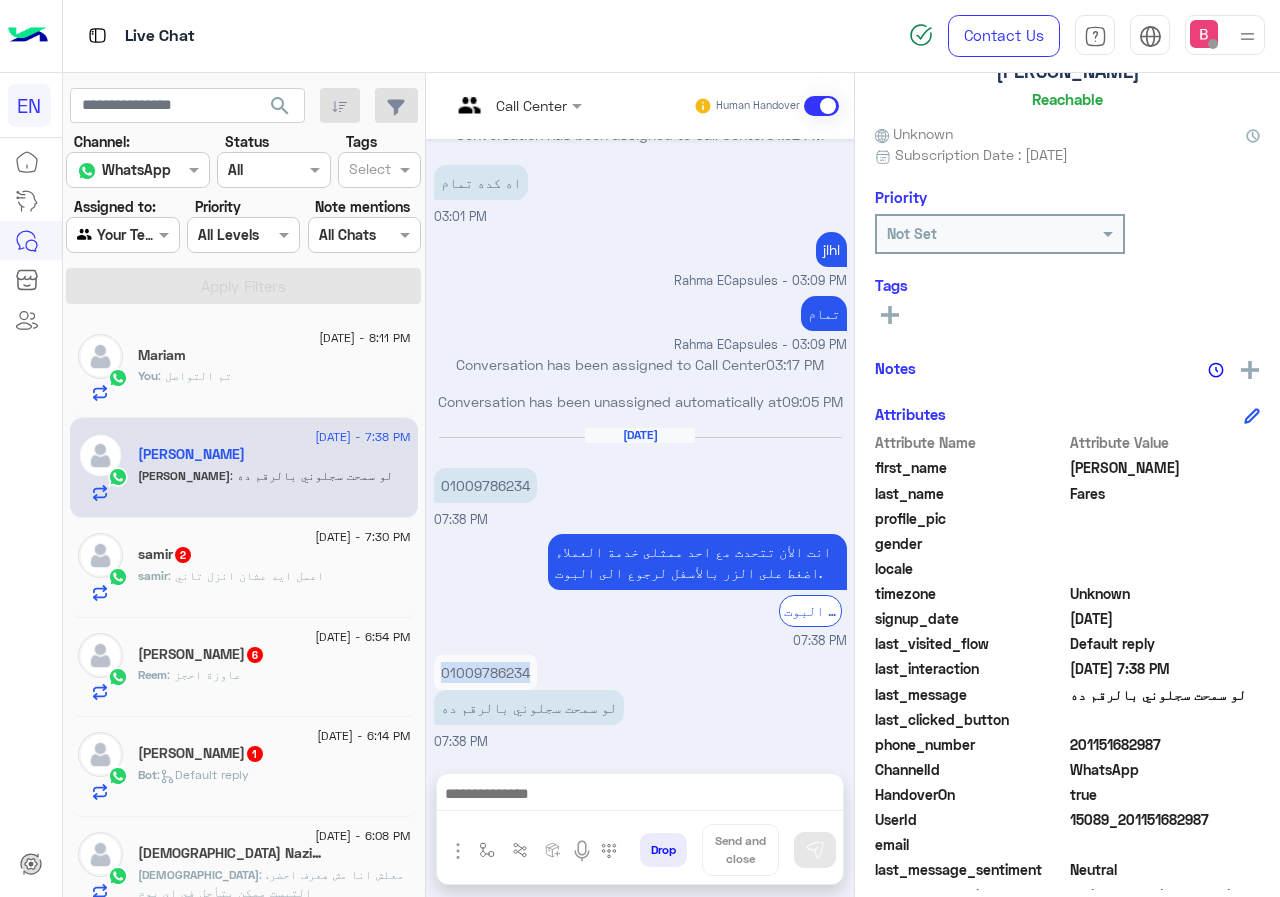 scroll, scrollTop: 180, scrollLeft: 0, axis: vertical 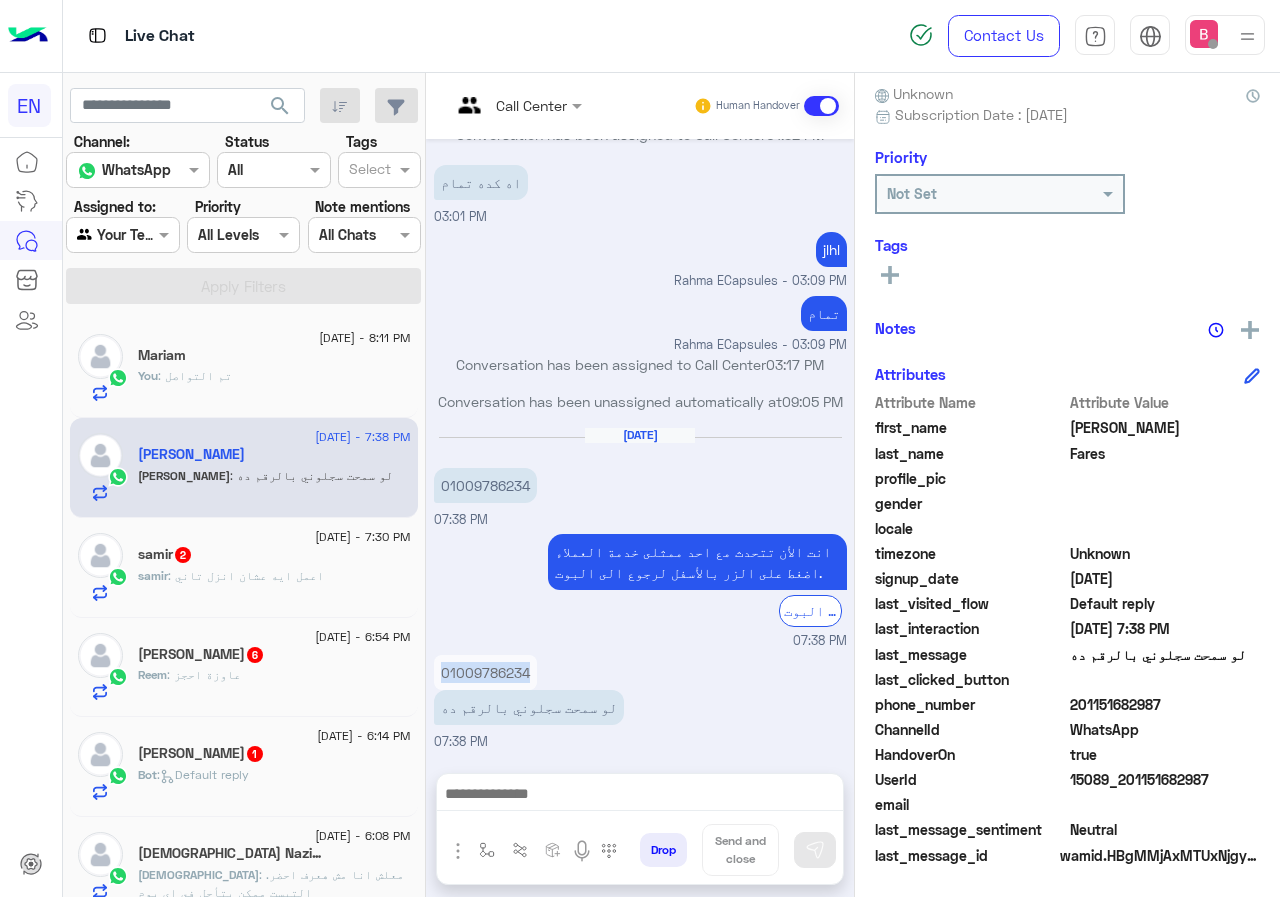 drag, startPoint x: 1074, startPoint y: 702, endPoint x: 1159, endPoint y: 693, distance: 85.47514 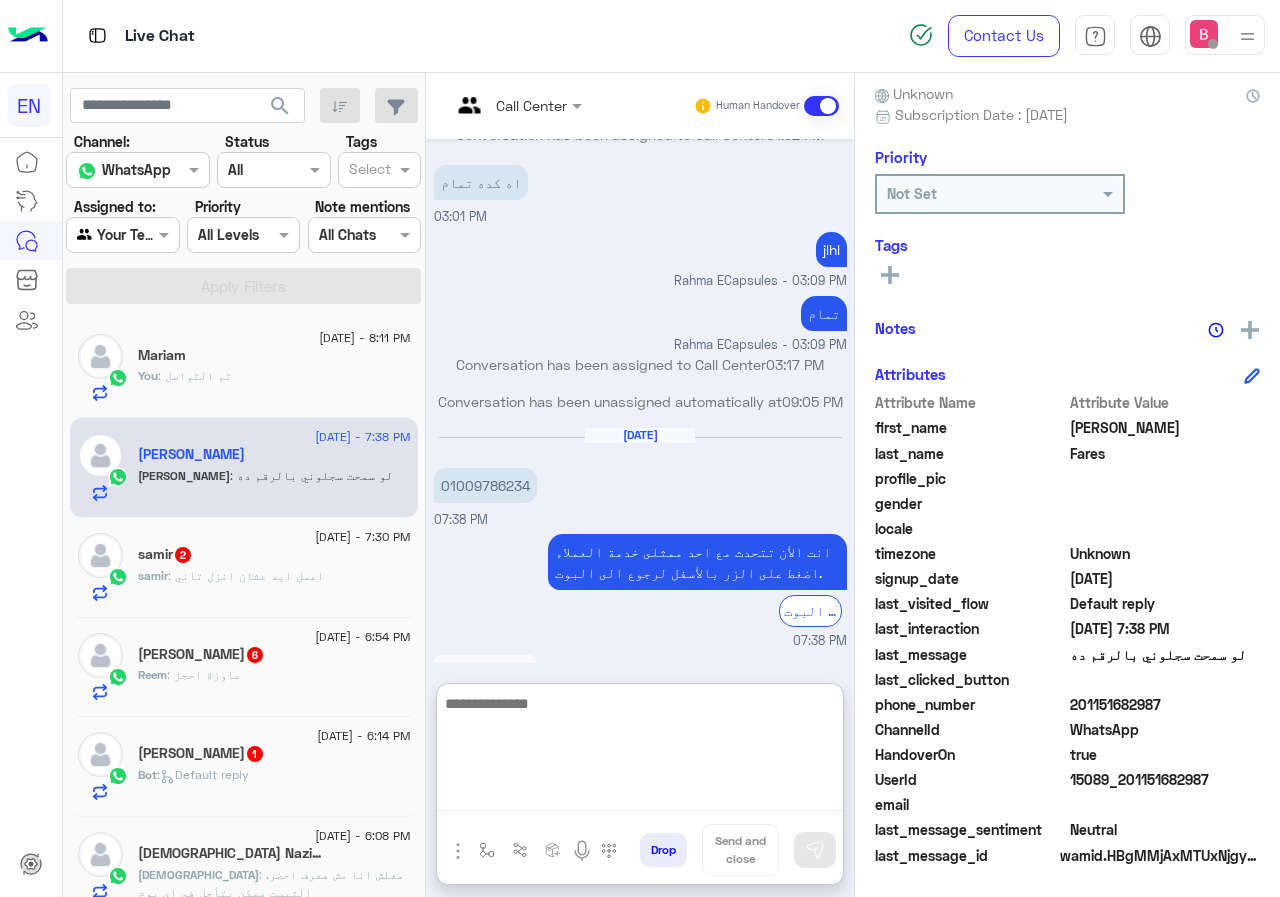 click at bounding box center (640, 751) 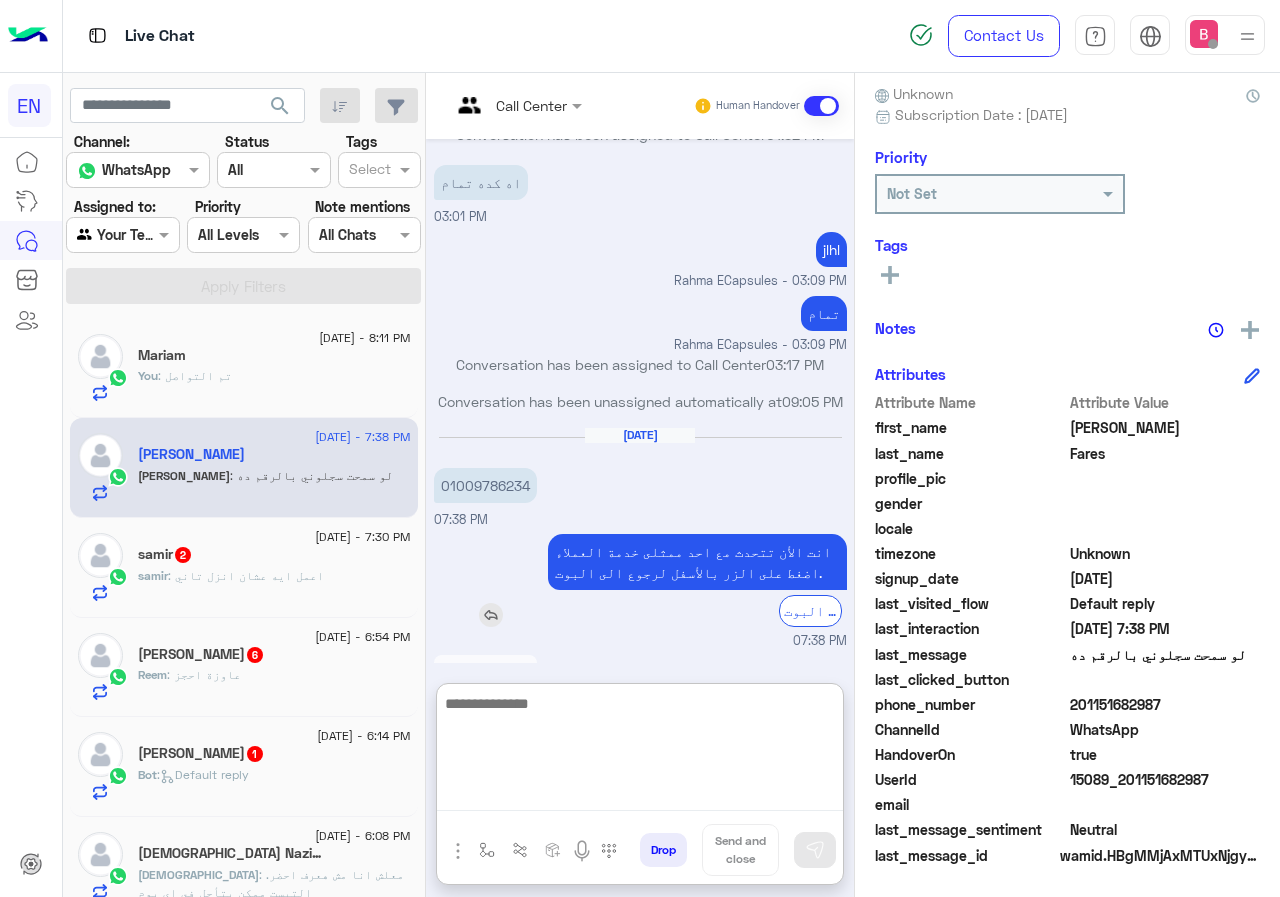 scroll, scrollTop: 1018, scrollLeft: 0, axis: vertical 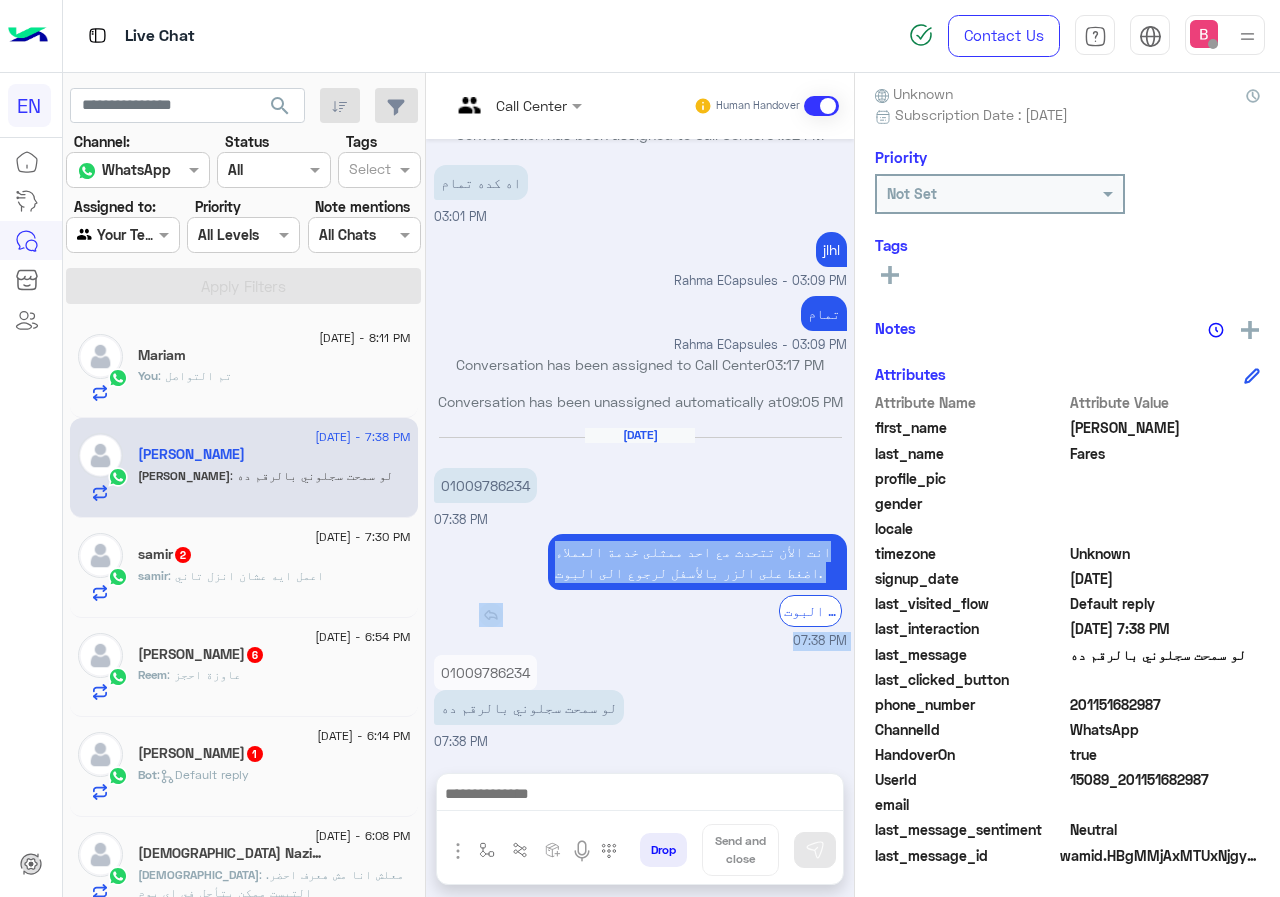 drag, startPoint x: 434, startPoint y: 589, endPoint x: 536, endPoint y: 602, distance: 102.825096 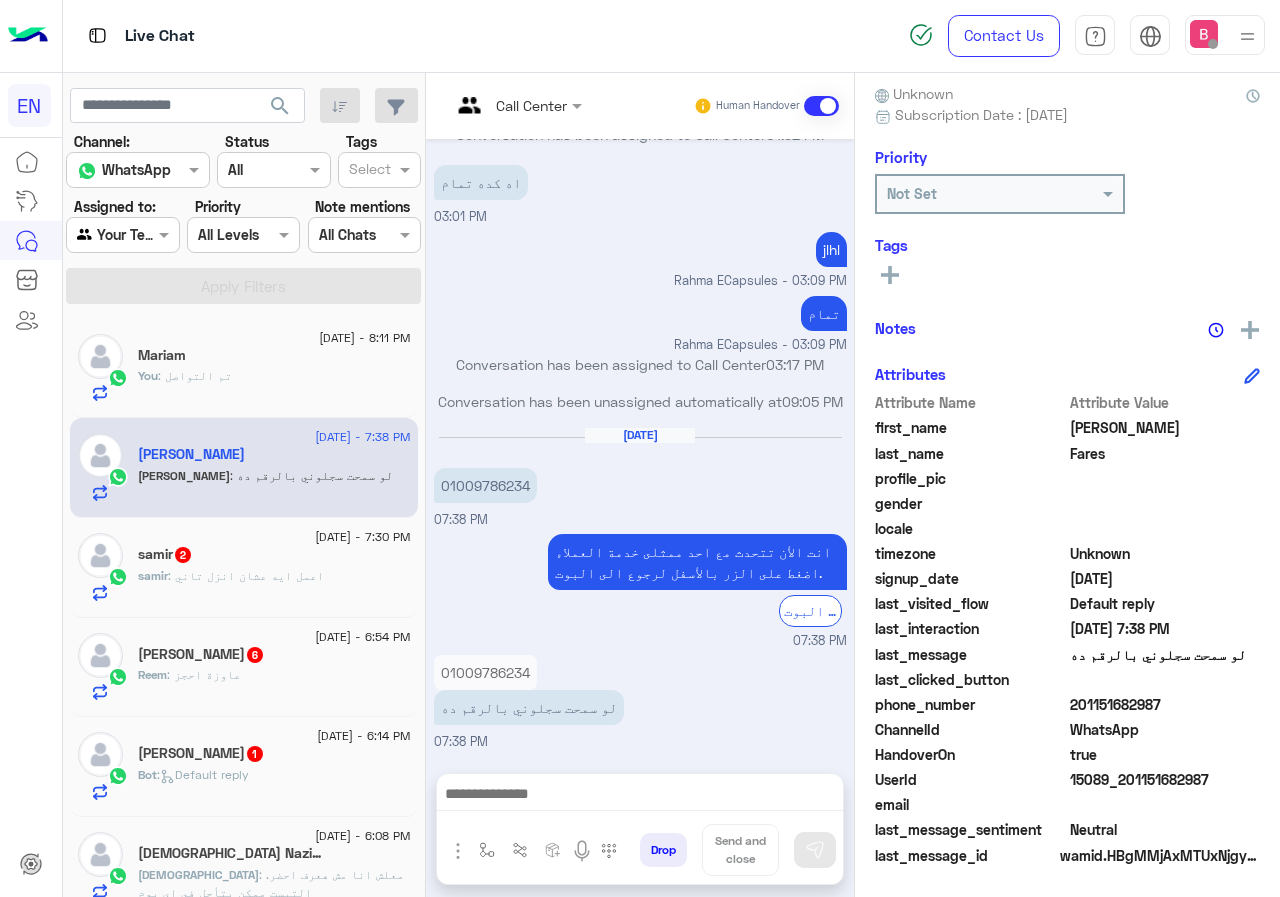 click on "01009786234 لو سمحت سجلوني بالرقم ده" at bounding box center [640, -596] 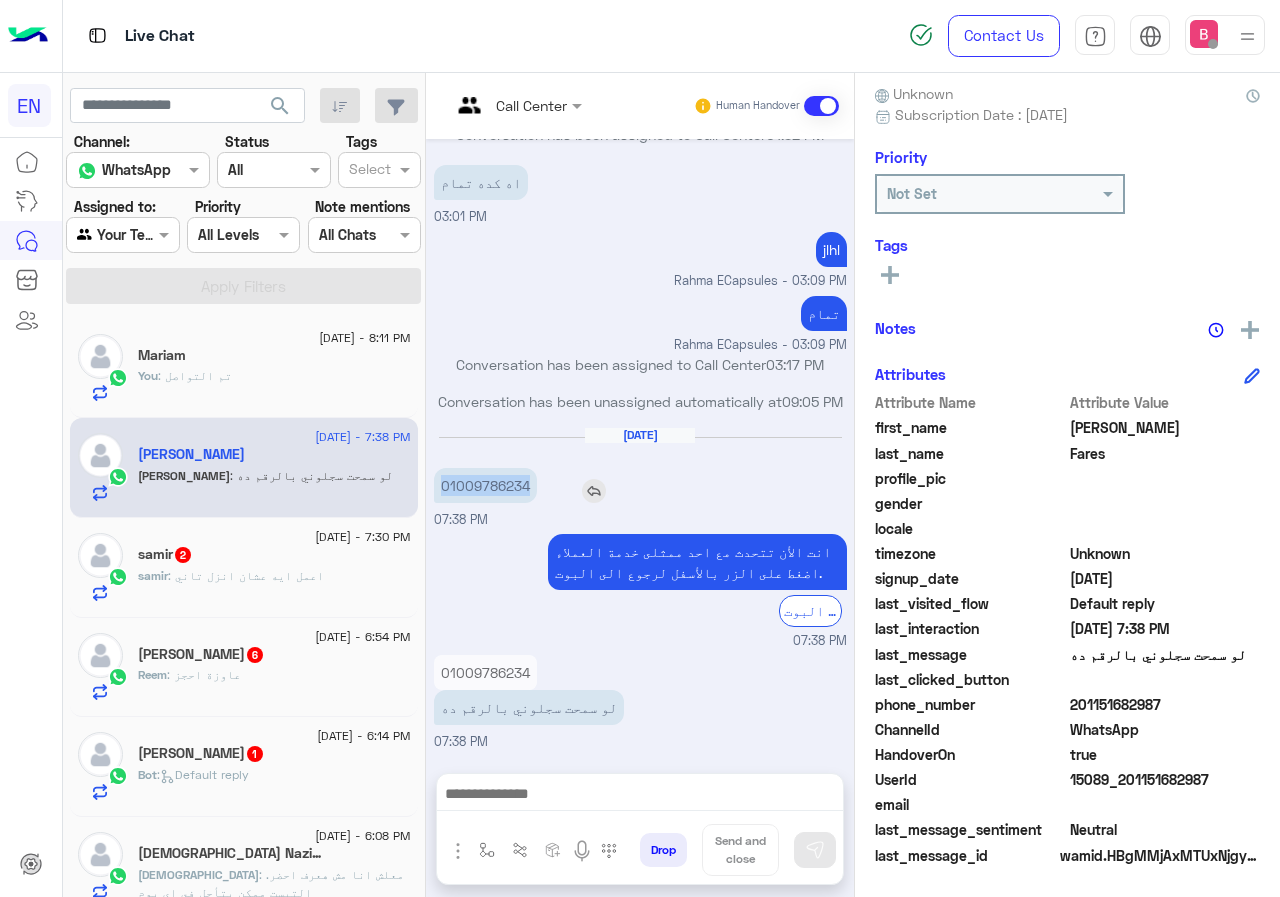 drag, startPoint x: 434, startPoint y: 490, endPoint x: 547, endPoint y: 483, distance: 113.216606 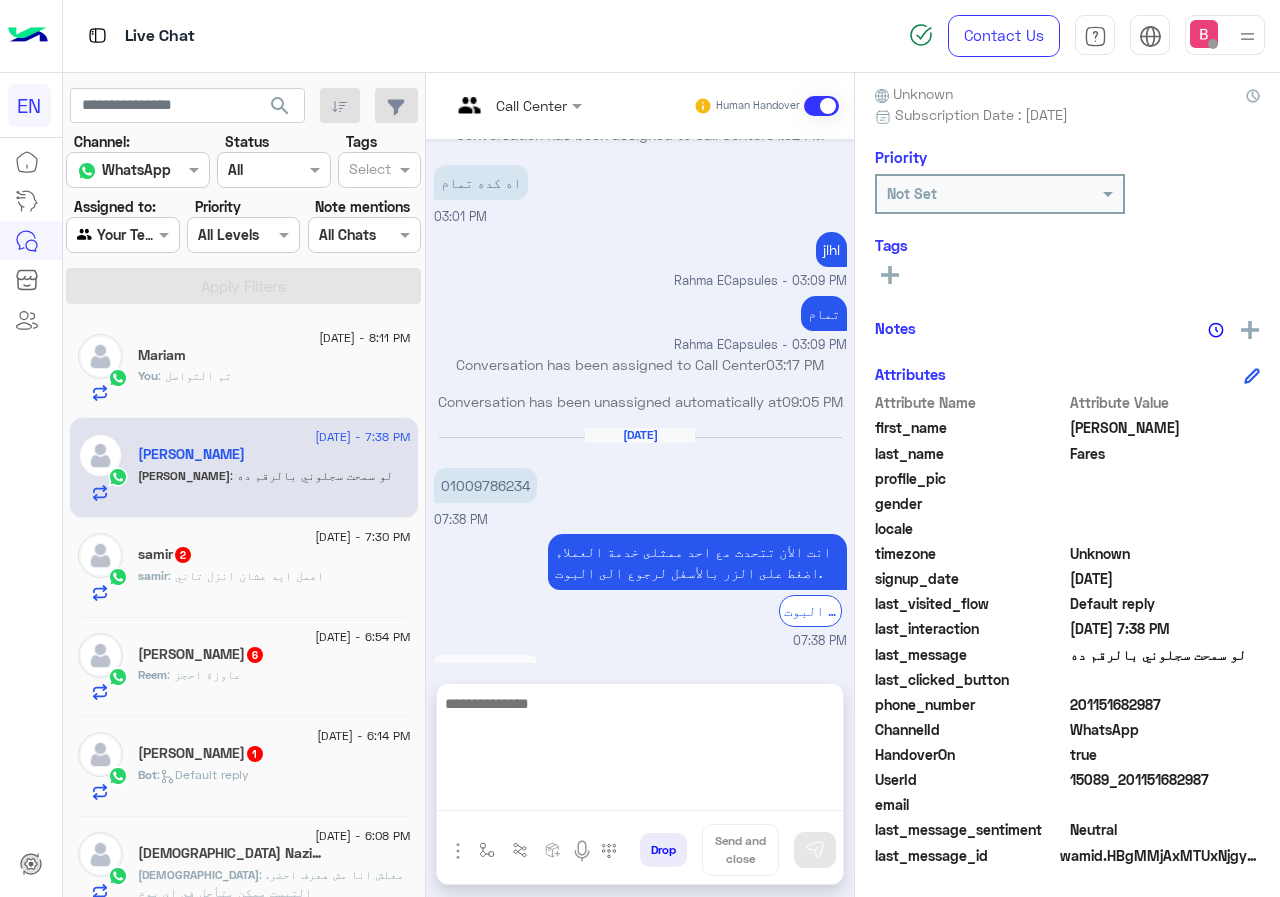 click at bounding box center [640, 751] 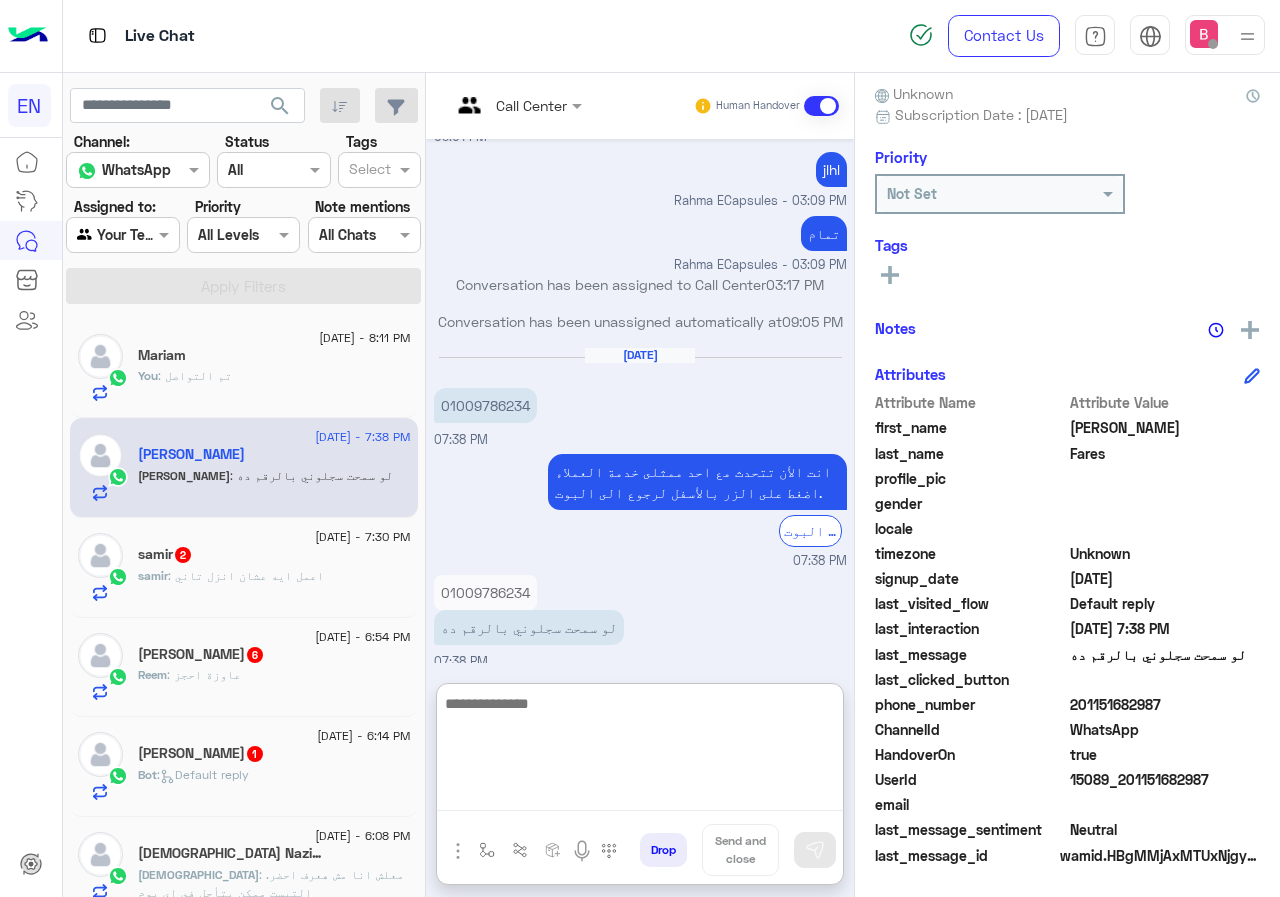 scroll, scrollTop: 1018, scrollLeft: 0, axis: vertical 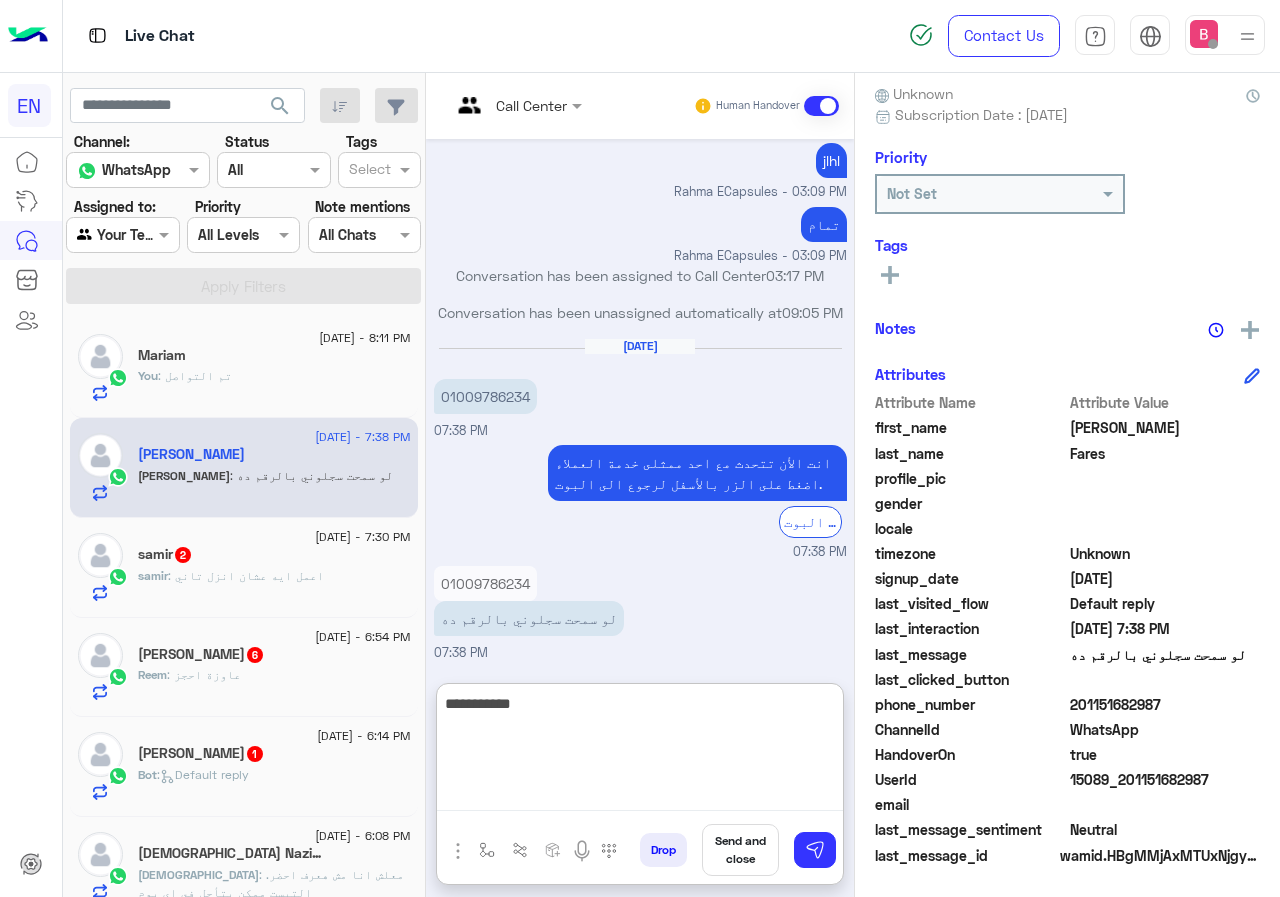 type on "**********" 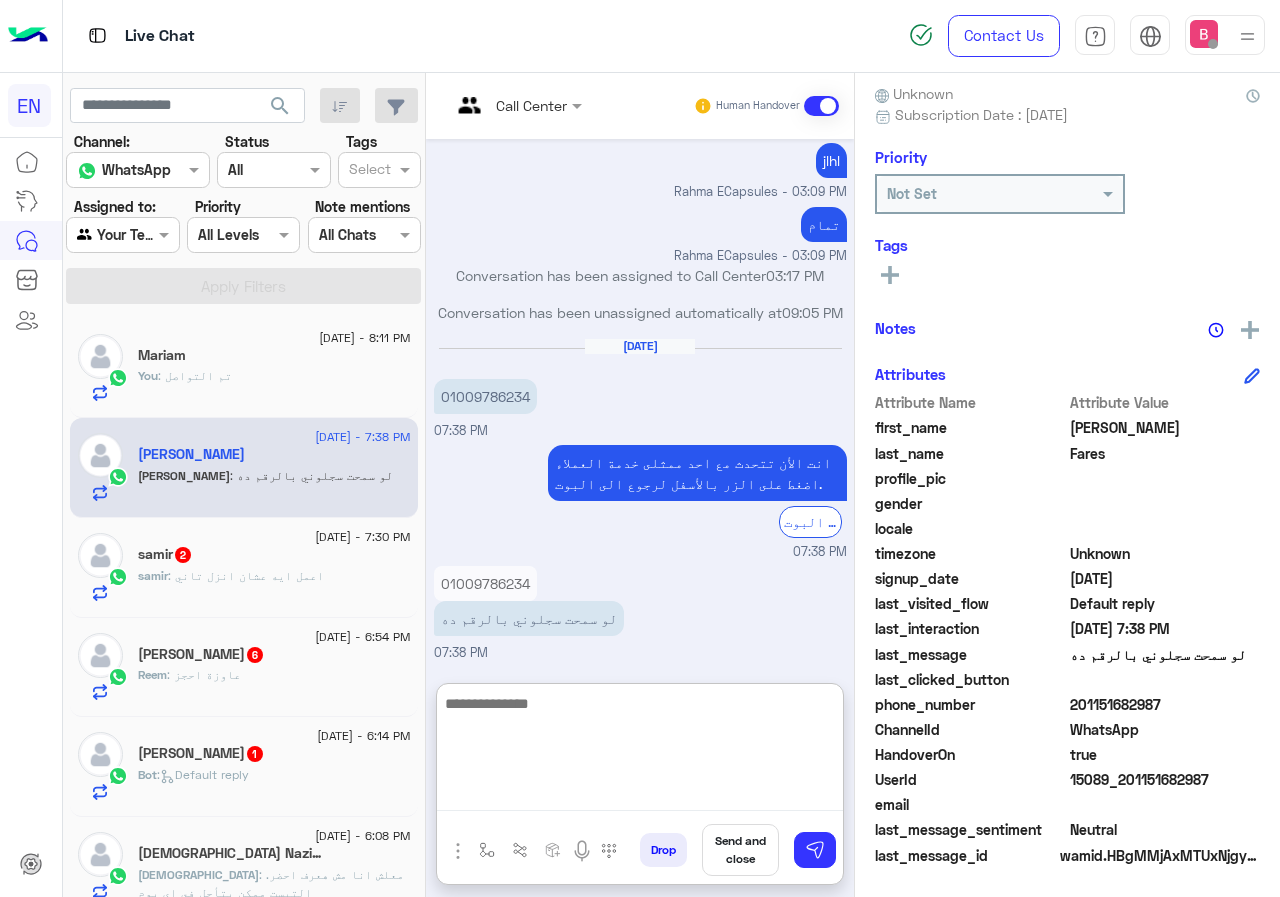 scroll, scrollTop: 1083, scrollLeft: 0, axis: vertical 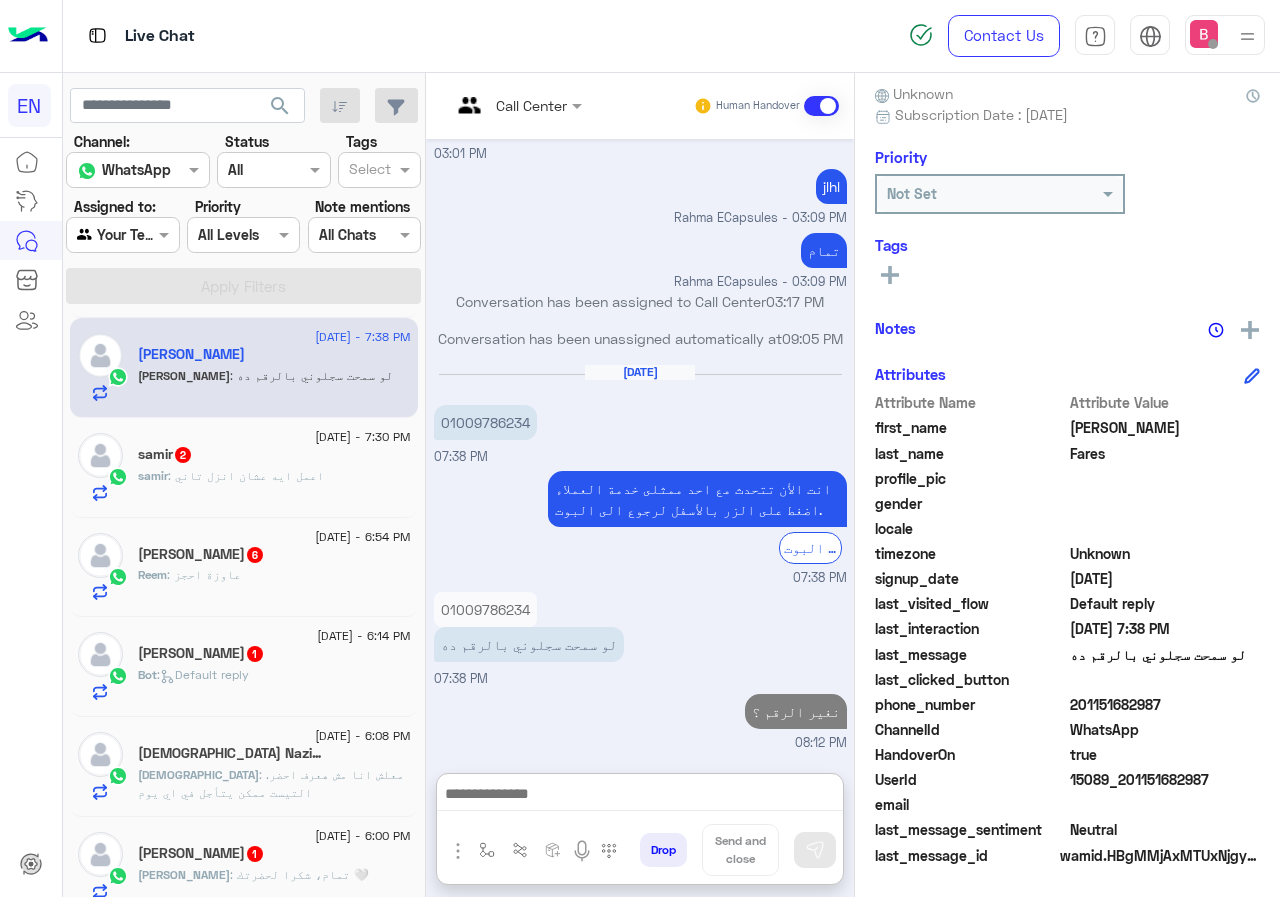 click on "samir : اعمل ايه عشان انزل تاني" 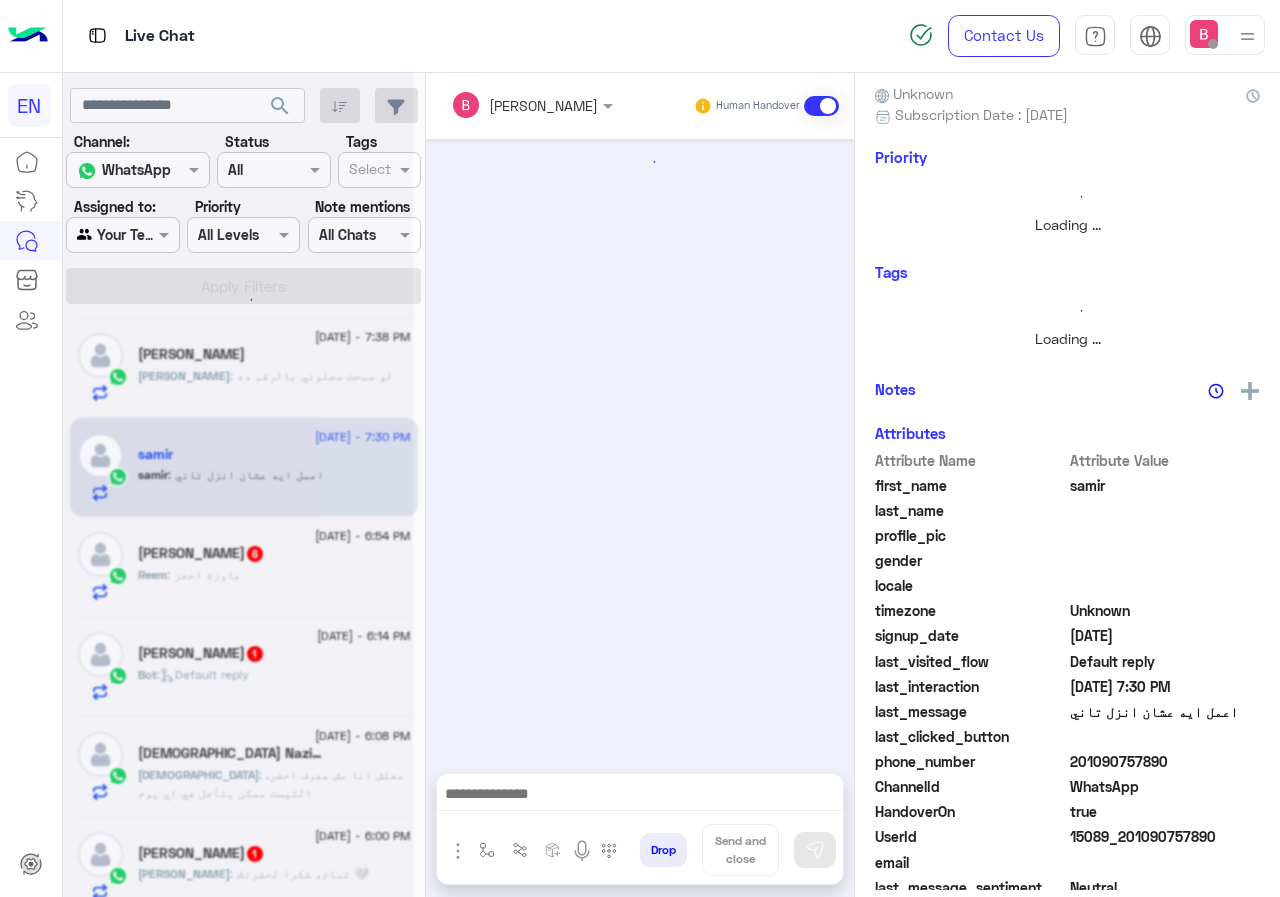 scroll, scrollTop: 0, scrollLeft: 0, axis: both 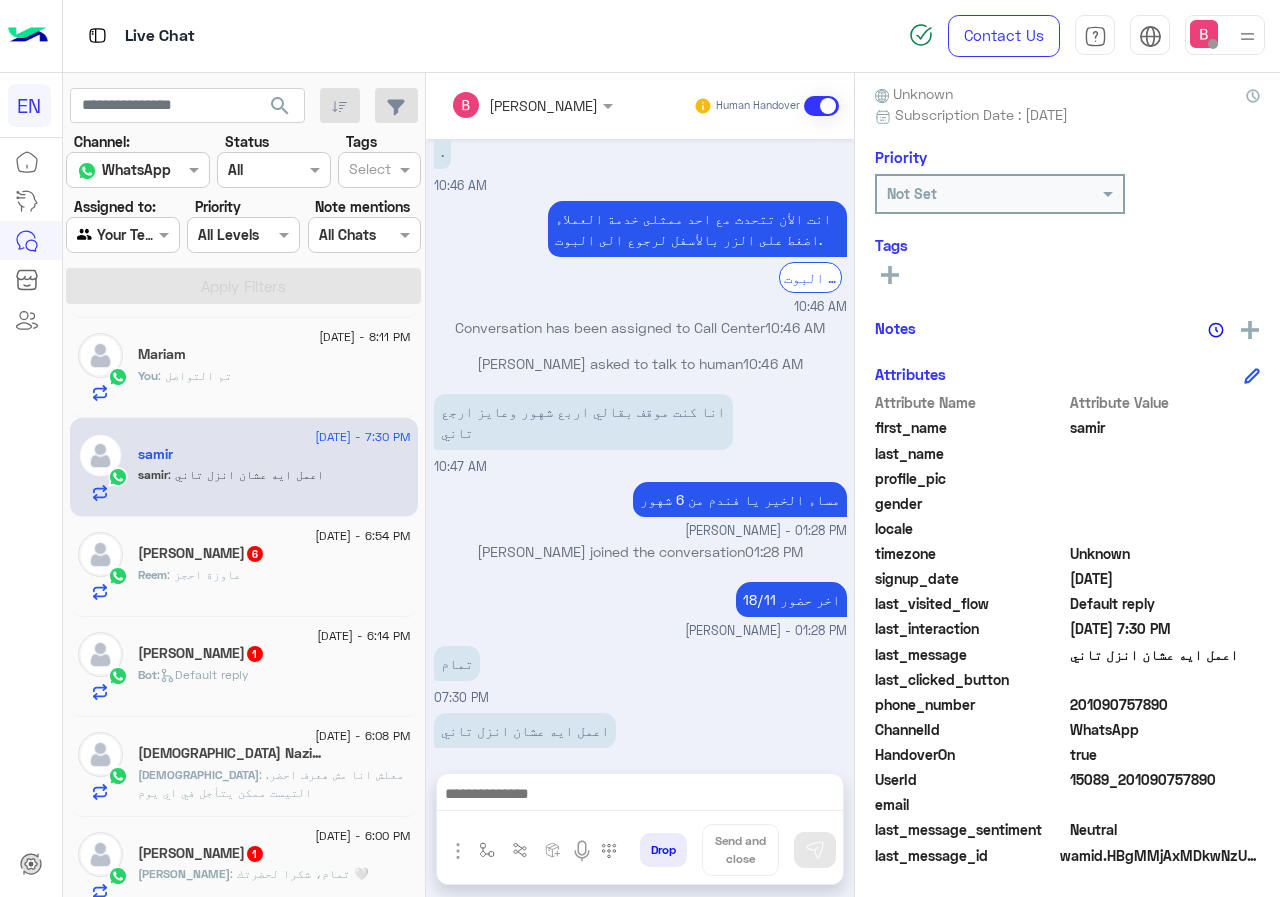 click at bounding box center (505, 105) 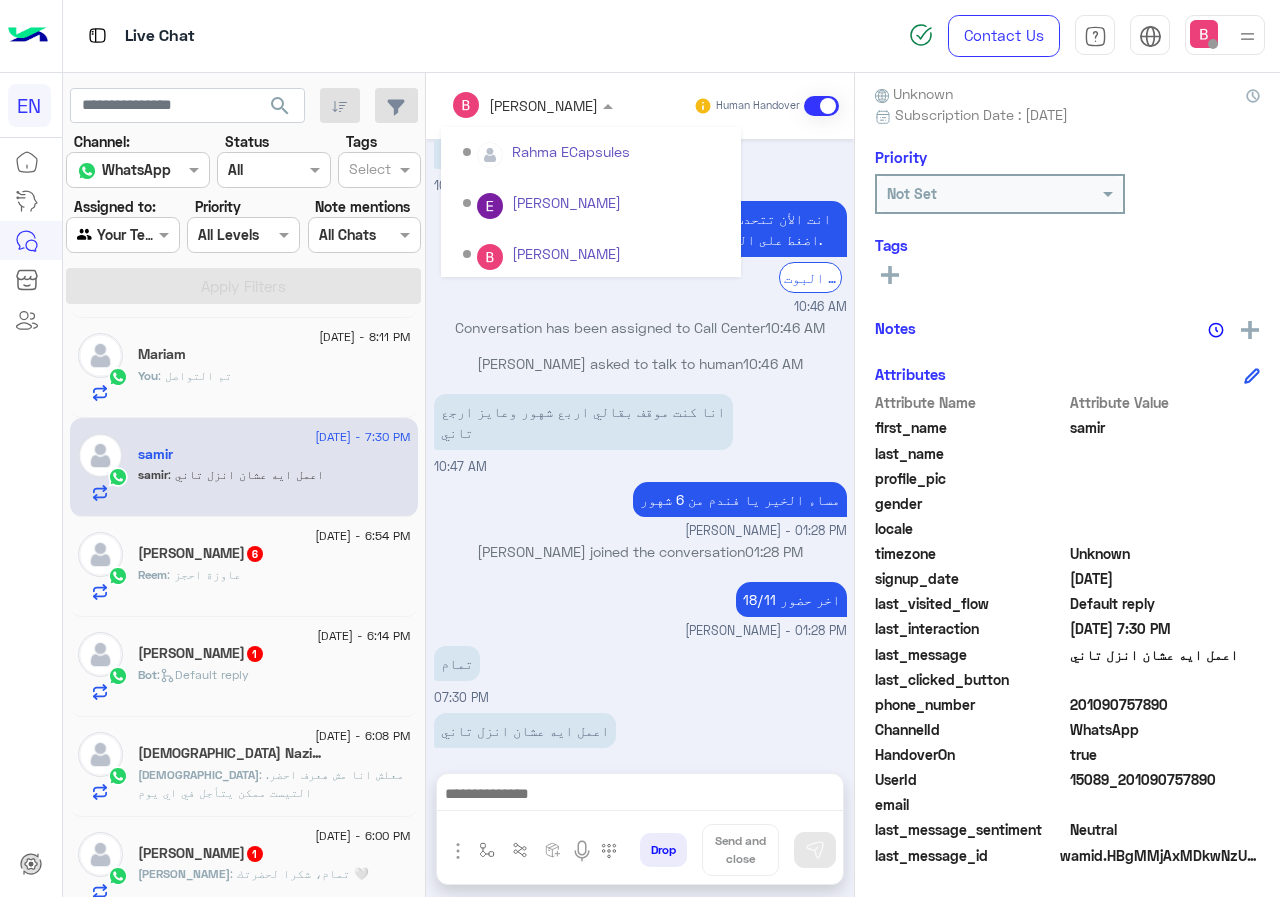 scroll, scrollTop: 332, scrollLeft: 0, axis: vertical 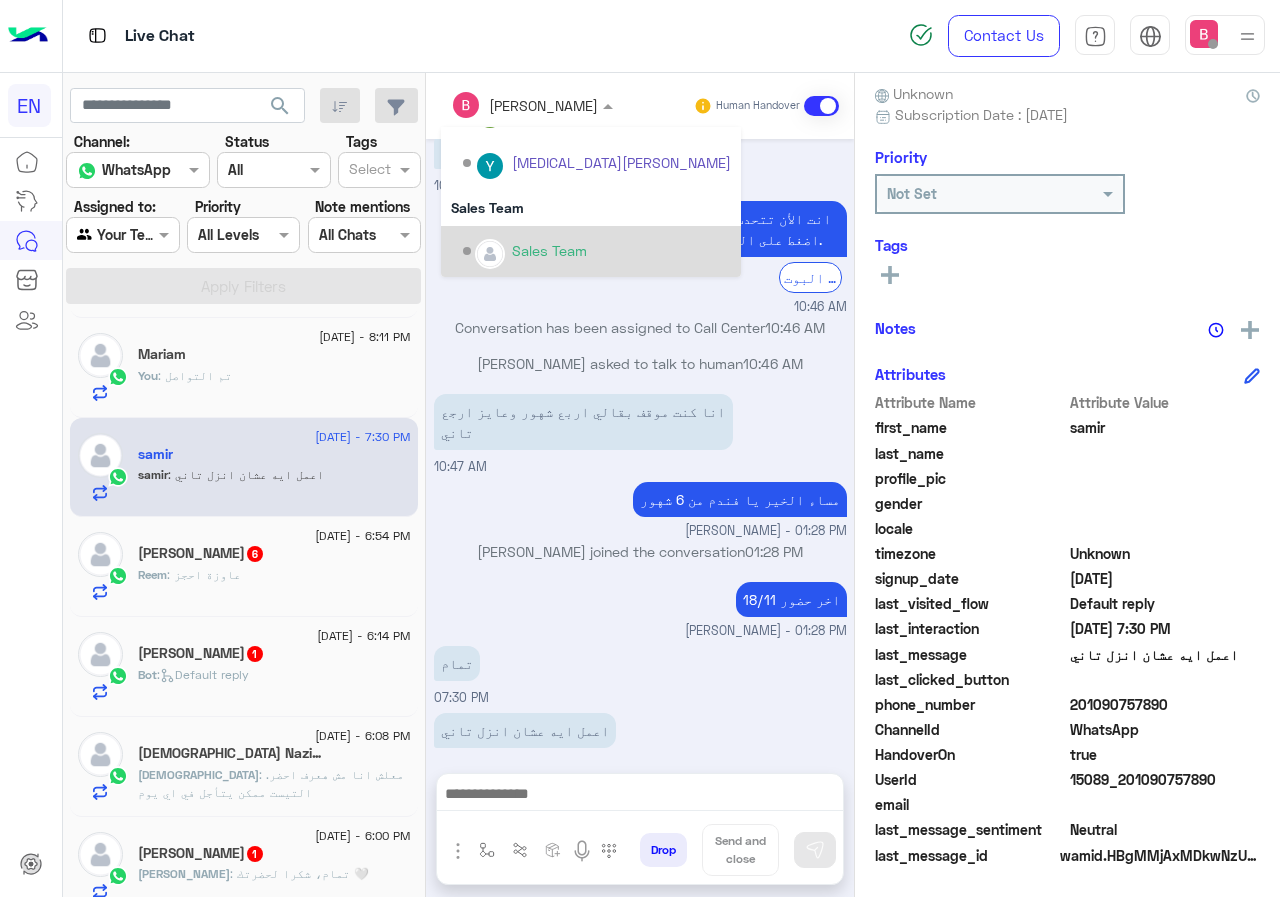 click on "Sales Team" at bounding box center [549, 250] 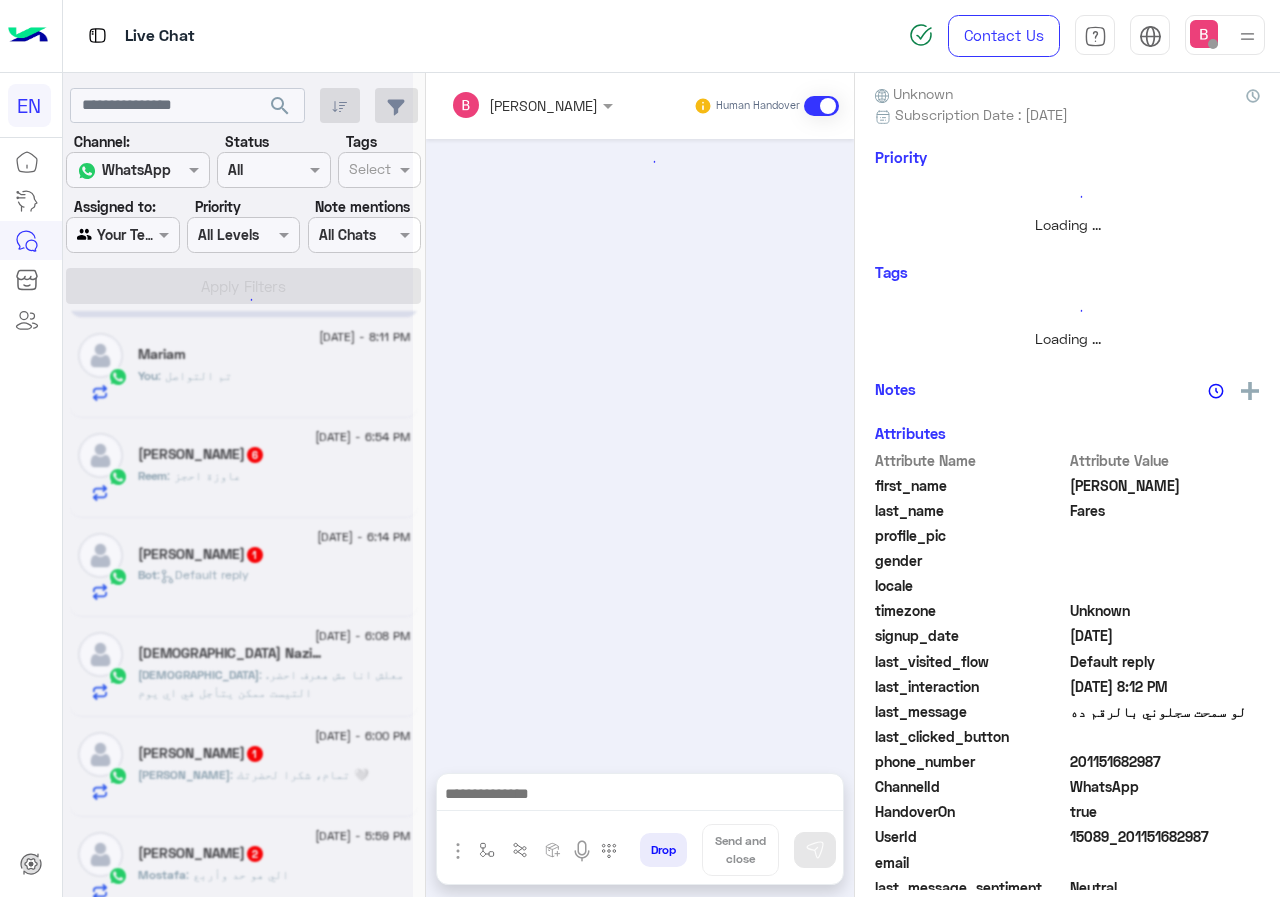 scroll, scrollTop: 0, scrollLeft: 0, axis: both 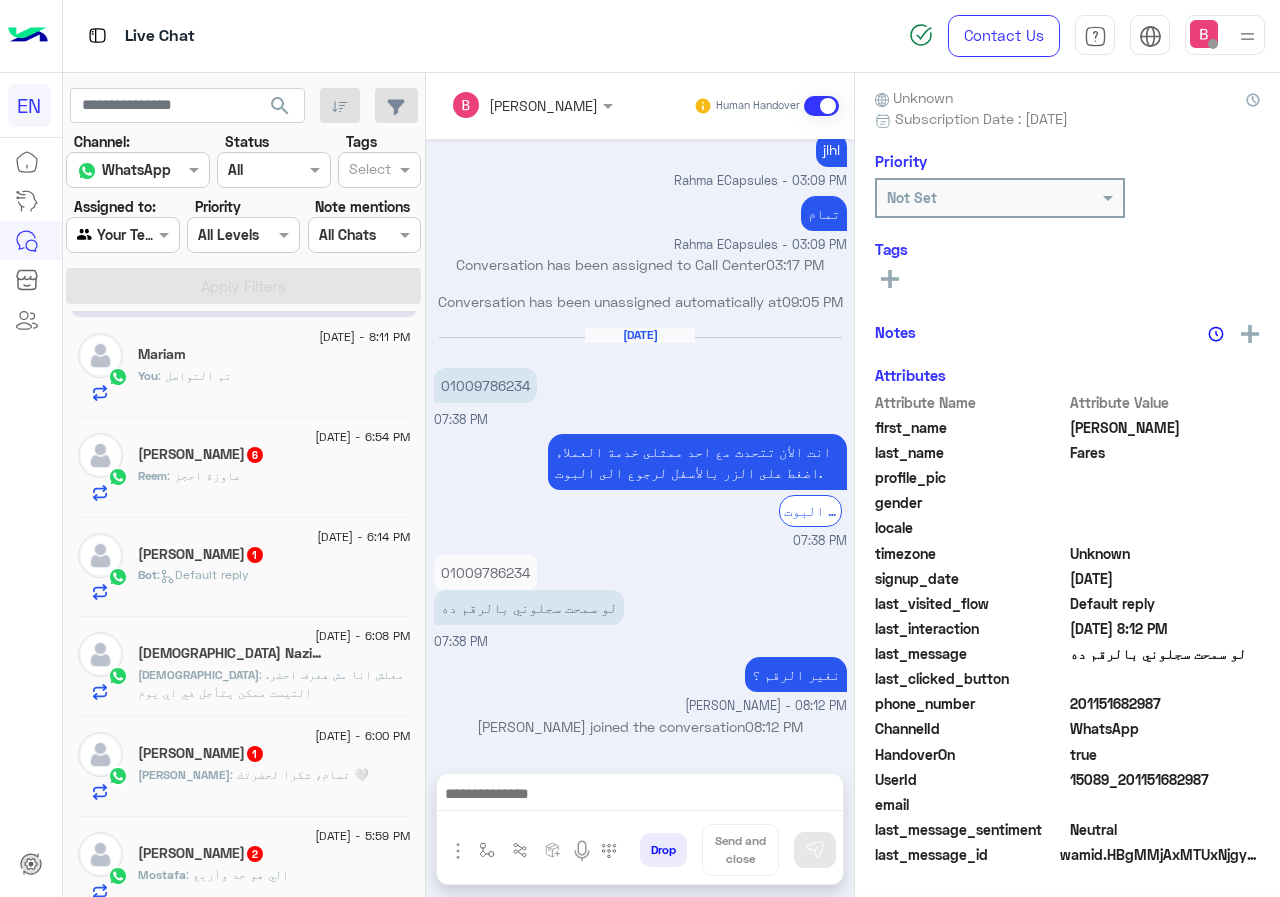 click on "Reem : عاوزة احجز" 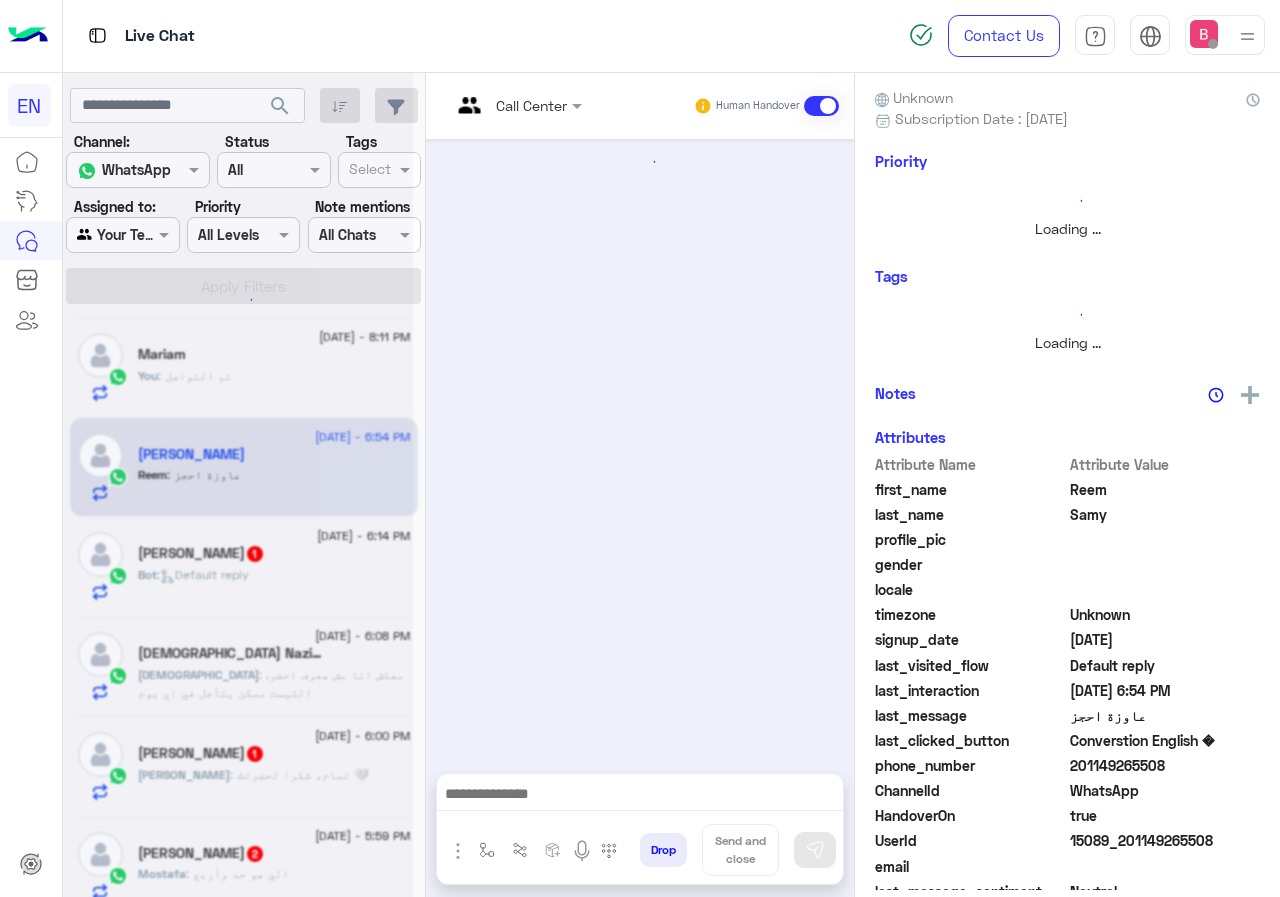 scroll, scrollTop: 180, scrollLeft: 0, axis: vertical 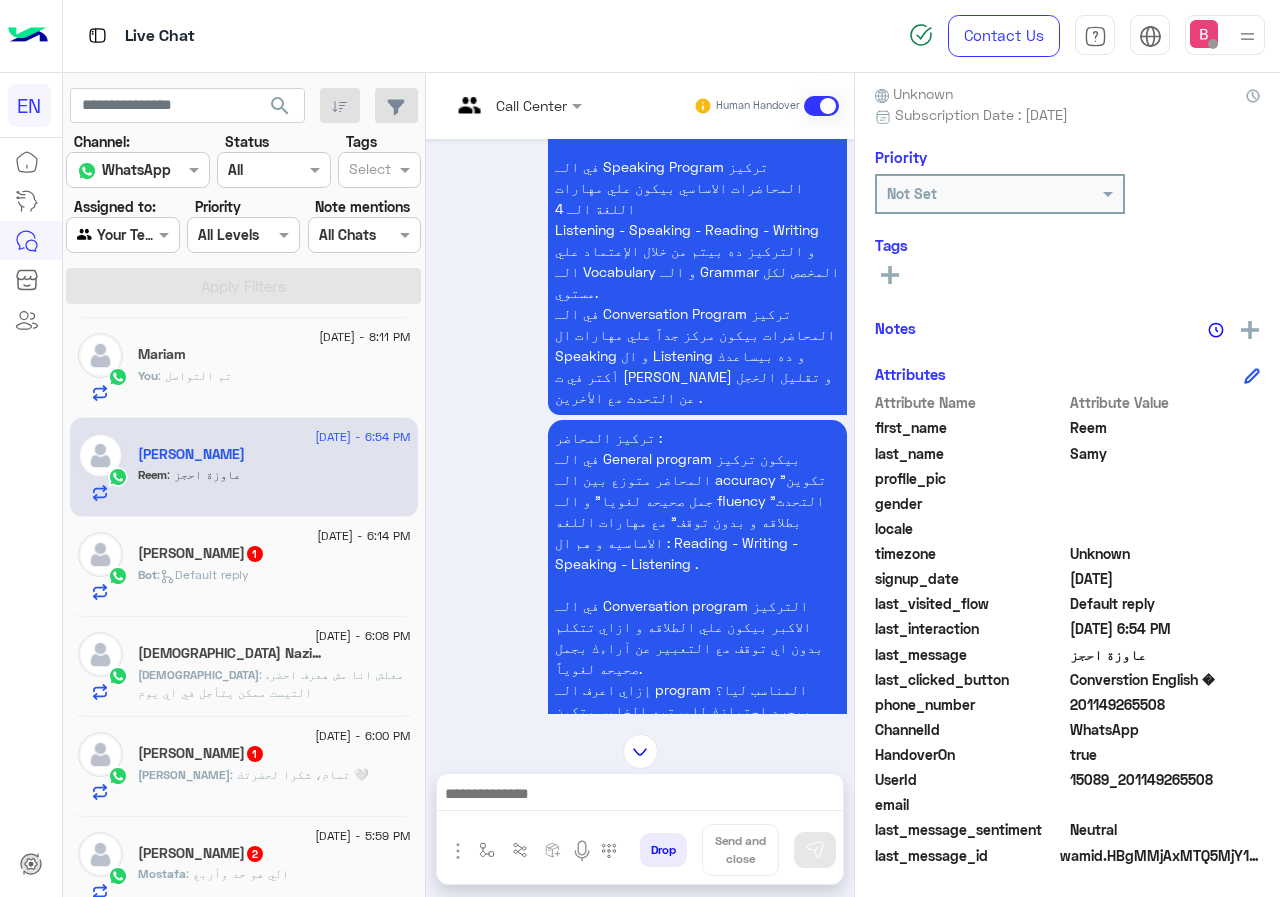 click at bounding box center [491, 105] 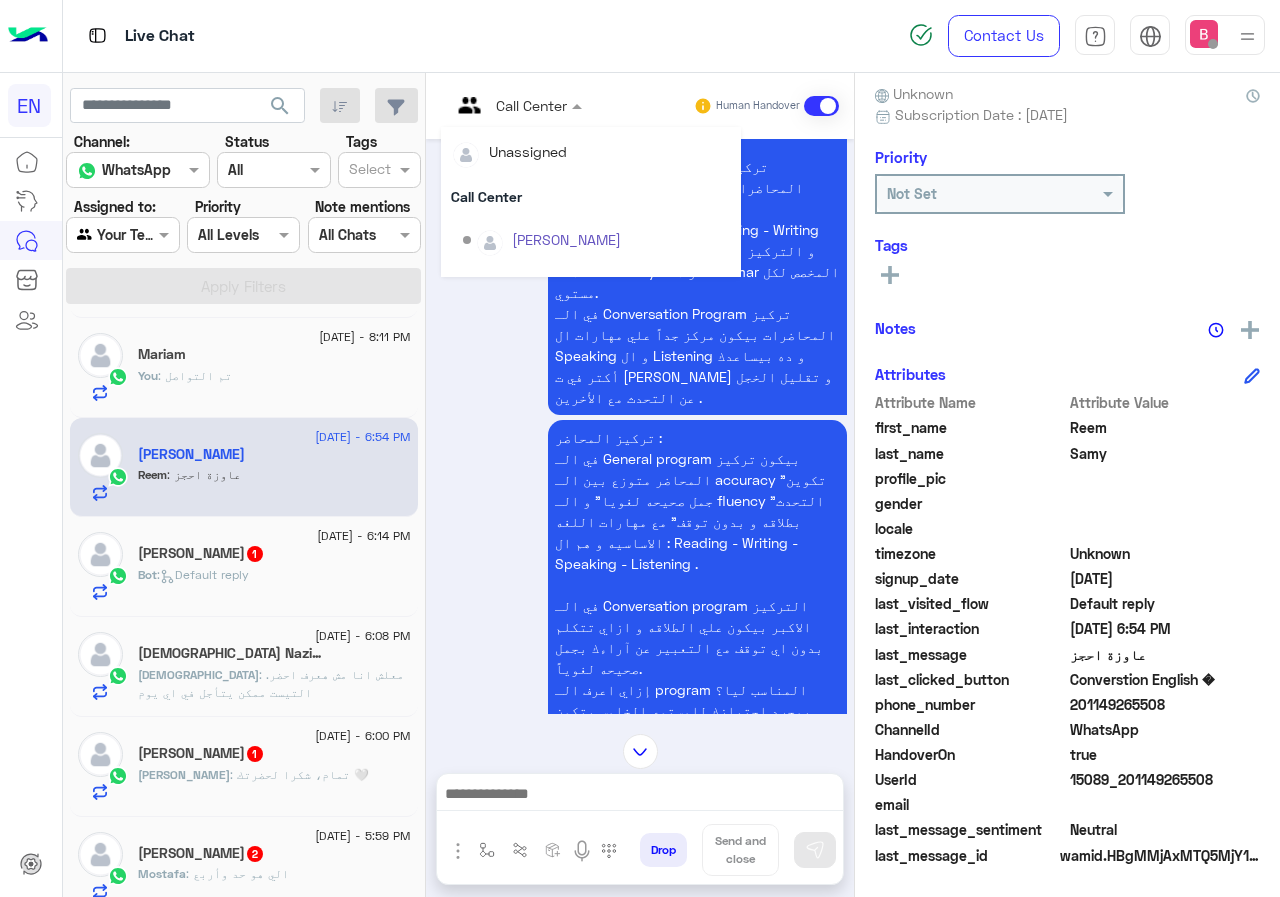 scroll, scrollTop: 332, scrollLeft: 0, axis: vertical 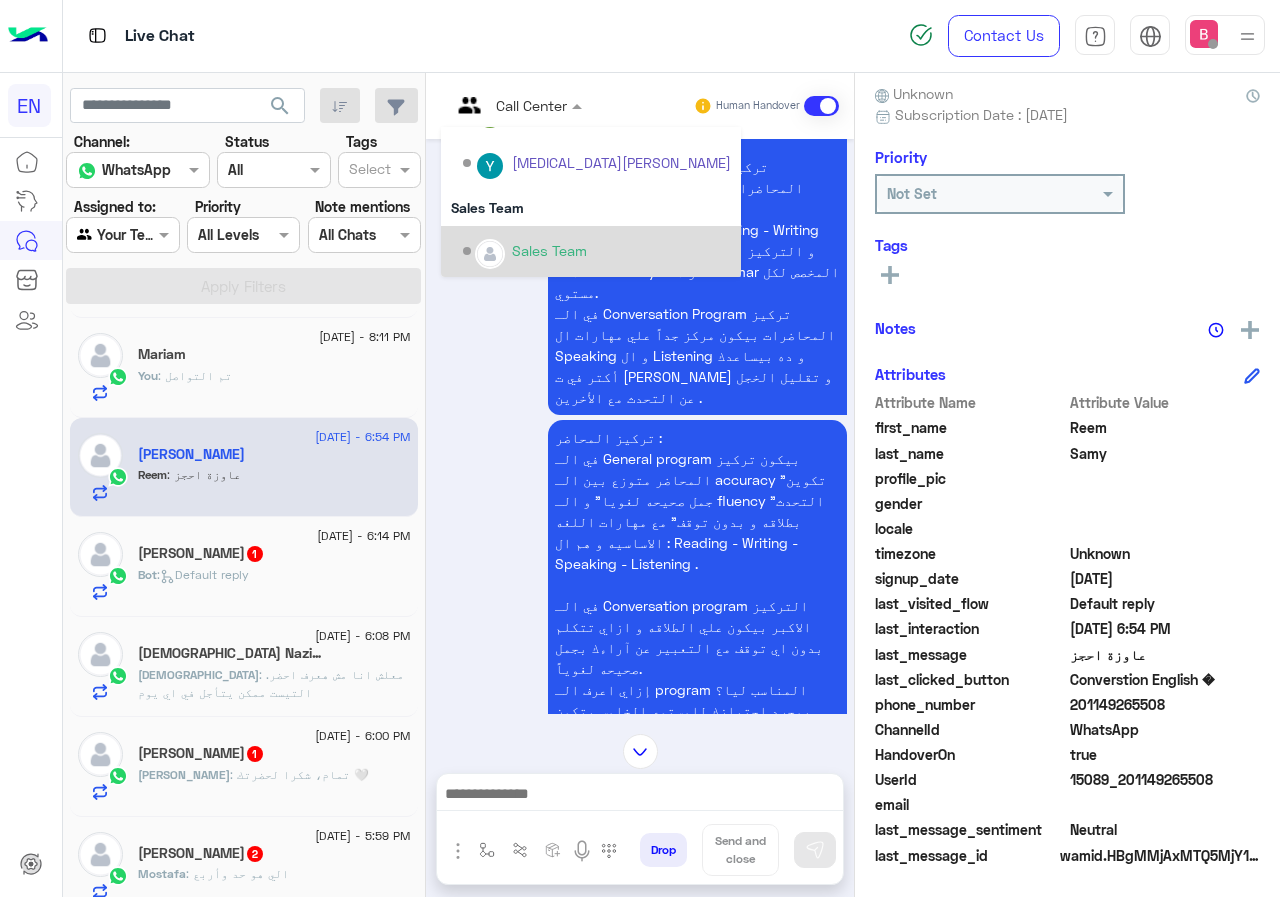 click at bounding box center (490, 254) 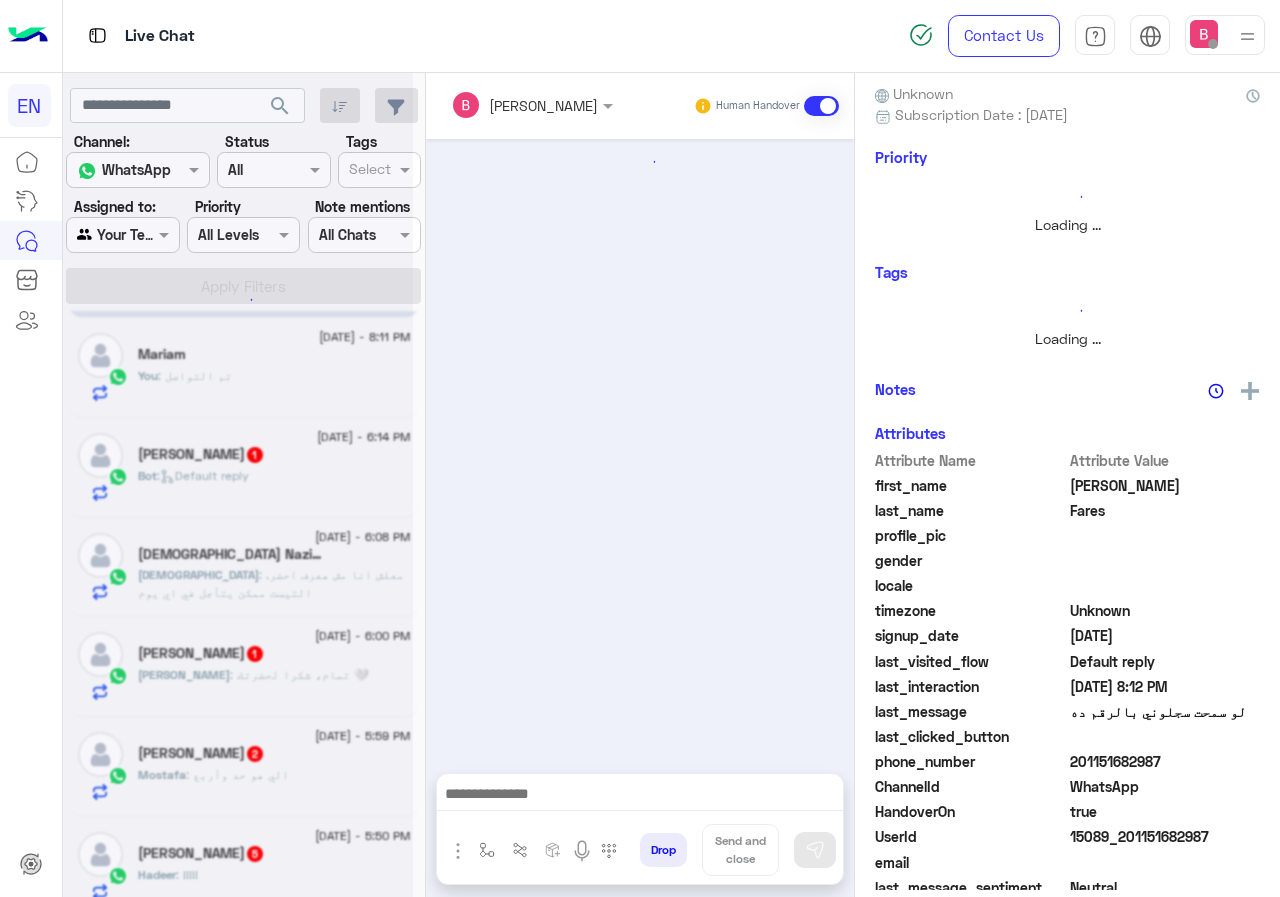 scroll, scrollTop: 0, scrollLeft: 0, axis: both 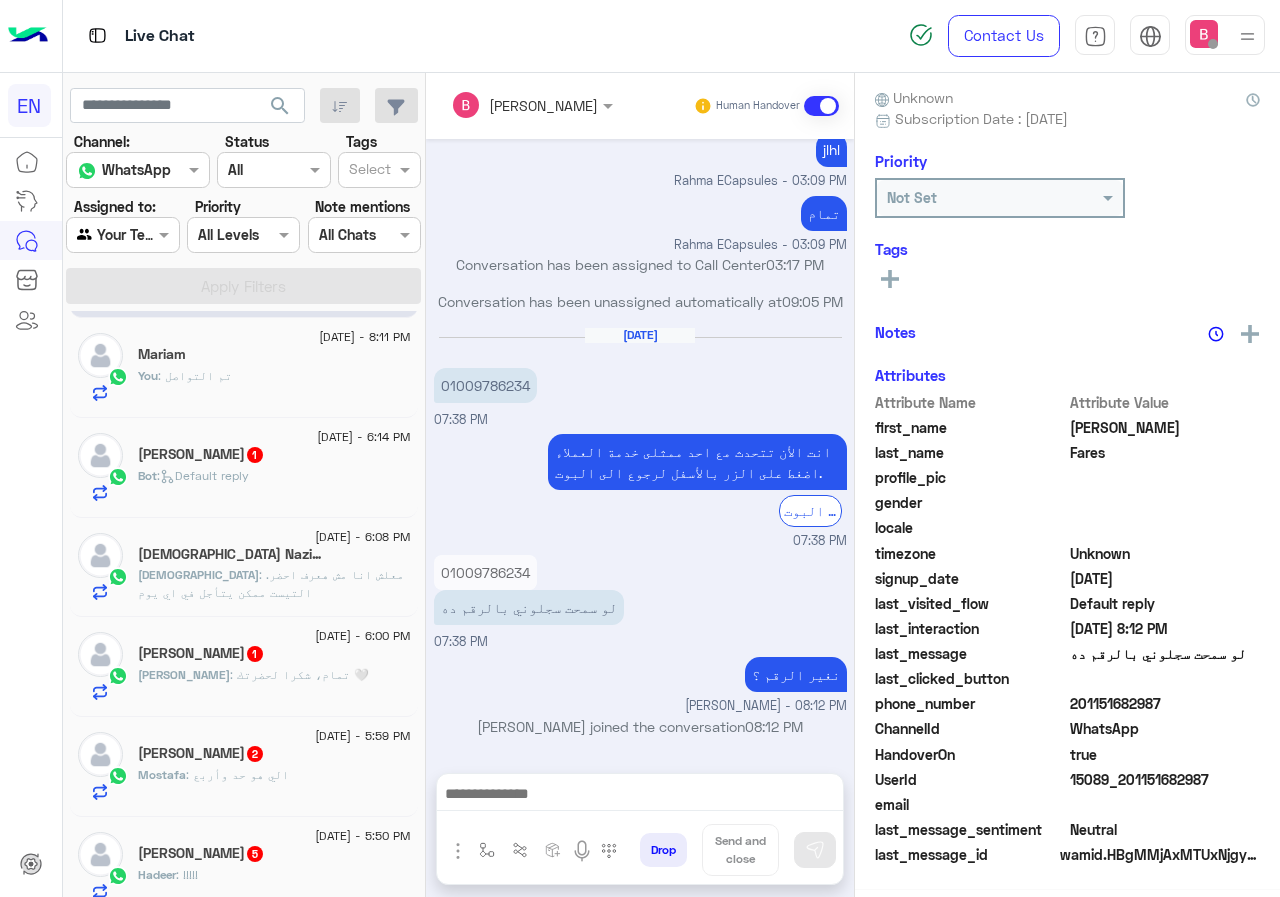 click on "Bot :   Default reply" 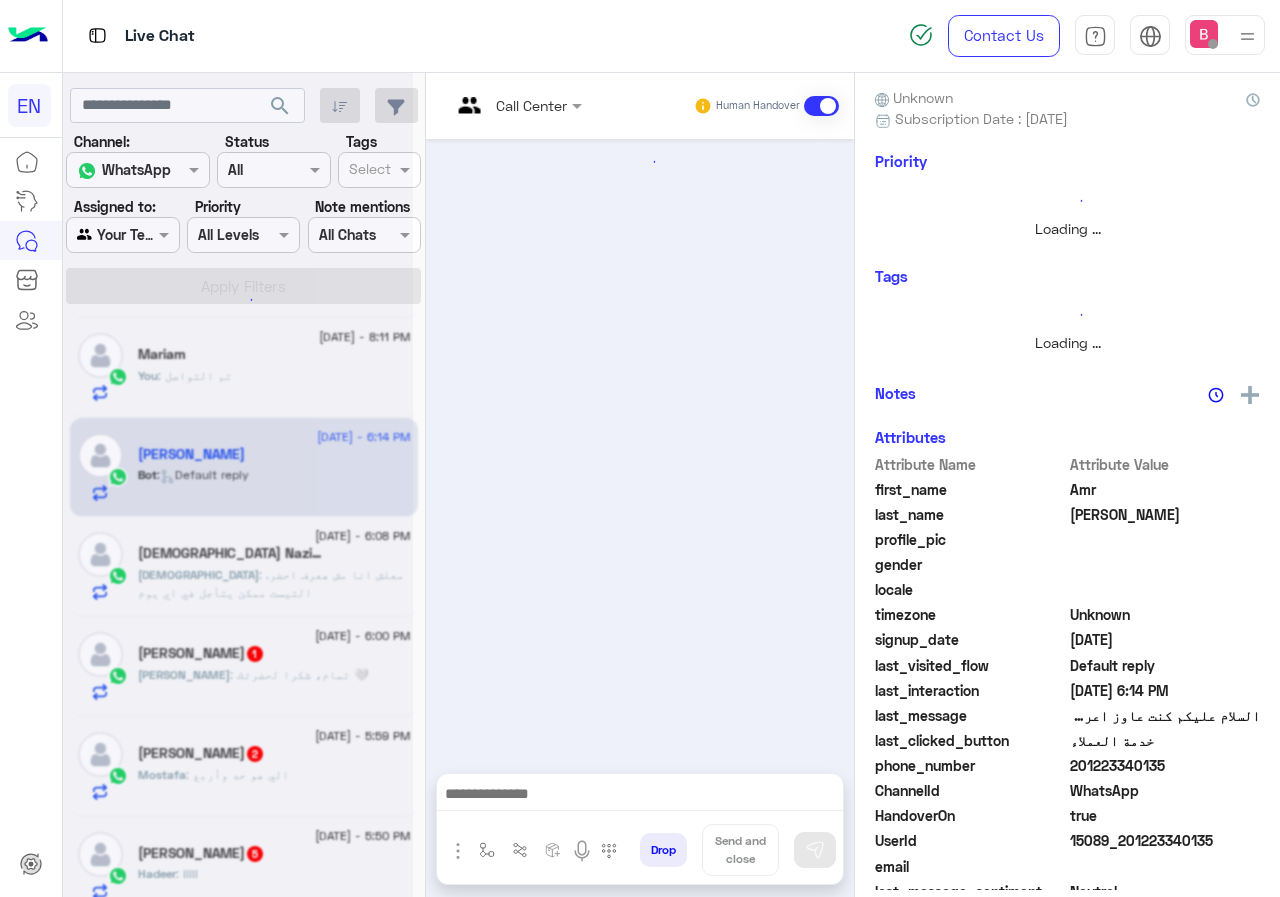 scroll, scrollTop: 180, scrollLeft: 0, axis: vertical 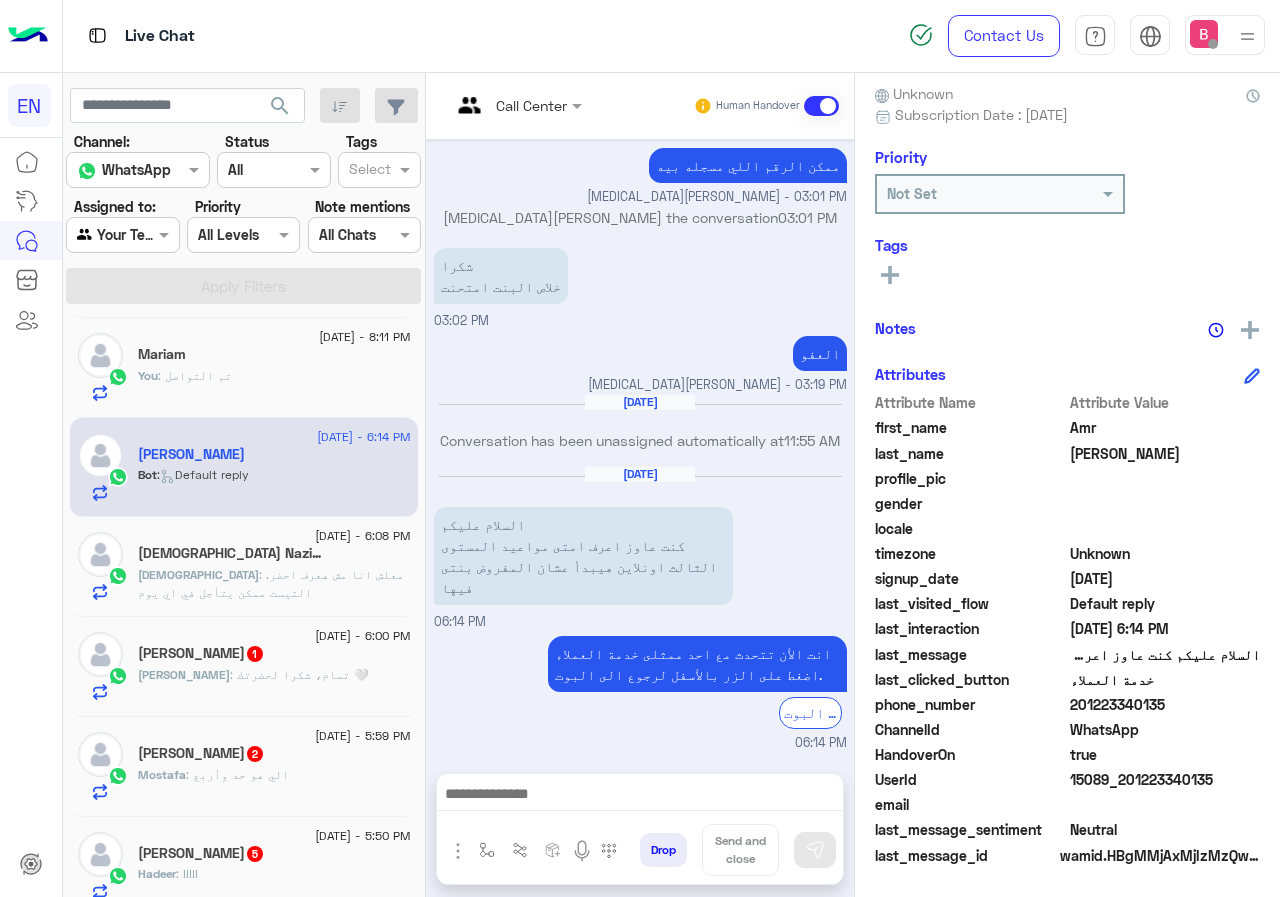 drag, startPoint x: 1076, startPoint y: 708, endPoint x: 1144, endPoint y: 701, distance: 68.359344 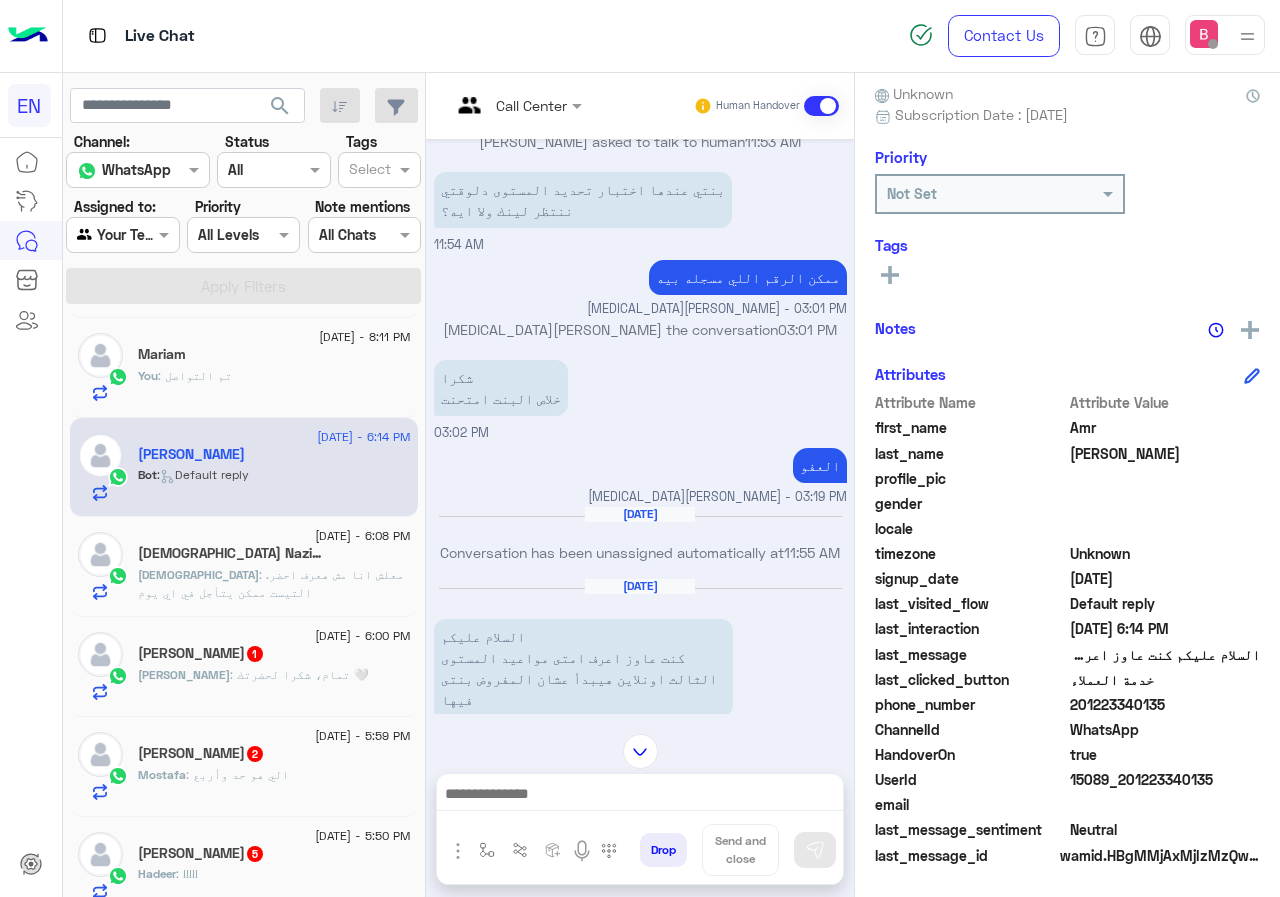 scroll, scrollTop: 1582, scrollLeft: 0, axis: vertical 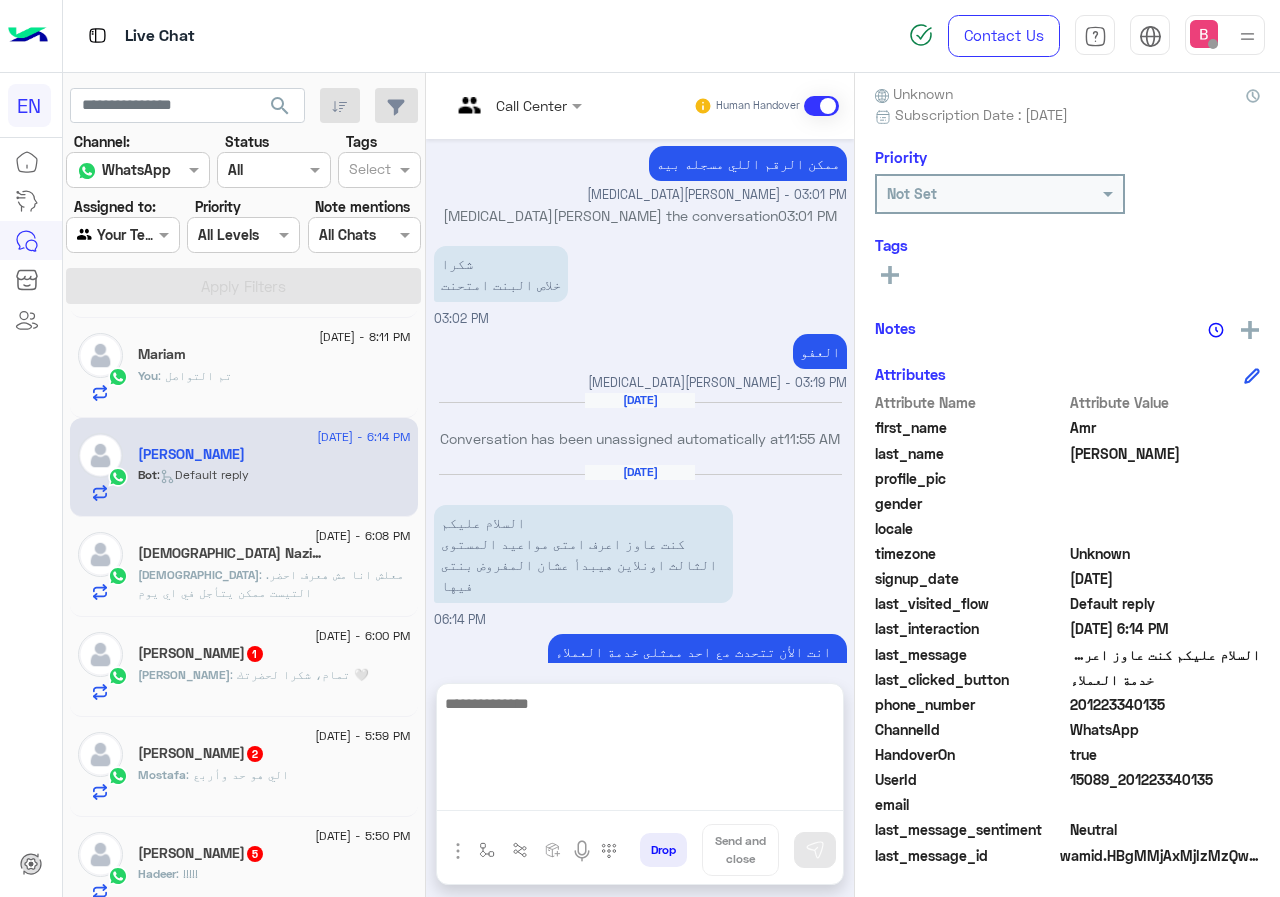 click at bounding box center (640, 751) 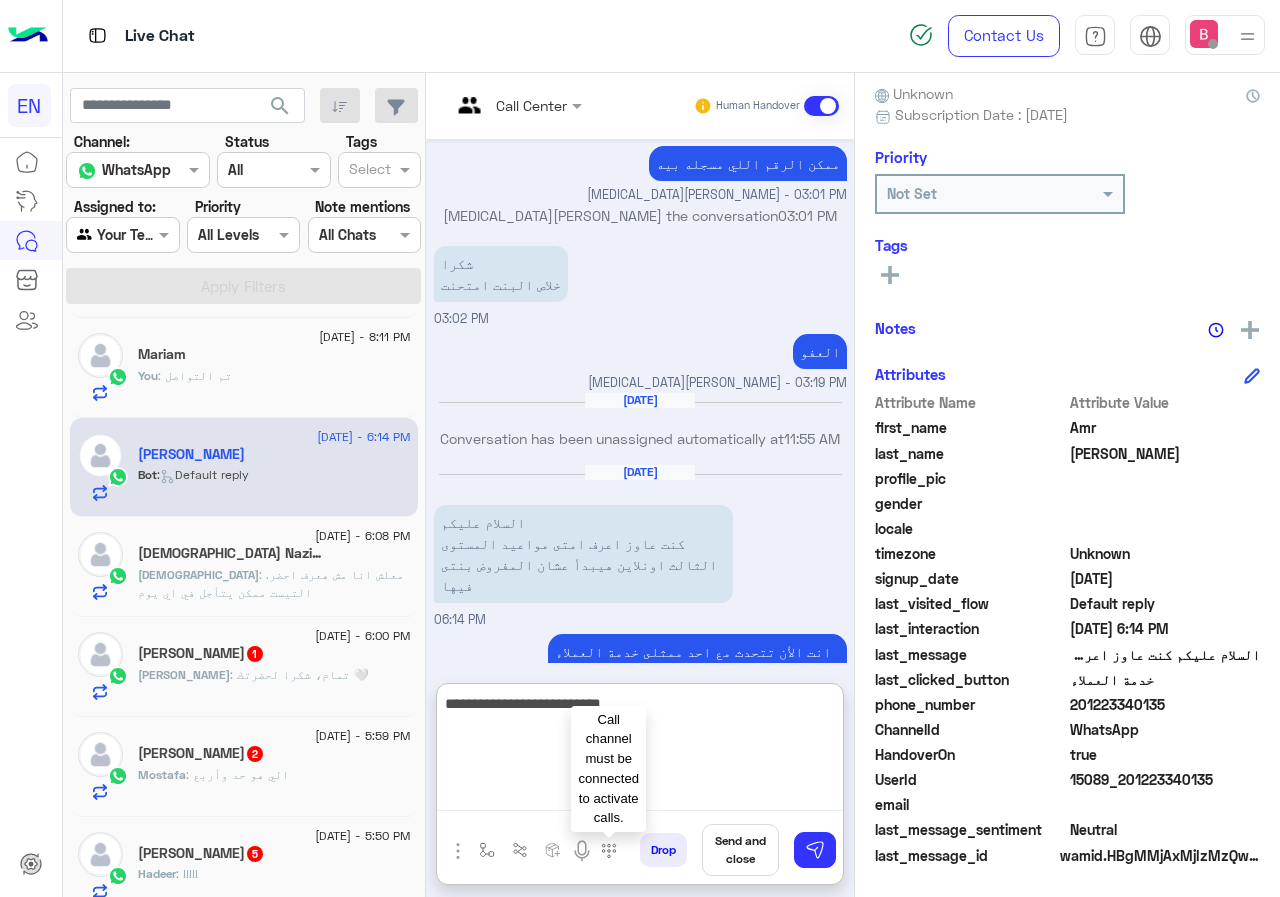 type on "**********" 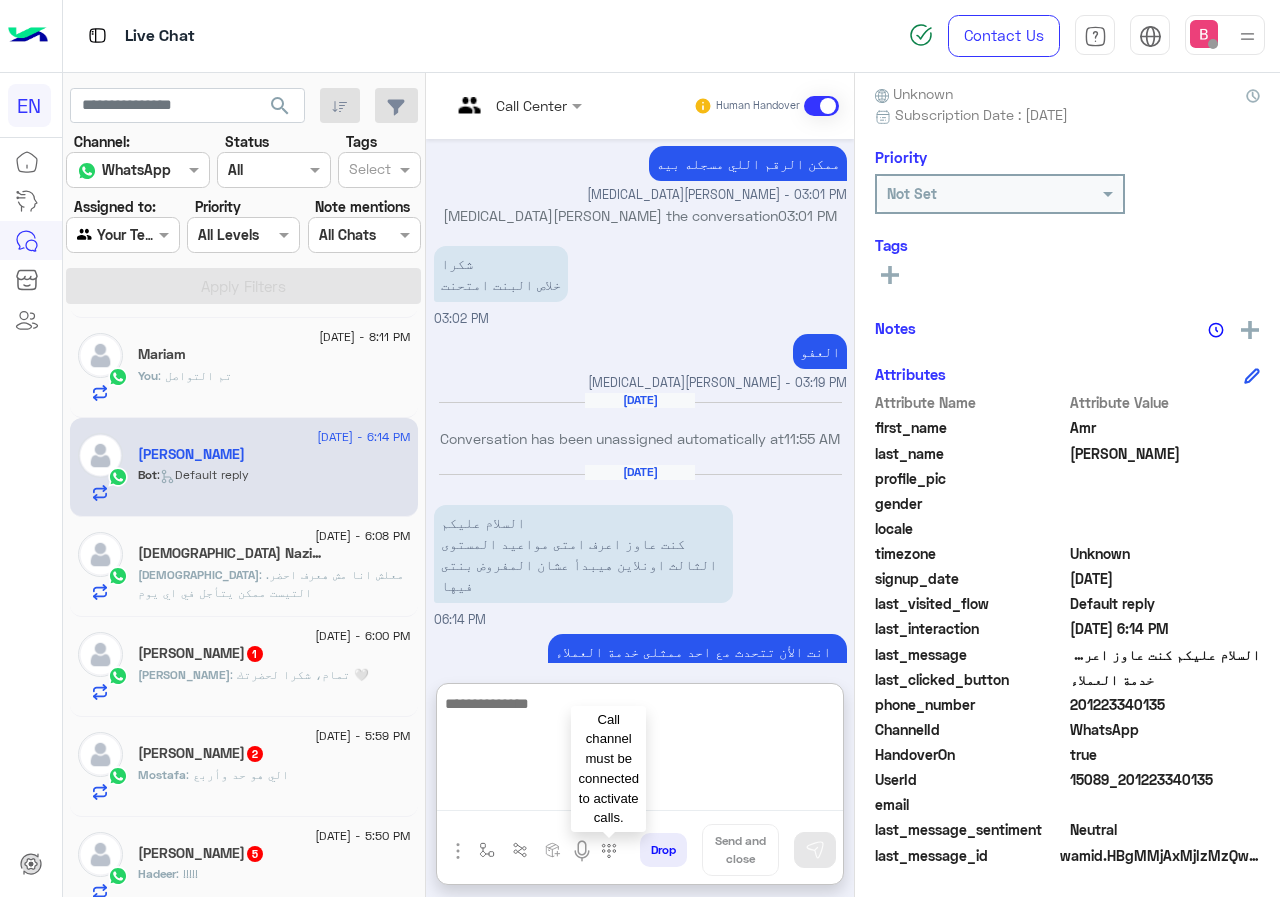 scroll, scrollTop: 1736, scrollLeft: 0, axis: vertical 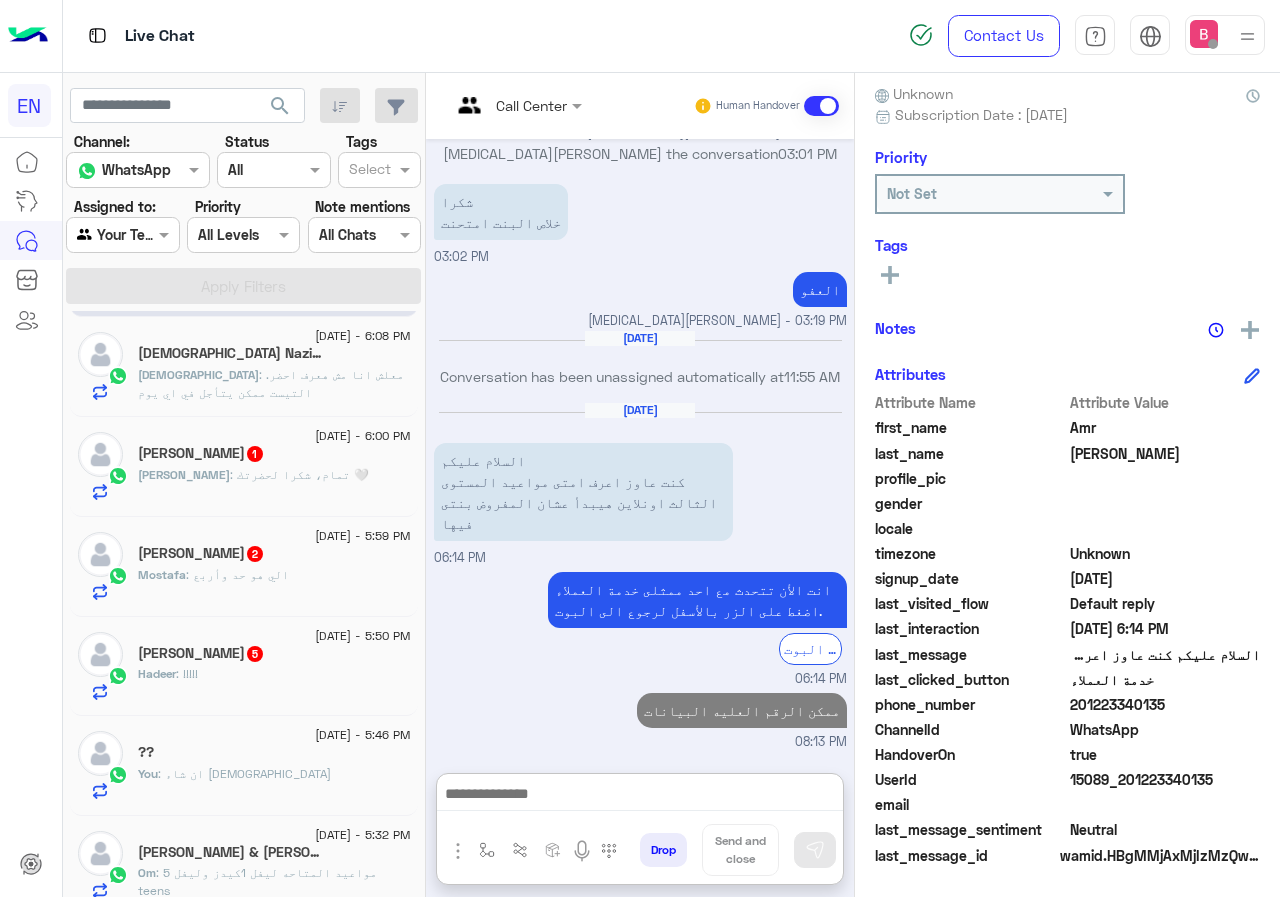 click on ": معلش انا مش هعرف احضر. التيست ممكن يتأجل في اي يوم" 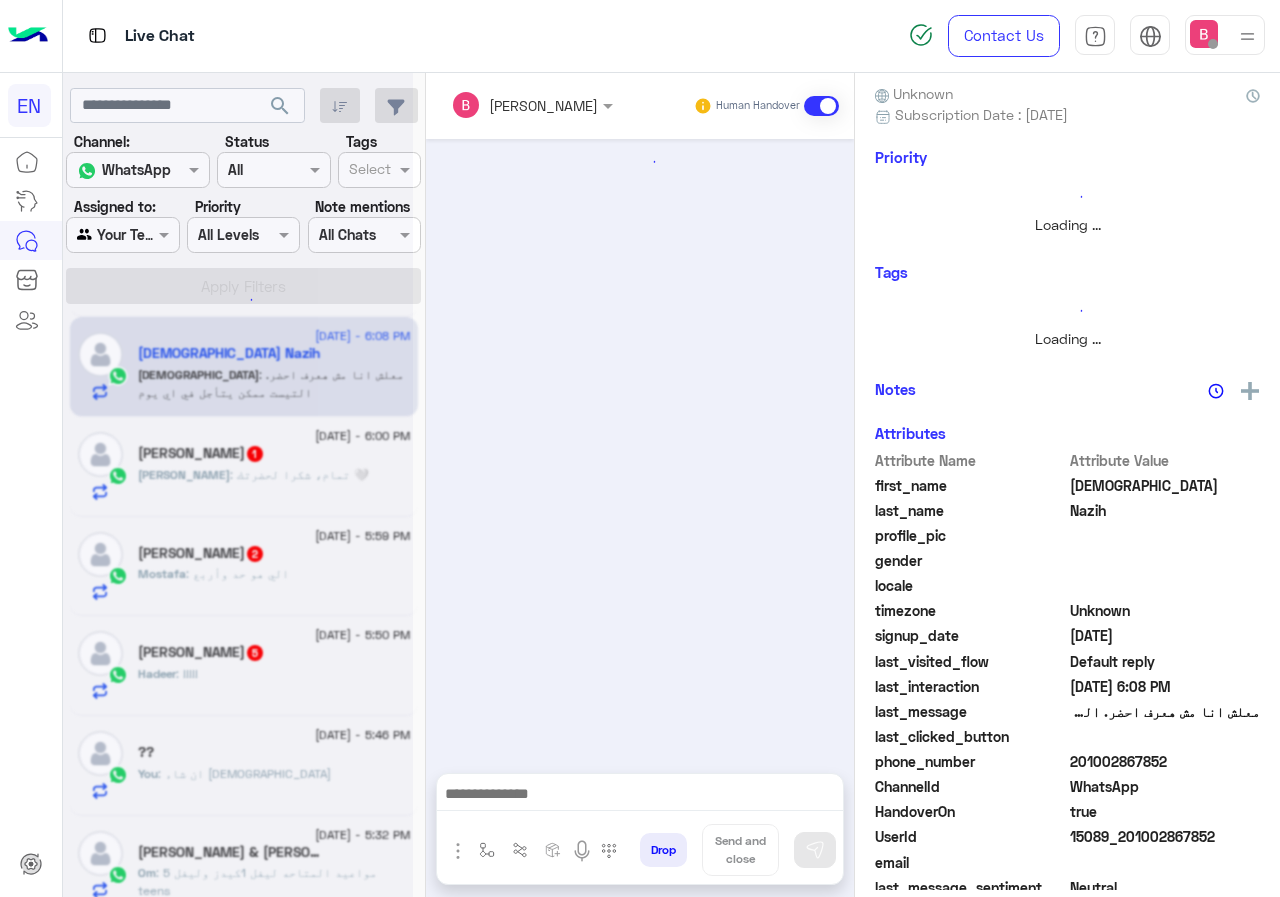 scroll, scrollTop: 0, scrollLeft: 0, axis: both 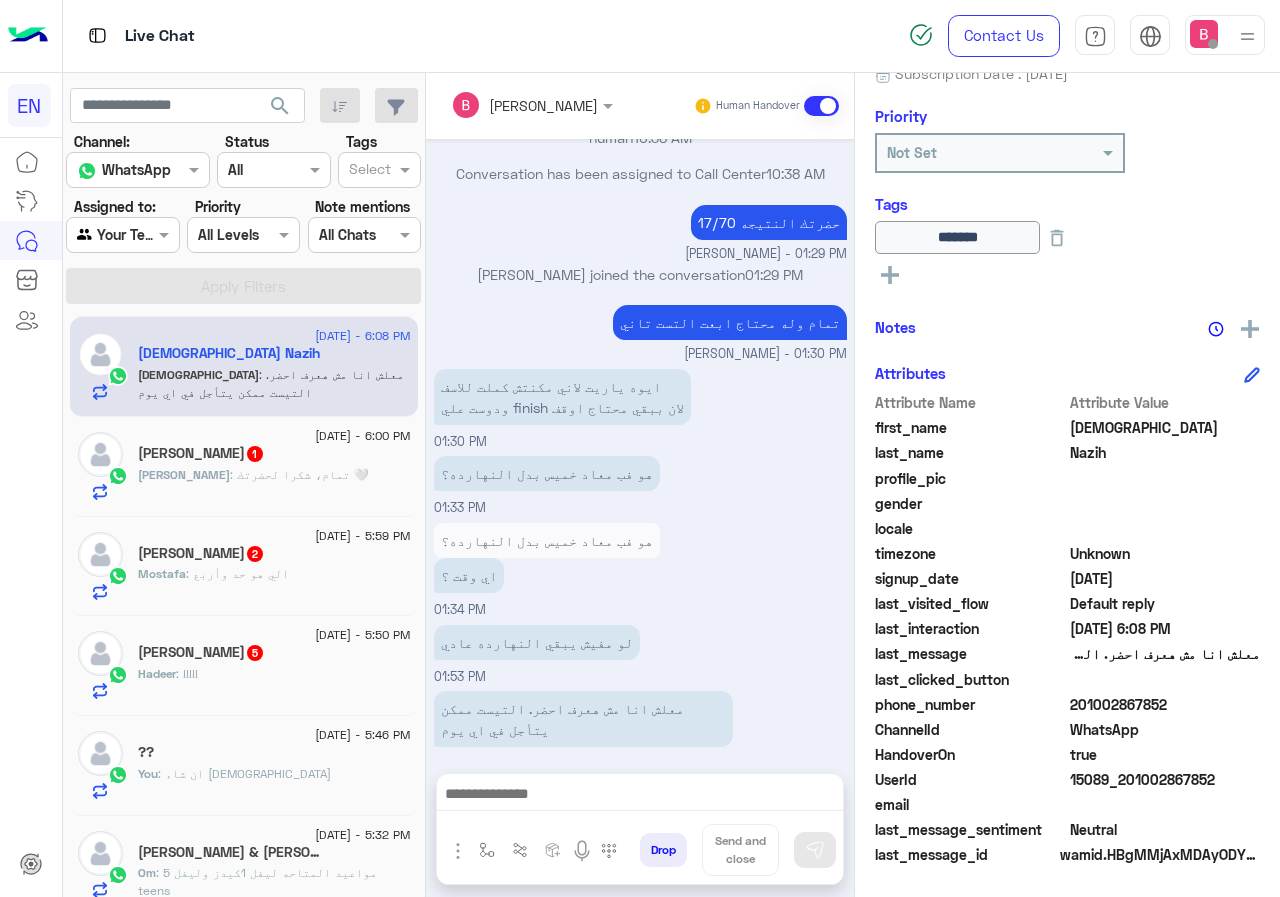 drag, startPoint x: 1074, startPoint y: 708, endPoint x: 1145, endPoint y: 709, distance: 71.00704 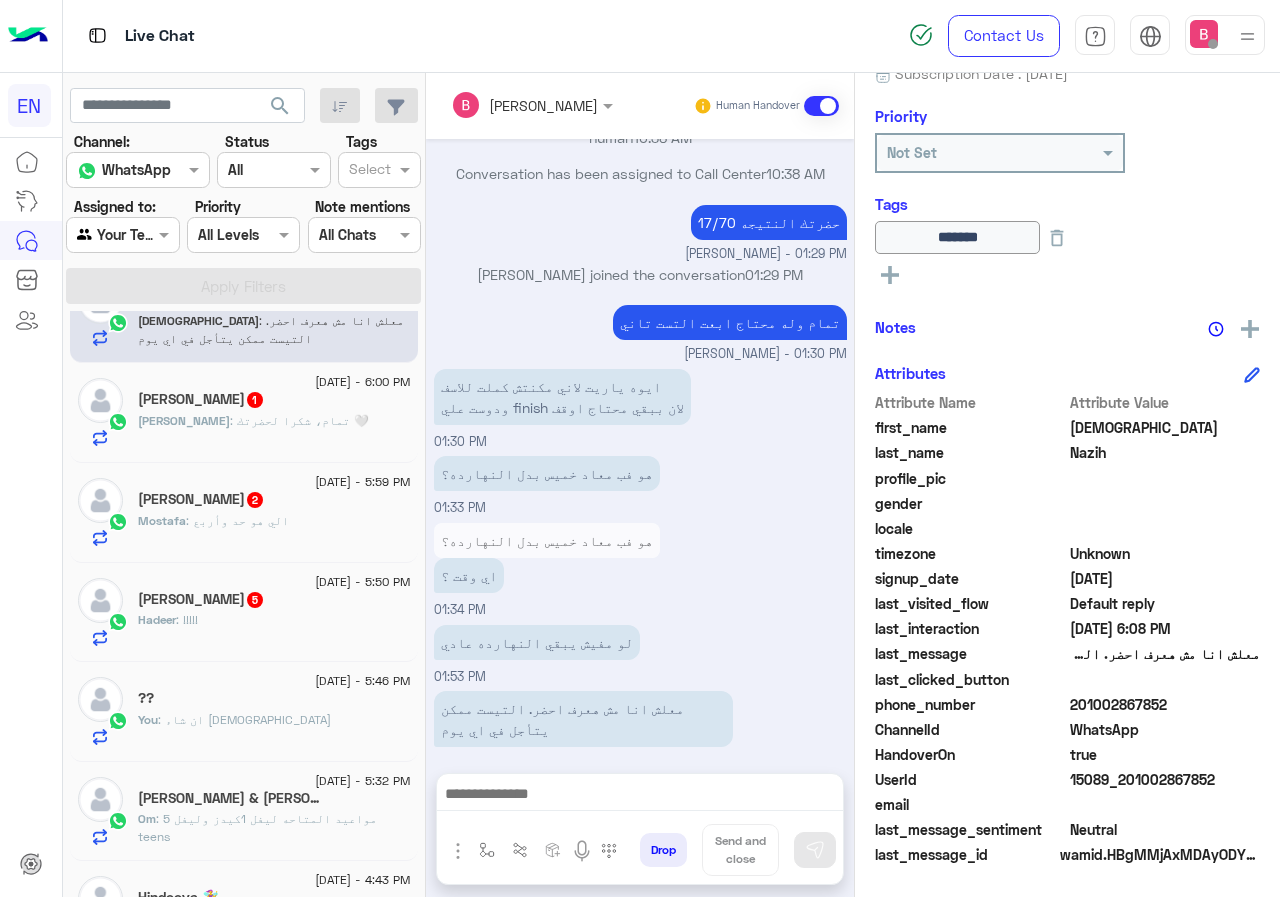 scroll, scrollTop: 400, scrollLeft: 0, axis: vertical 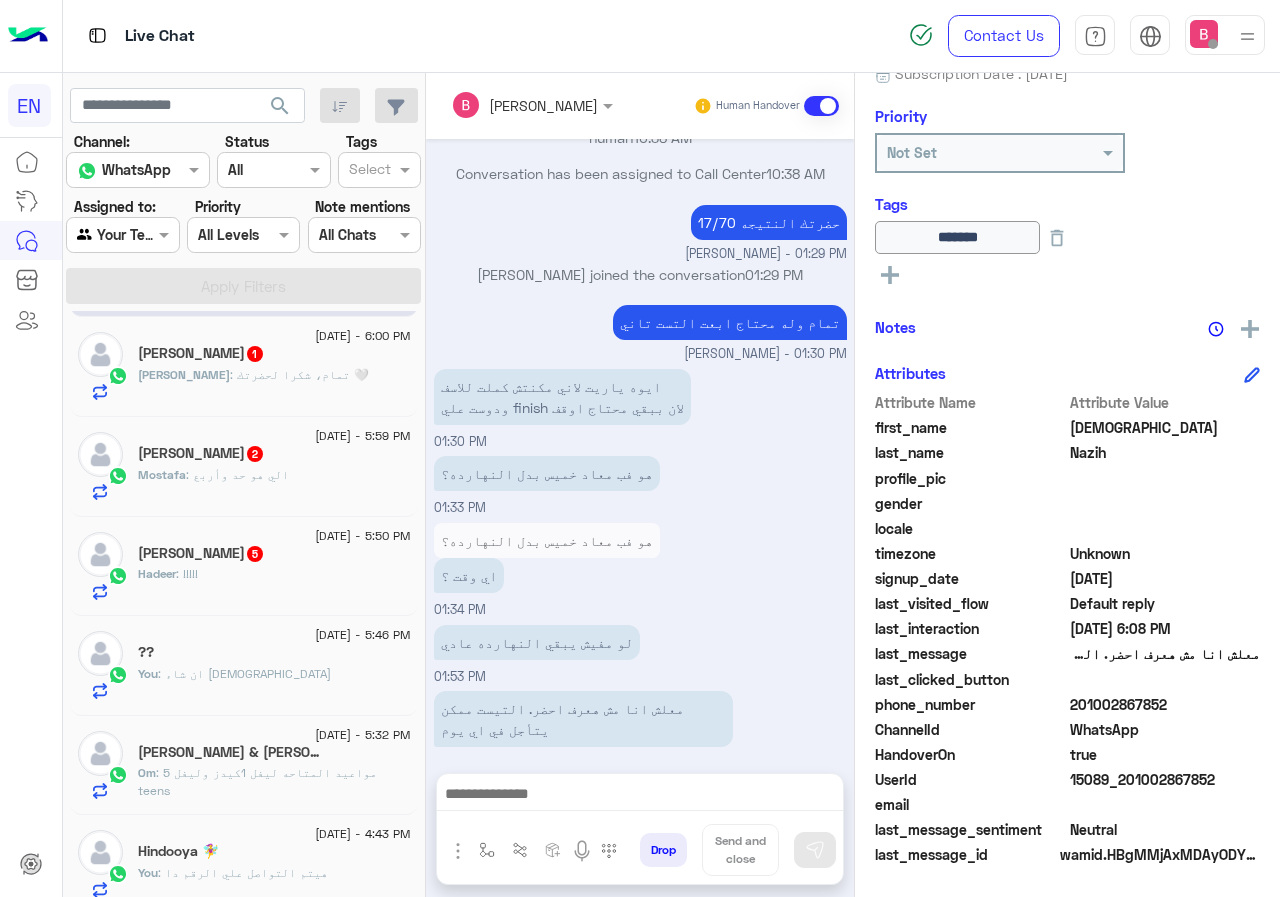 click on "[PERSON_NAME] : تمام، شكرا لحضرتك 🤍" 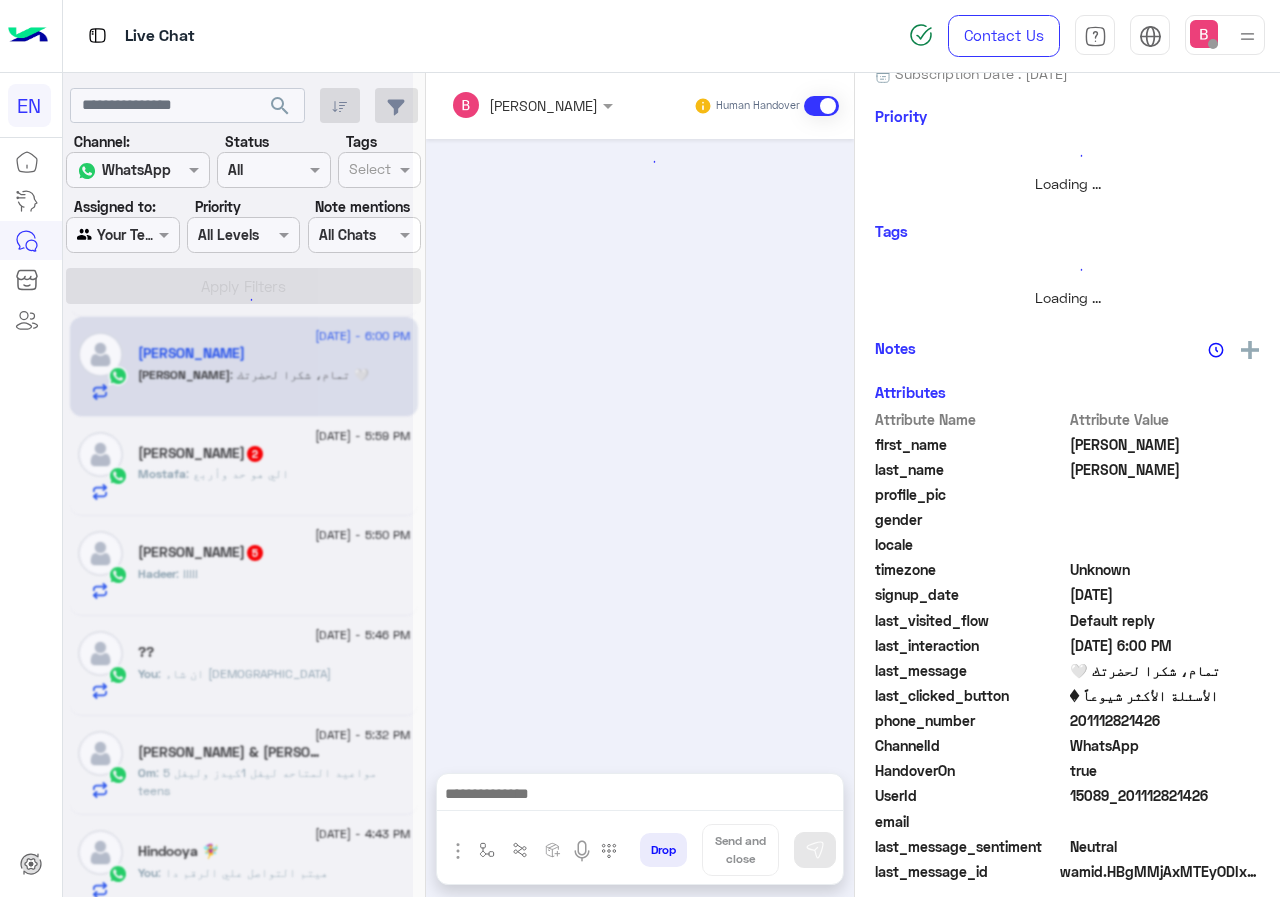 scroll, scrollTop: 0, scrollLeft: 0, axis: both 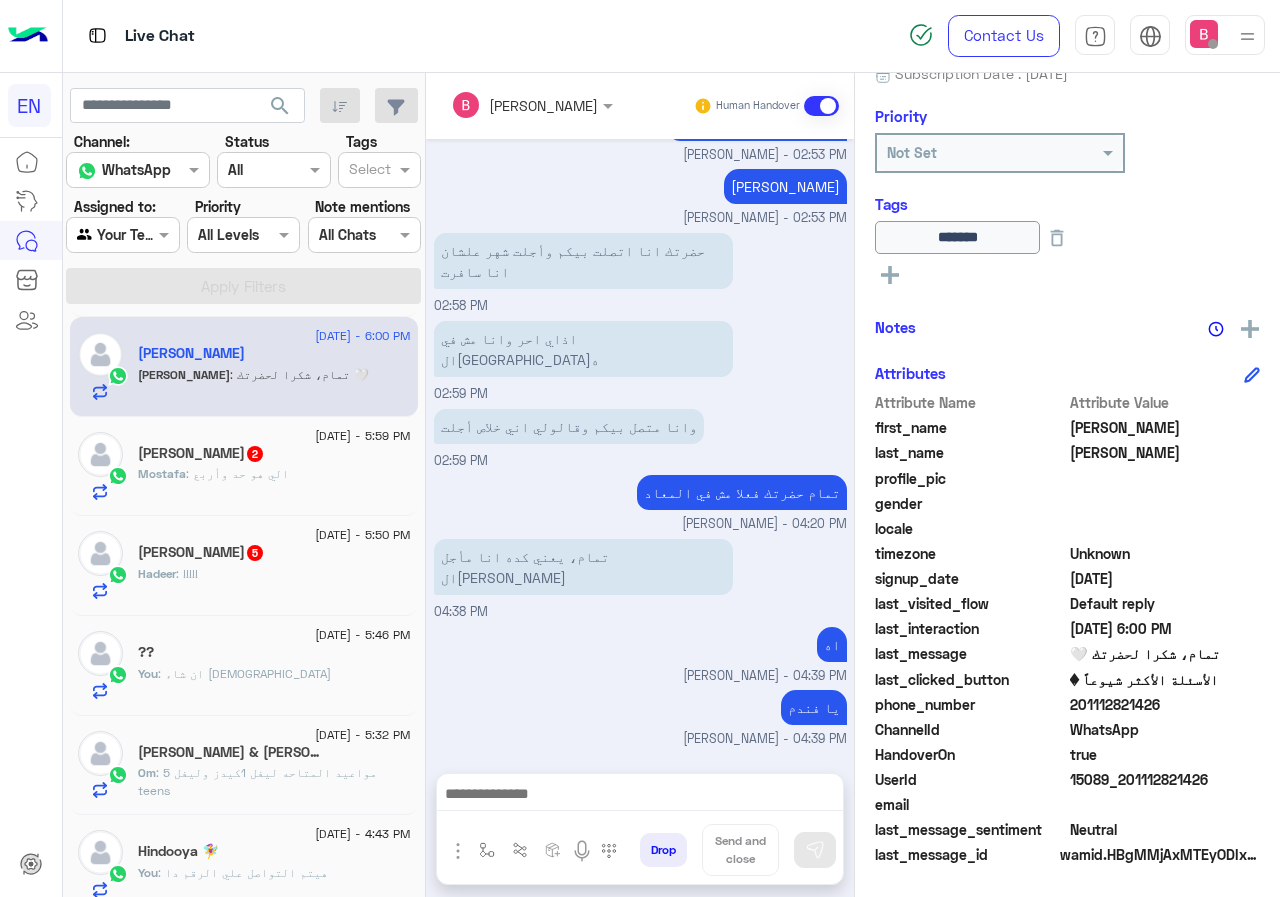 click on "[PERSON_NAME]  2" 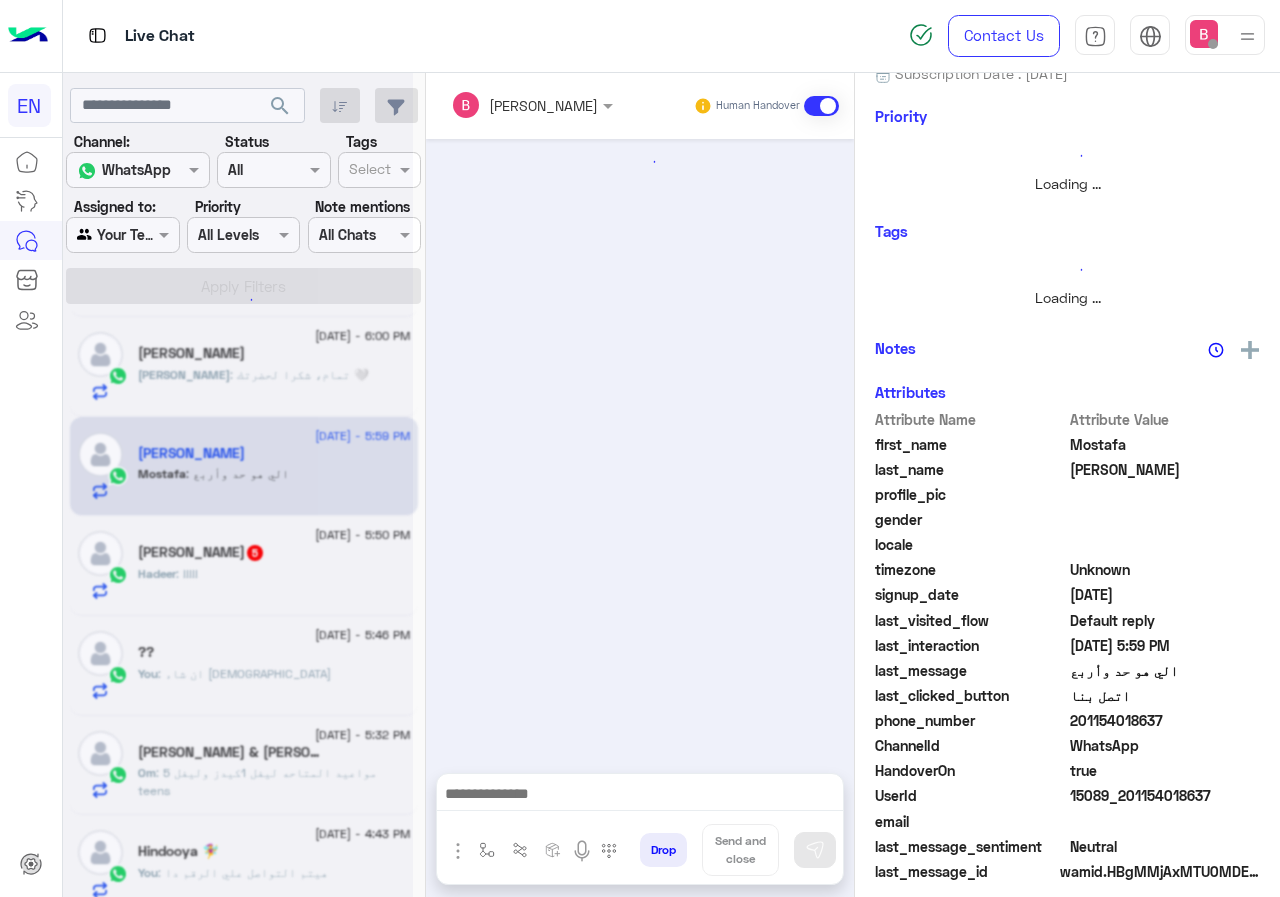 scroll, scrollTop: 217, scrollLeft: 0, axis: vertical 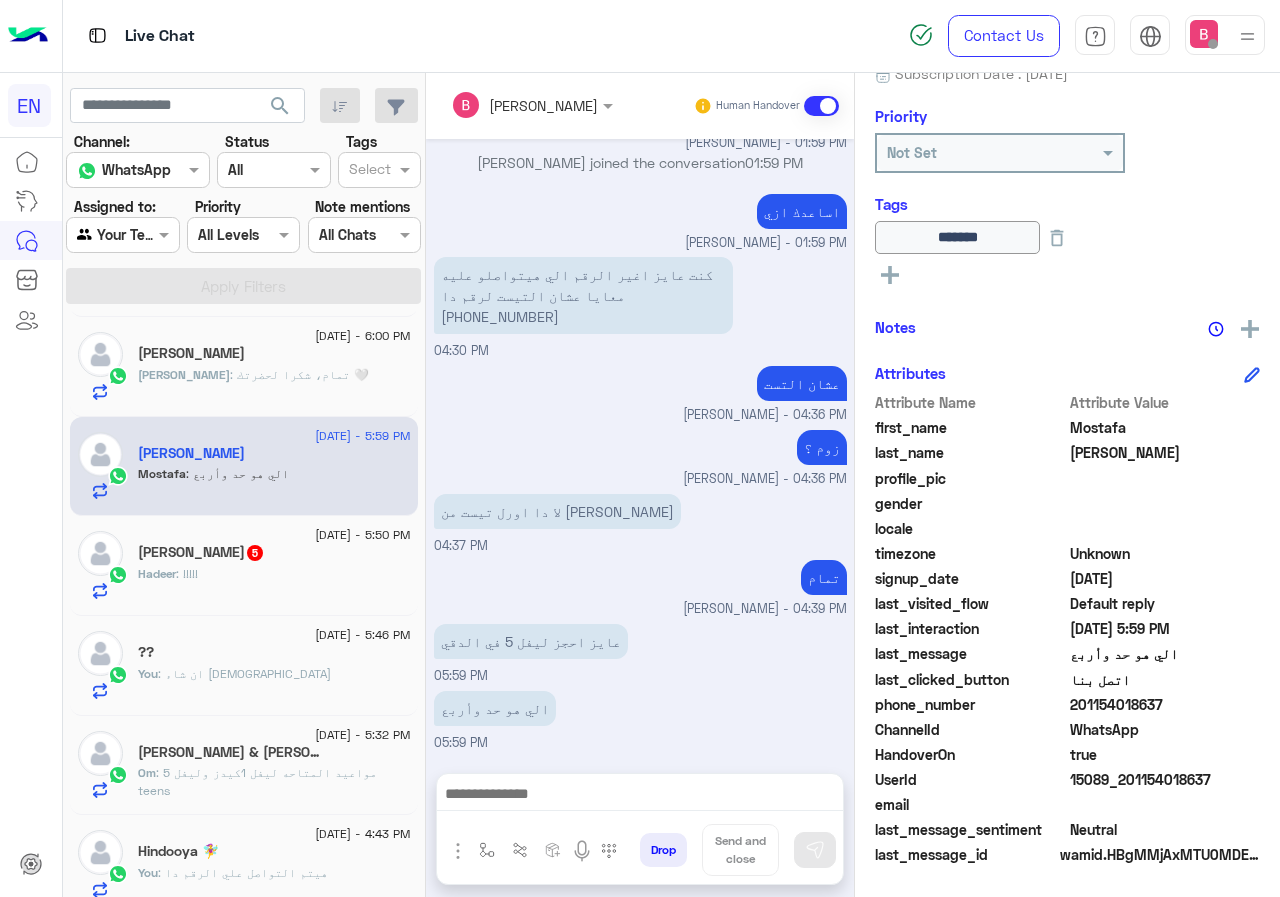 drag, startPoint x: 1076, startPoint y: 703, endPoint x: 1224, endPoint y: 711, distance: 148.21606 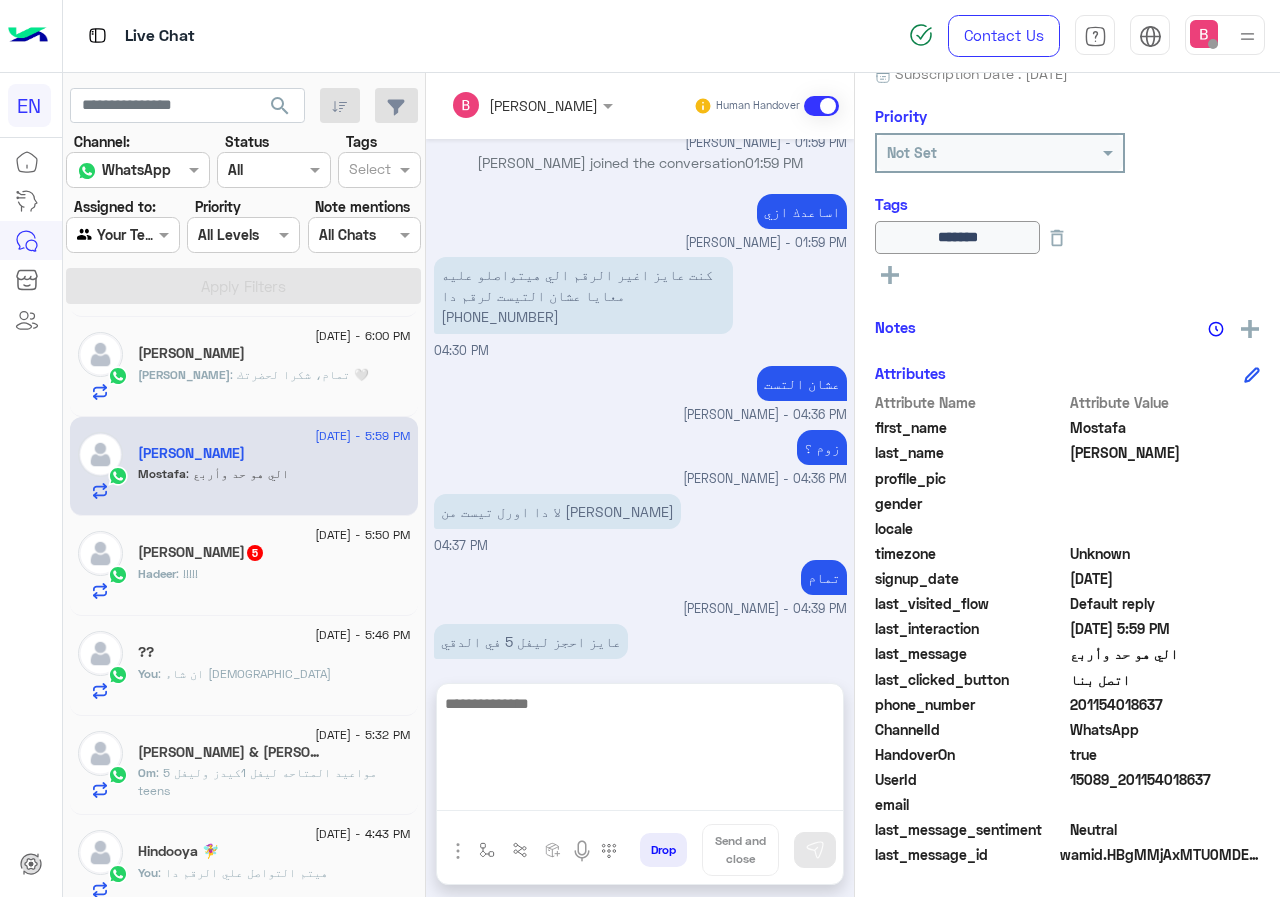 click at bounding box center [640, 751] 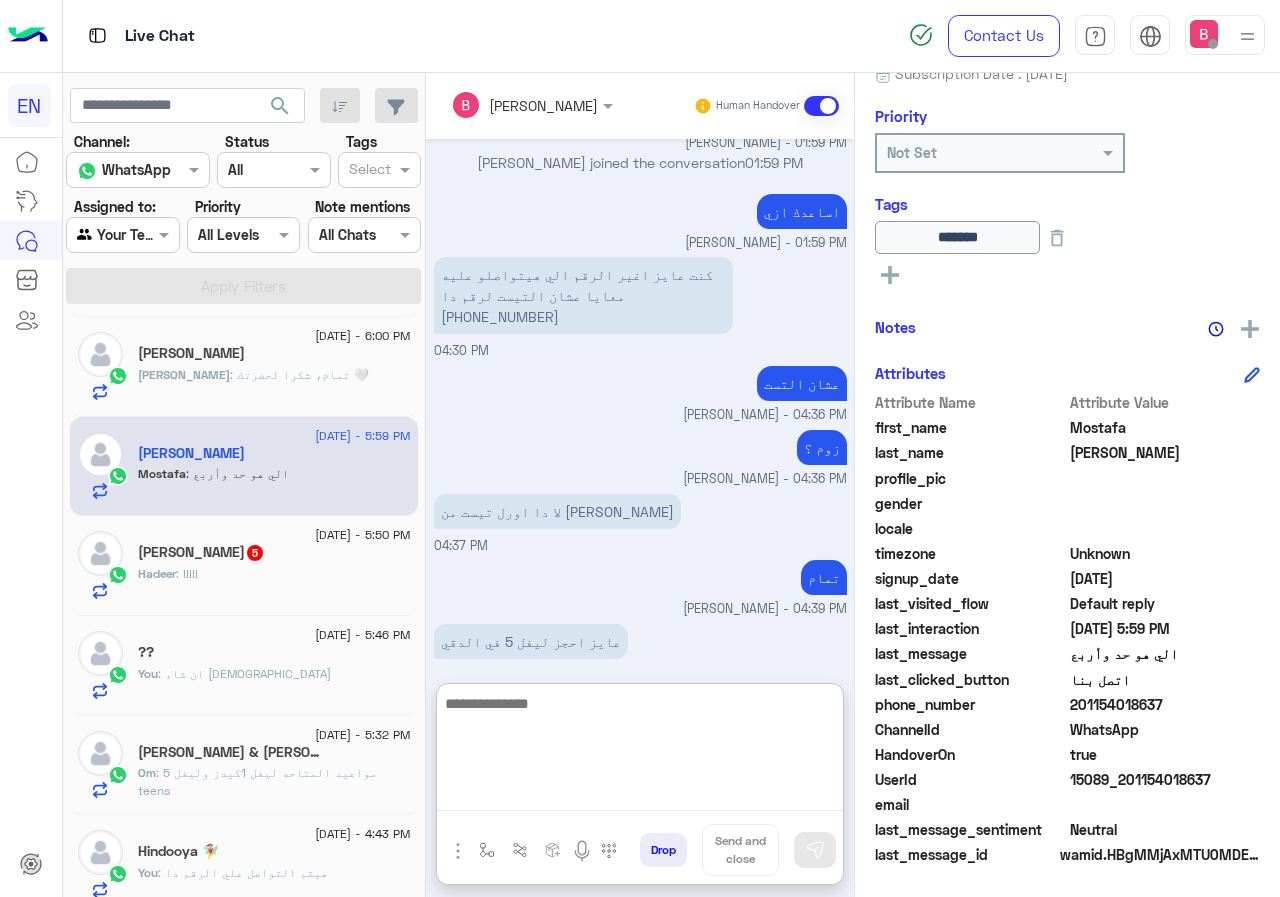 scroll, scrollTop: 1283, scrollLeft: 0, axis: vertical 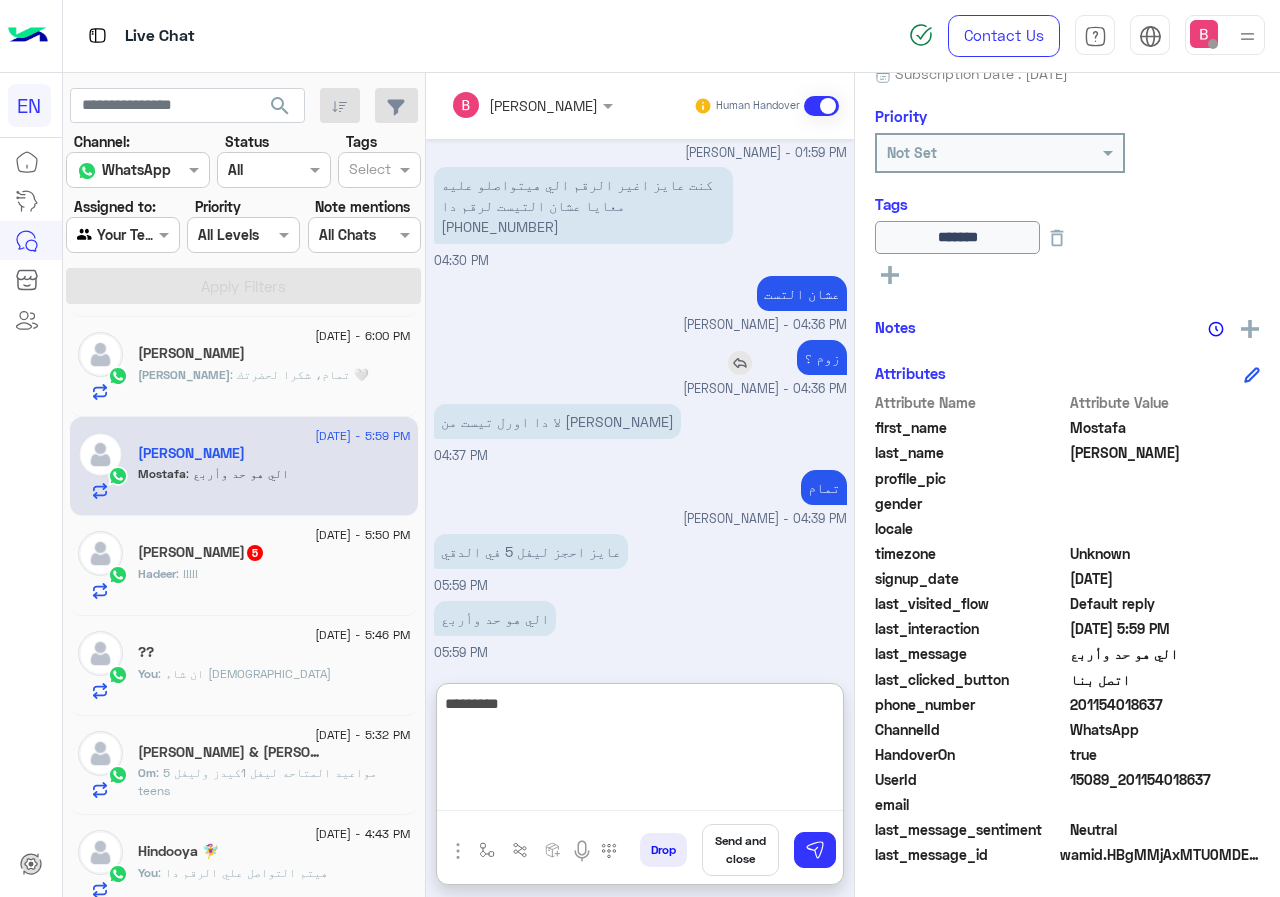 type on "**********" 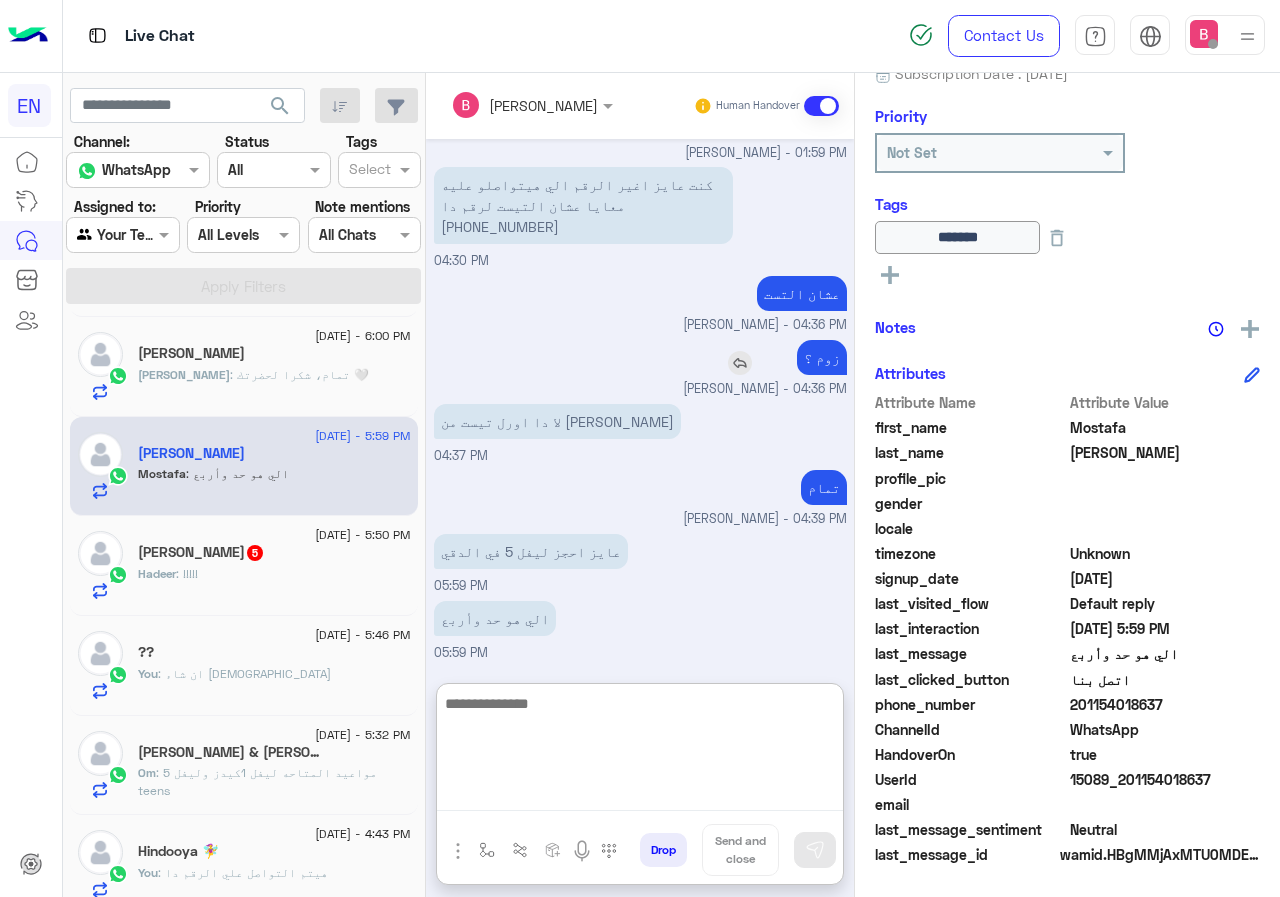 scroll, scrollTop: 1347, scrollLeft: 0, axis: vertical 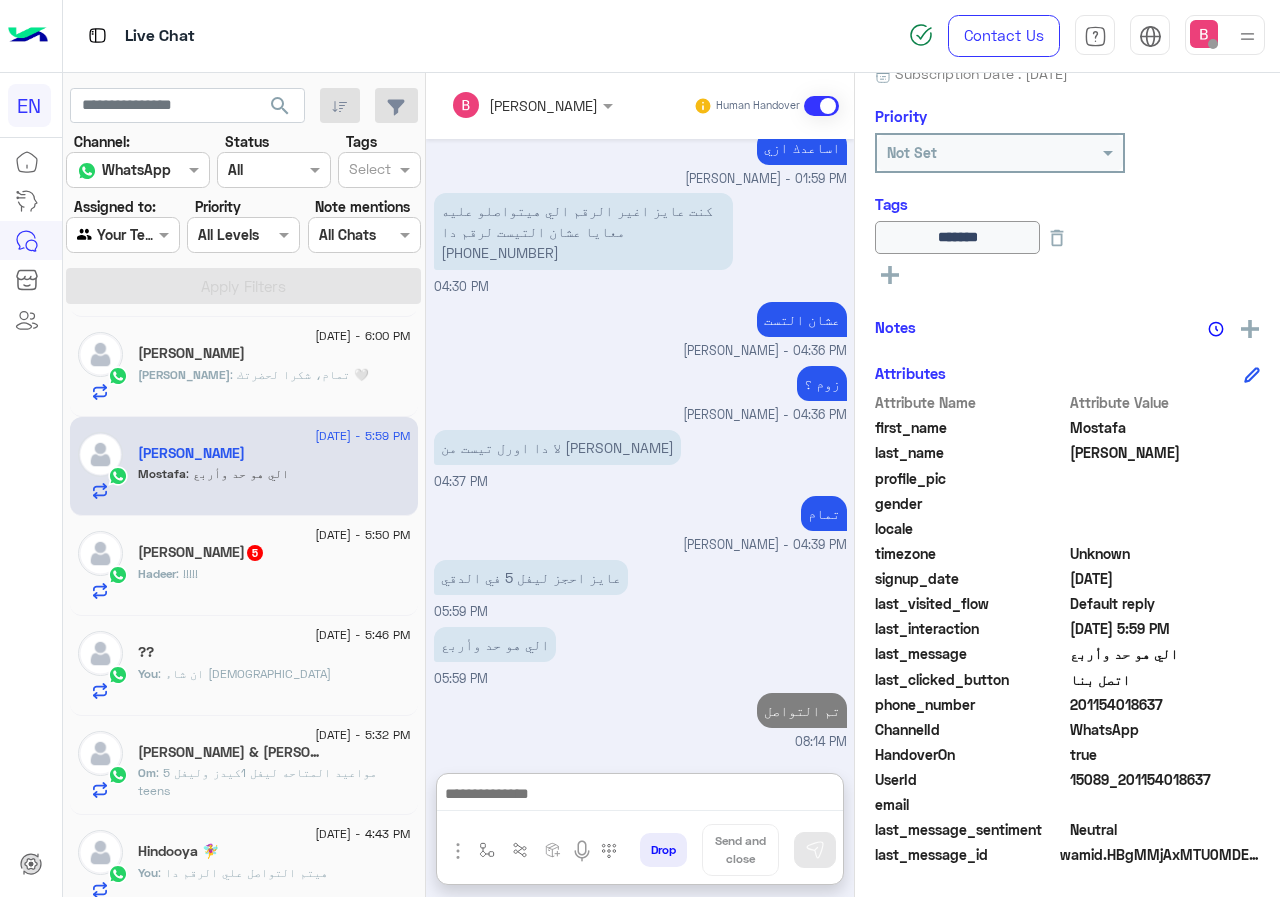 click on "5" 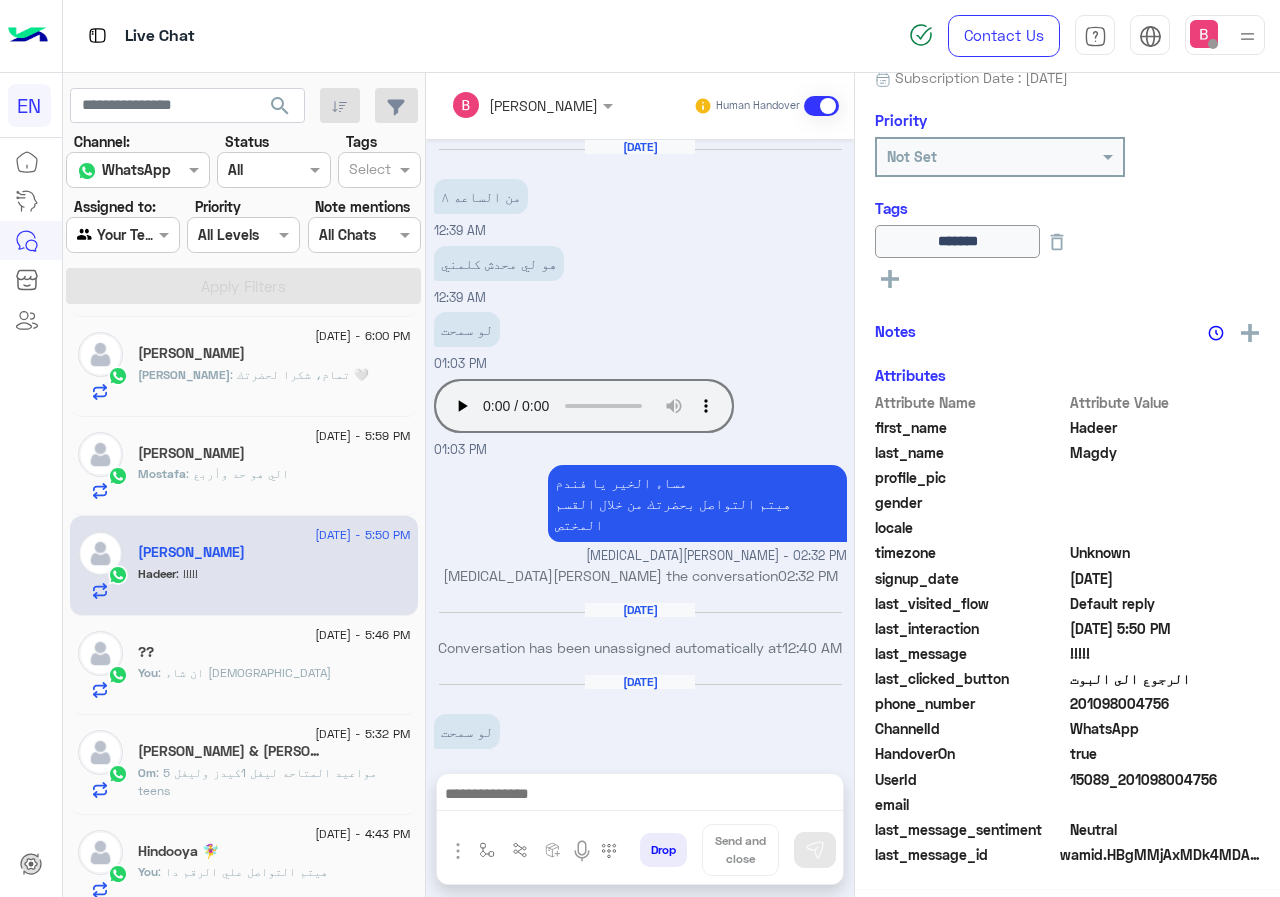 scroll, scrollTop: 217, scrollLeft: 0, axis: vertical 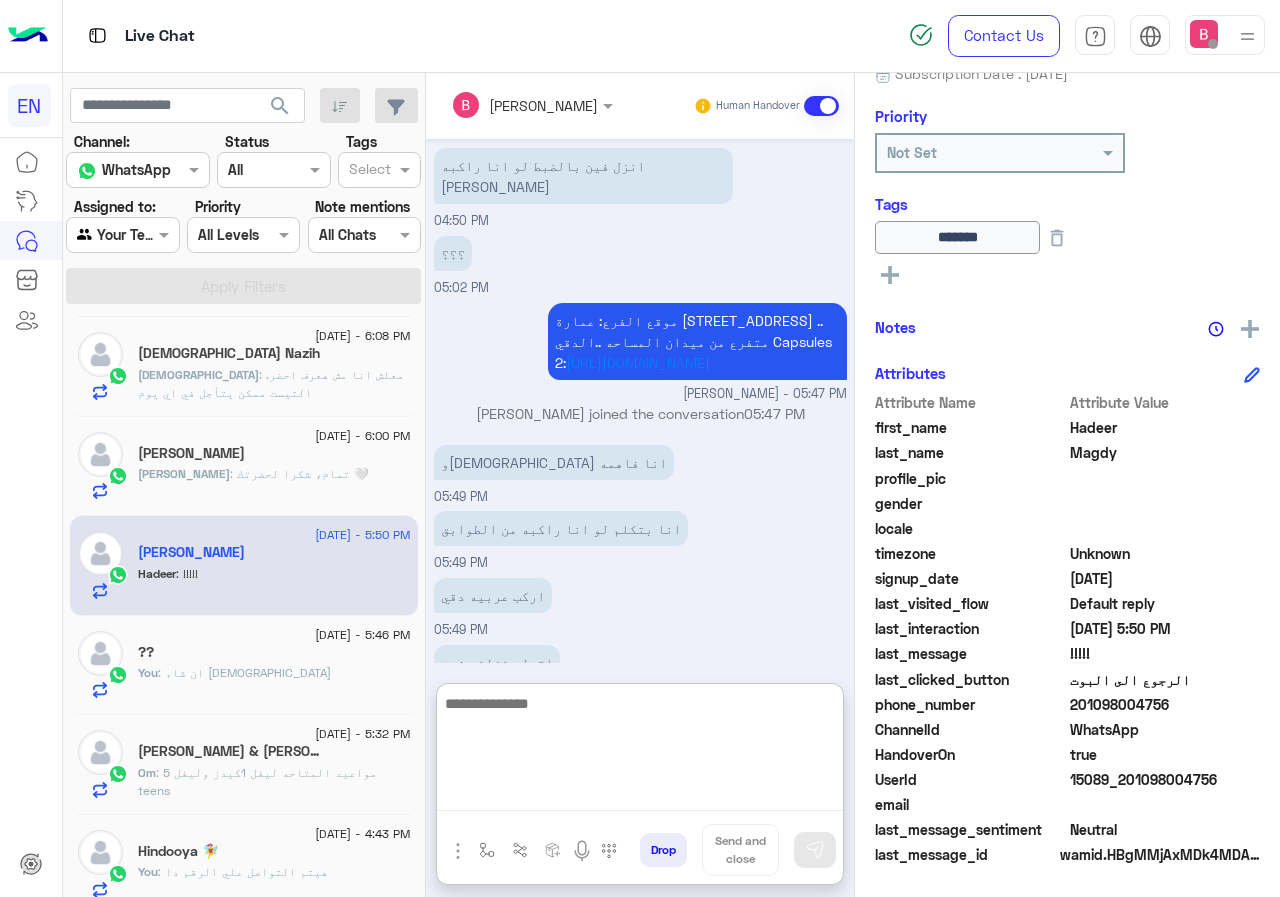 click at bounding box center [640, 751] 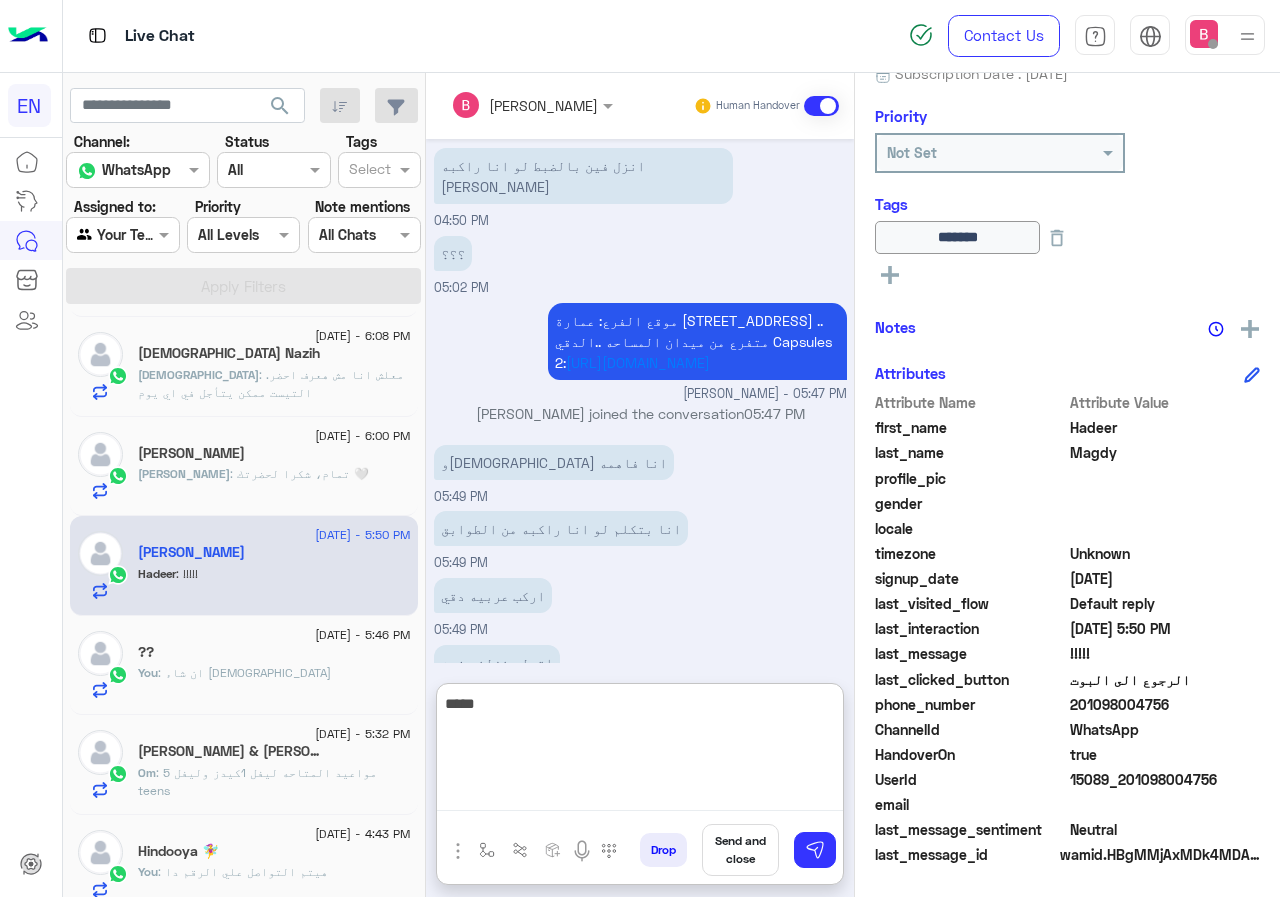 type on "*****" 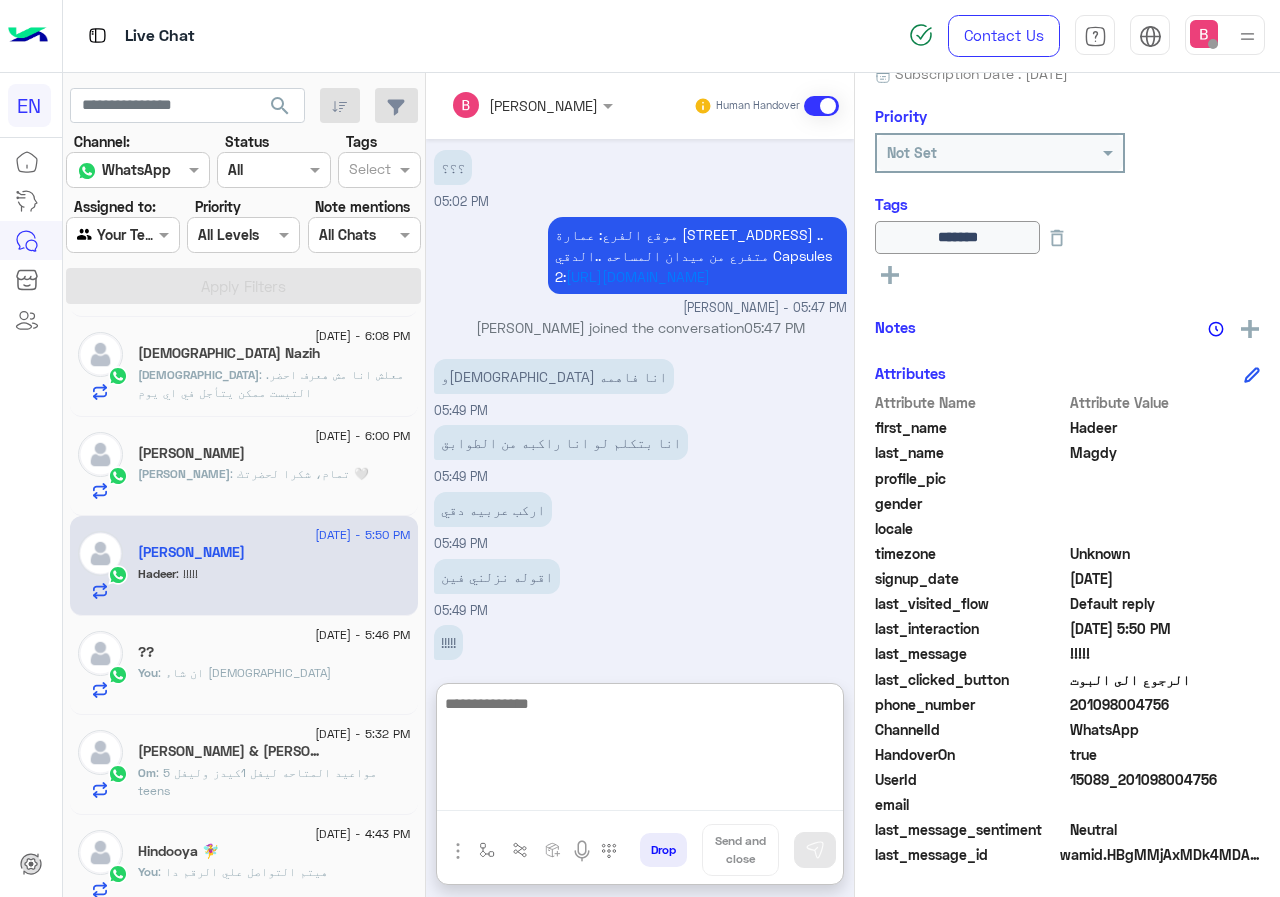 scroll, scrollTop: 941, scrollLeft: 0, axis: vertical 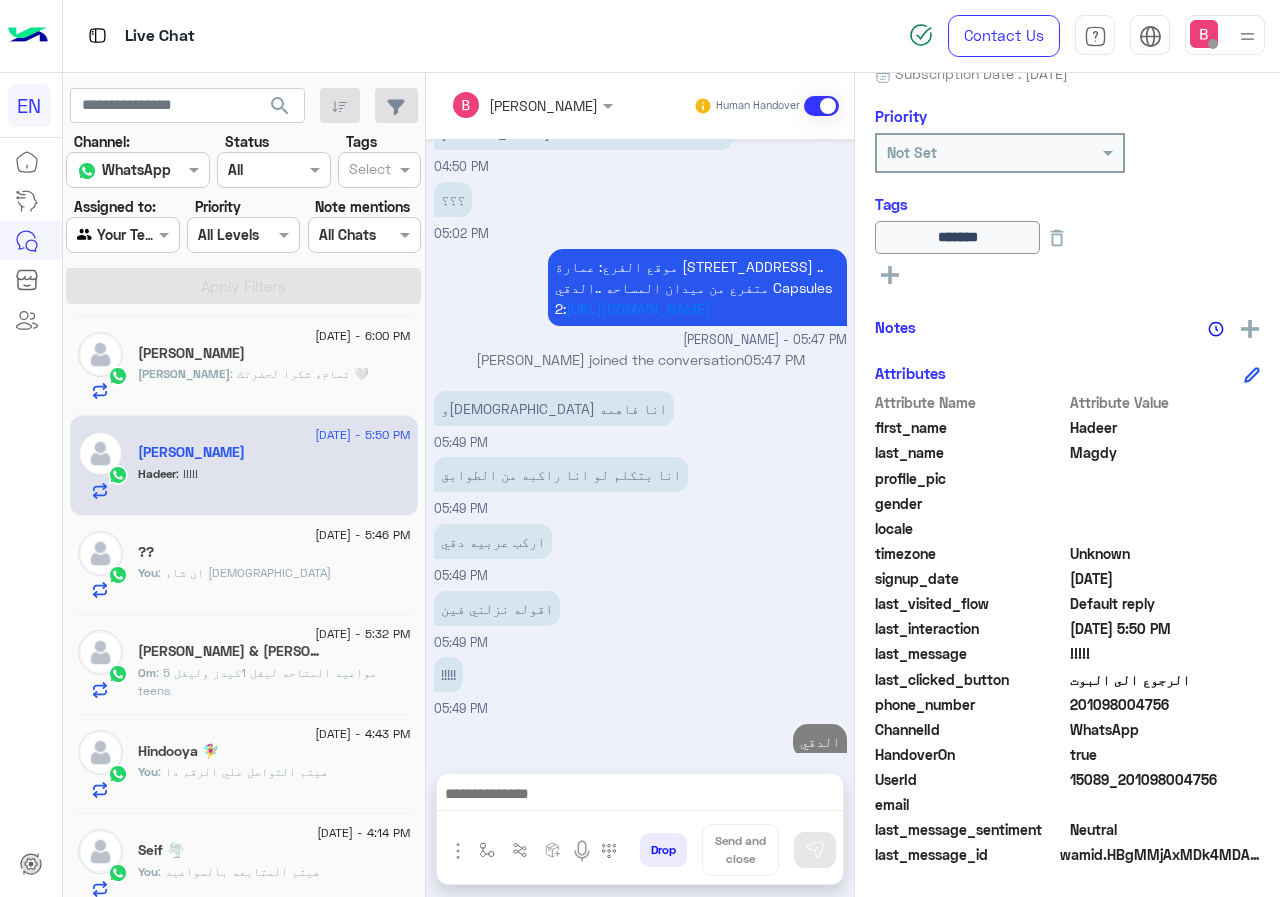 click on "[DATE] - 5:46 PM  ??    You  : ان شاء [DEMOGRAPHIC_DATA]" 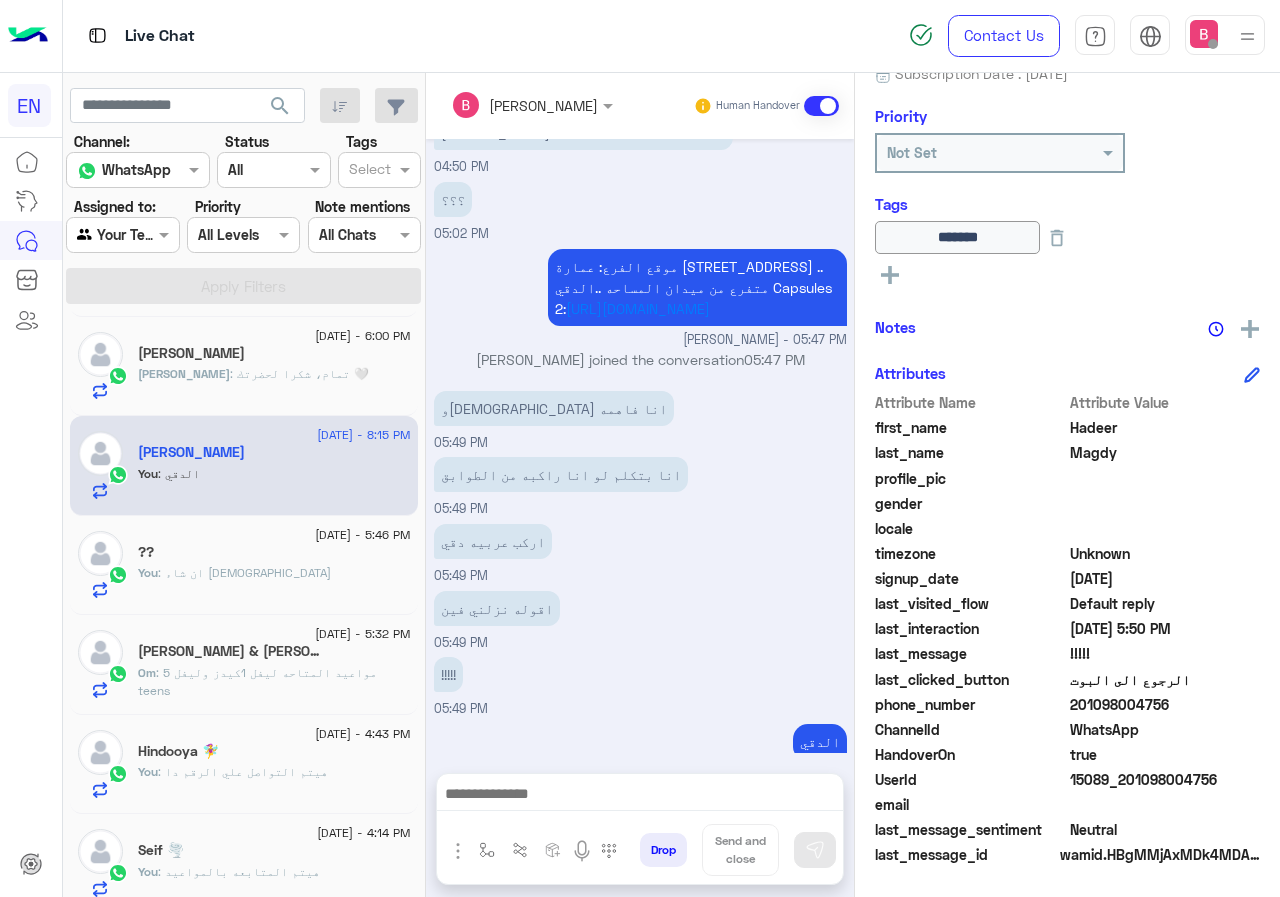 scroll, scrollTop: 951, scrollLeft: 0, axis: vertical 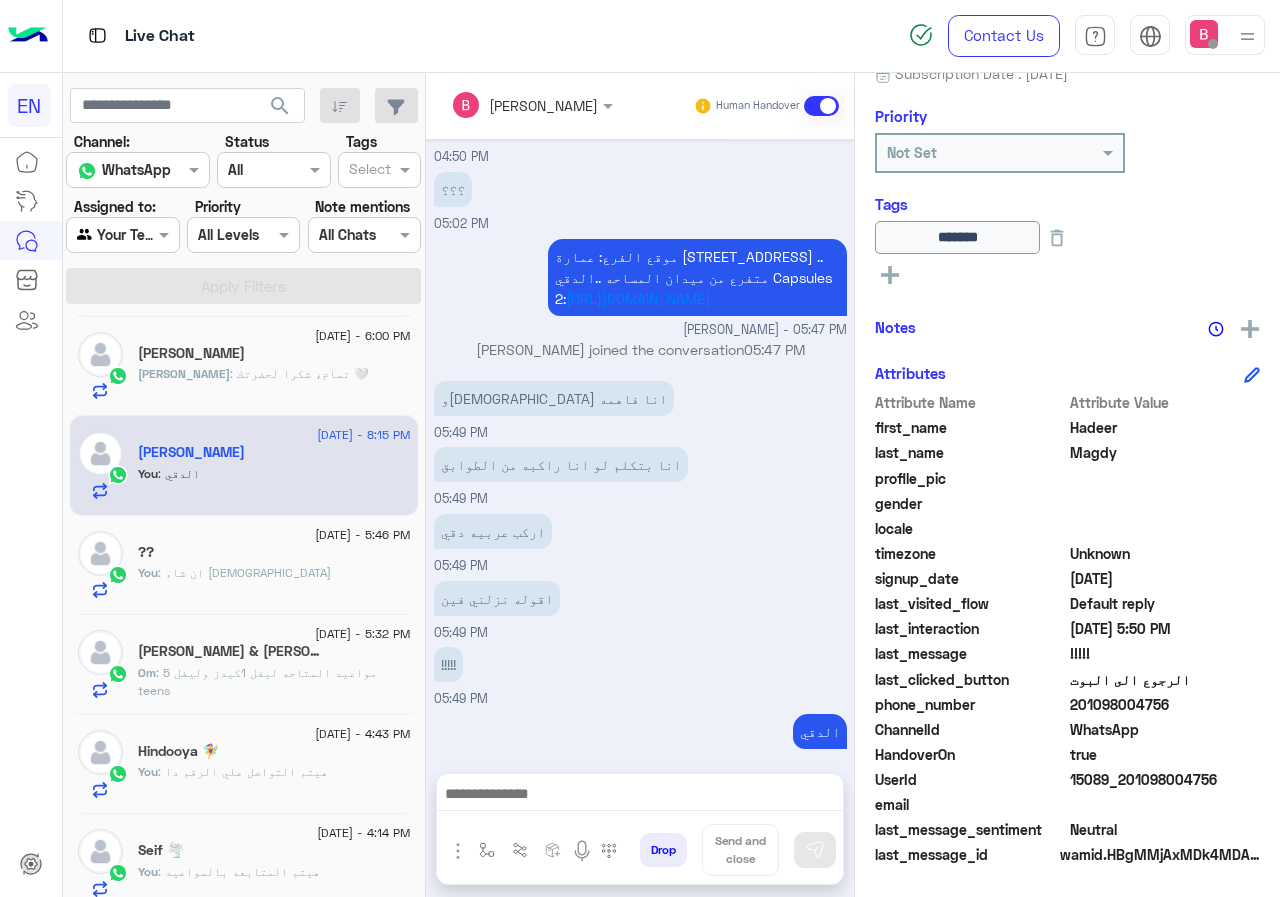 click on ": مواعيد المتاحه ليفل 1كيدز
وليفل 5 teens" 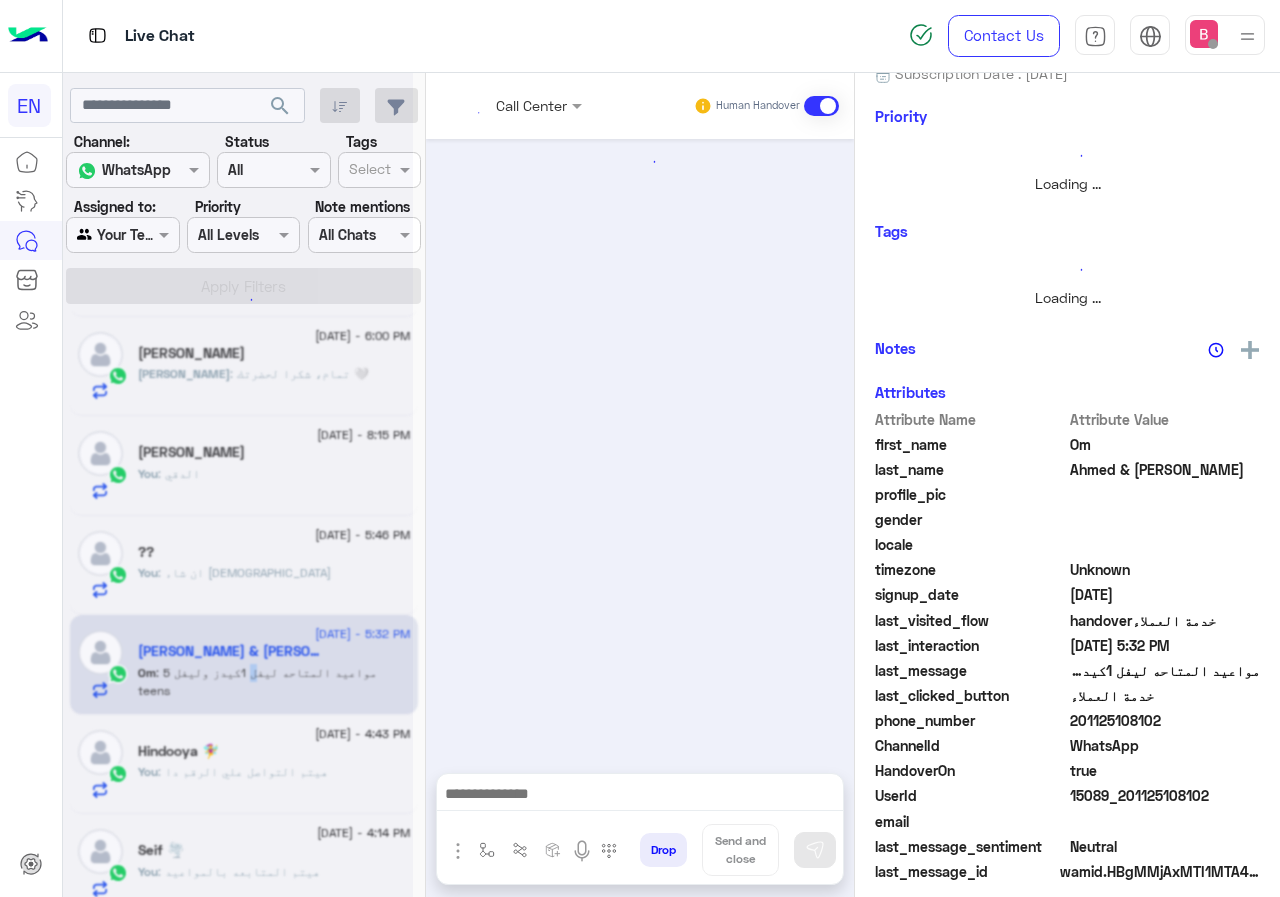scroll, scrollTop: 0, scrollLeft: 0, axis: both 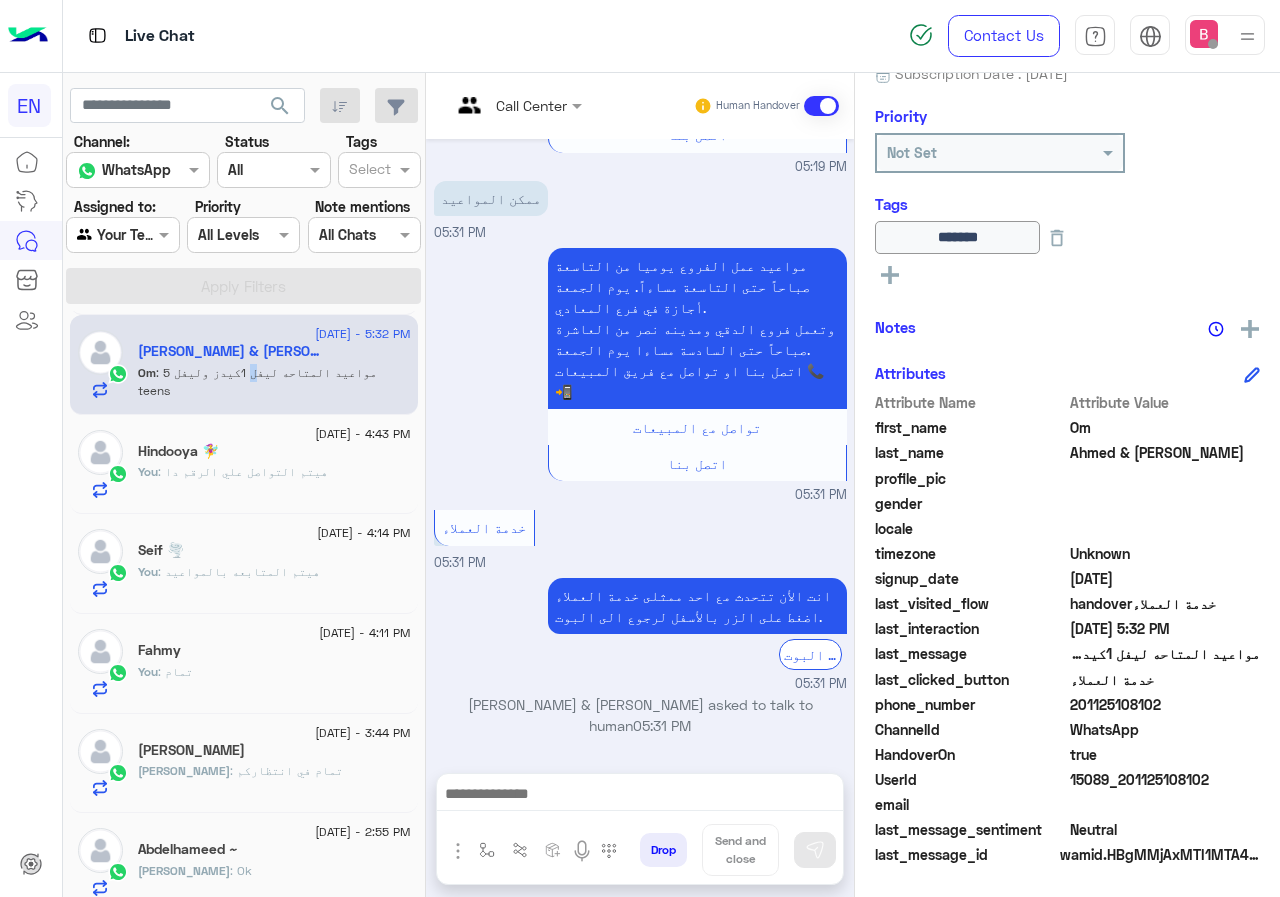 drag, startPoint x: 1136, startPoint y: 703, endPoint x: 1173, endPoint y: 703, distance: 37 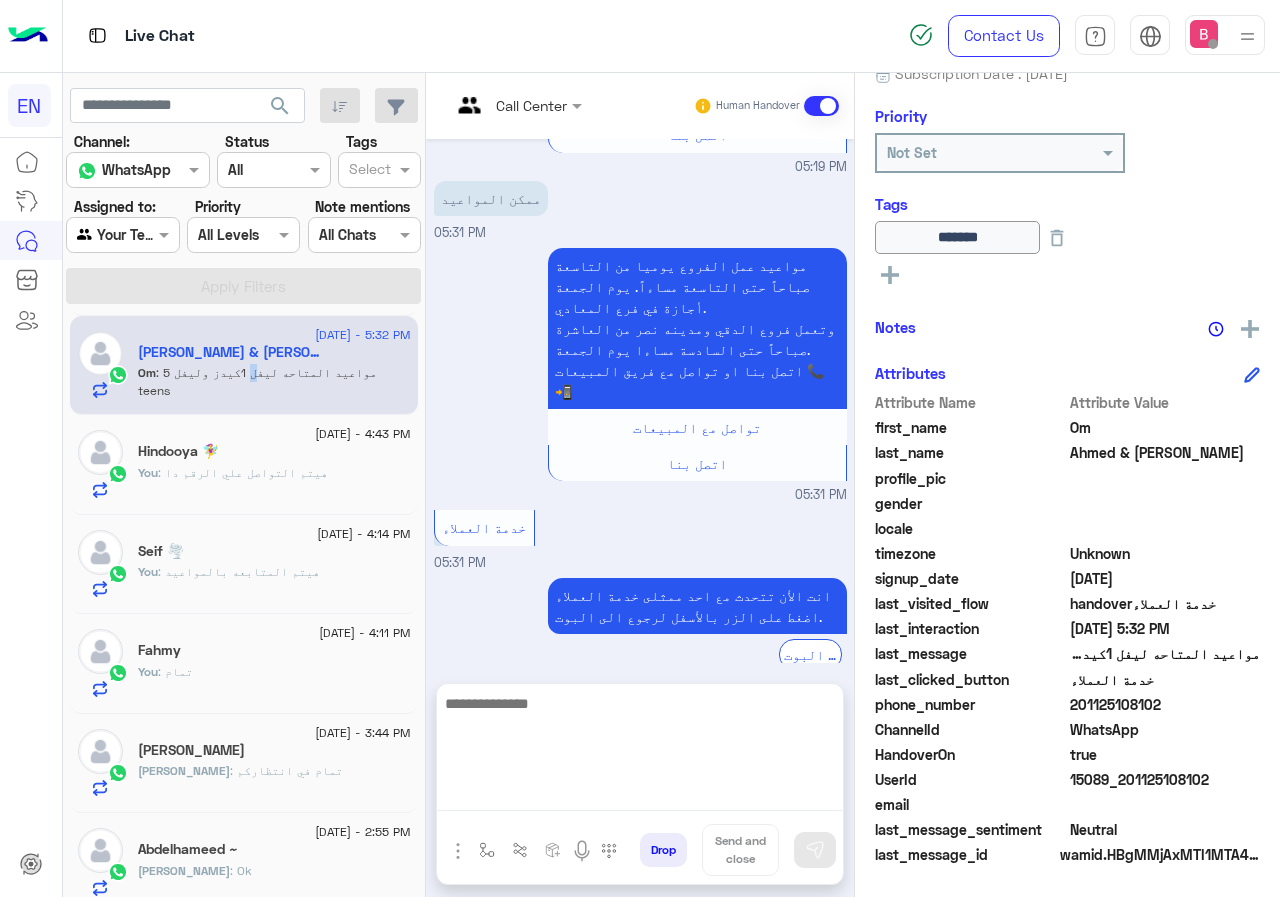 click at bounding box center [640, 751] 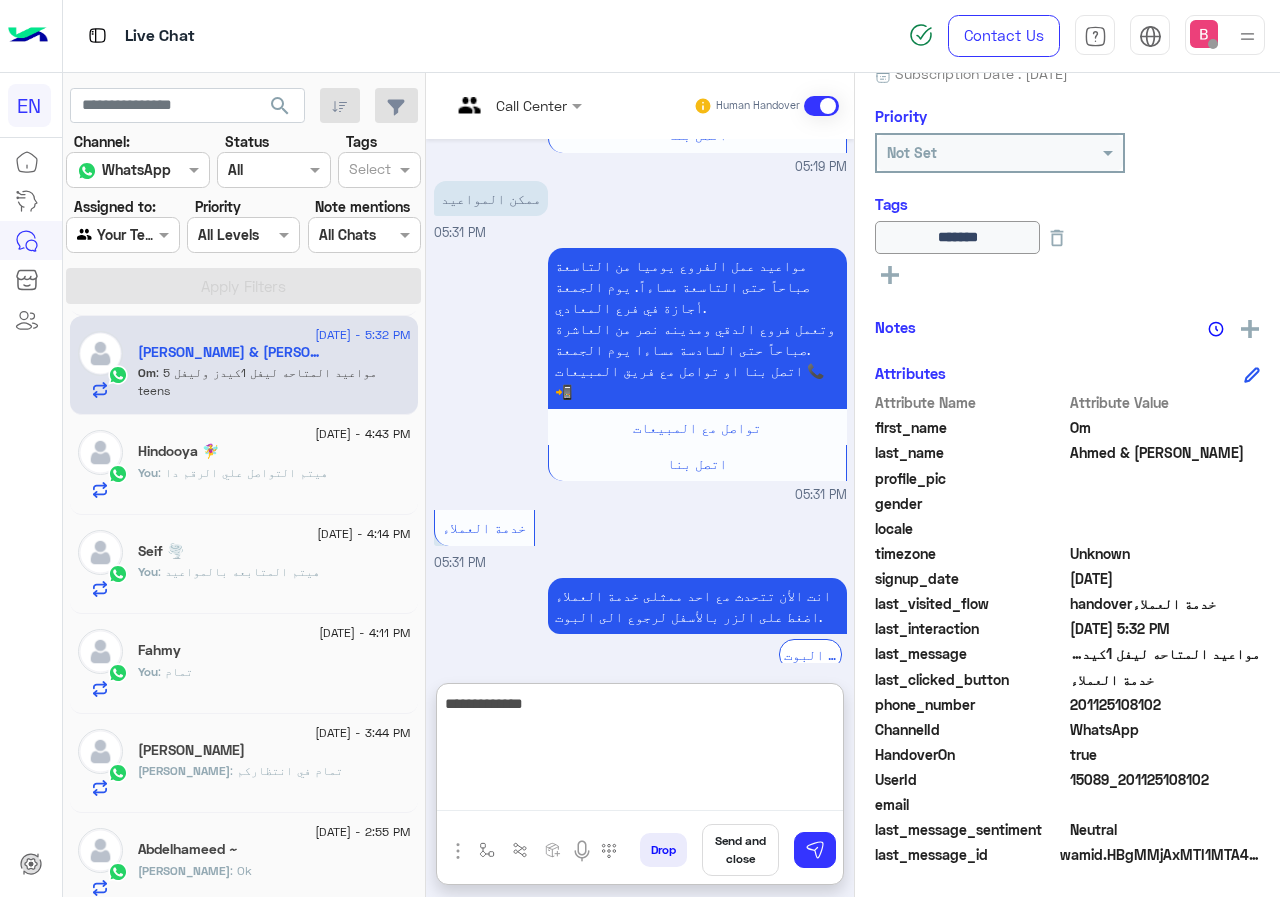type on "**********" 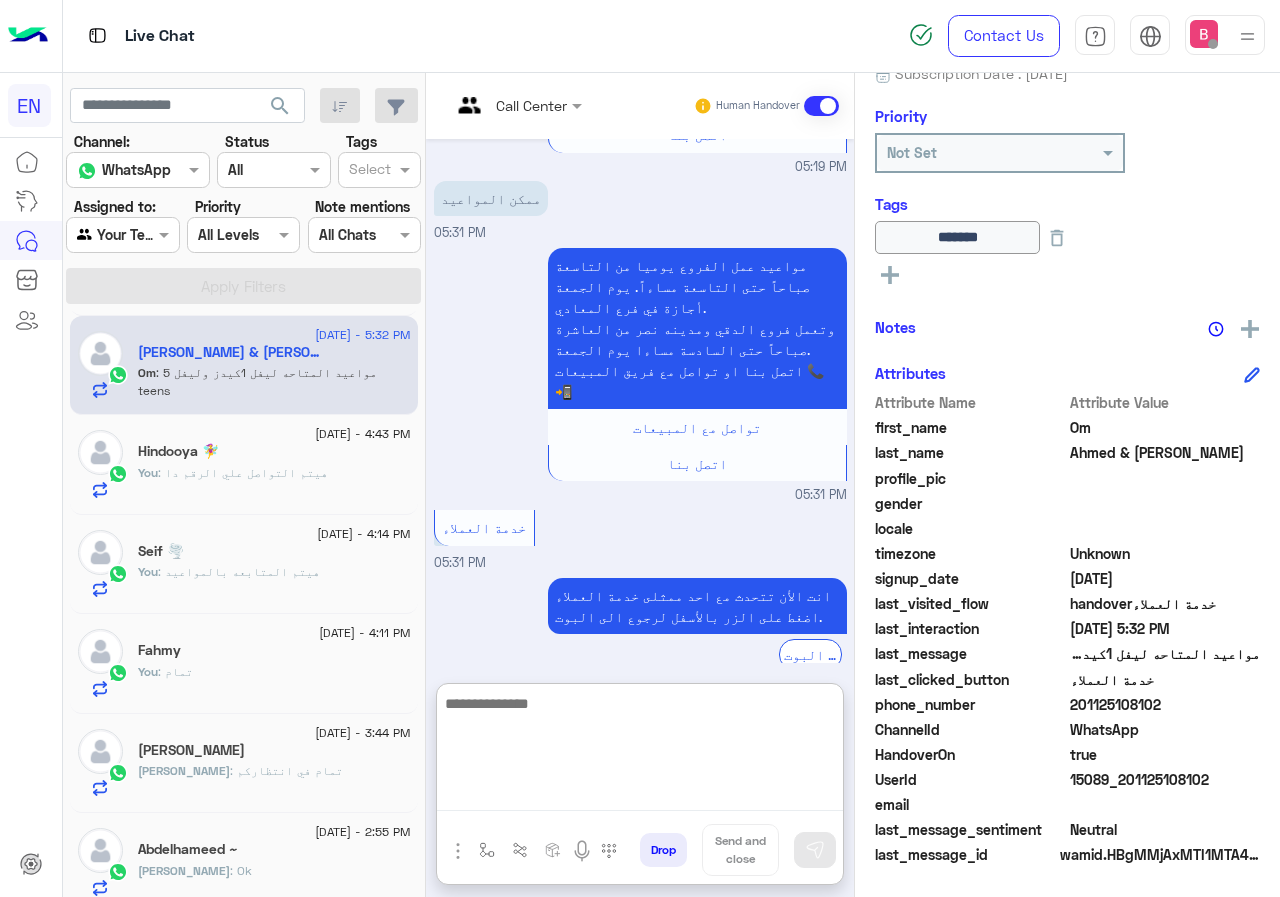 scroll, scrollTop: 1541, scrollLeft: 0, axis: vertical 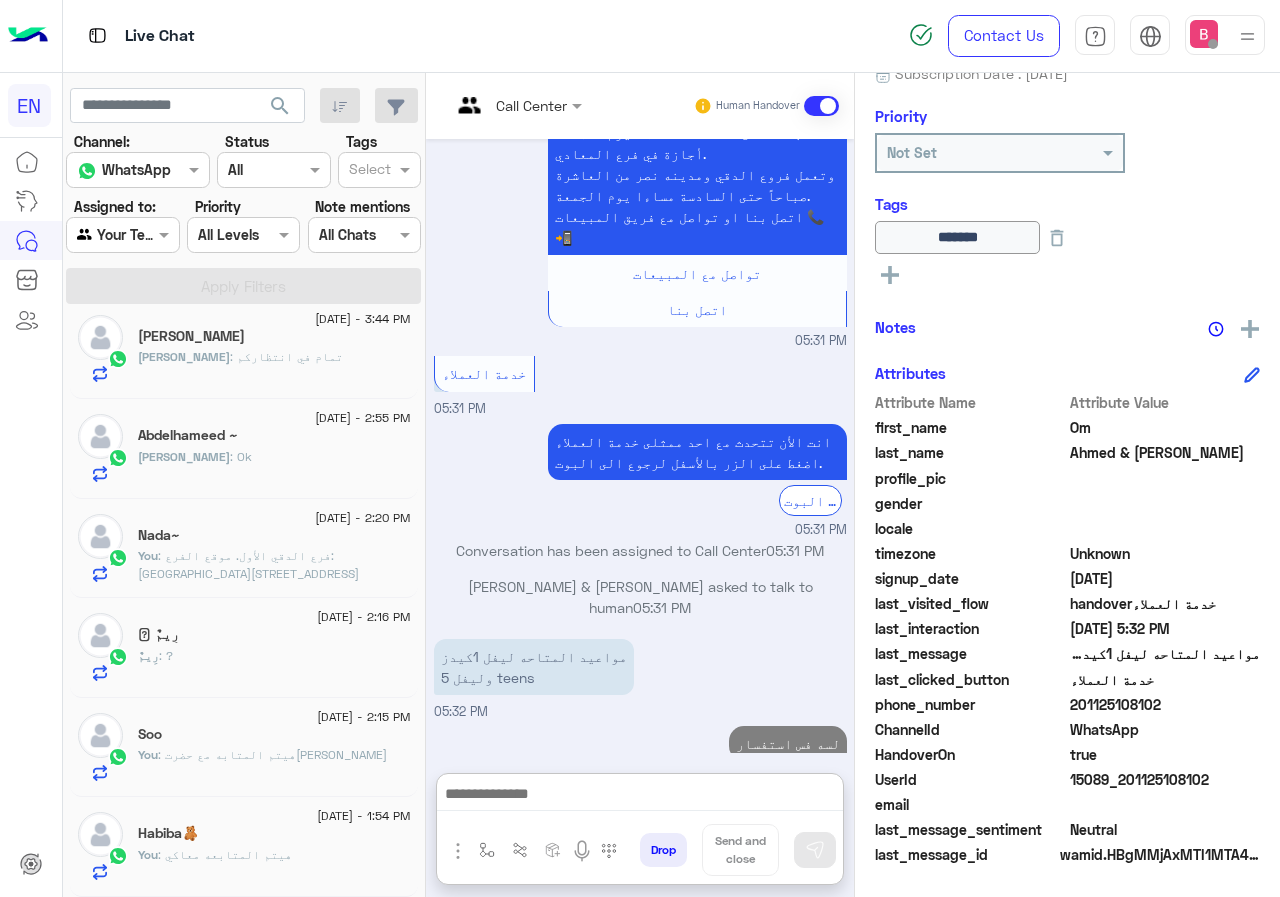 click at bounding box center (100, 235) 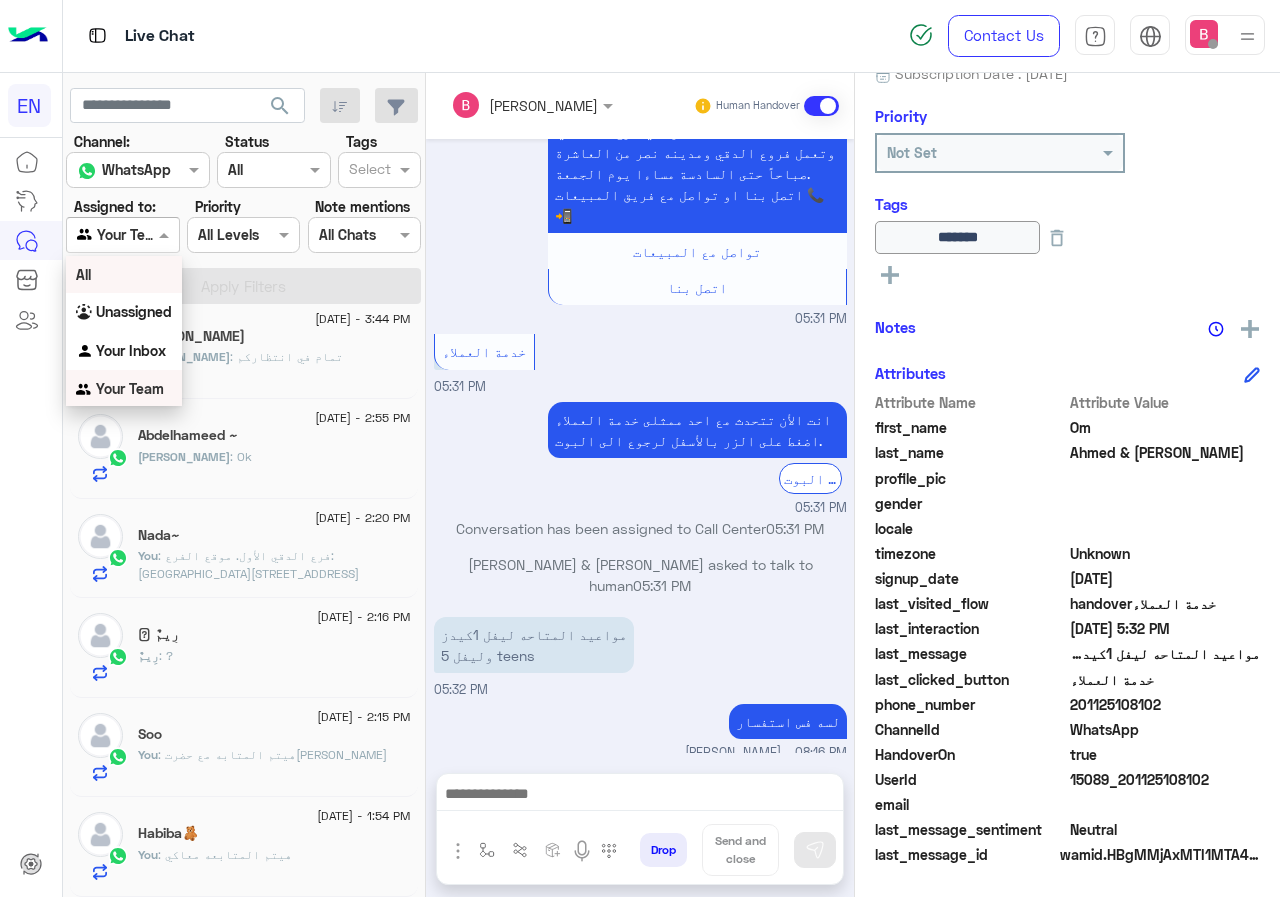 scroll, scrollTop: 1499, scrollLeft: 0, axis: vertical 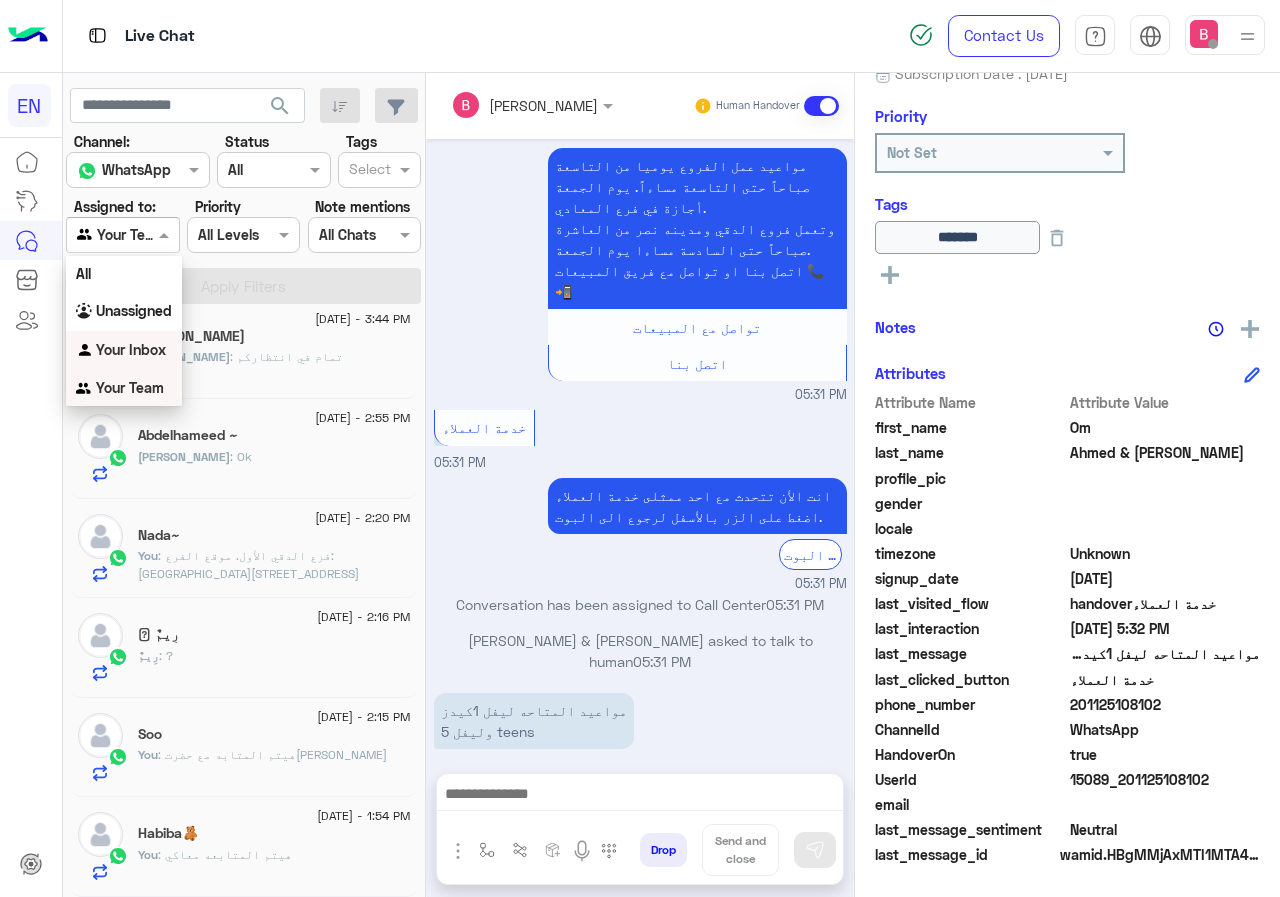 click on "Your Inbox" at bounding box center (131, 349) 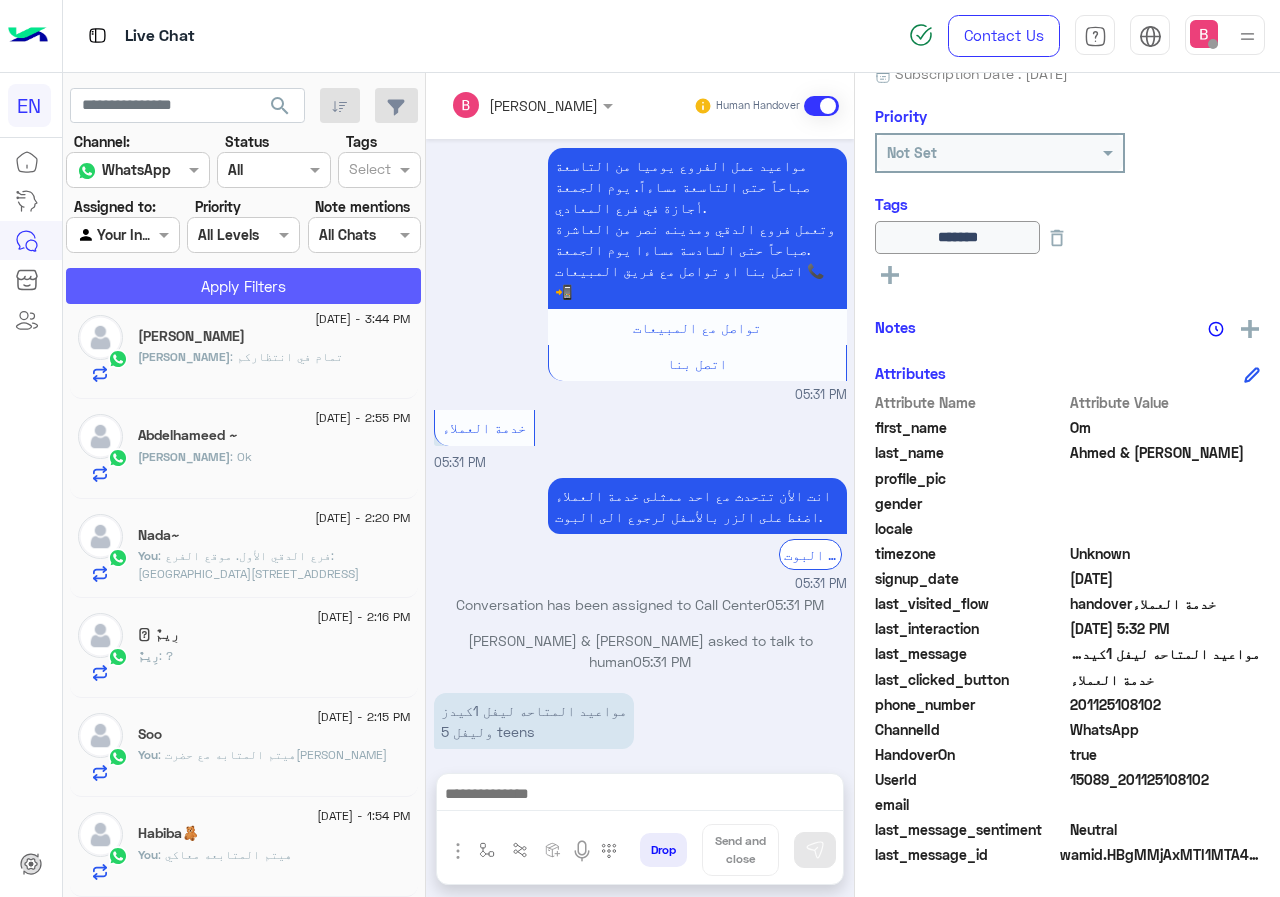 click on "Apply Filters" 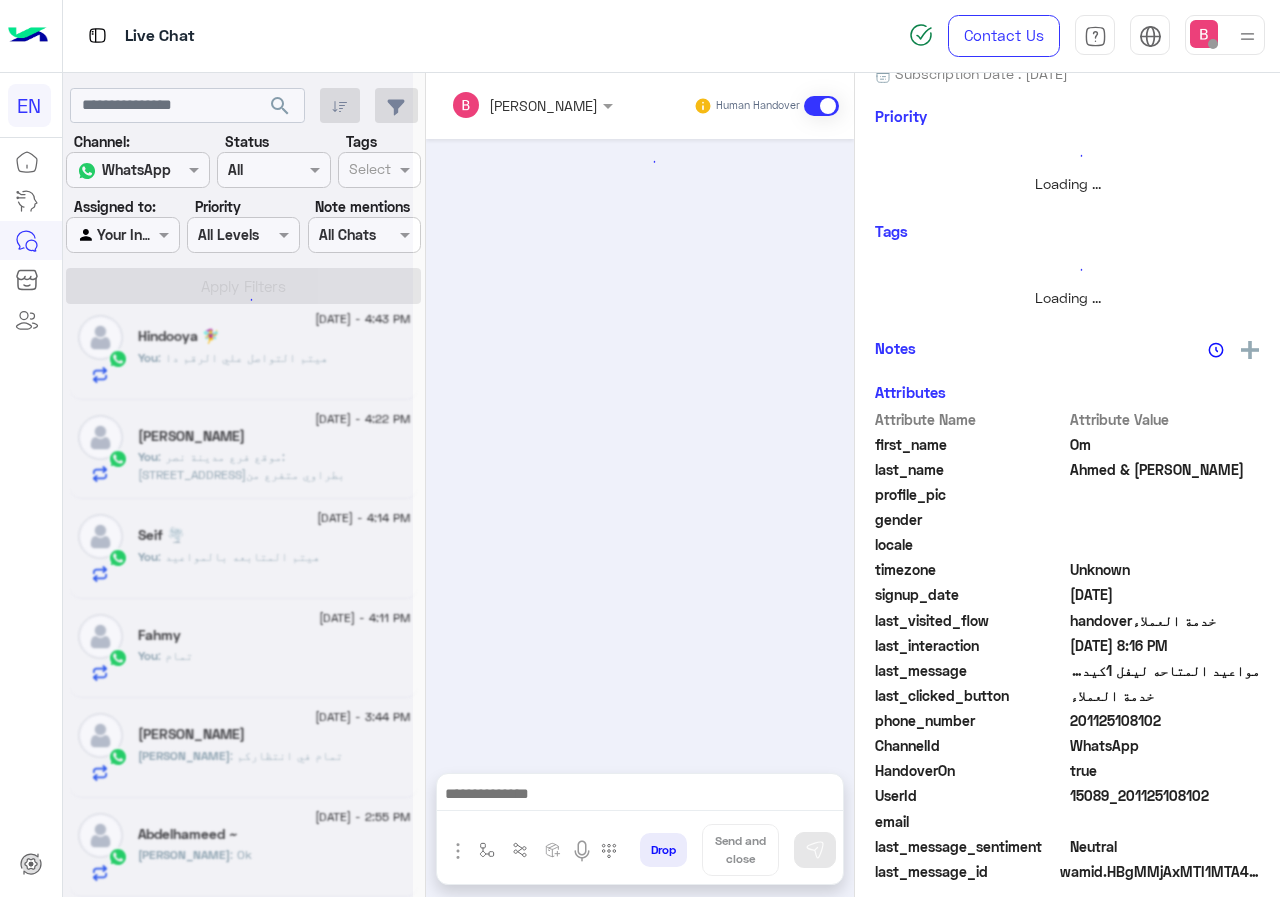 scroll, scrollTop: 0, scrollLeft: 0, axis: both 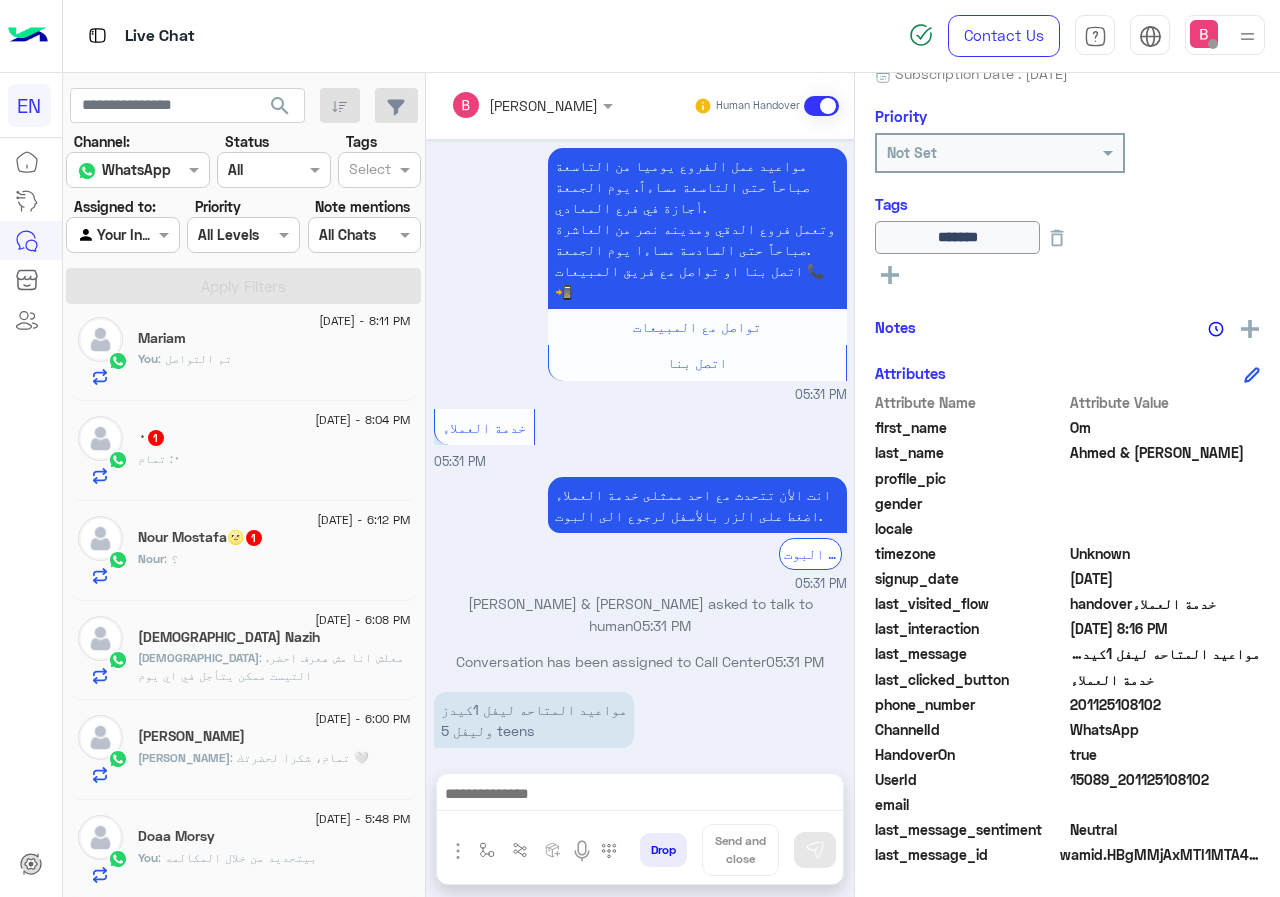 click on "٠ : تمام" 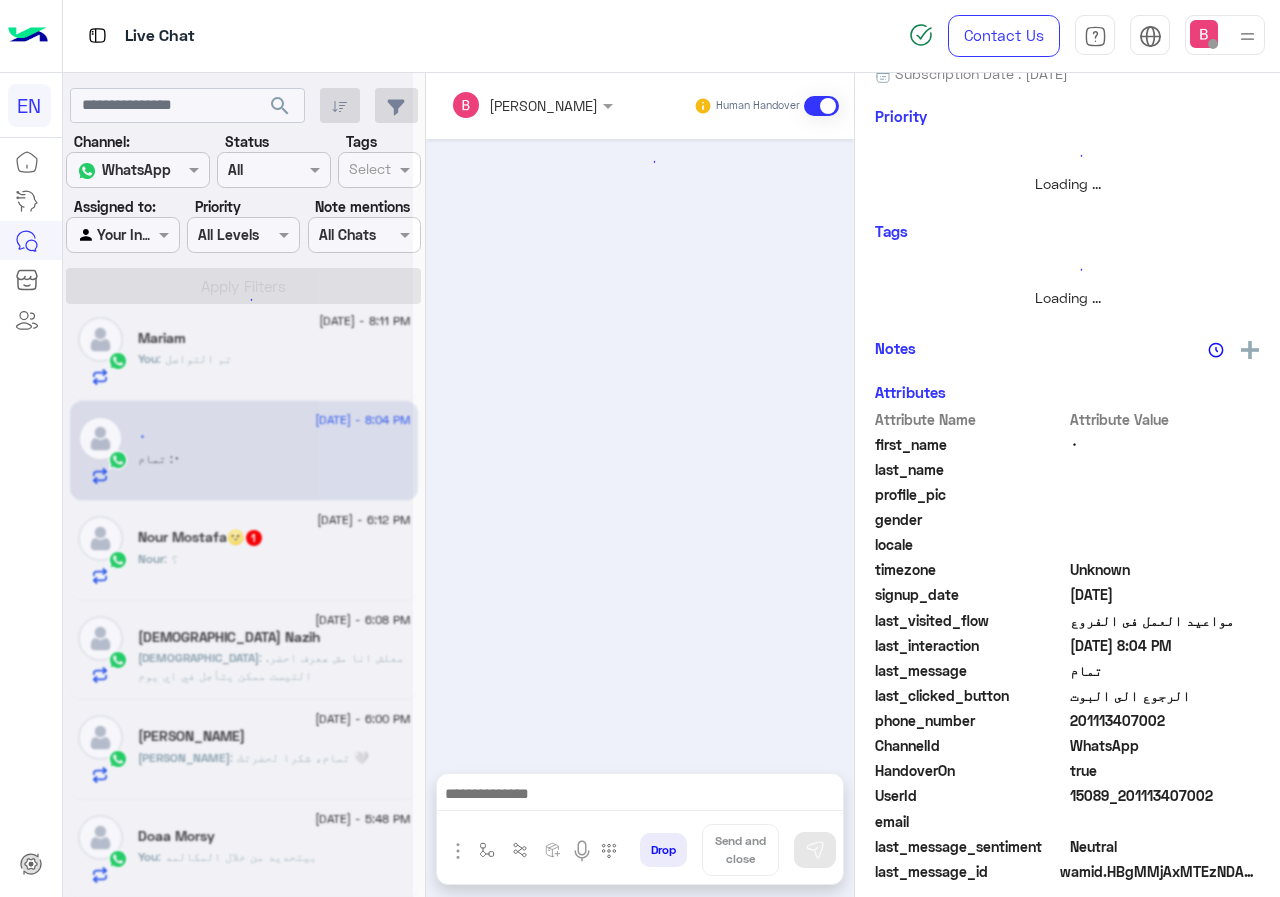 scroll, scrollTop: 217, scrollLeft: 0, axis: vertical 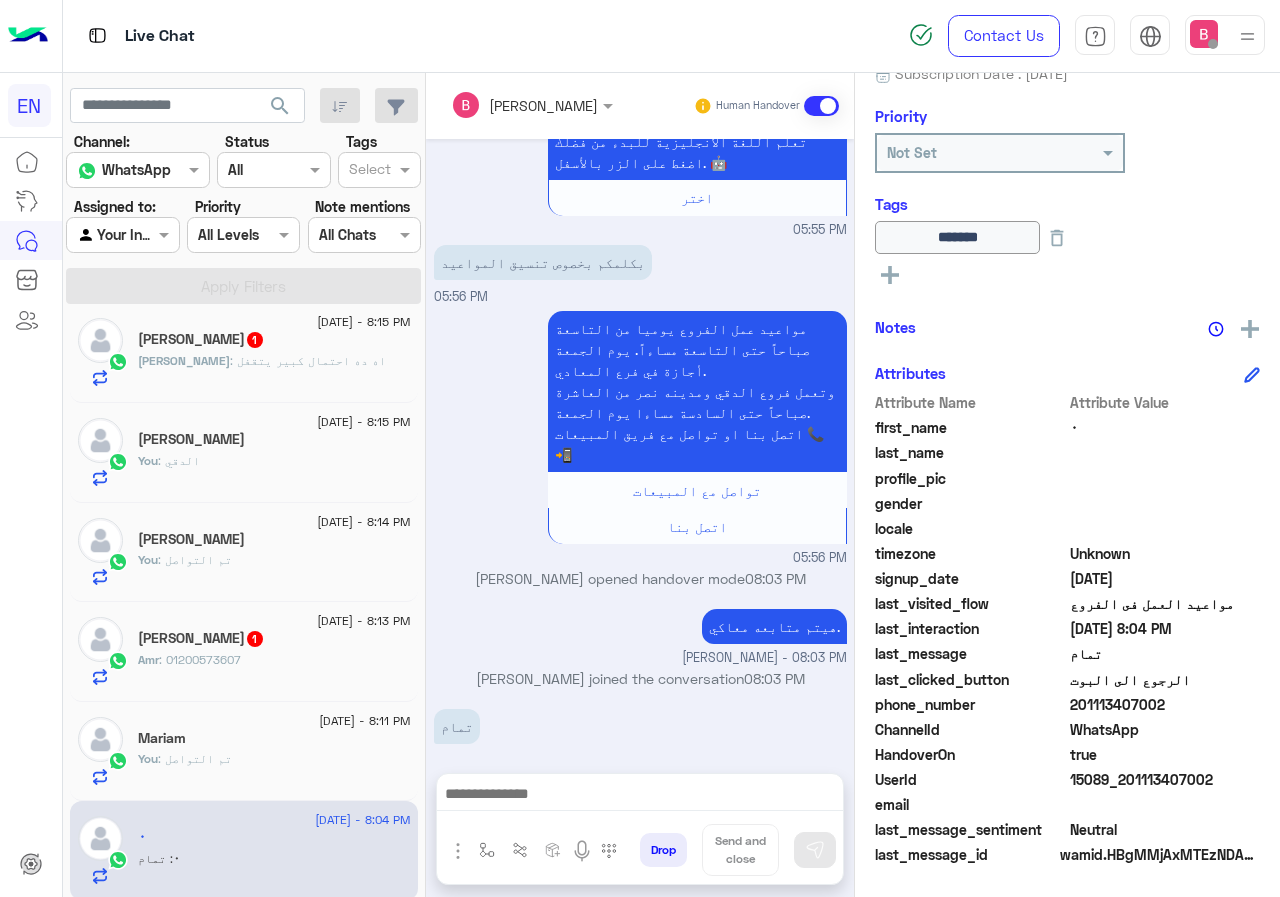 click on "[PERSON_NAME]  1" 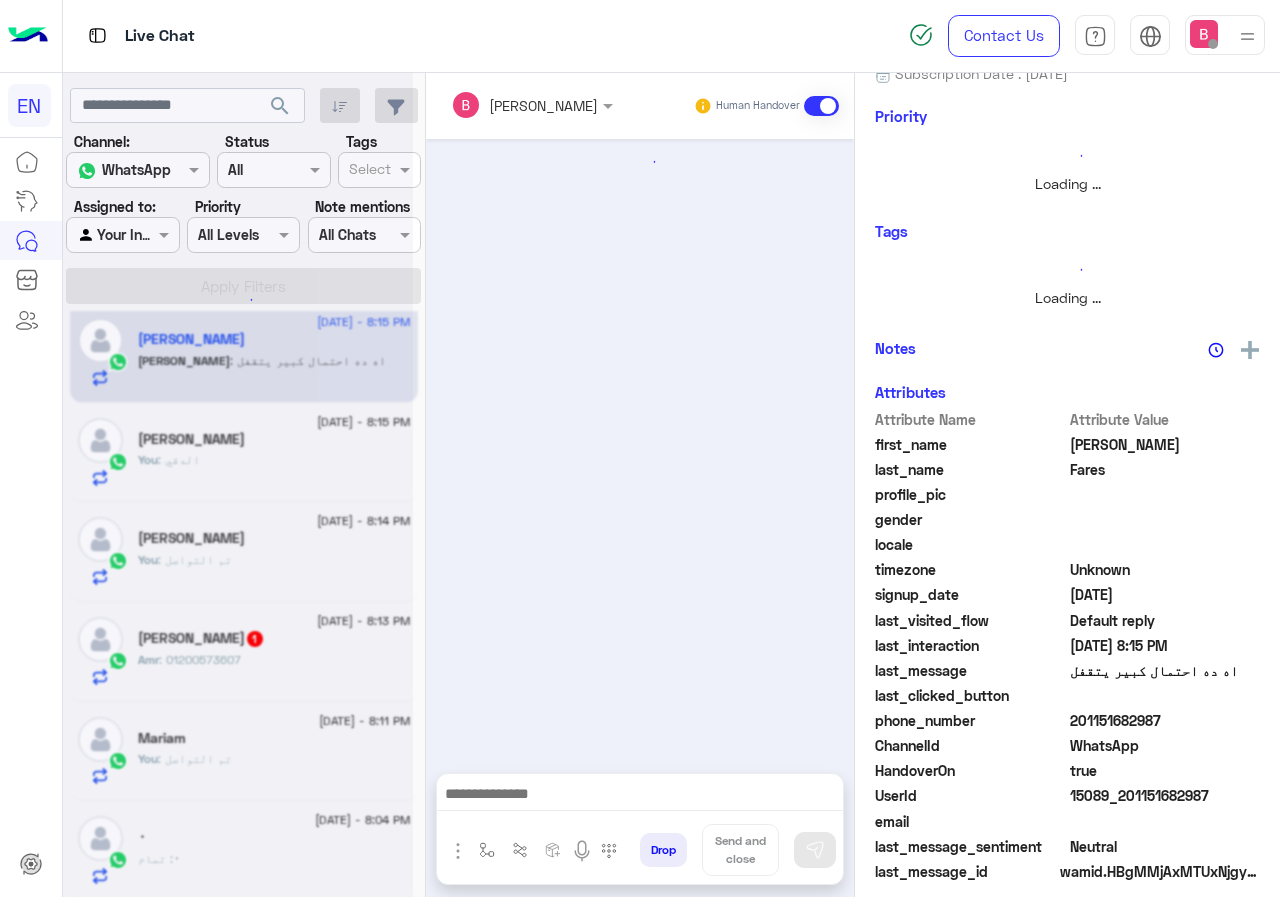 scroll, scrollTop: 176, scrollLeft: 0, axis: vertical 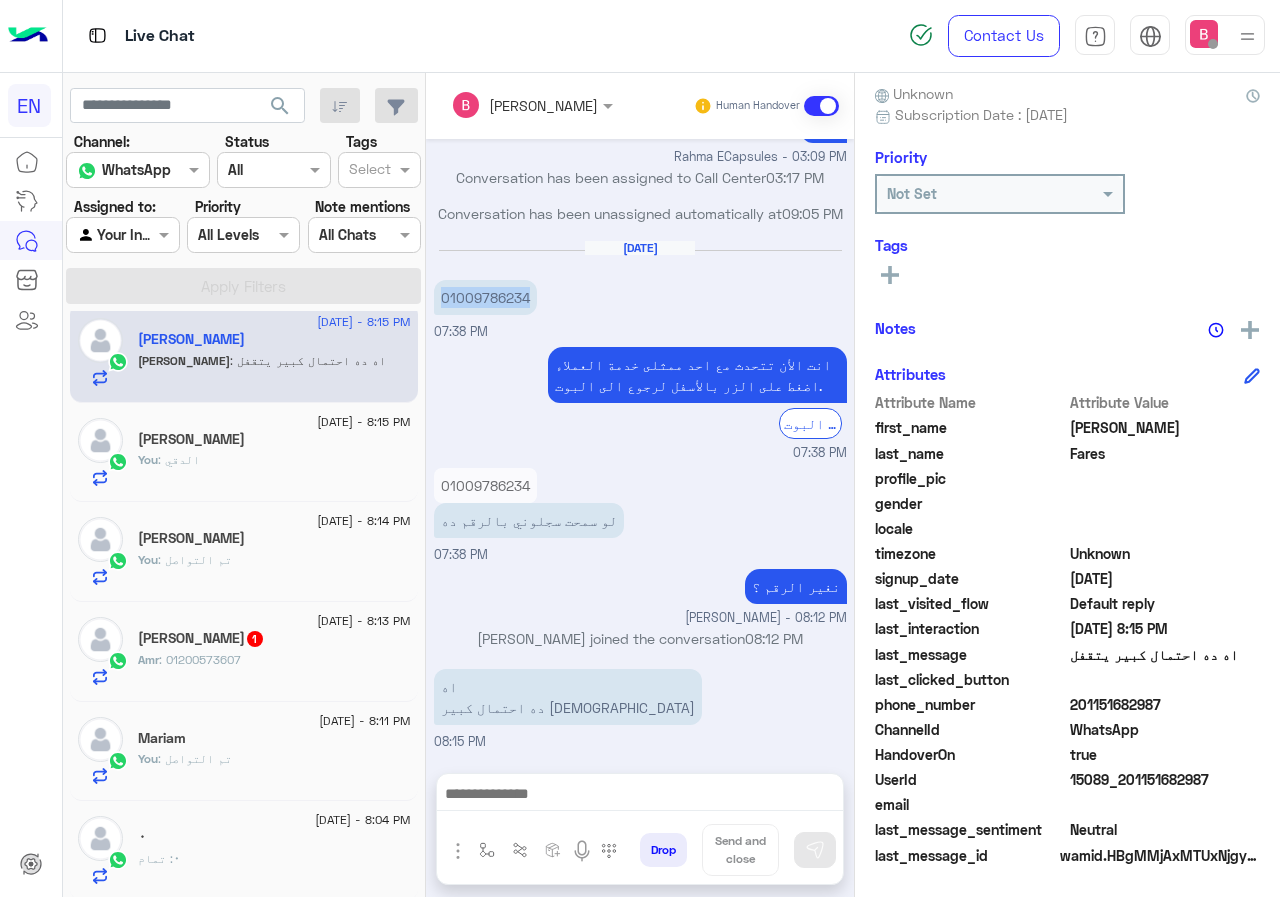 drag, startPoint x: 437, startPoint y: 290, endPoint x: 543, endPoint y: 335, distance: 115.15642 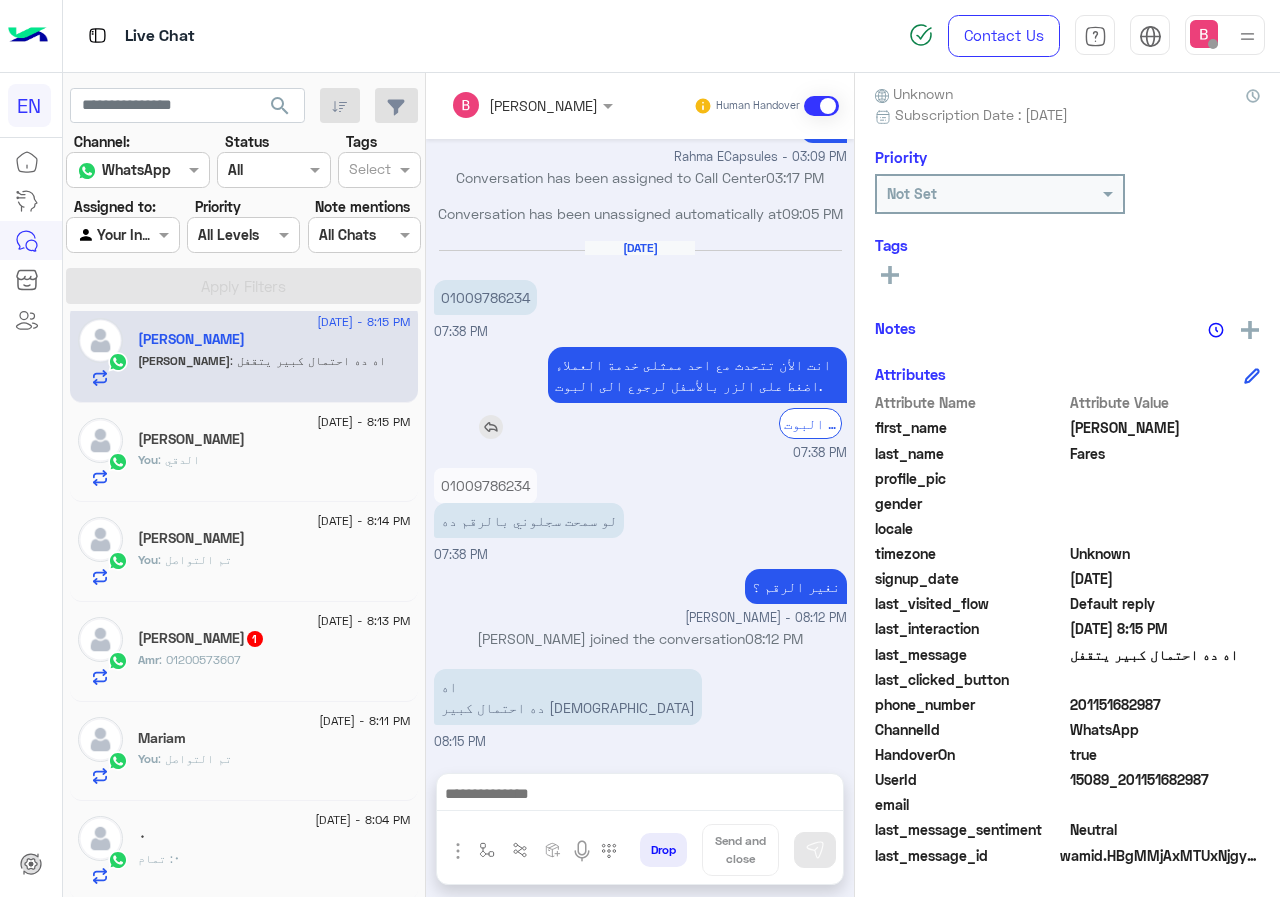 click on "انت الأن تتحدث مع [DATE] ممثلى خدمة العملاء اضغط على الزر بالأسفل لرجوع الى البوت.  الرجوع الى البوت" at bounding box center [640, 393] 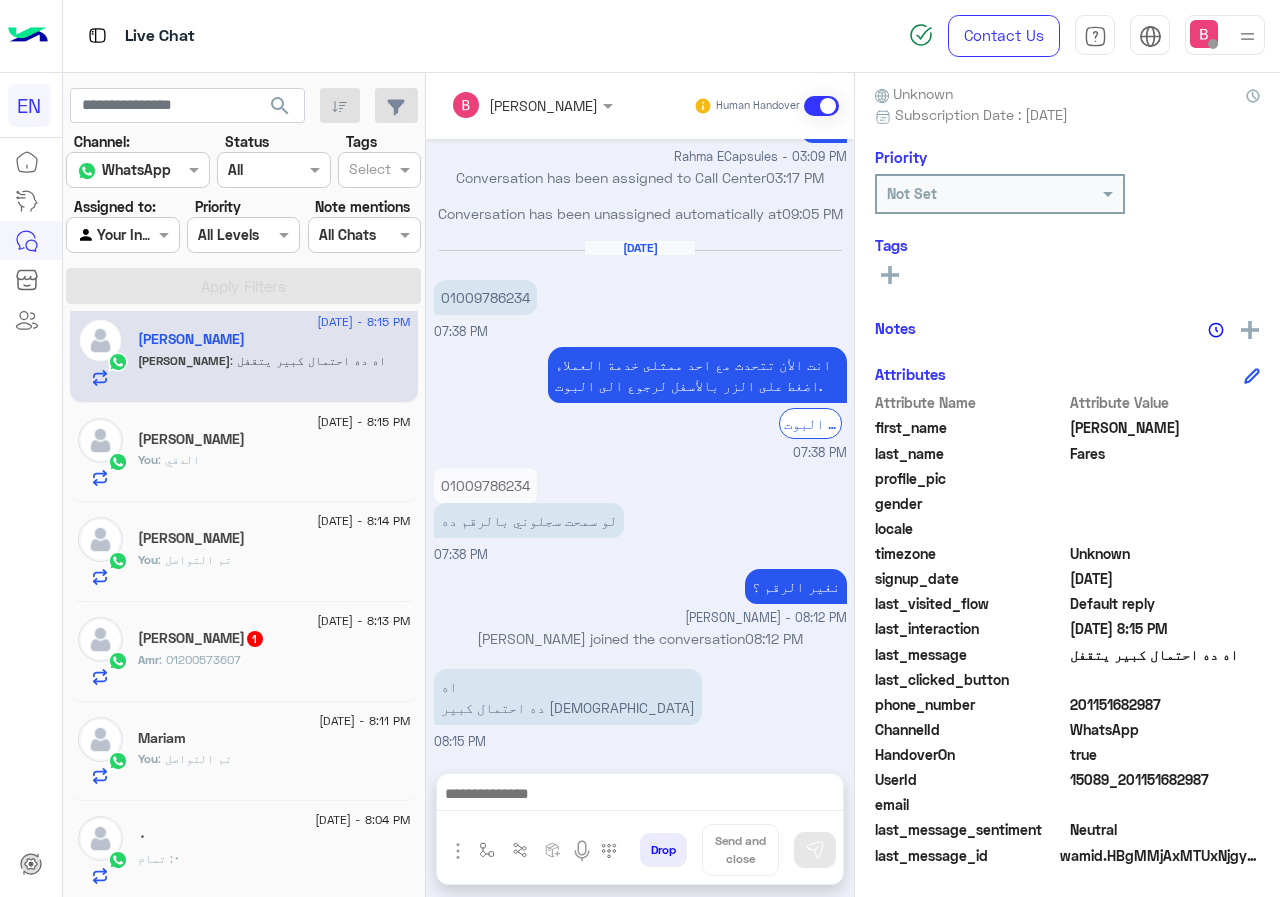 drag, startPoint x: 1076, startPoint y: 703, endPoint x: 1160, endPoint y: 703, distance: 84 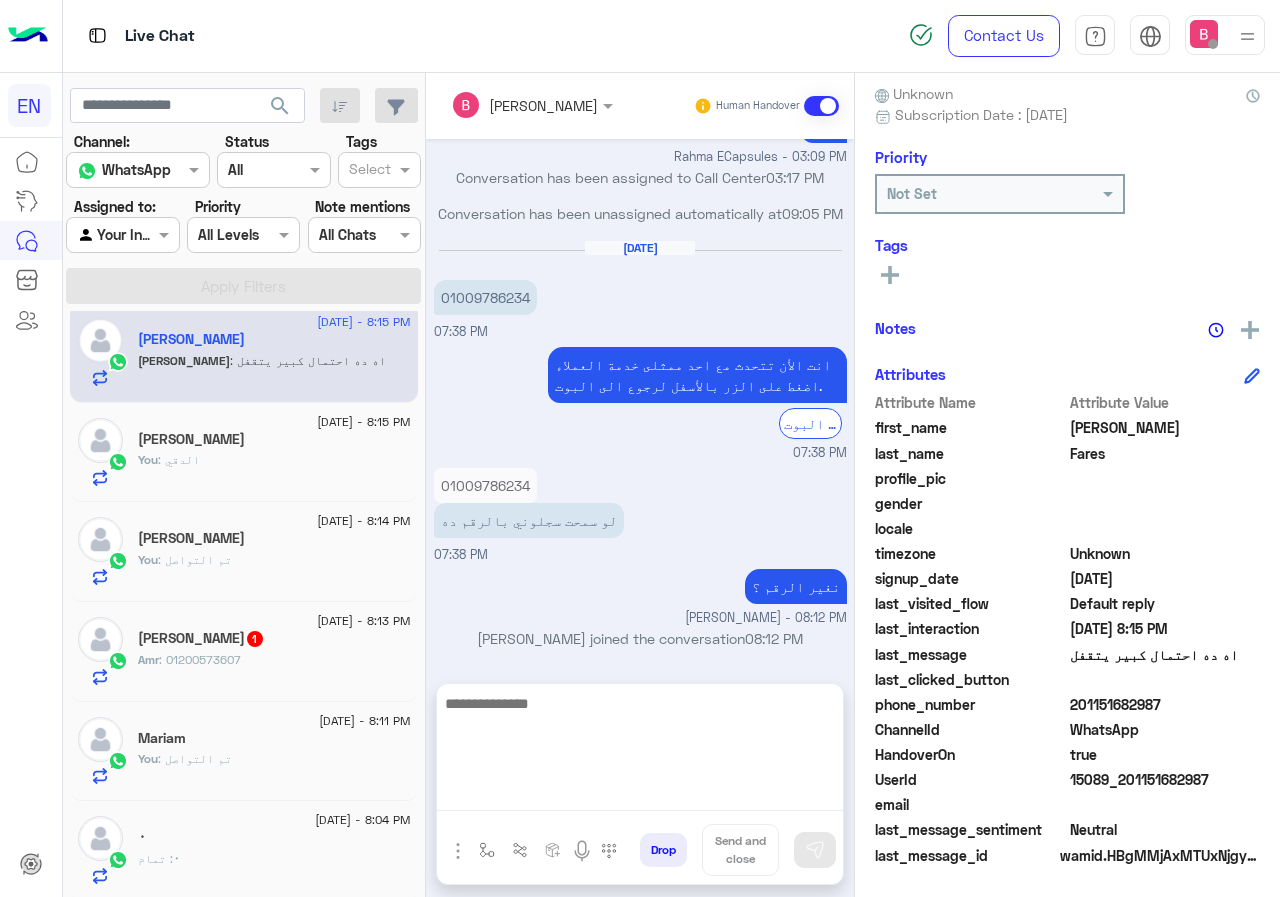 click at bounding box center (640, 751) 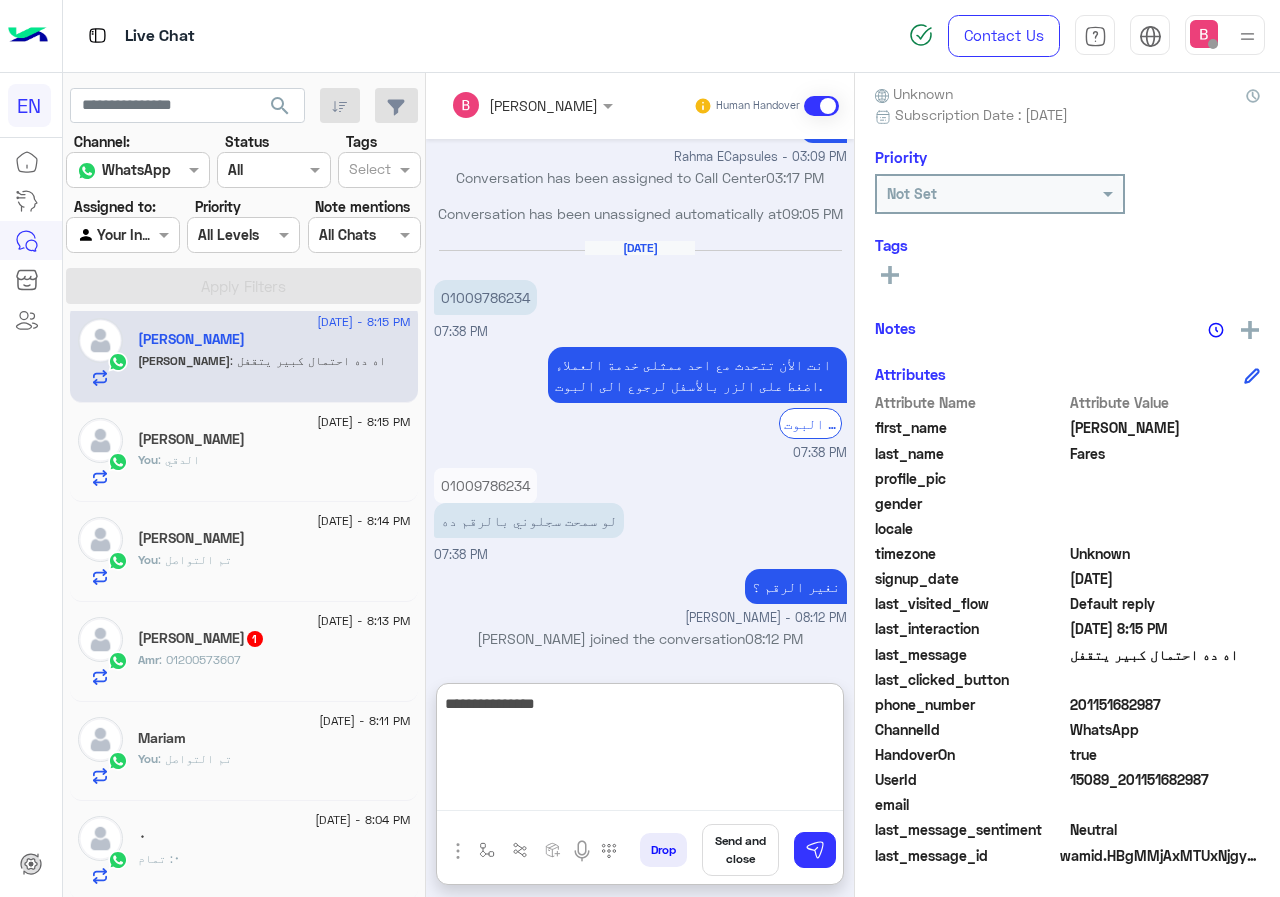 type on "**********" 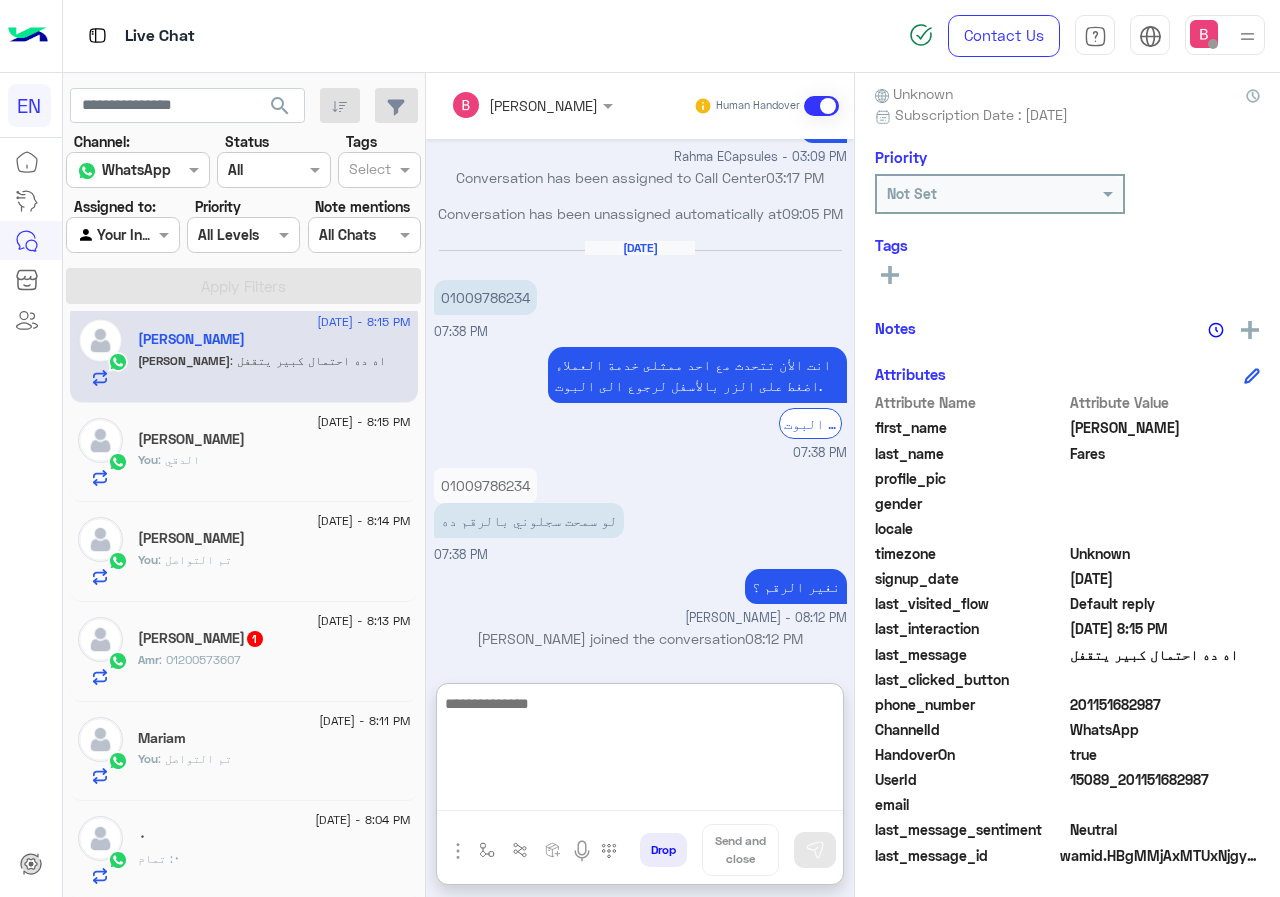scroll, scrollTop: 1204, scrollLeft: 0, axis: vertical 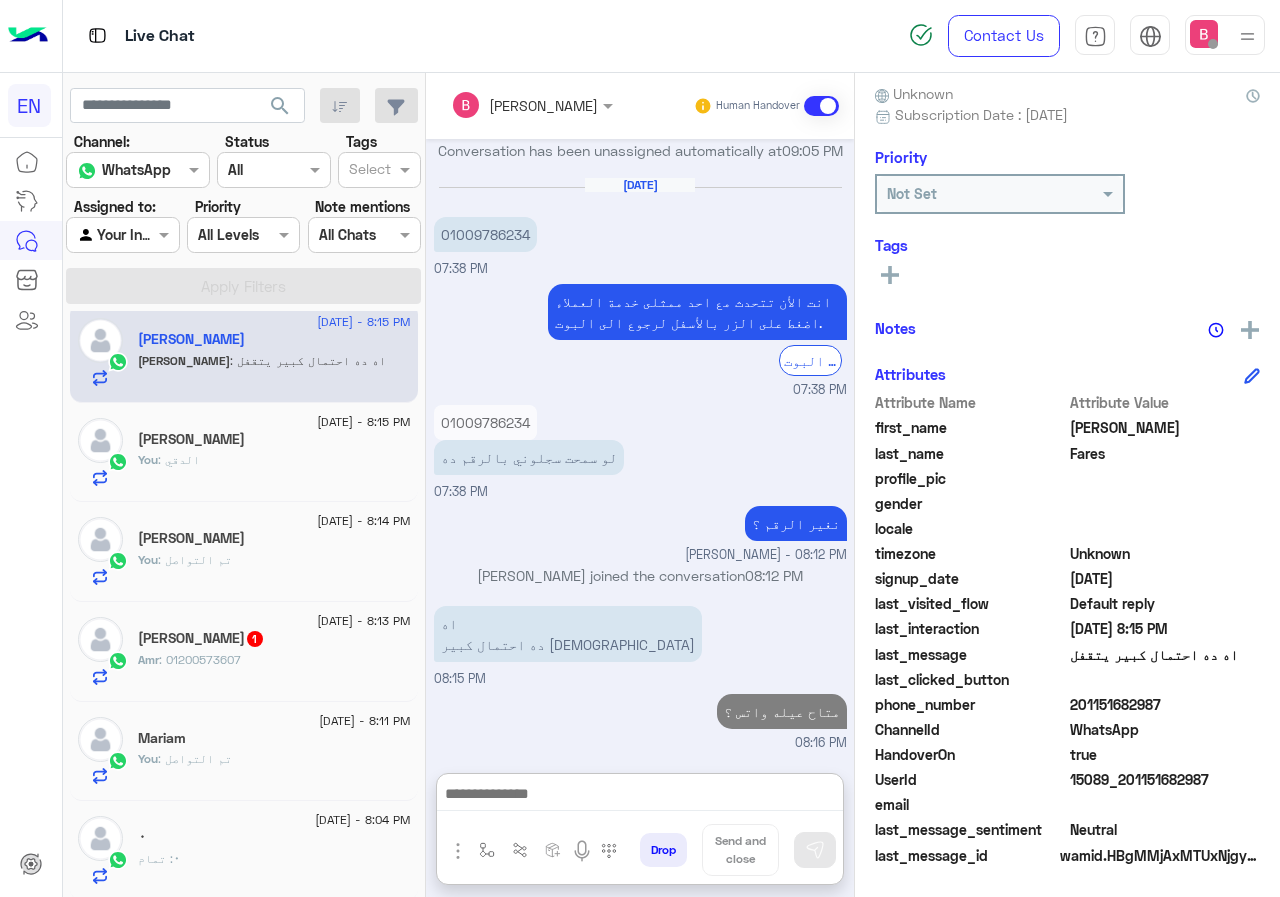 click on "[PERSON_NAME]  1" 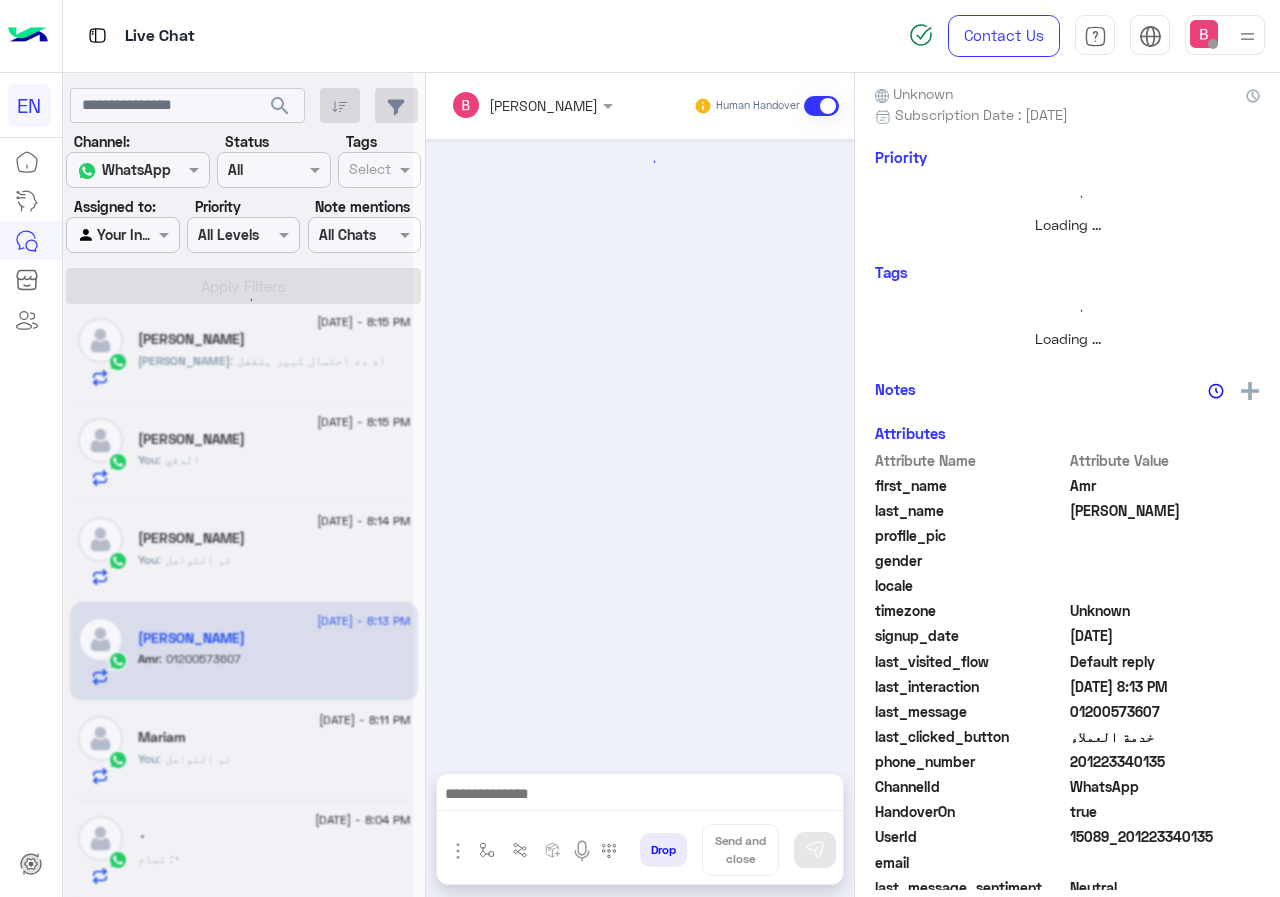 scroll, scrollTop: 0, scrollLeft: 0, axis: both 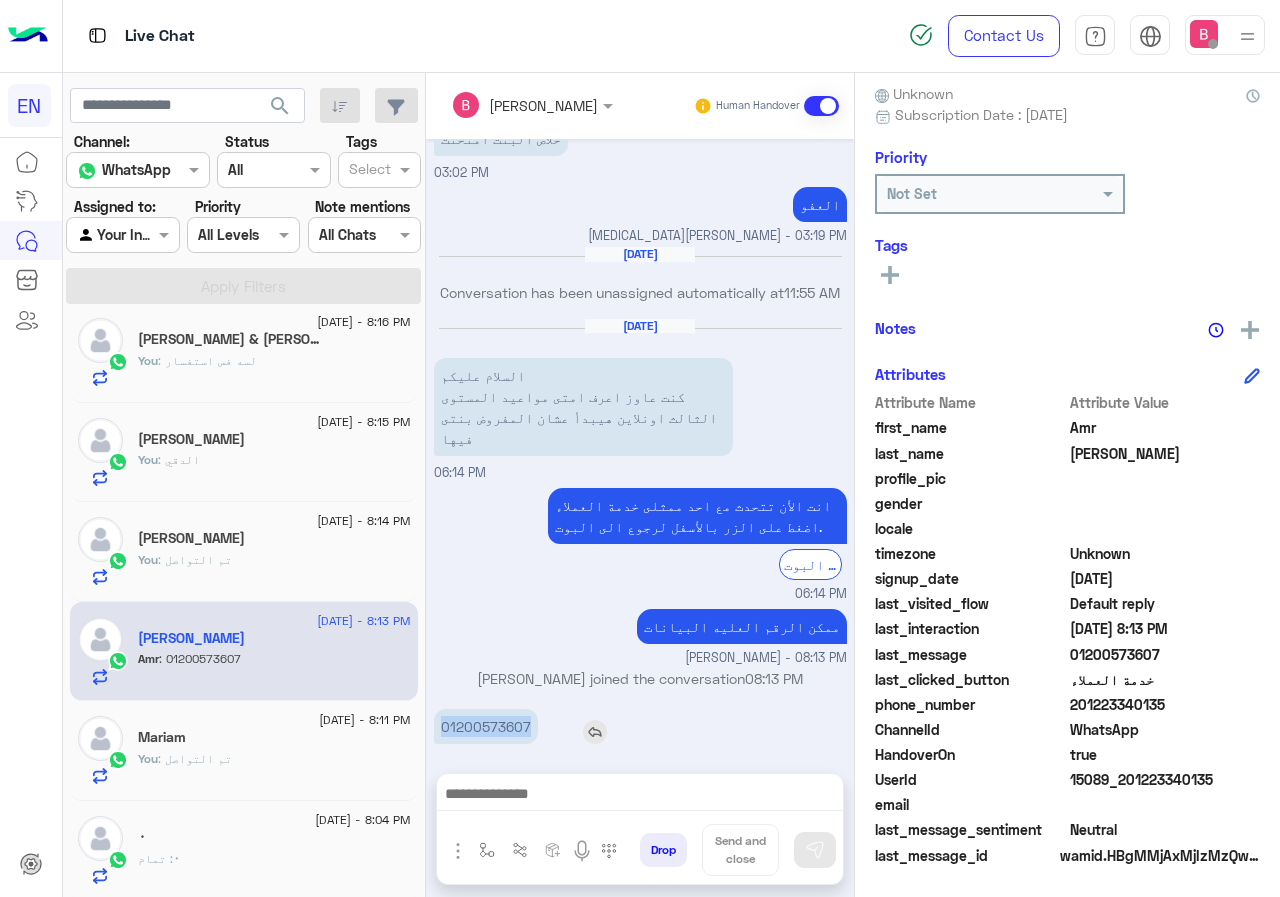 drag, startPoint x: 443, startPoint y: 709, endPoint x: 534, endPoint y: 713, distance: 91.08787 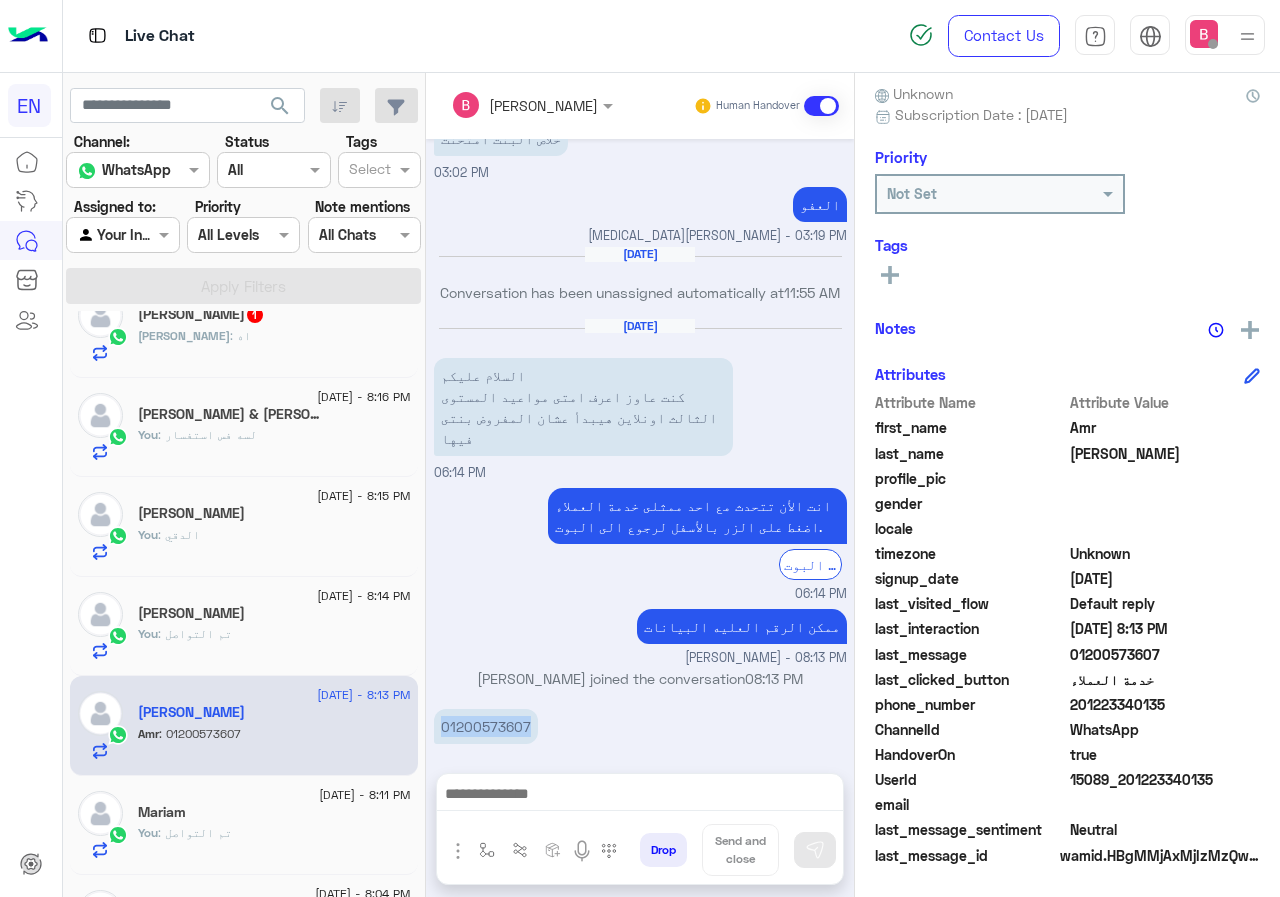 scroll, scrollTop: 0, scrollLeft: 0, axis: both 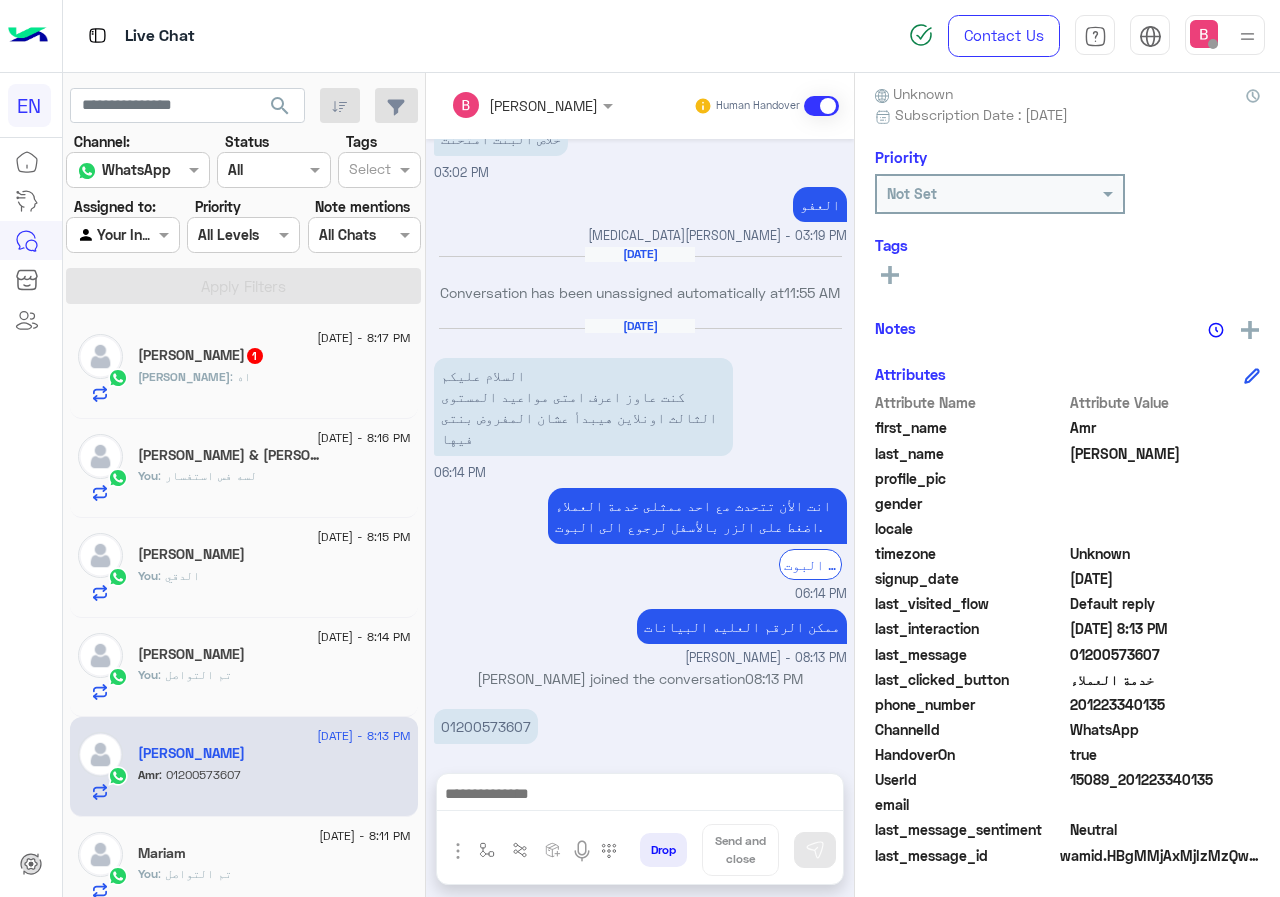 click on "[PERSON_NAME]  1" 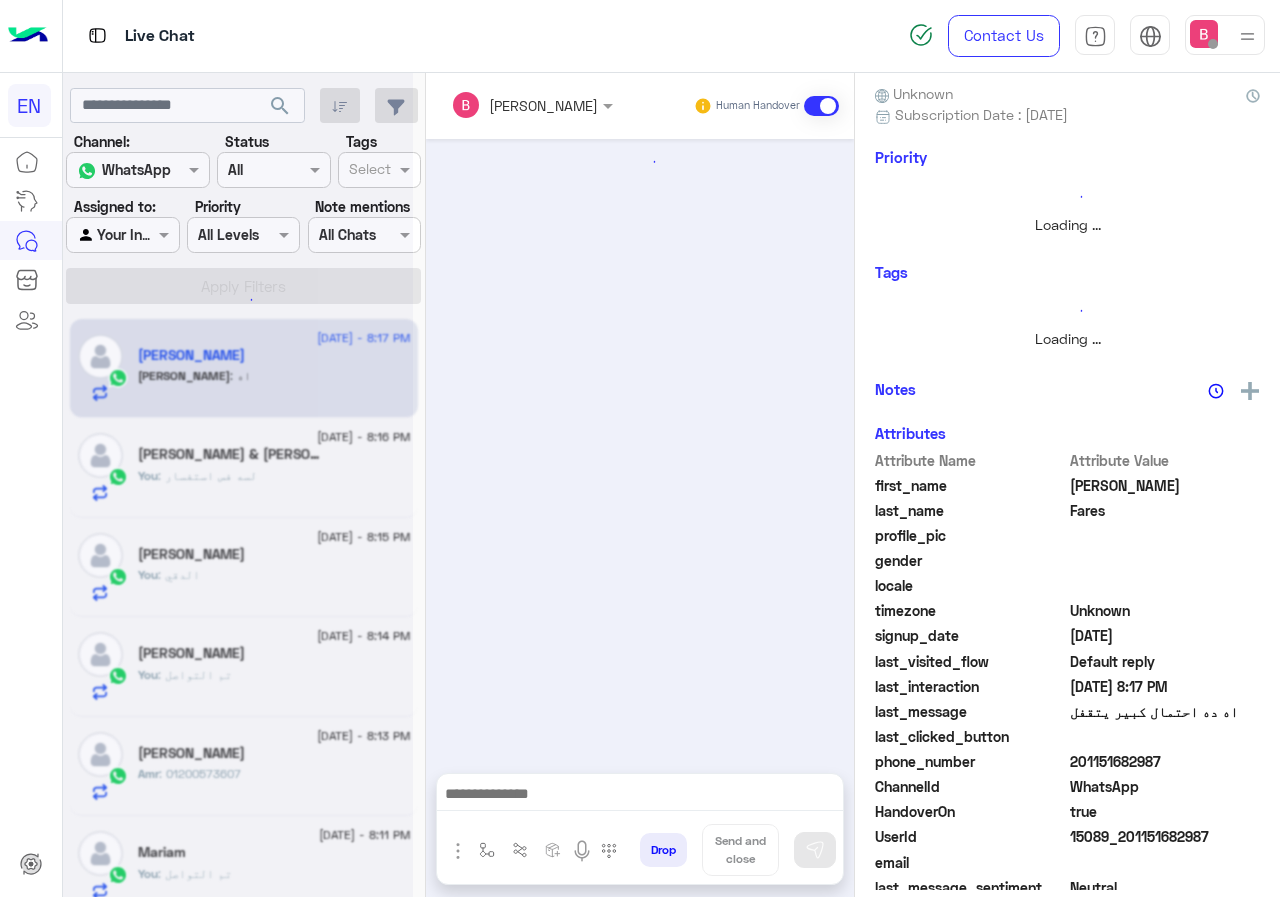 scroll, scrollTop: 221, scrollLeft: 0, axis: vertical 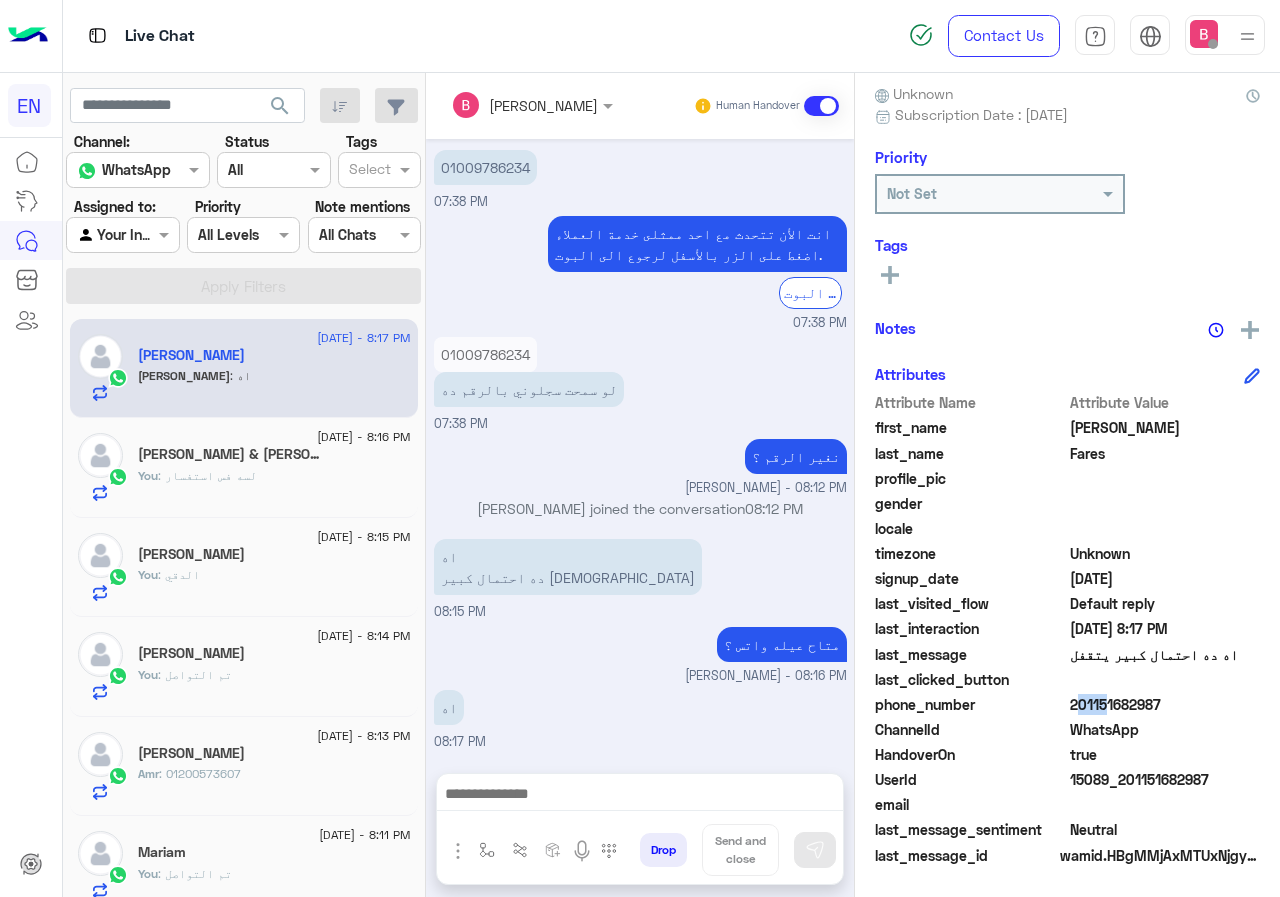 drag, startPoint x: 1068, startPoint y: 705, endPoint x: 1095, endPoint y: 702, distance: 27.166155 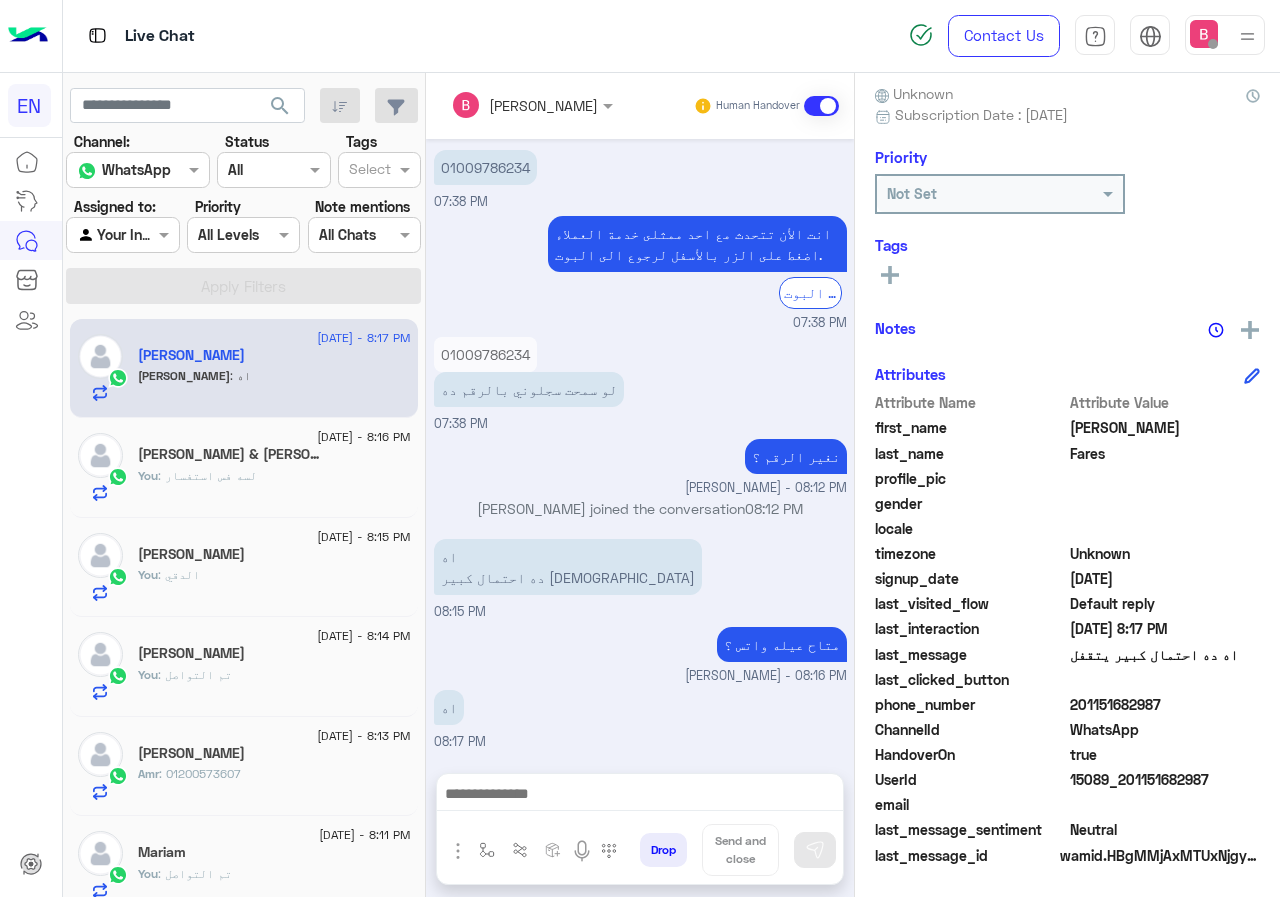 click on "WhatsApp" 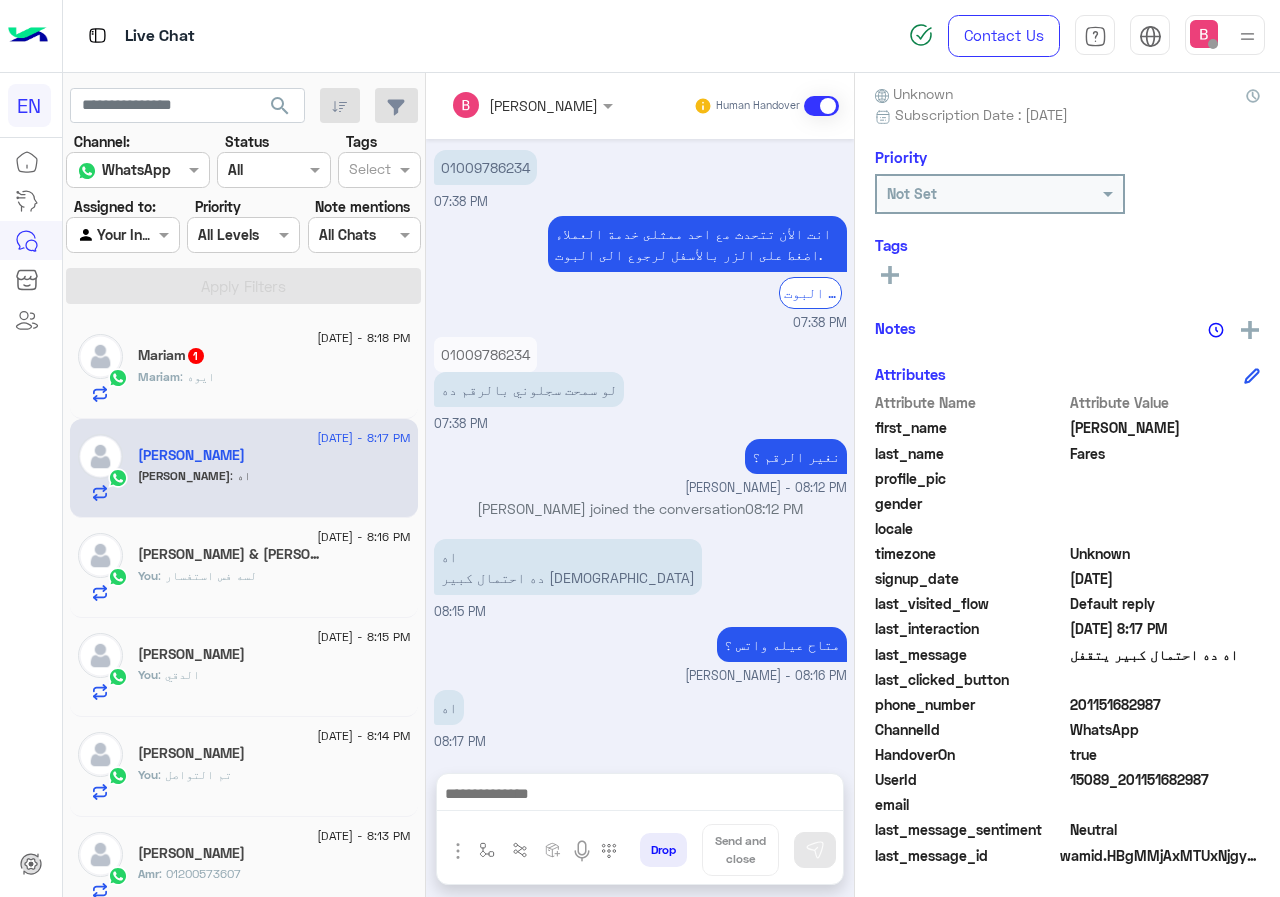 click on "01009786234" at bounding box center (485, 354) 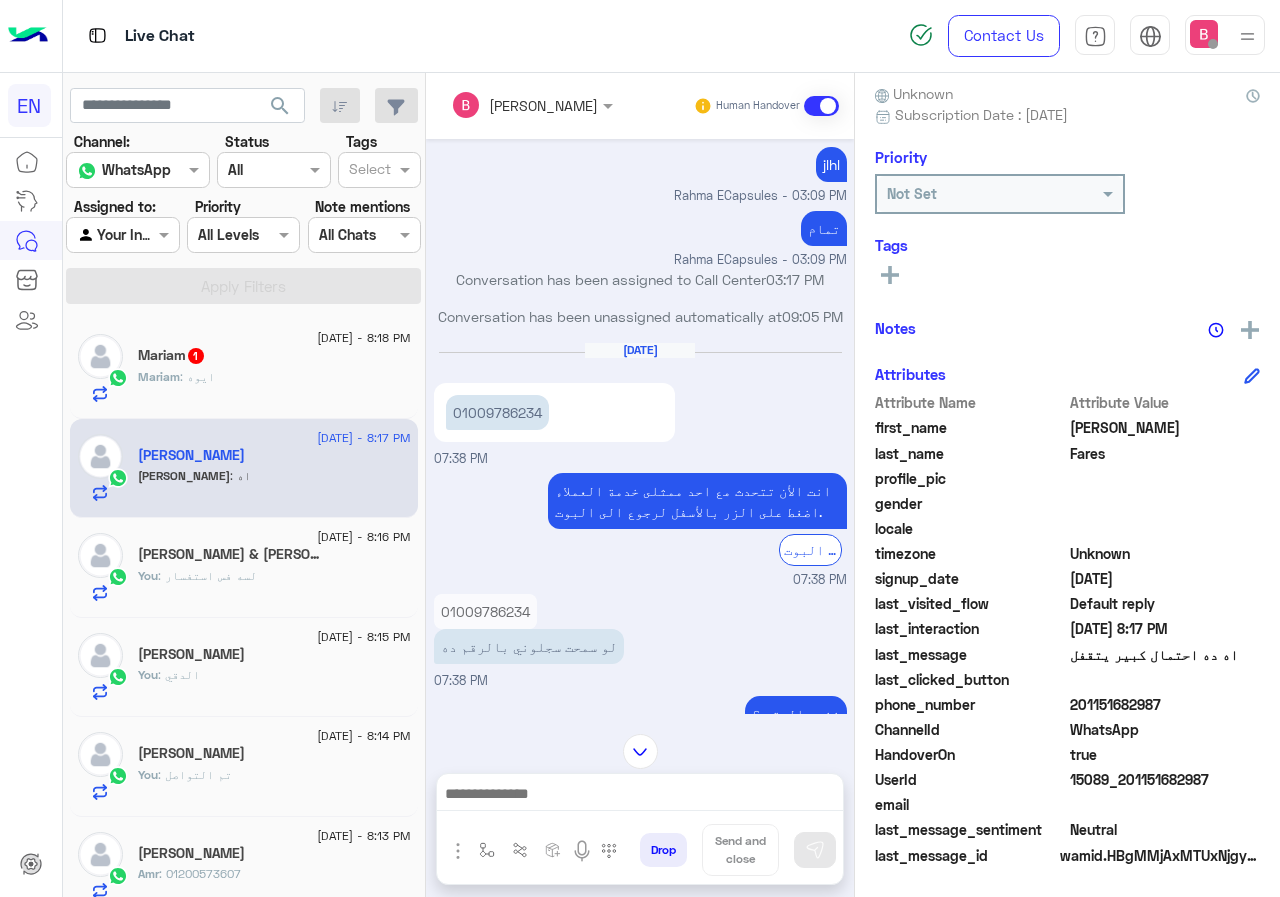 scroll, scrollTop: 507, scrollLeft: 0, axis: vertical 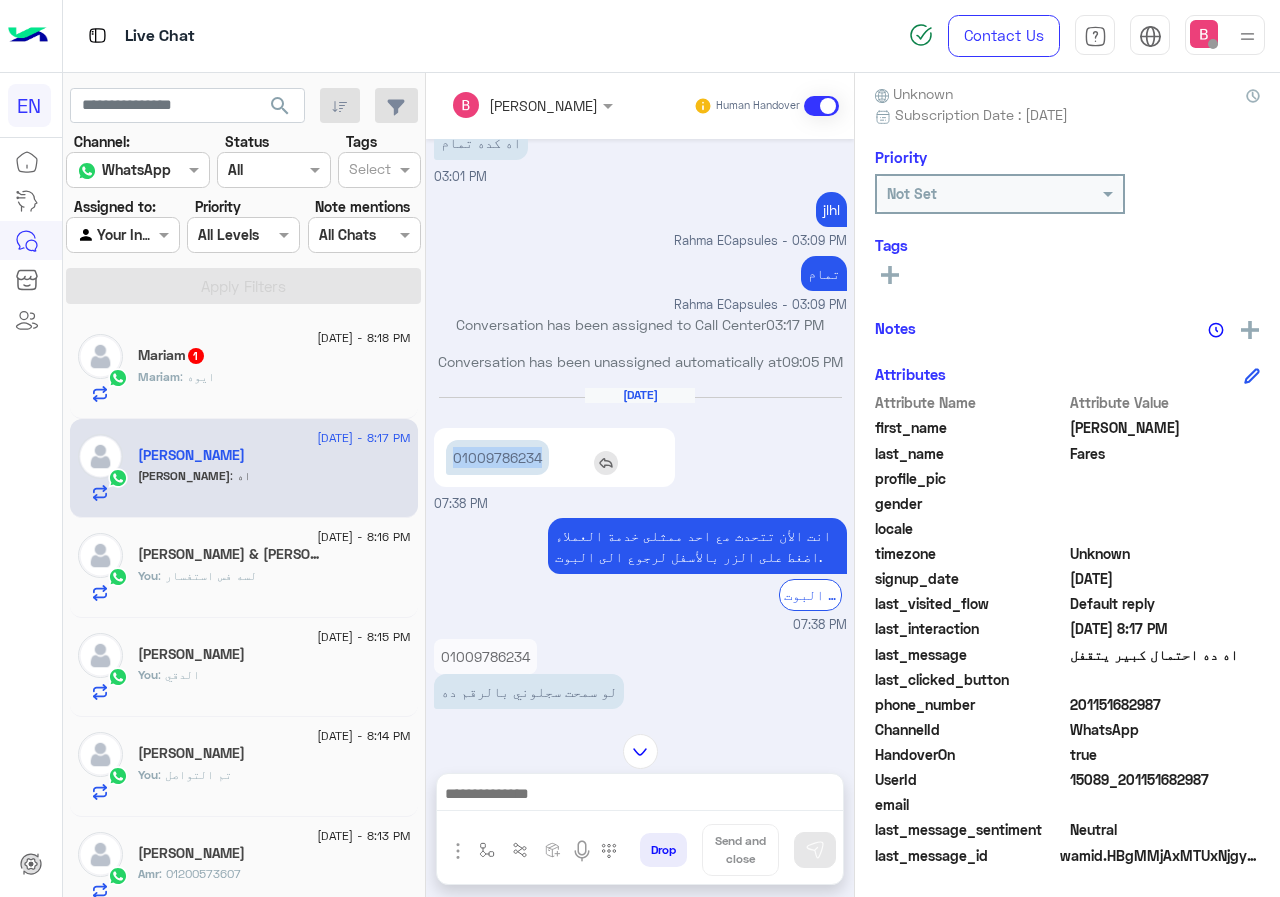 drag, startPoint x: 442, startPoint y: 460, endPoint x: 549, endPoint y: 454, distance: 107.16809 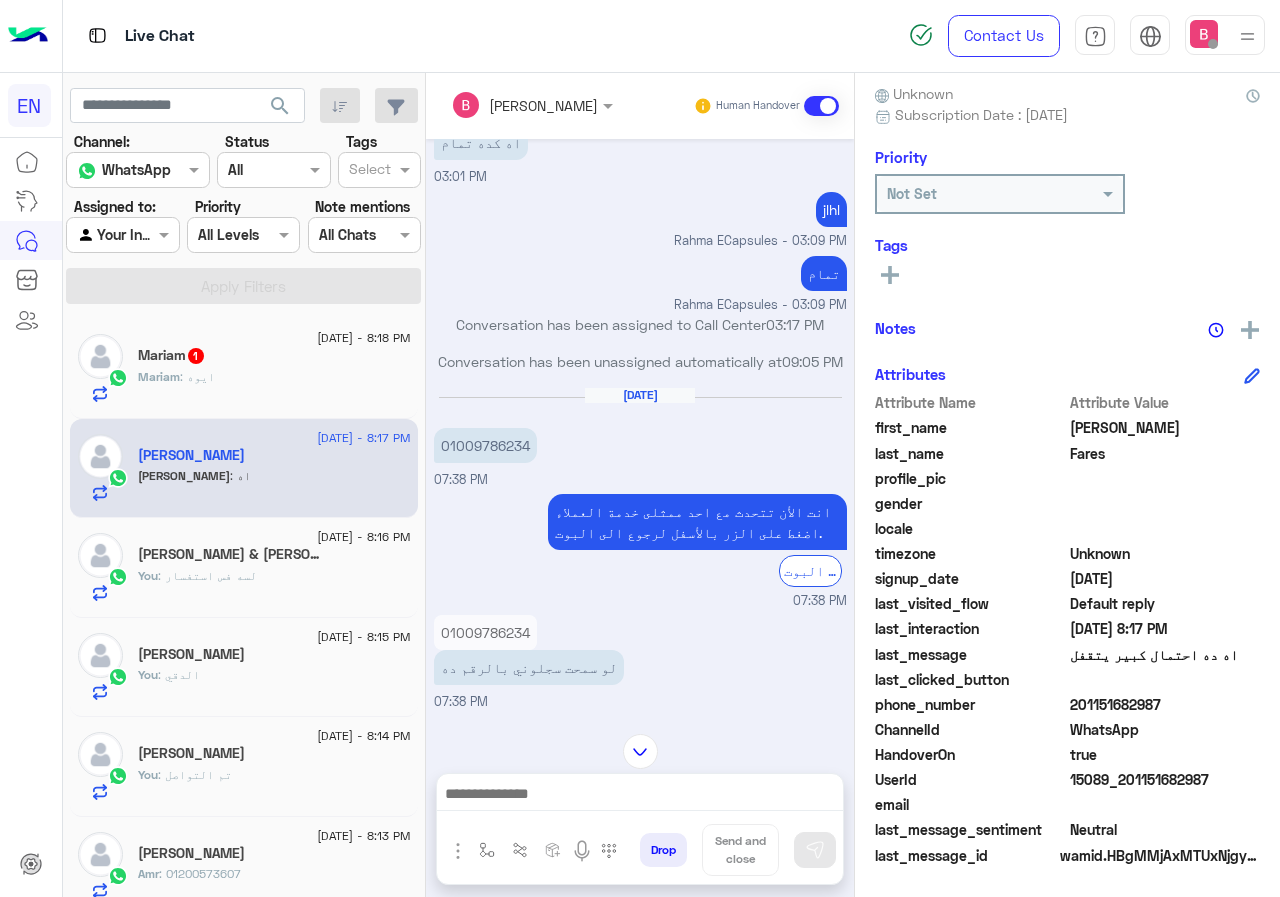 click at bounding box center [640, 799] 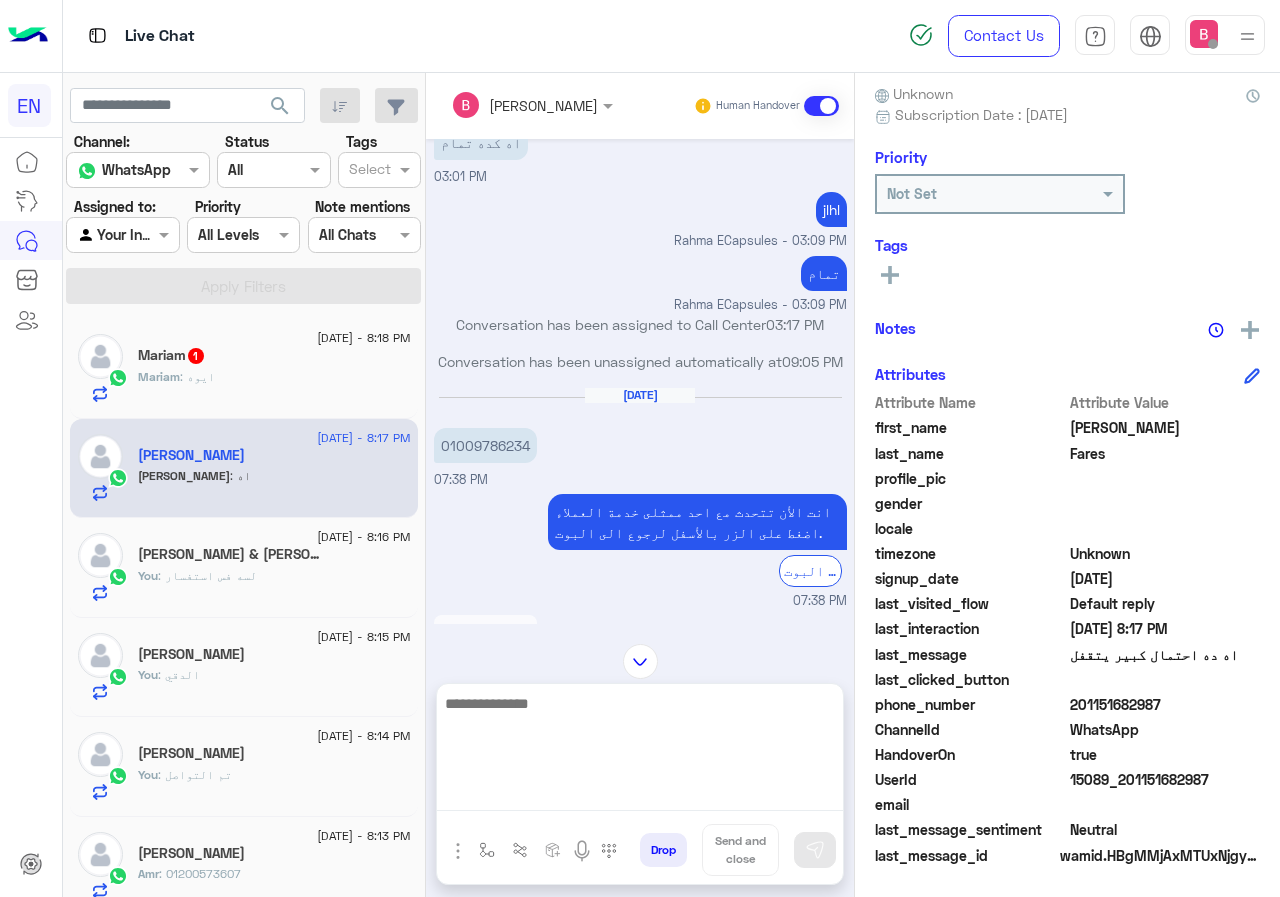 click at bounding box center (640, 751) 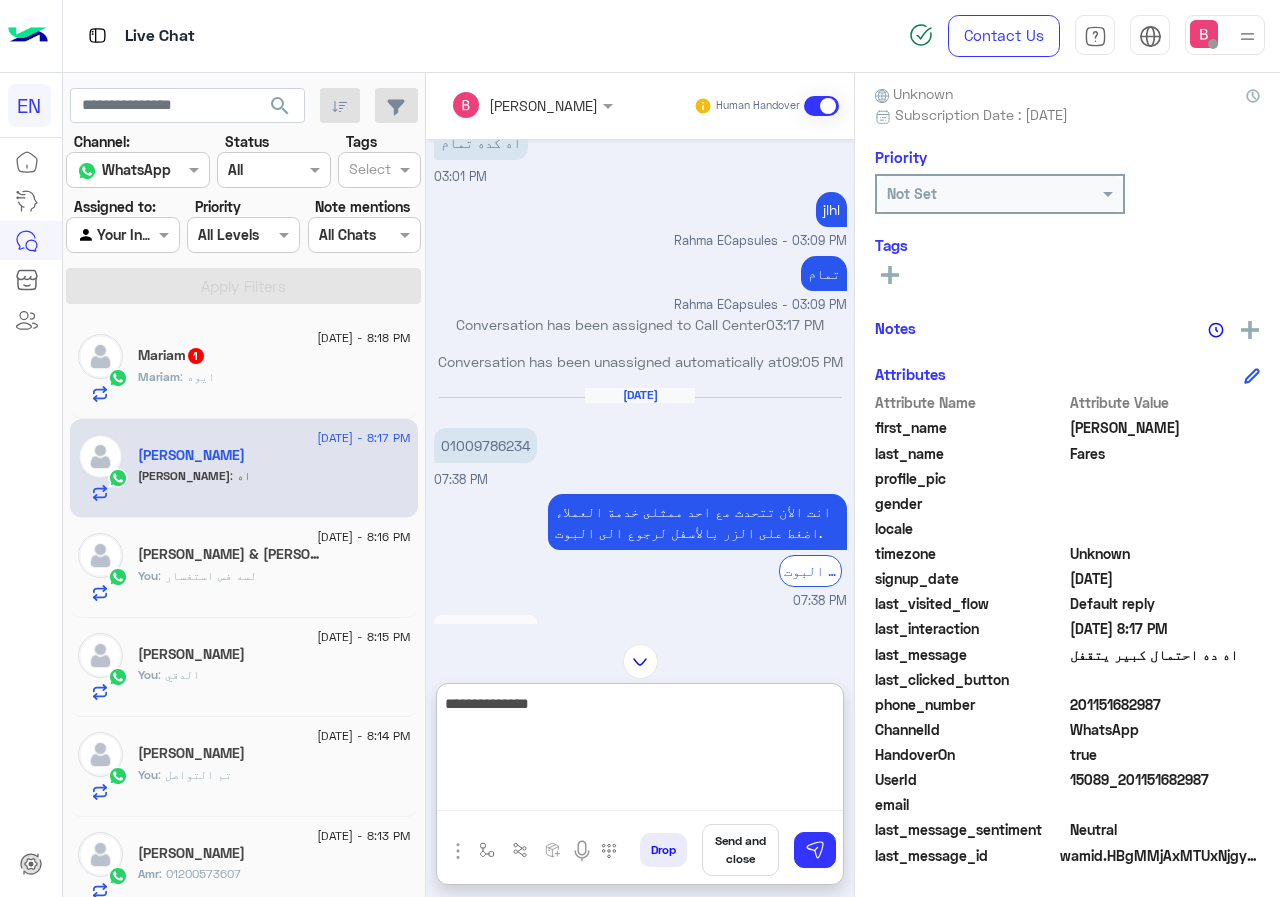 type on "**********" 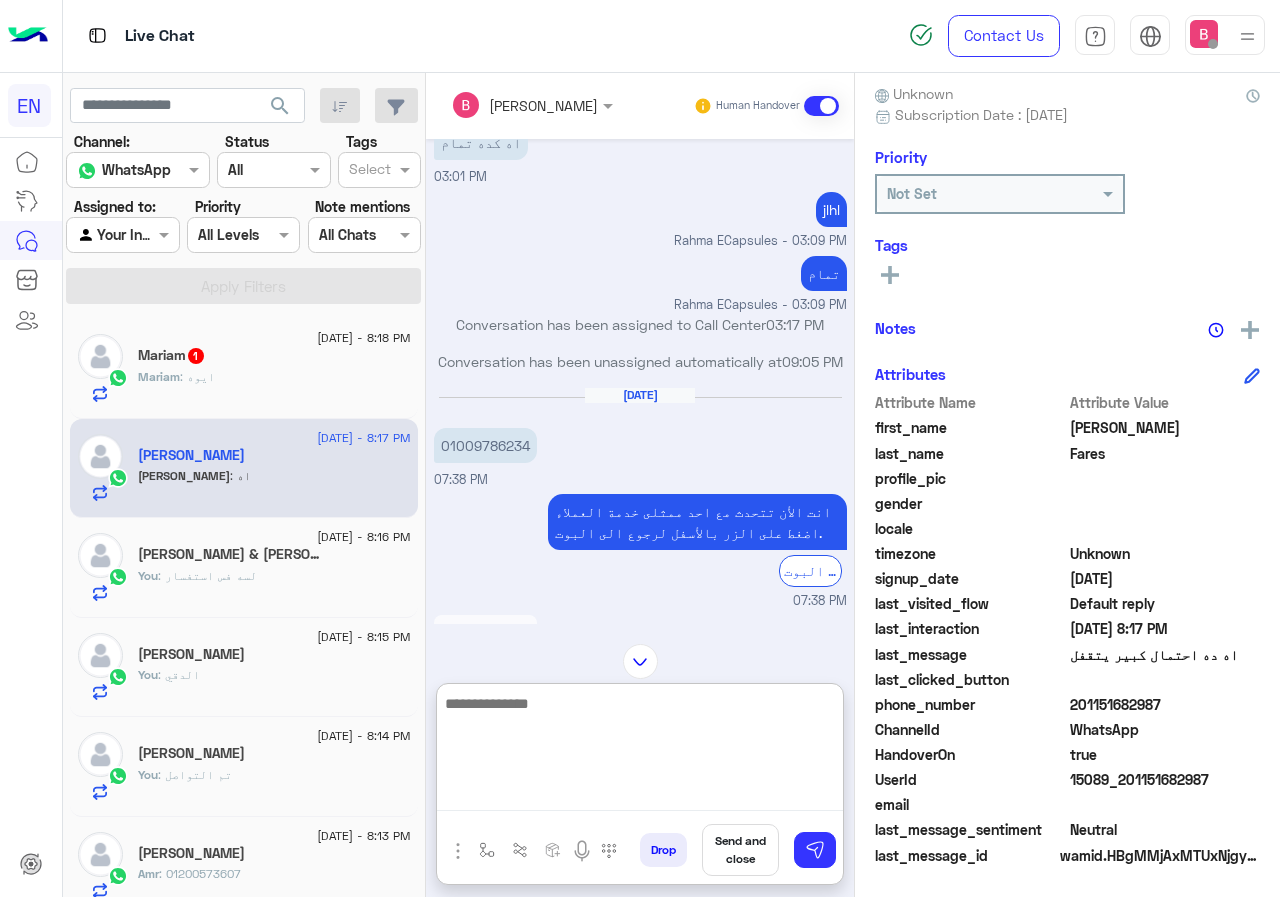 scroll, scrollTop: 939, scrollLeft: 0, axis: vertical 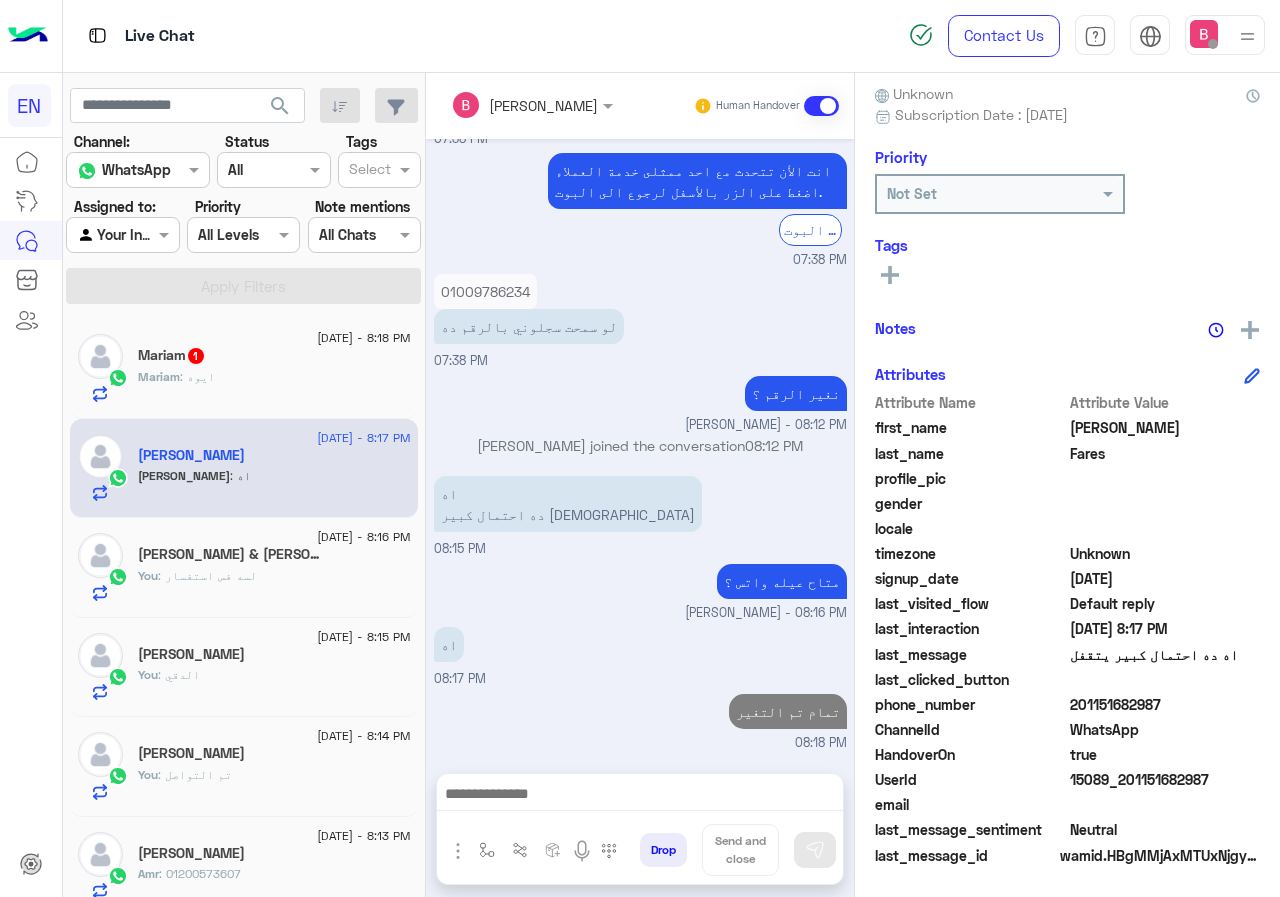 click on "Mariam : ايوه" 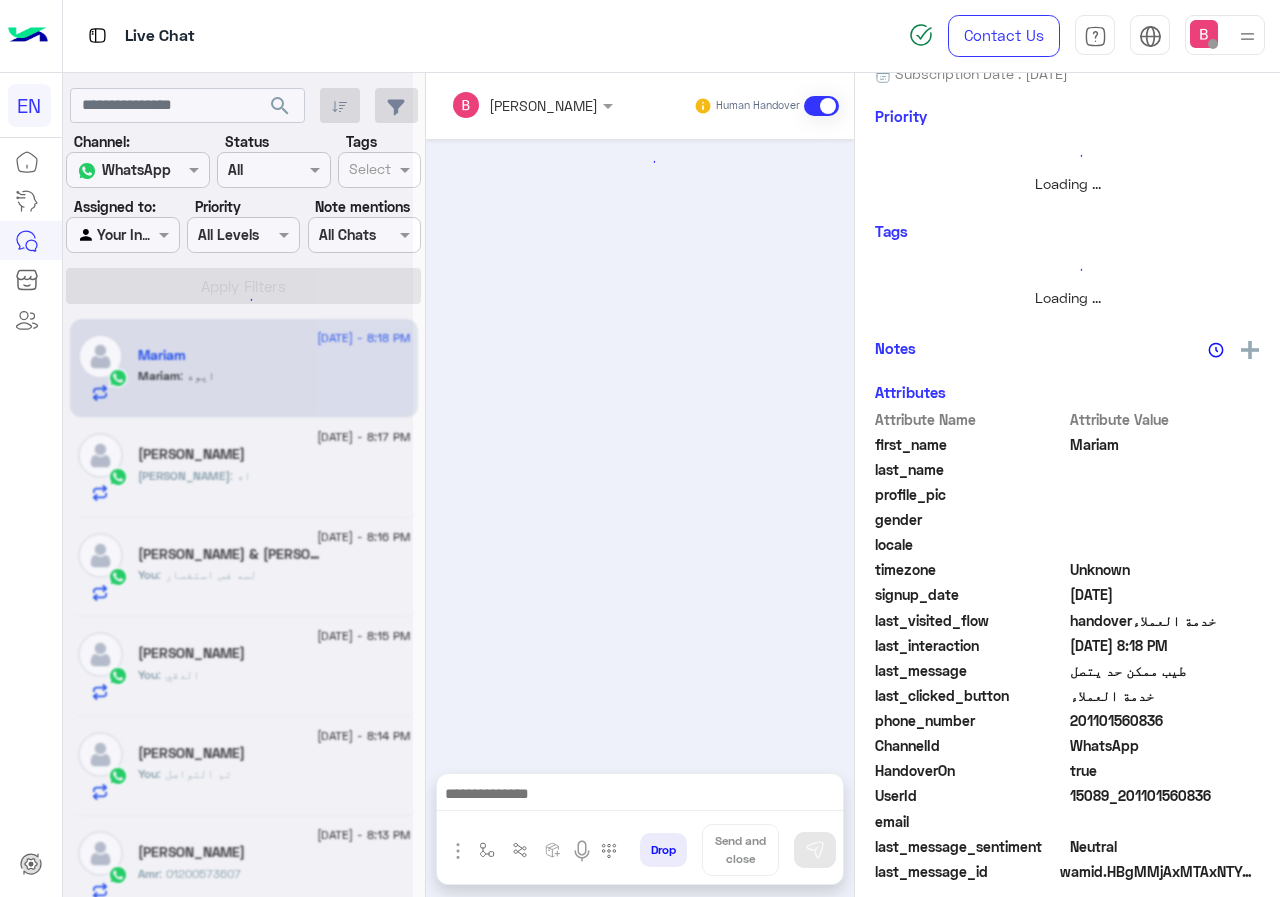 scroll, scrollTop: 176, scrollLeft: 0, axis: vertical 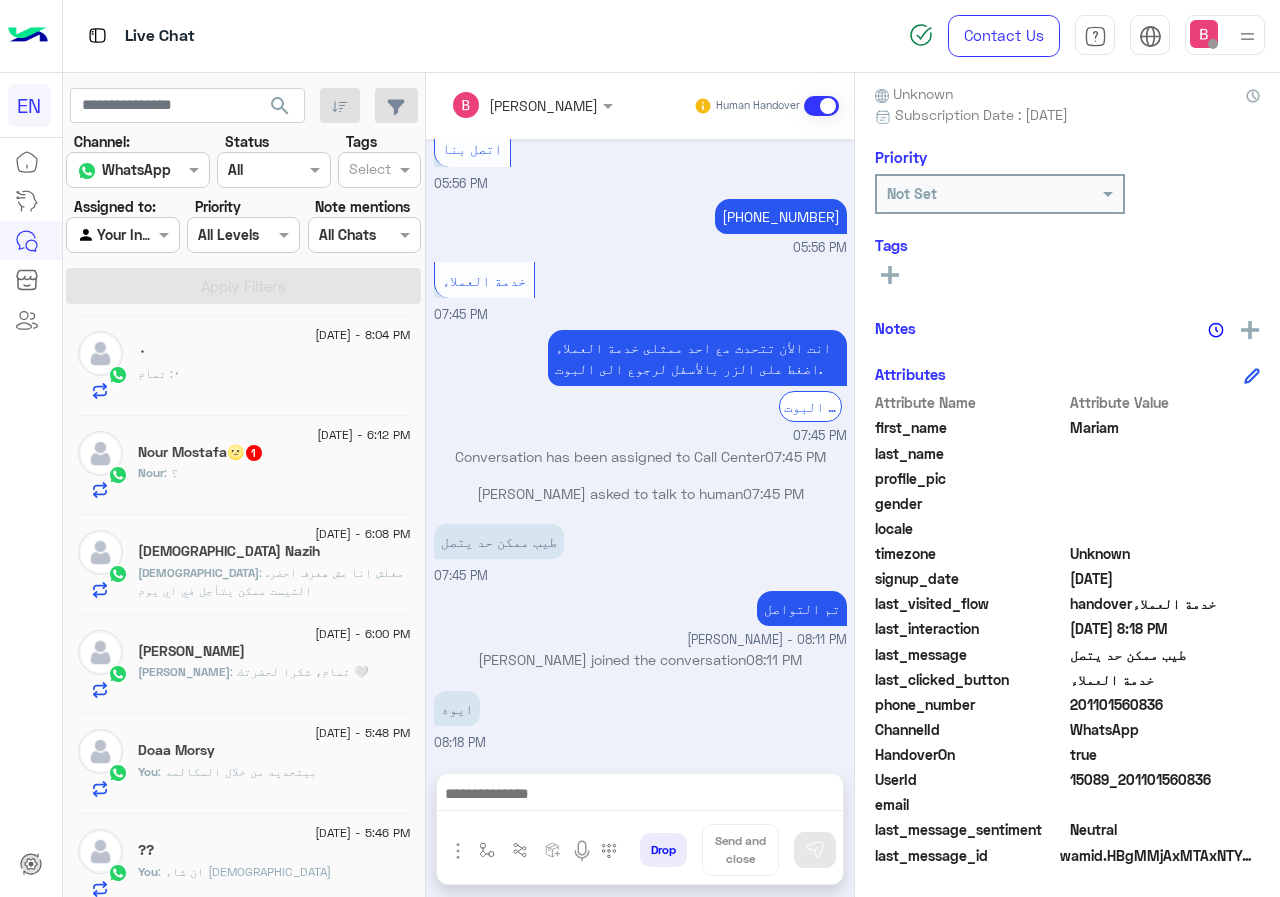 click on "Nour Mostafa🌝  1" 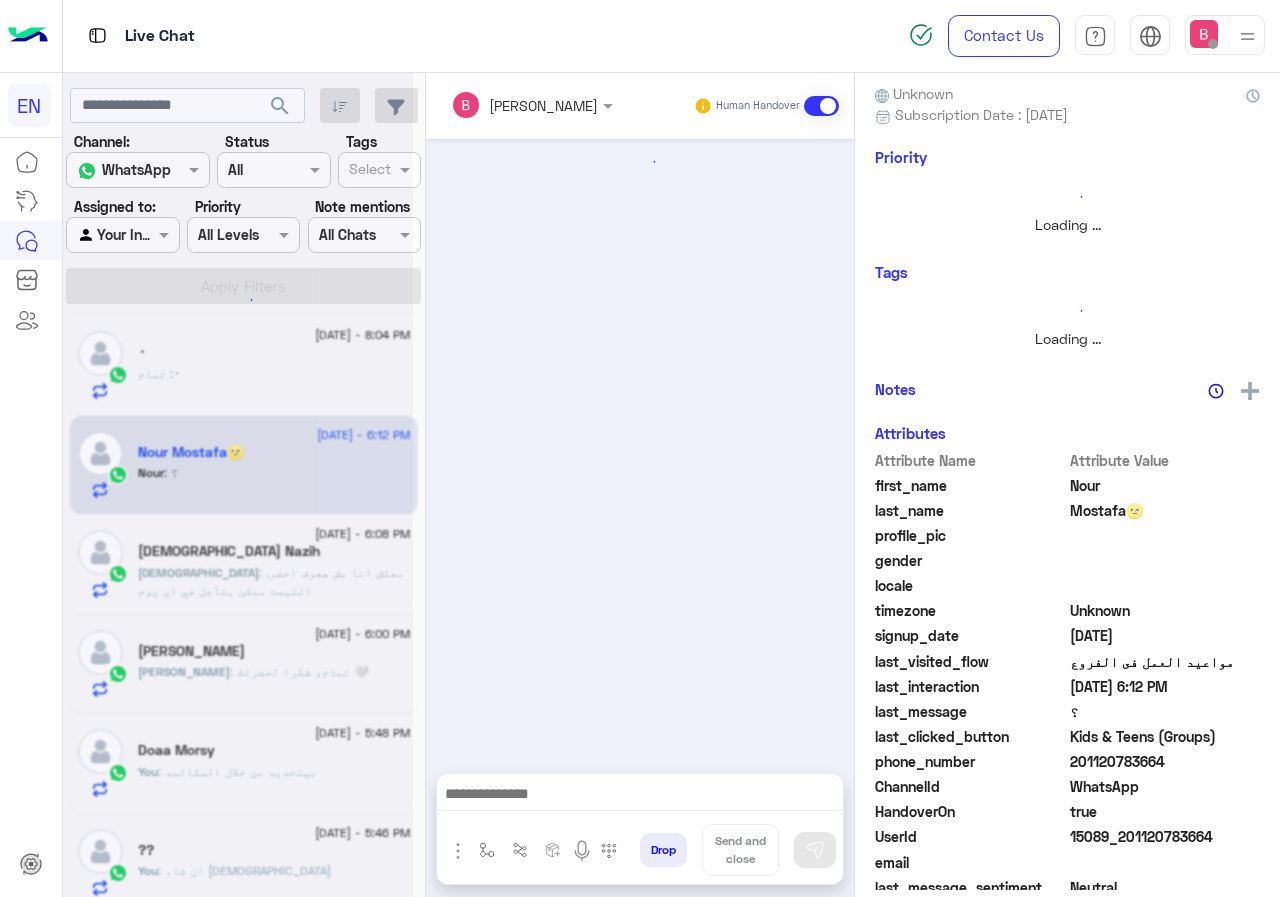 scroll, scrollTop: 221, scrollLeft: 0, axis: vertical 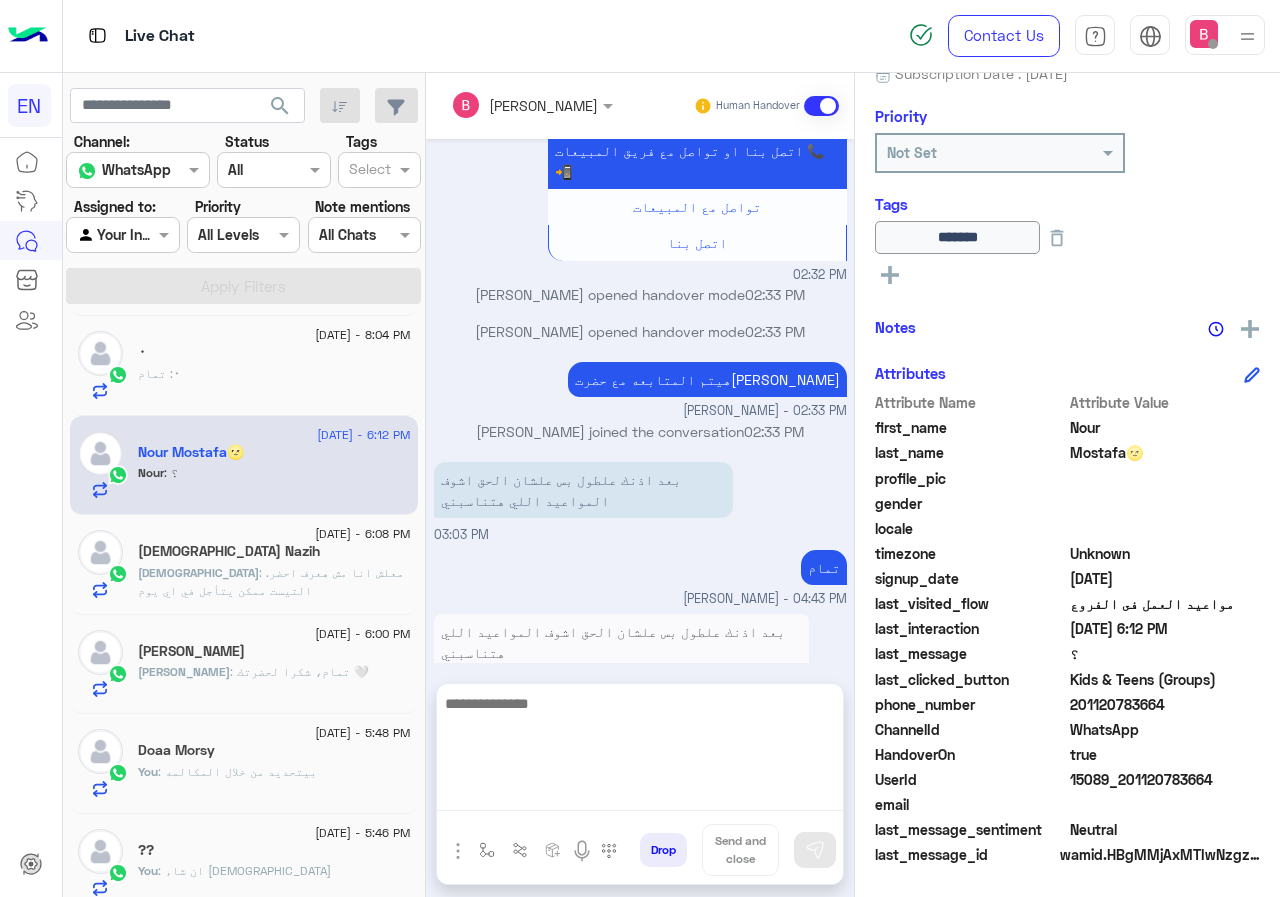 click at bounding box center [640, 751] 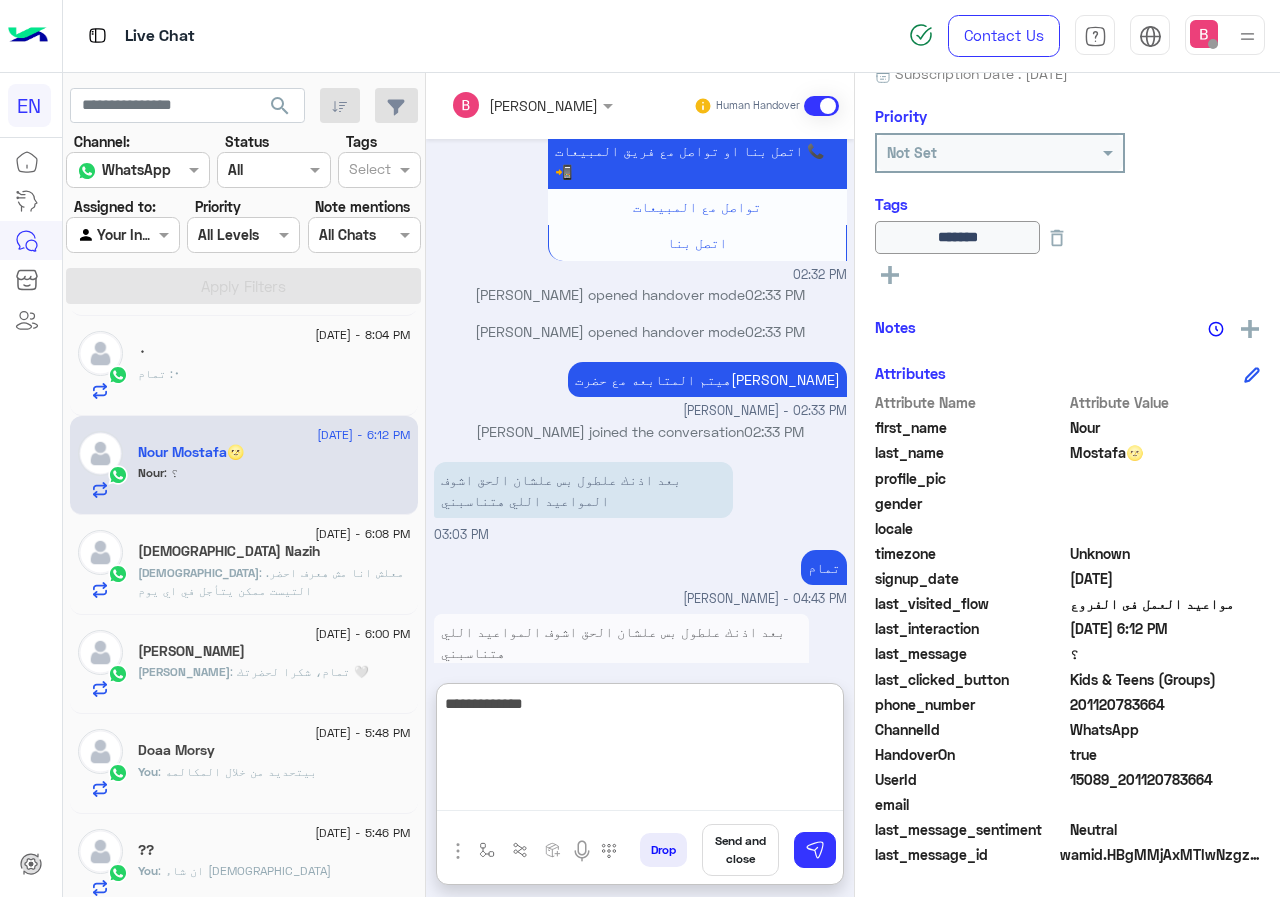 type on "**********" 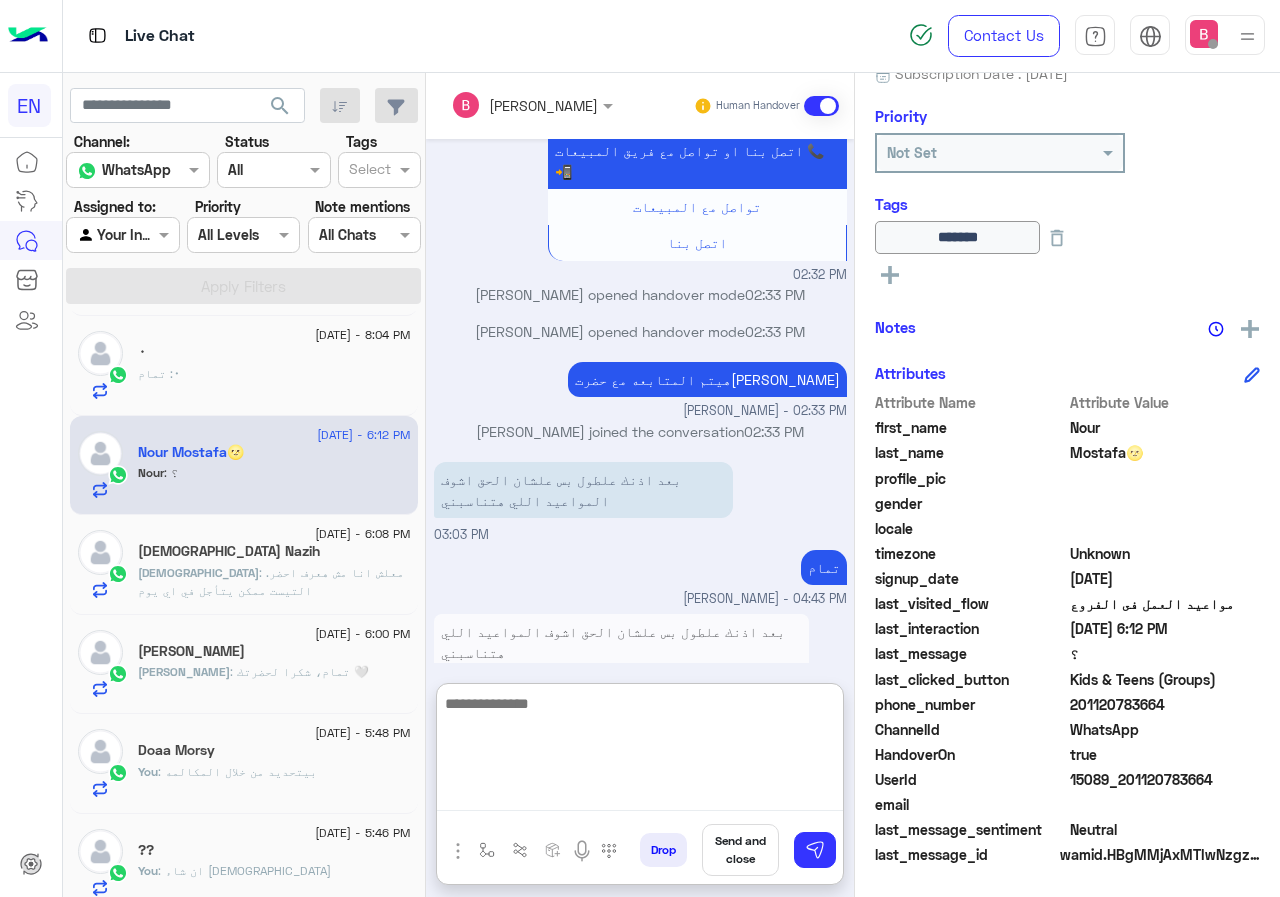 scroll, scrollTop: 1199, scrollLeft: 0, axis: vertical 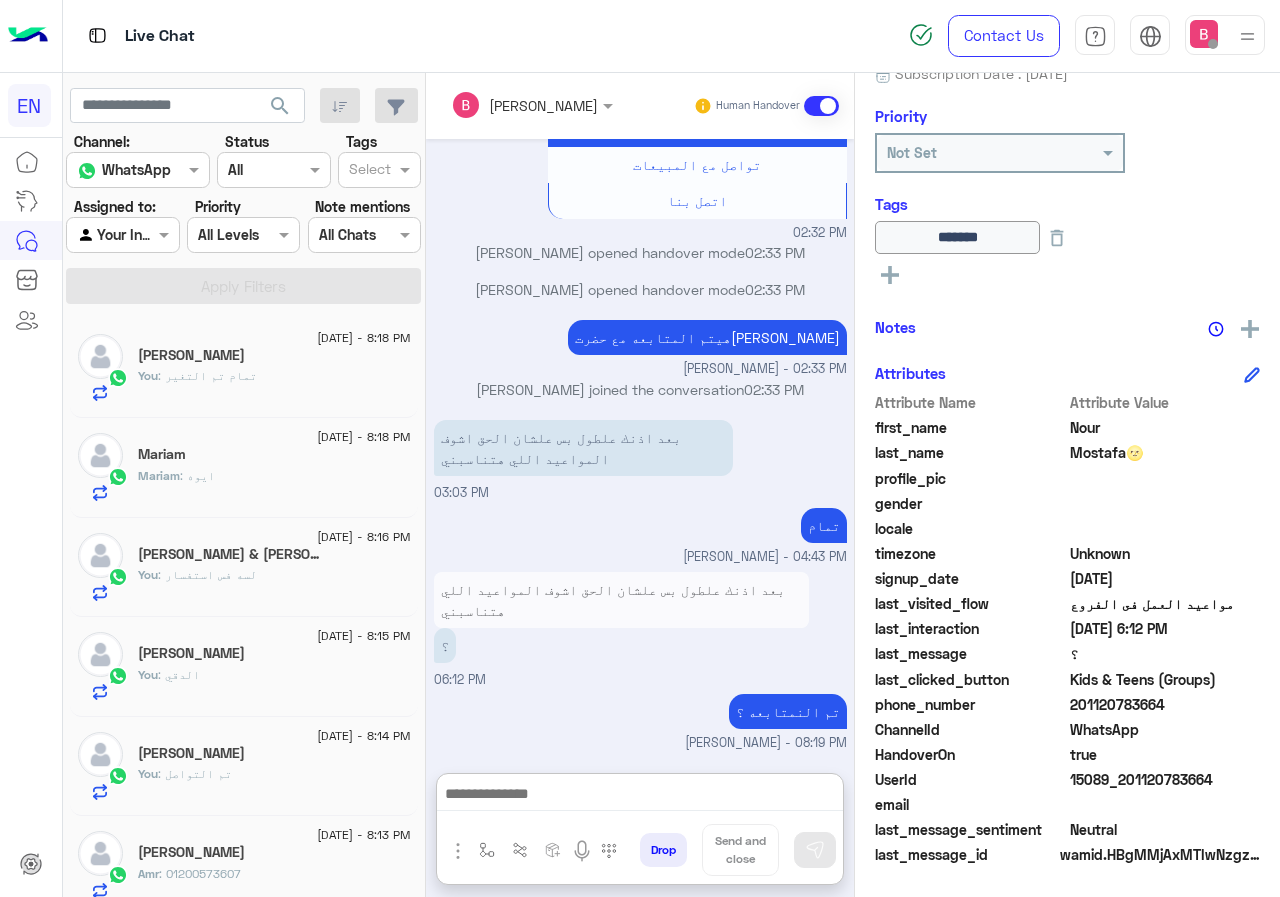 click at bounding box center (122, 234) 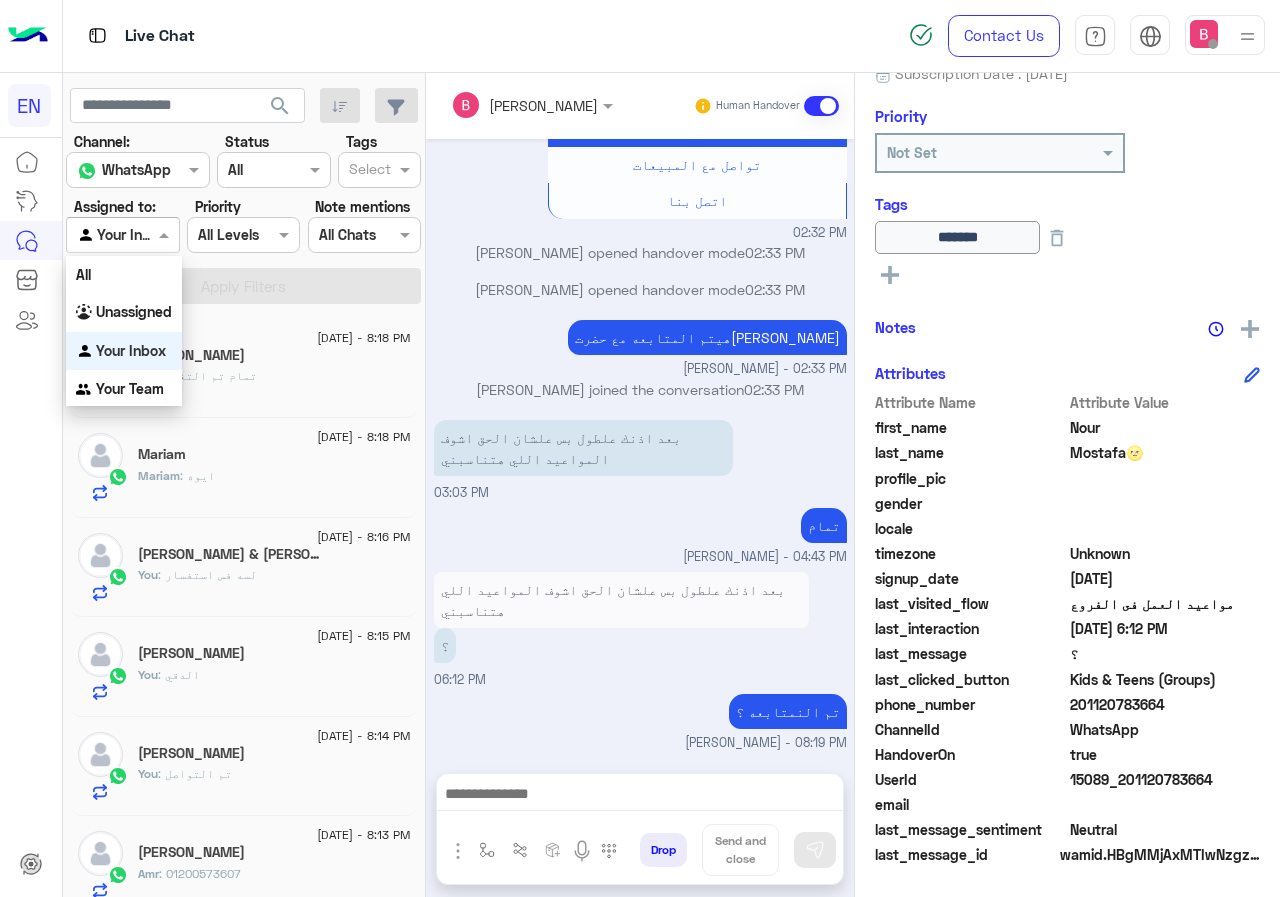 scroll, scrollTop: 1109, scrollLeft: 0, axis: vertical 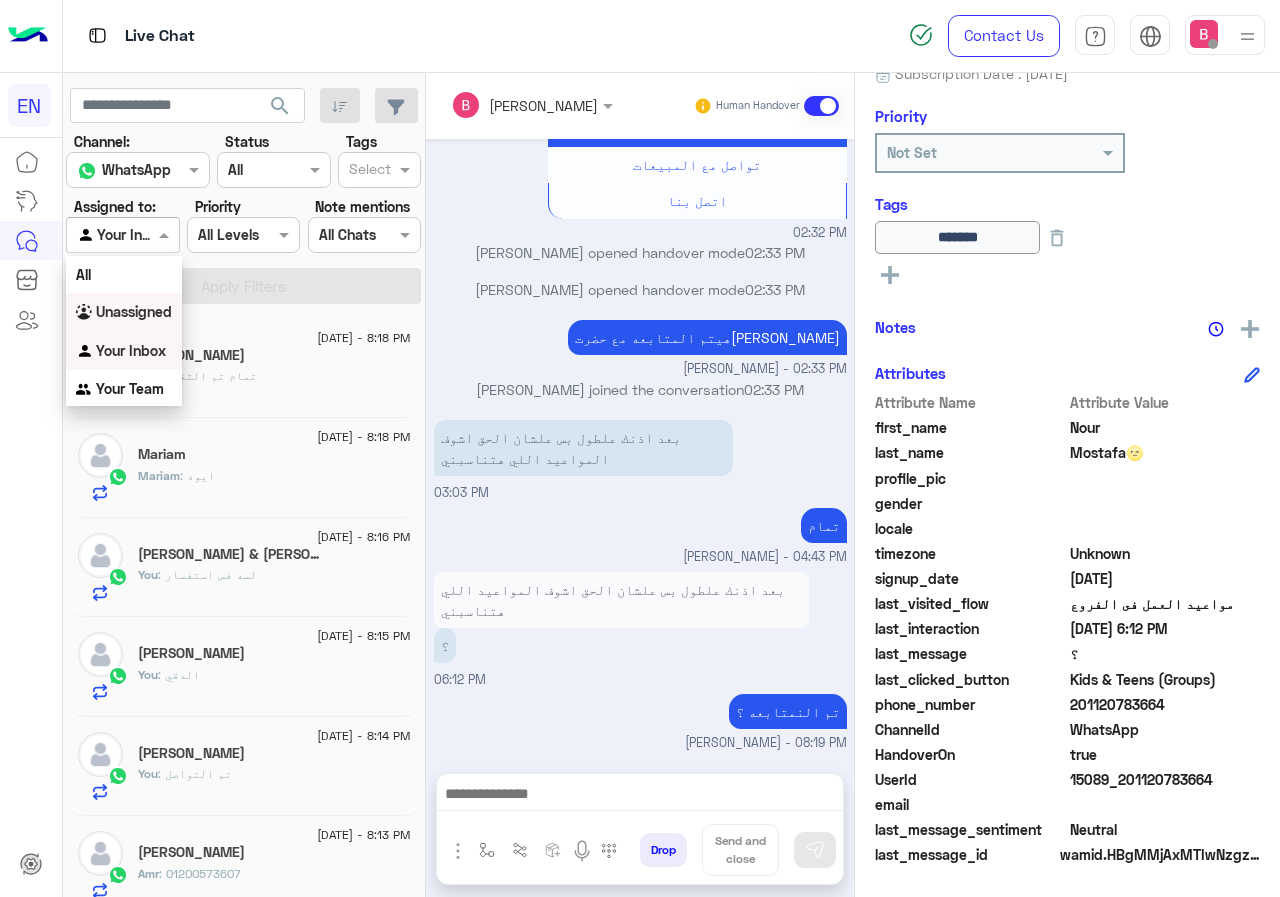 click on "Unassigned" at bounding box center (124, 312) 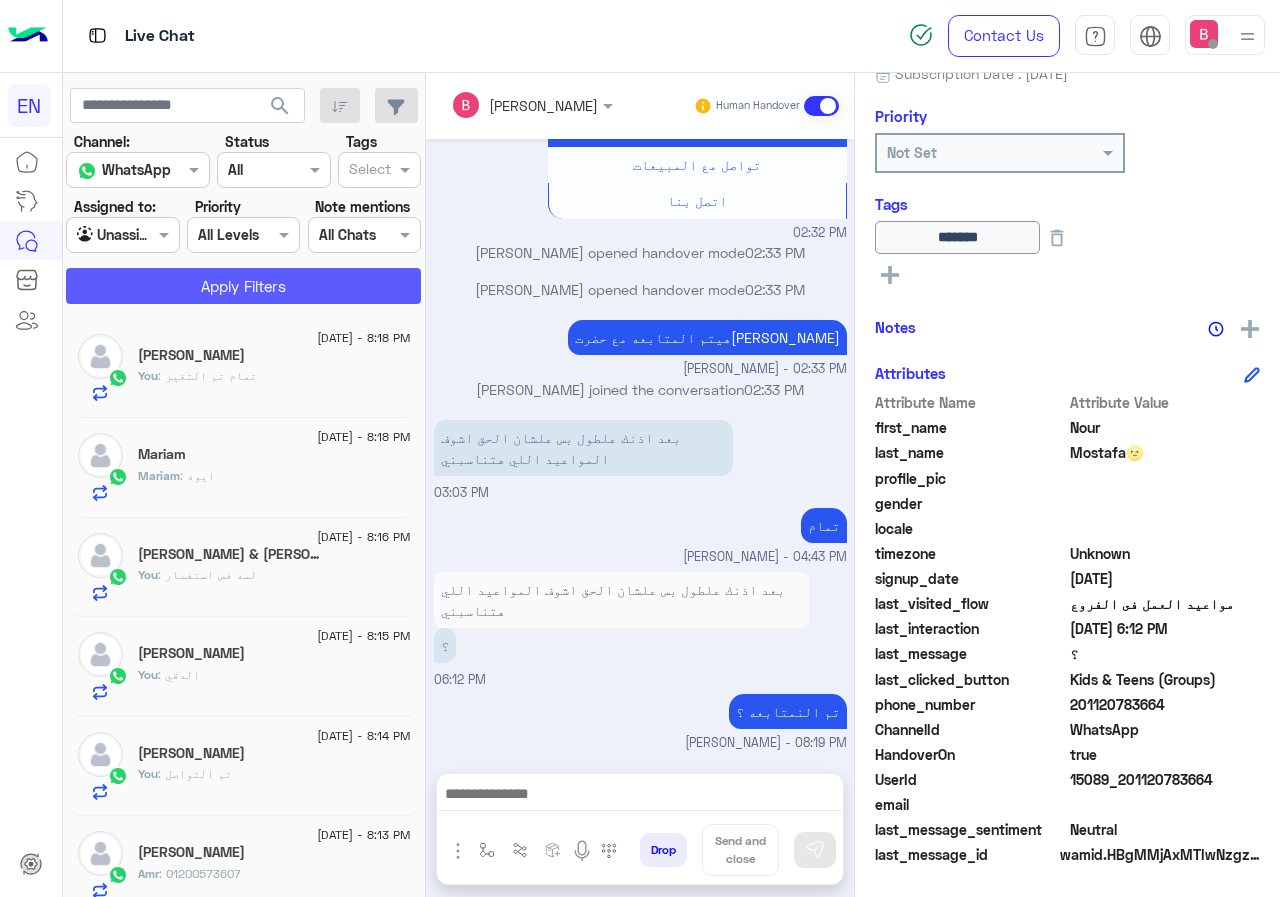 click on "Apply Filters" 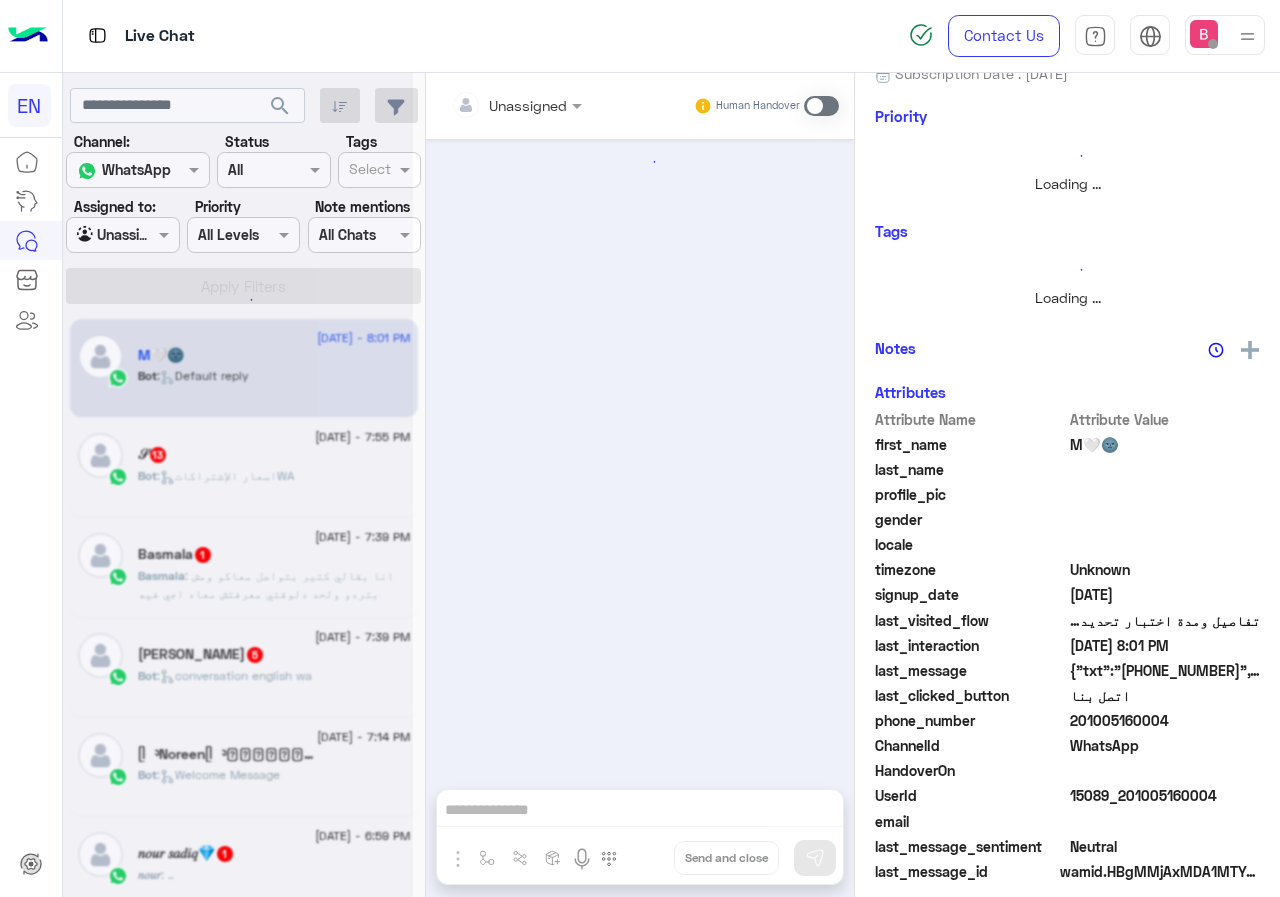 scroll, scrollTop: 0, scrollLeft: 0, axis: both 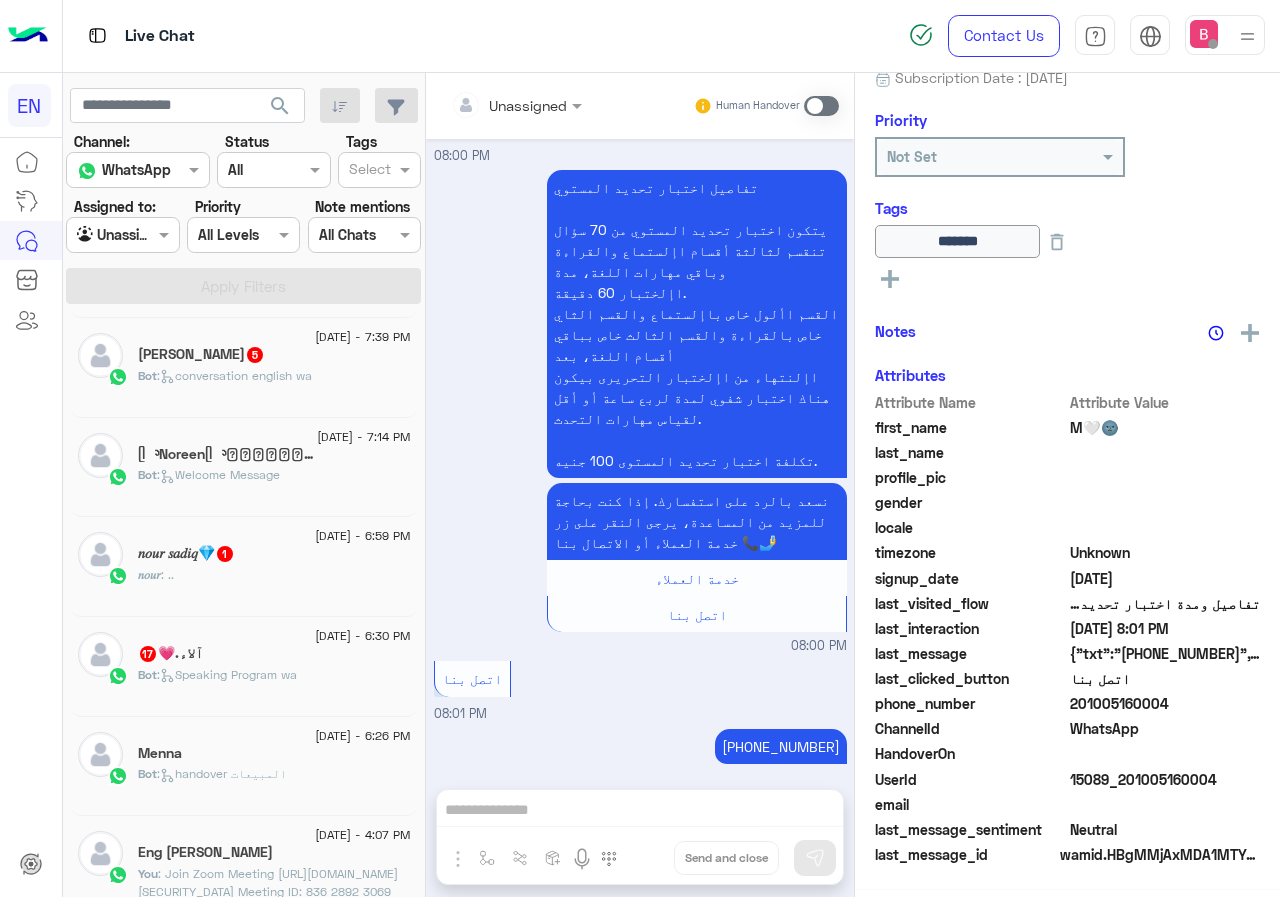 click on ":   Speaking Program wa" 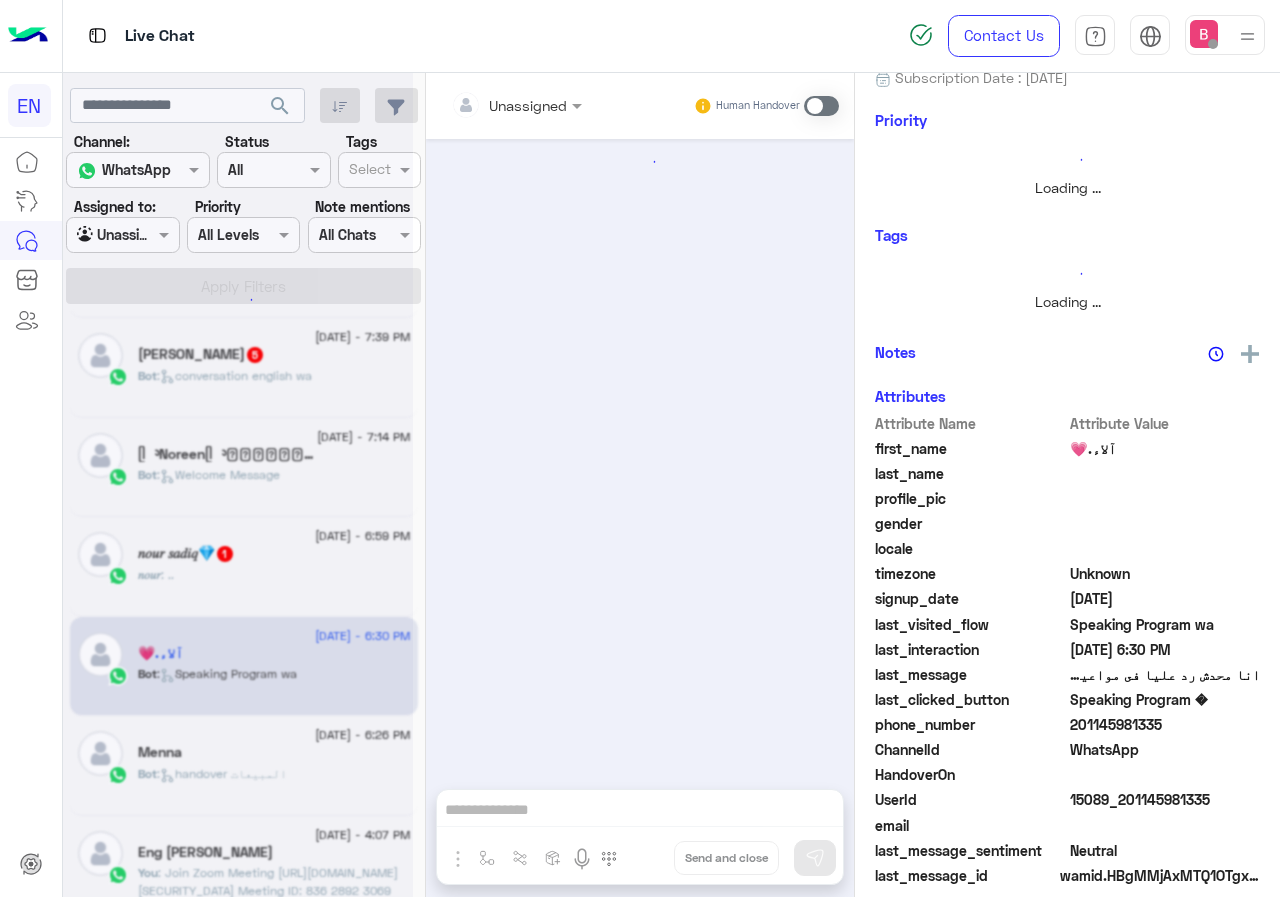 scroll, scrollTop: 221, scrollLeft: 0, axis: vertical 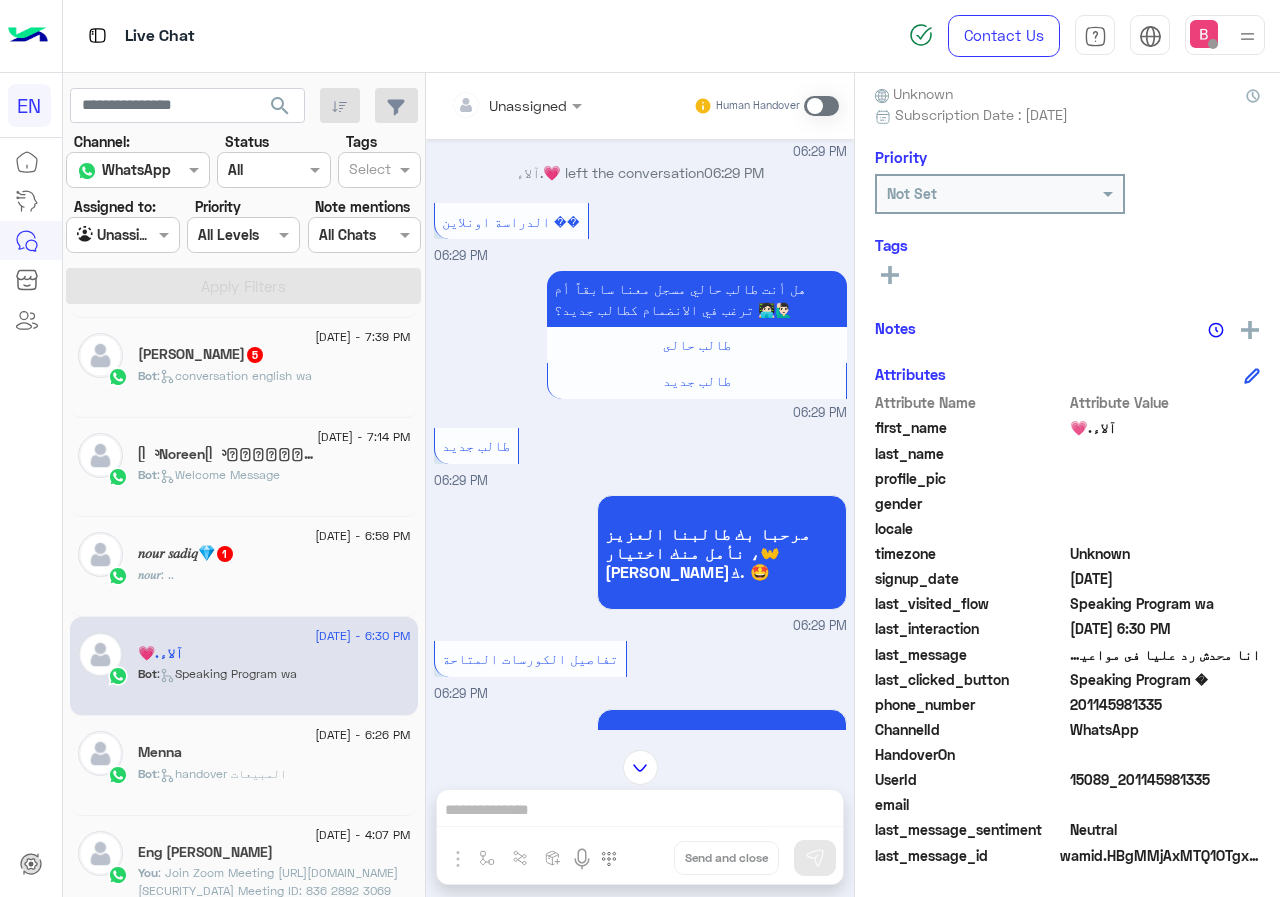 click on "Live Chat" at bounding box center [469, 36] 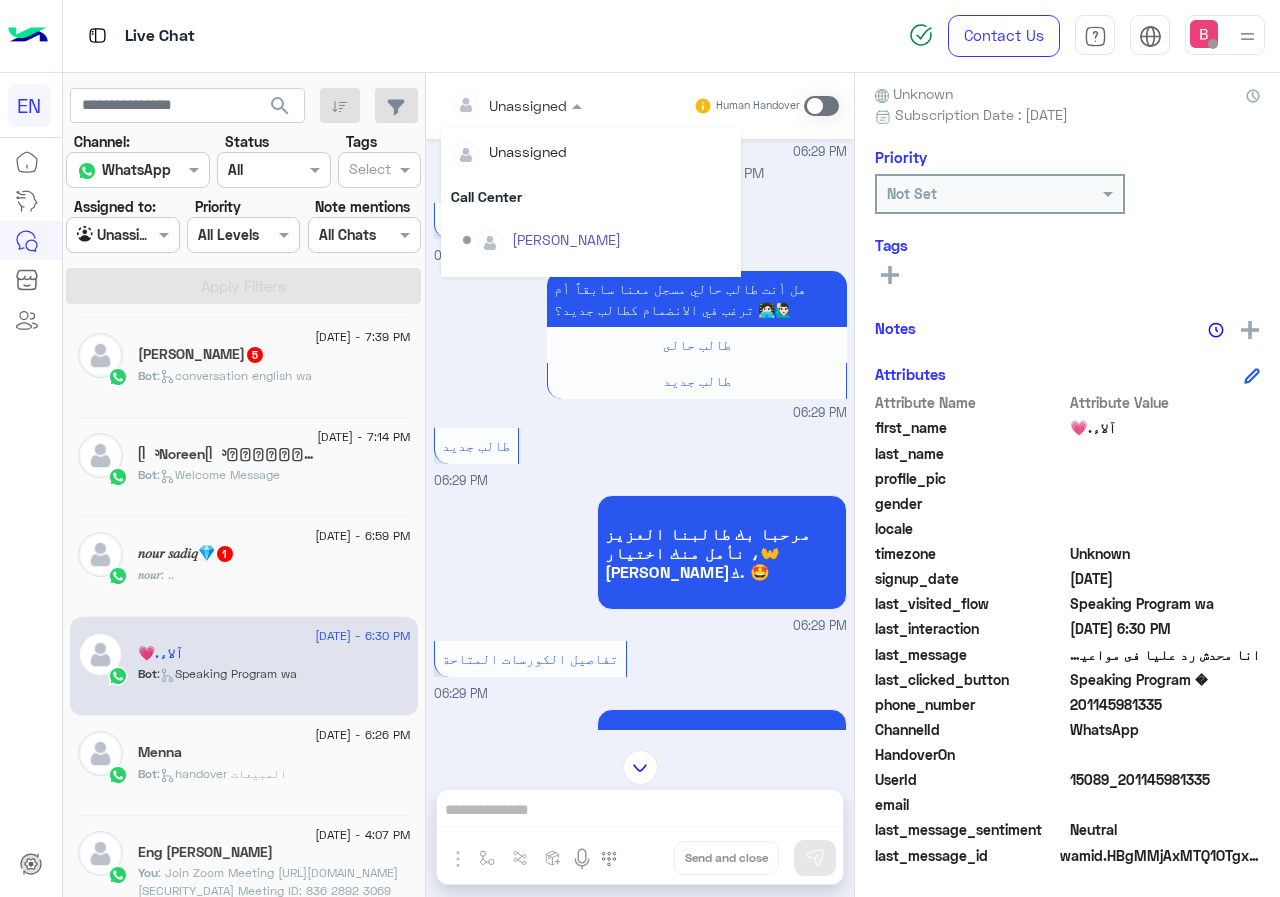 scroll, scrollTop: 332, scrollLeft: 0, axis: vertical 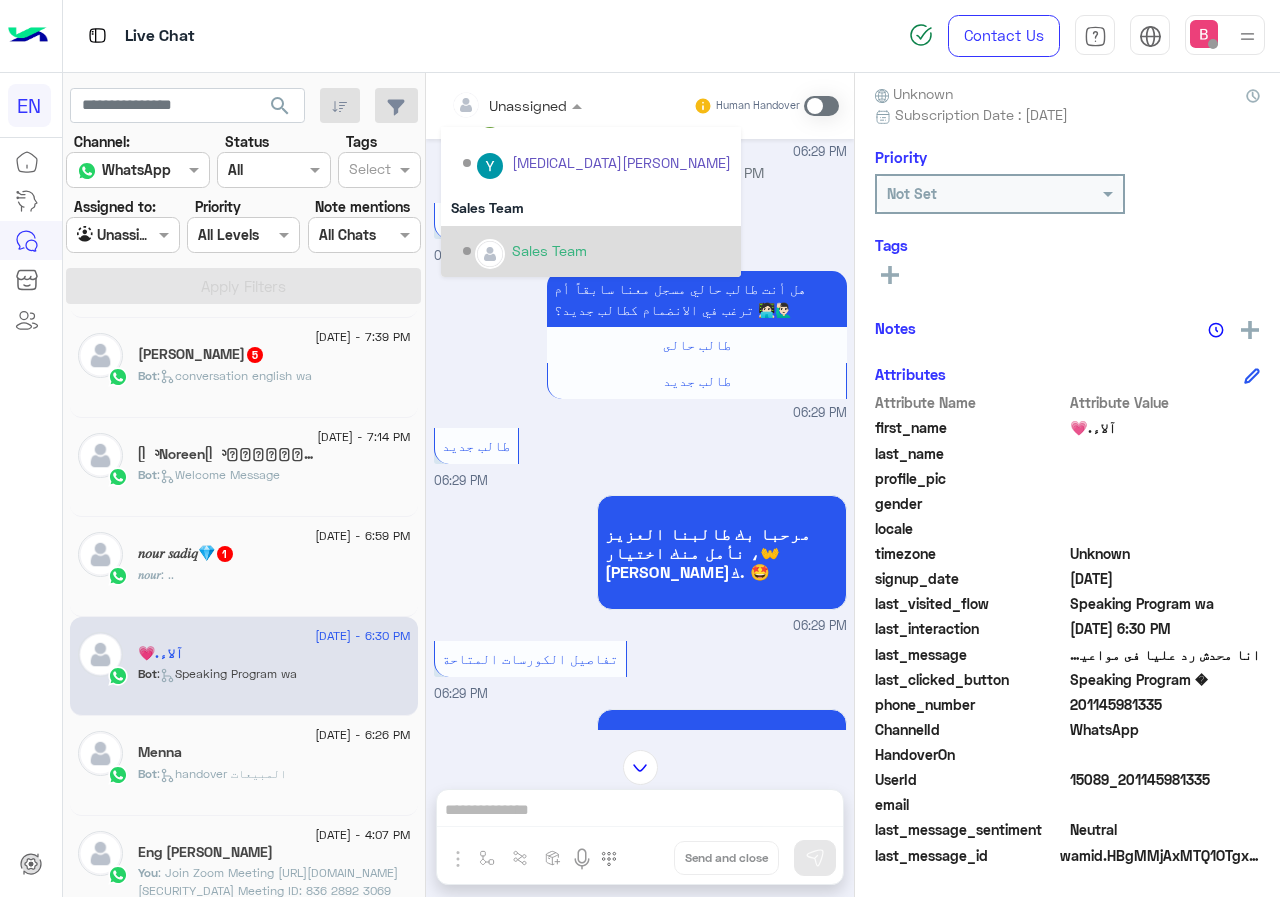 click on "Sales Team" at bounding box center (549, 250) 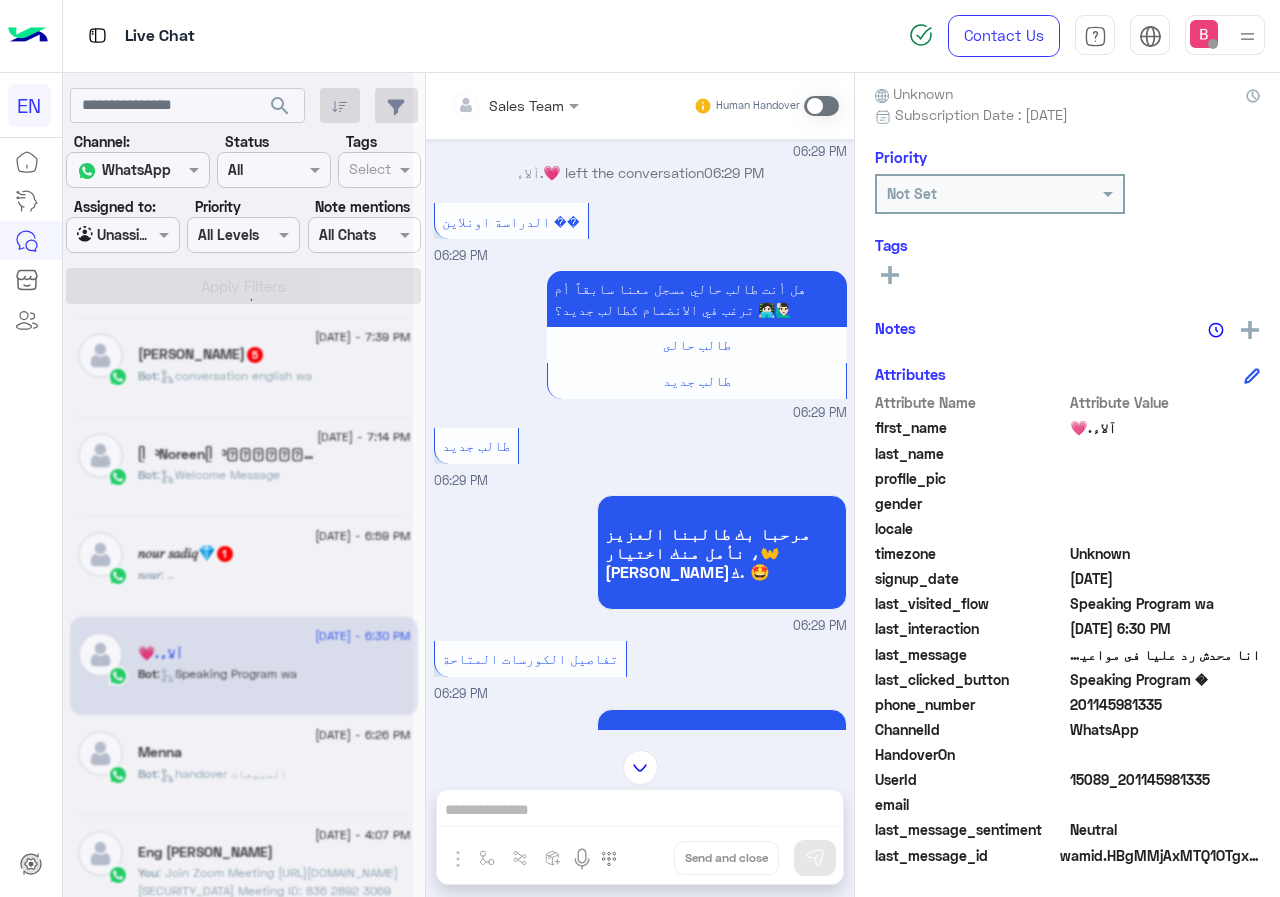 scroll, scrollTop: 217, scrollLeft: 0, axis: vertical 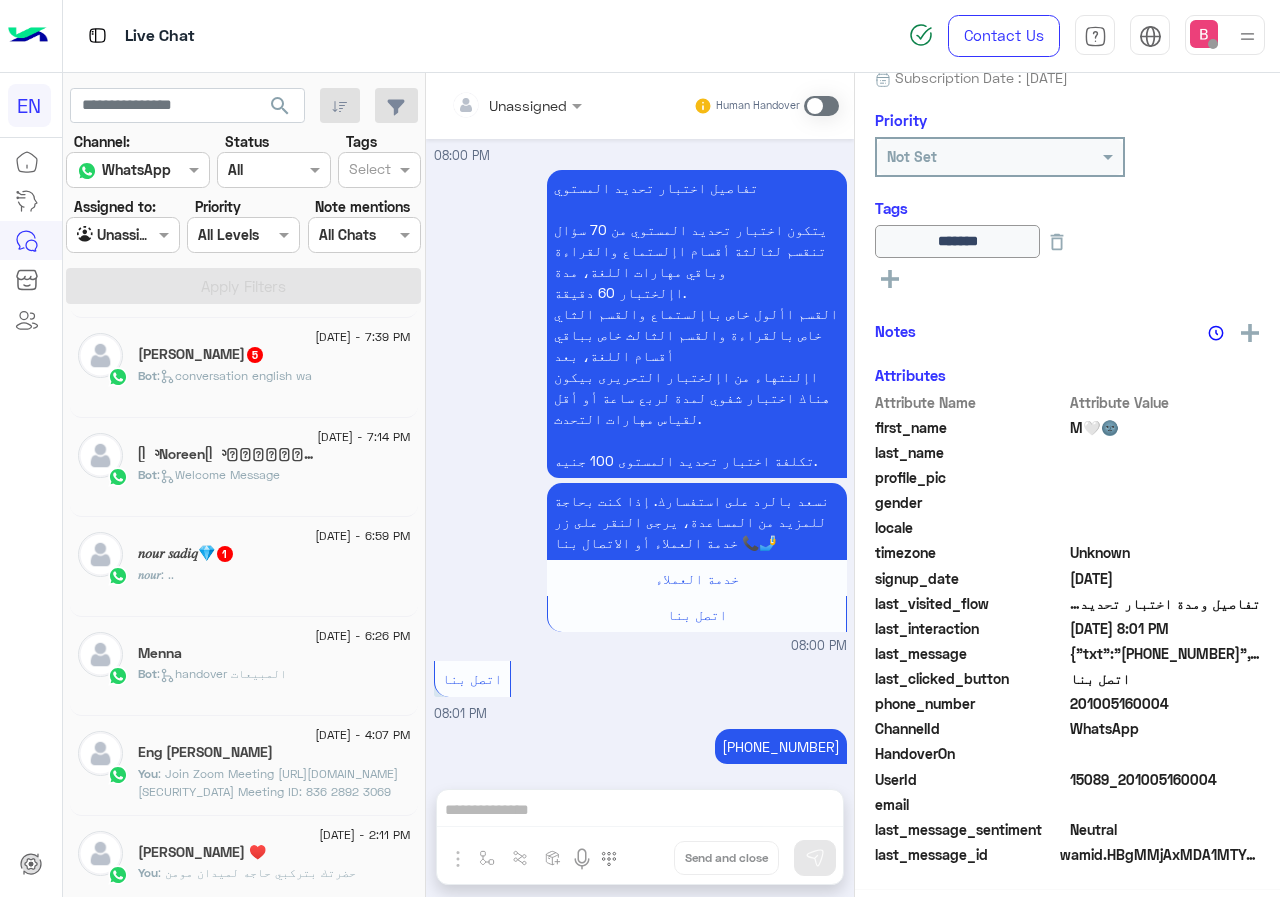 click on "𝑛𝑜𝑢𝑟 𝑠𝑎𝑑𝑖𝑞💎  1" 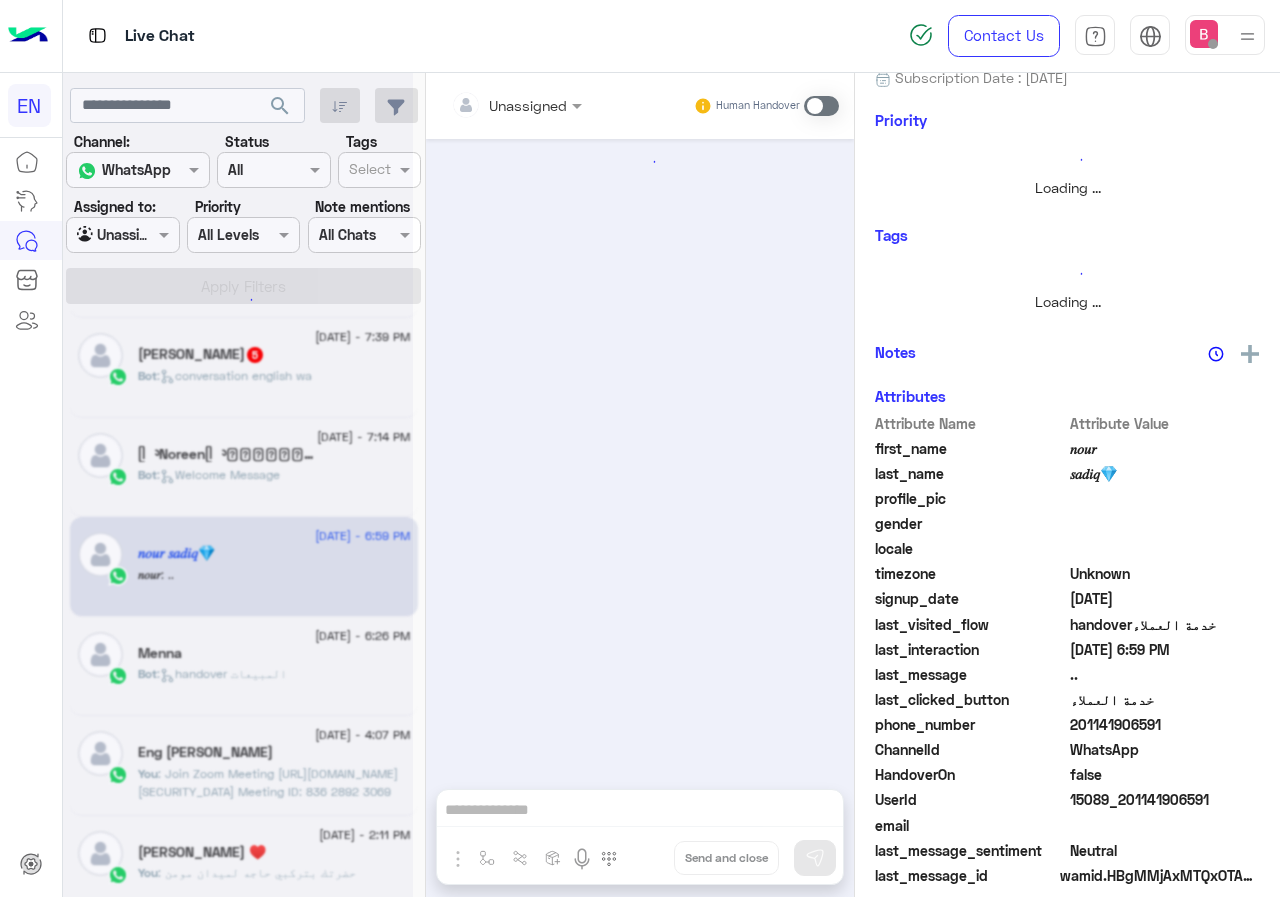 scroll 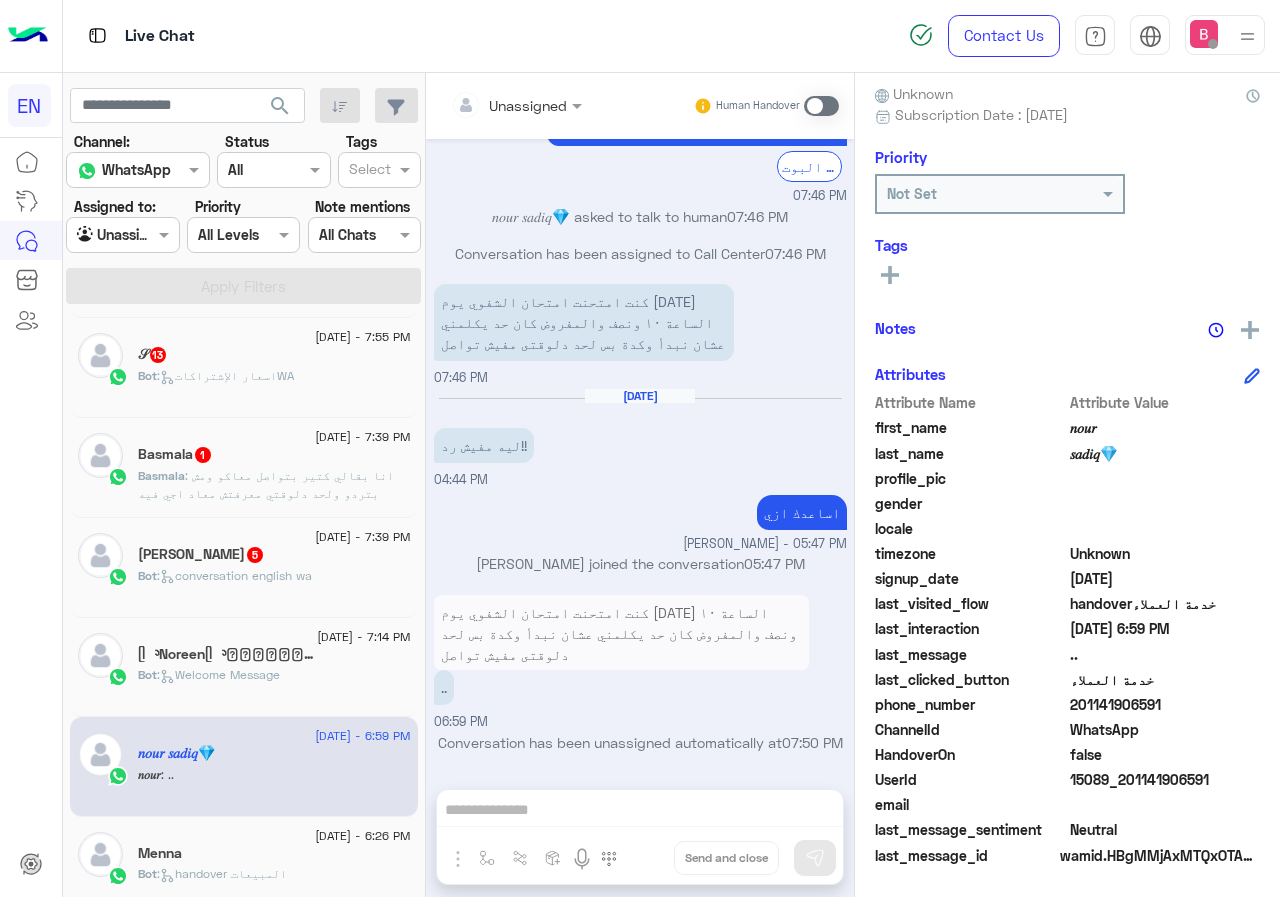 click on "Dana   5" 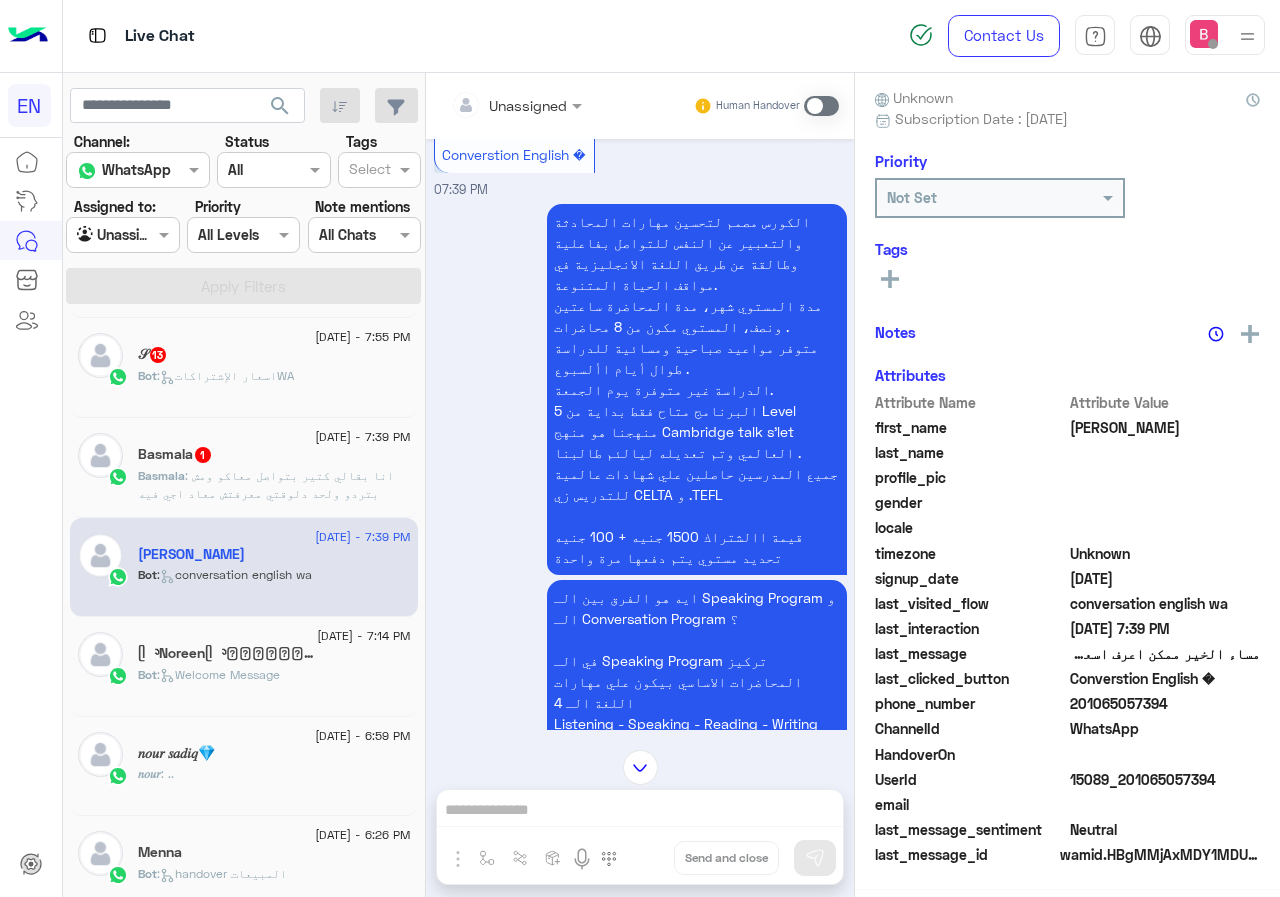drag, startPoint x: 553, startPoint y: 75, endPoint x: 532, endPoint y: 94, distance: 28.319605 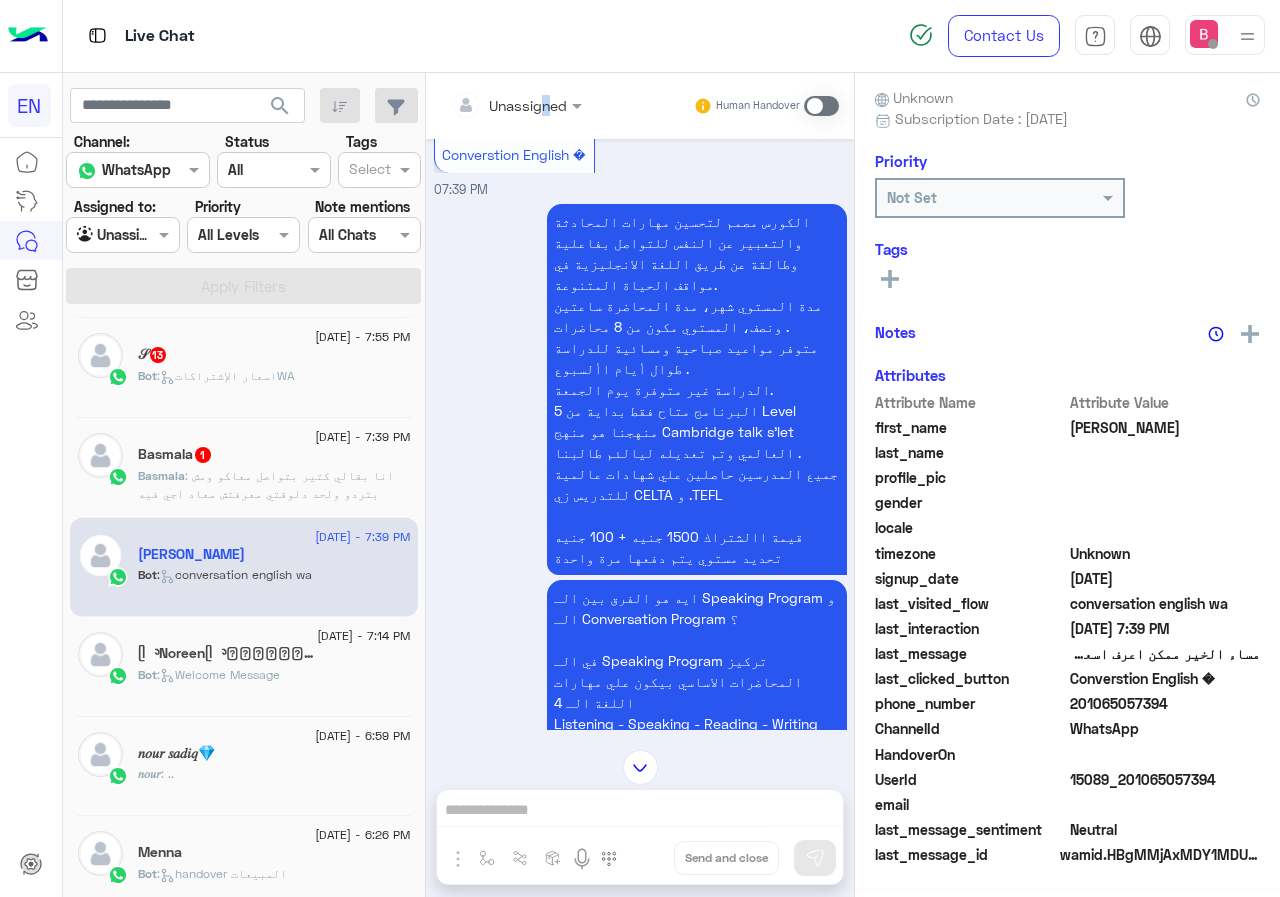 click at bounding box center [491, 105] 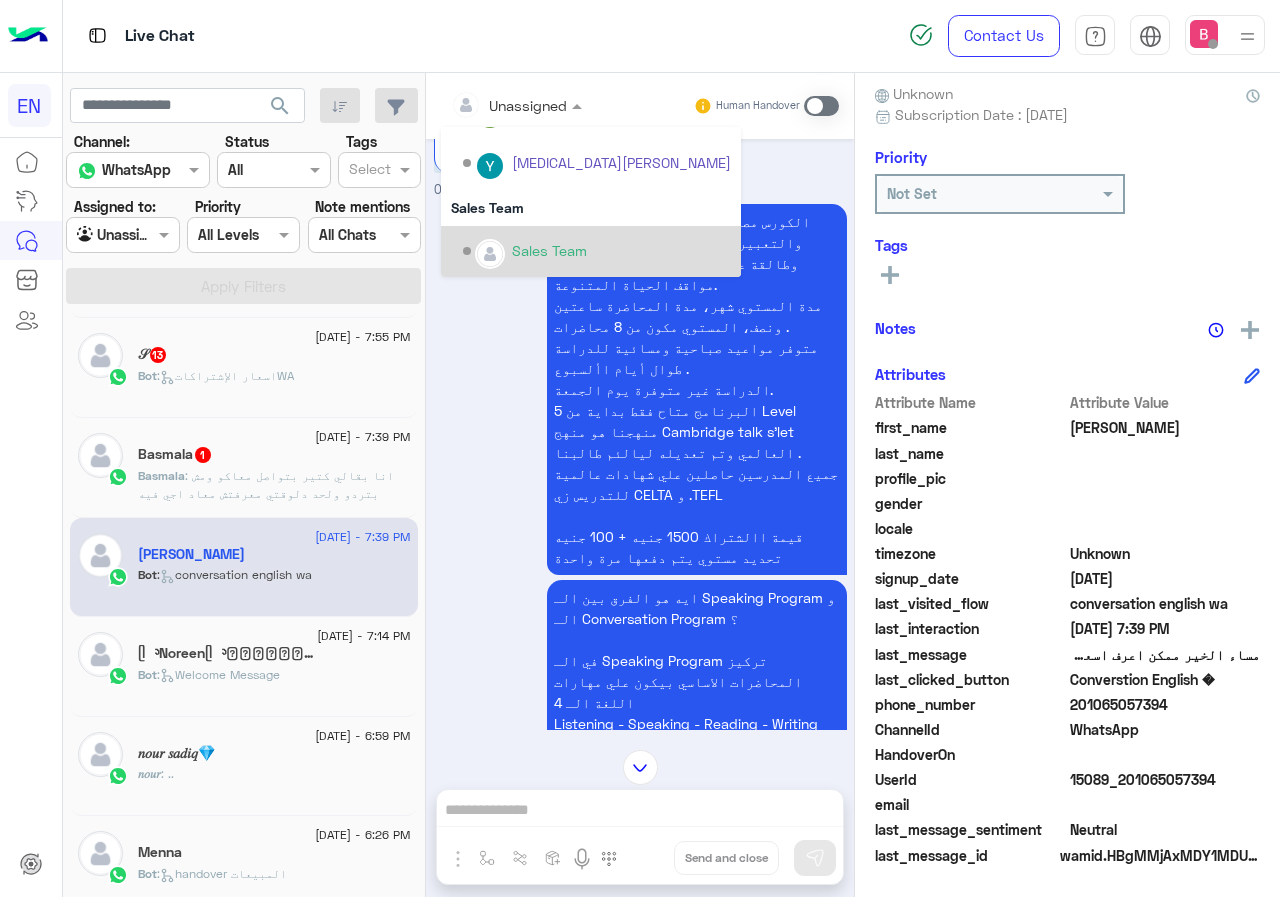 click at bounding box center [490, 254] 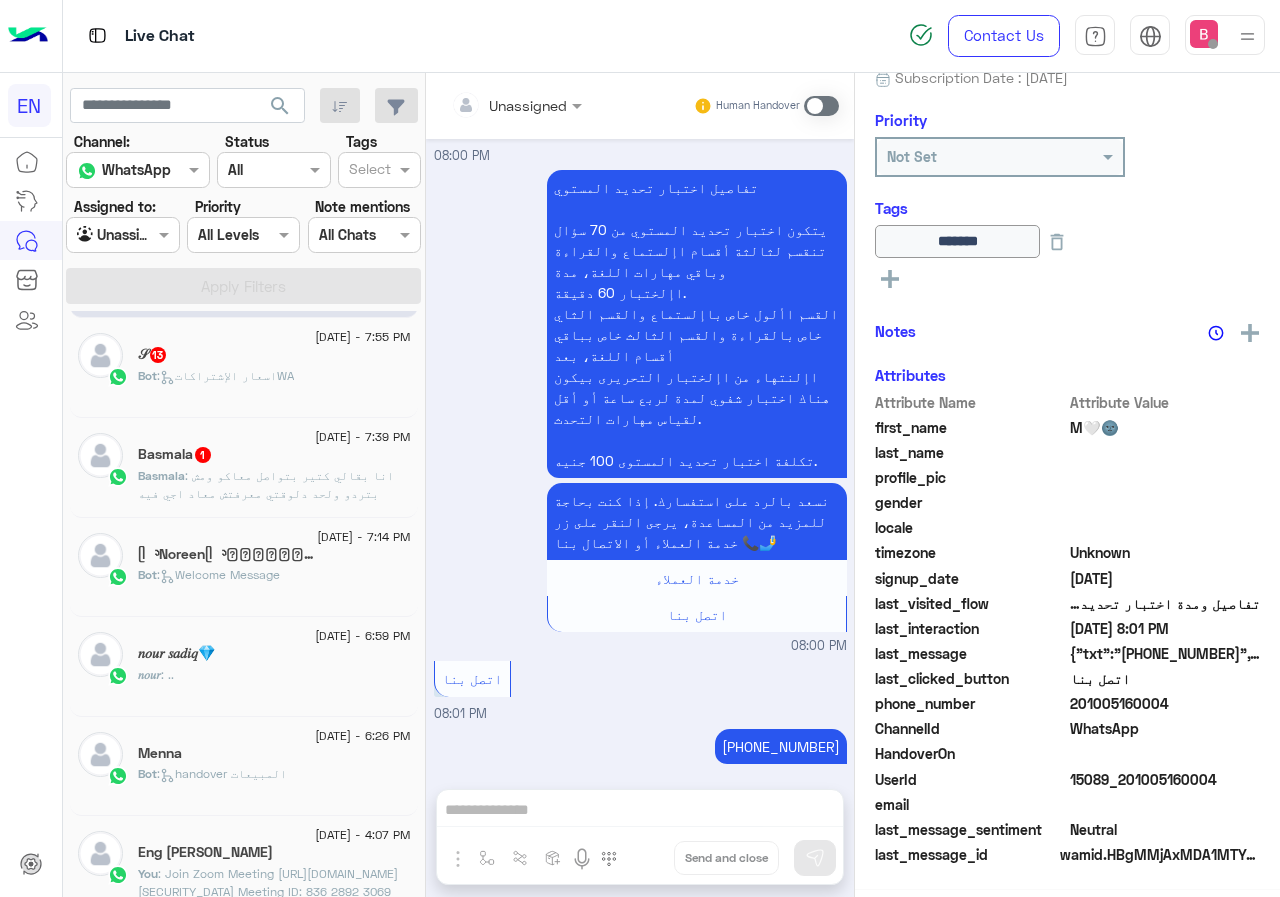 click on "Bot :   اسعار الإشتراكاتWA" 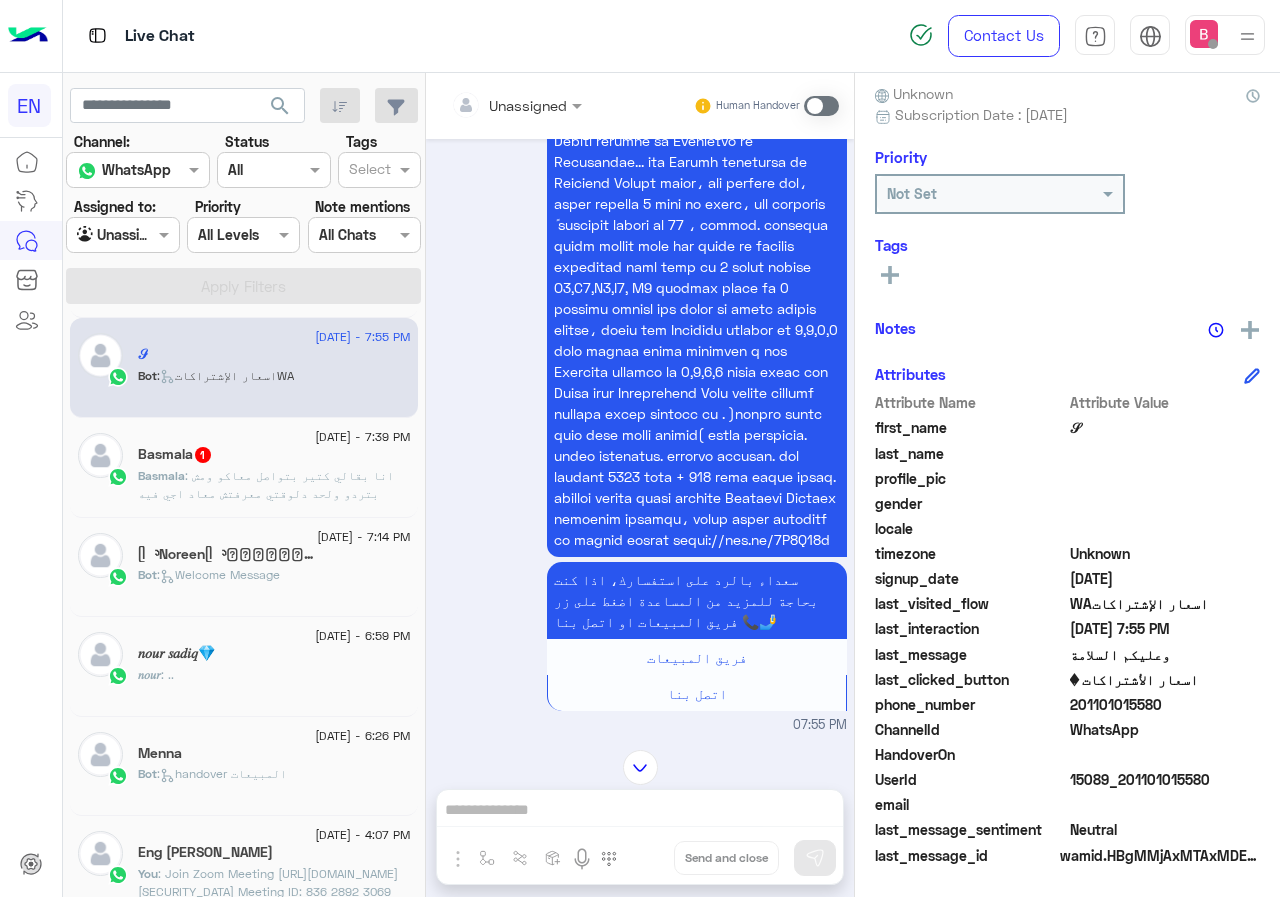 click at bounding box center (491, 105) 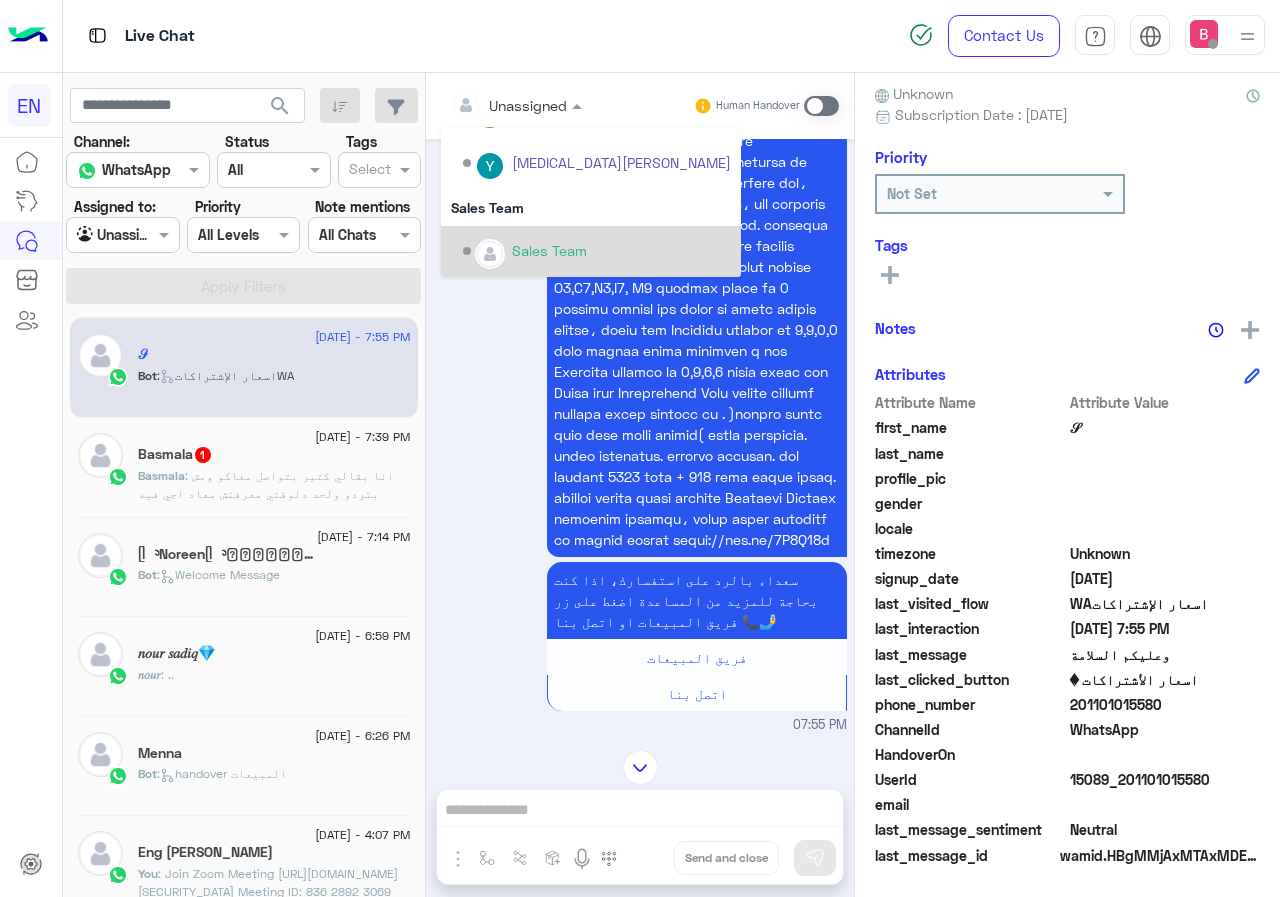 click on "Sales Team" at bounding box center [549, 250] 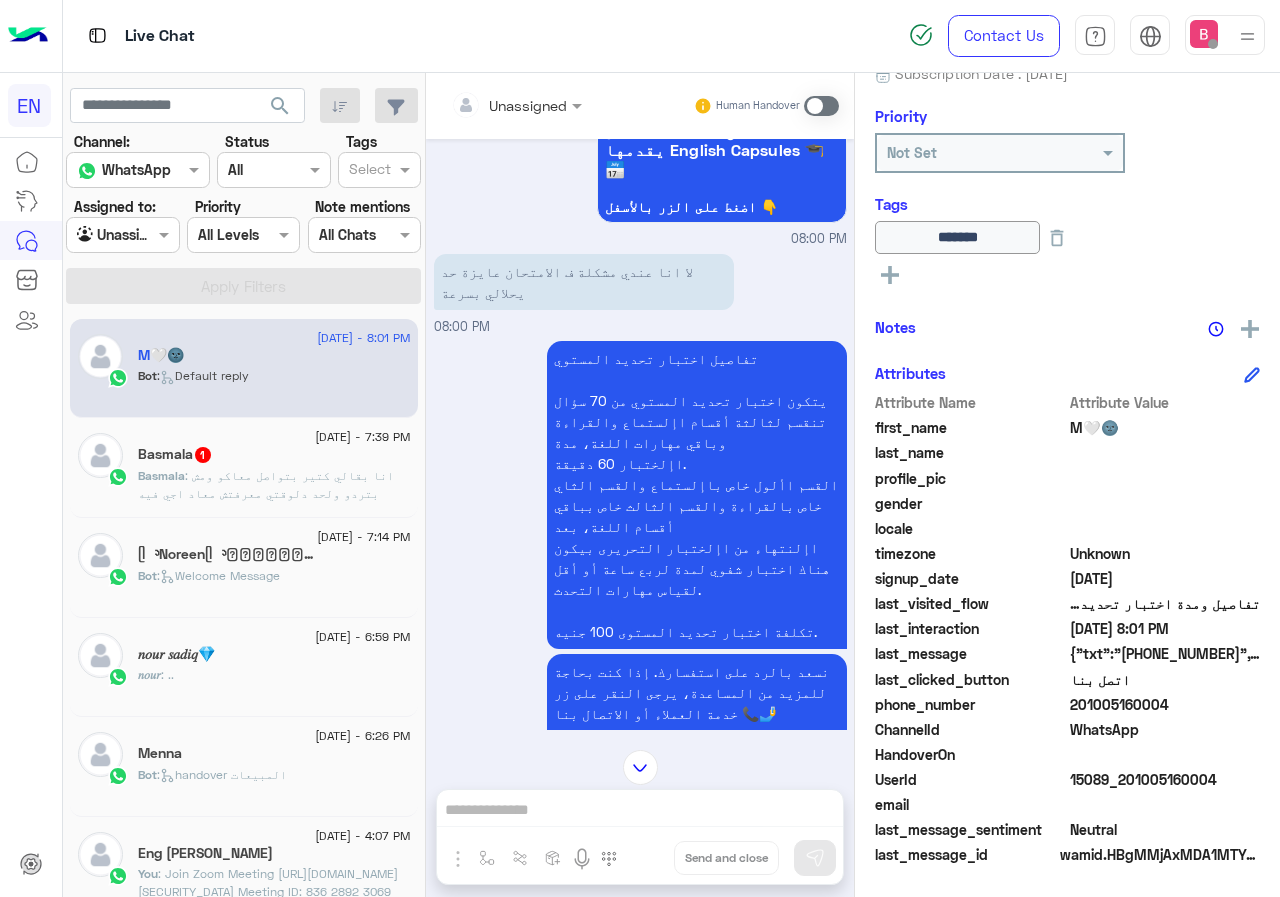 scroll, scrollTop: 758, scrollLeft: 0, axis: vertical 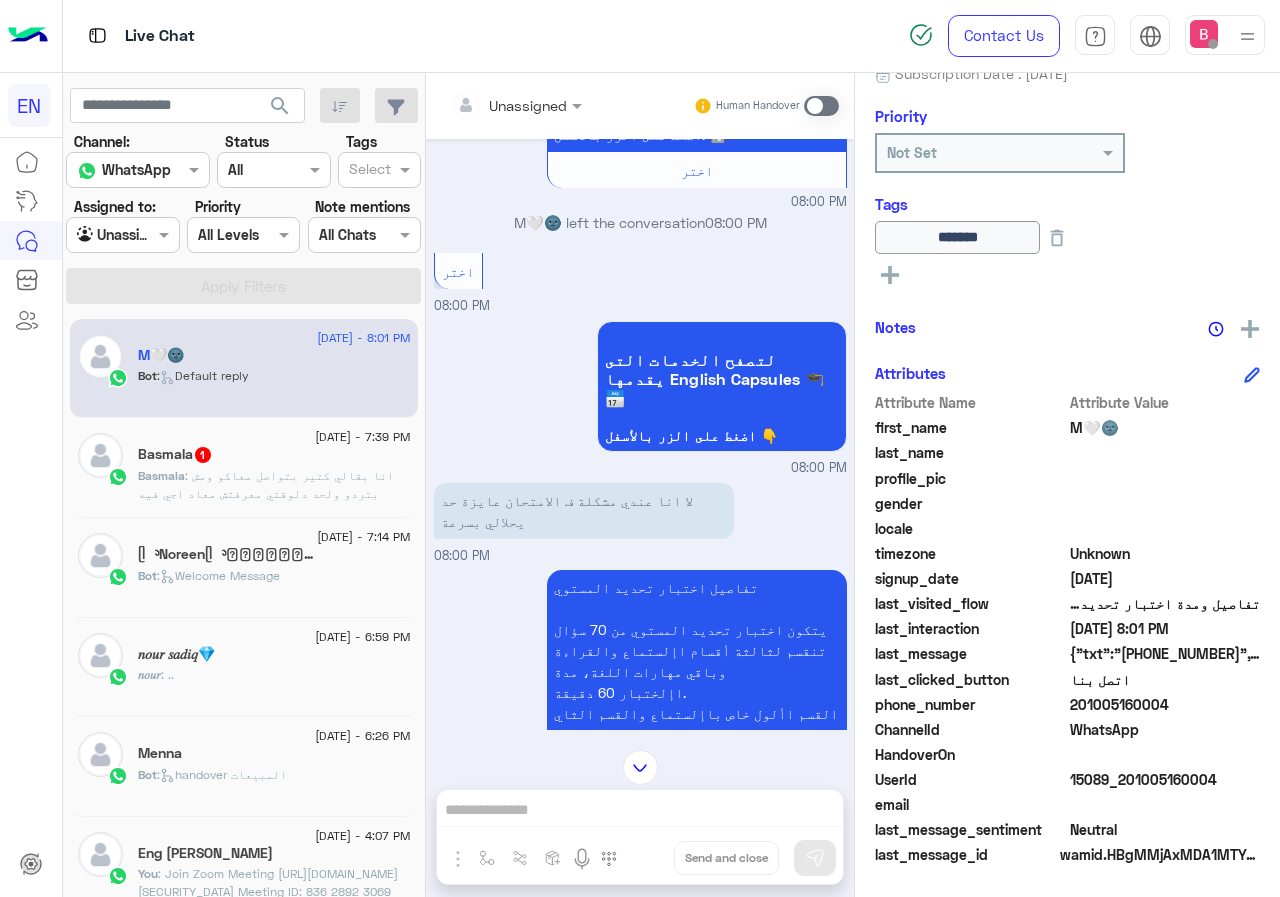 click on "Basmala   1" 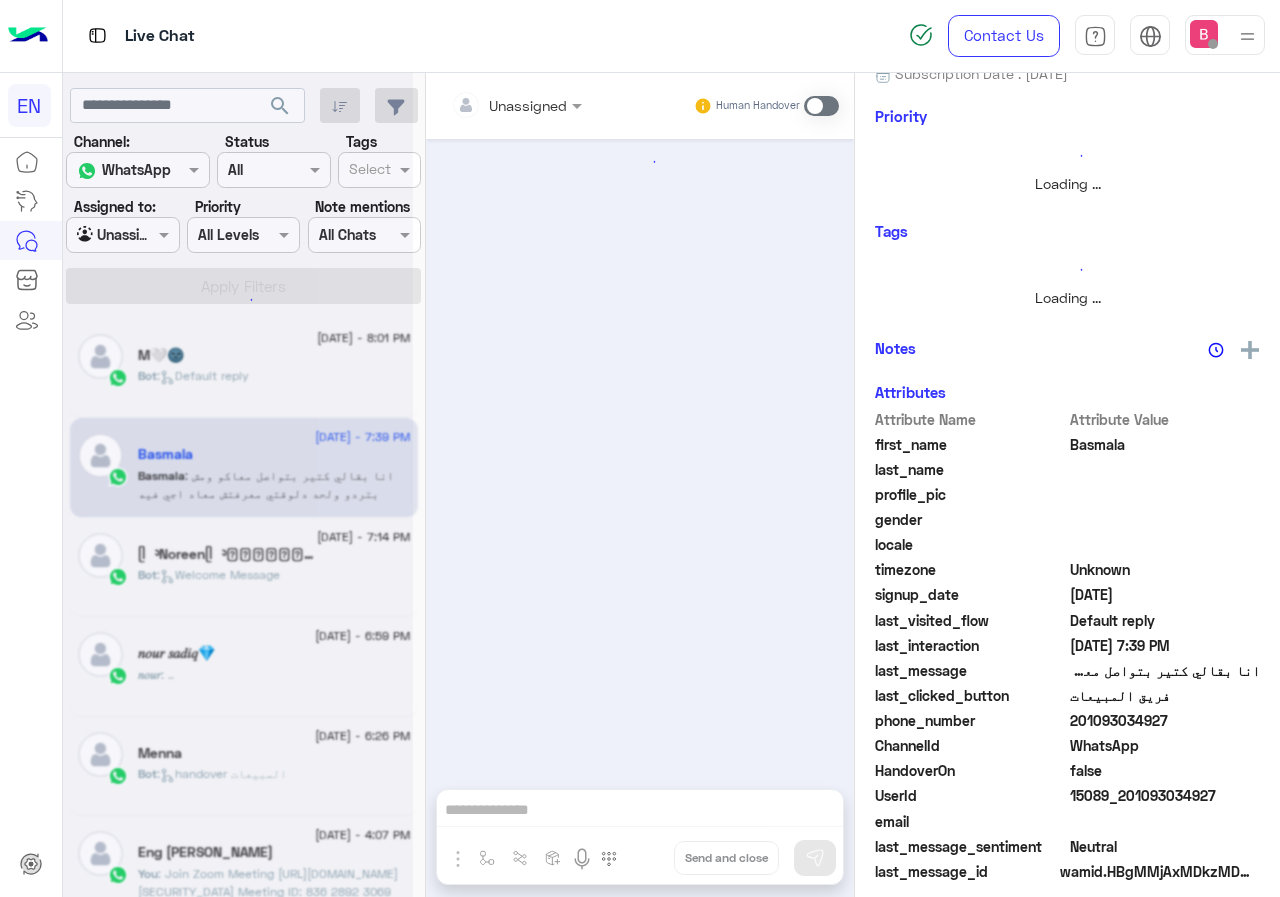 scroll, scrollTop: 0, scrollLeft: 0, axis: both 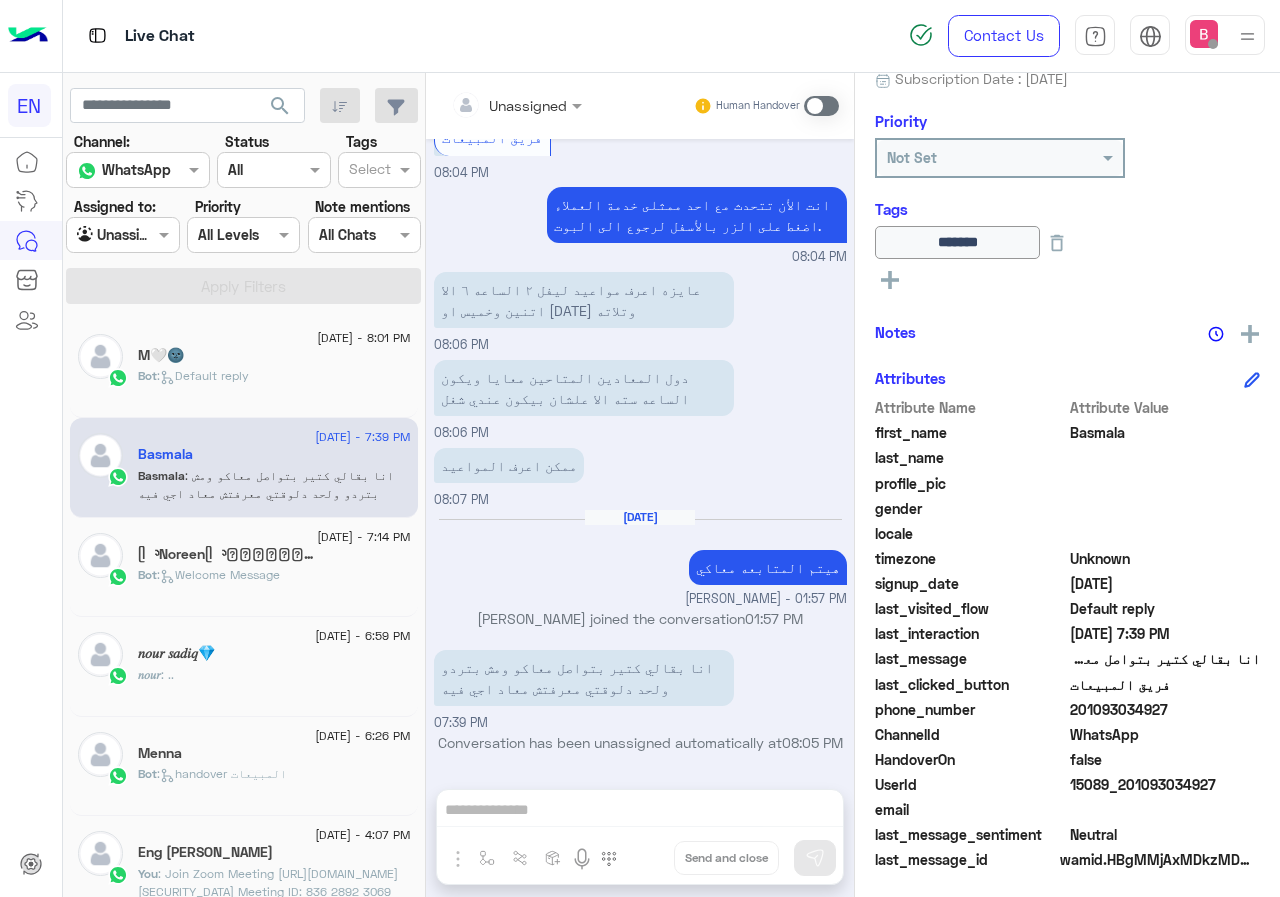 drag, startPoint x: 1074, startPoint y: 708, endPoint x: 1195, endPoint y: 719, distance: 121.49897 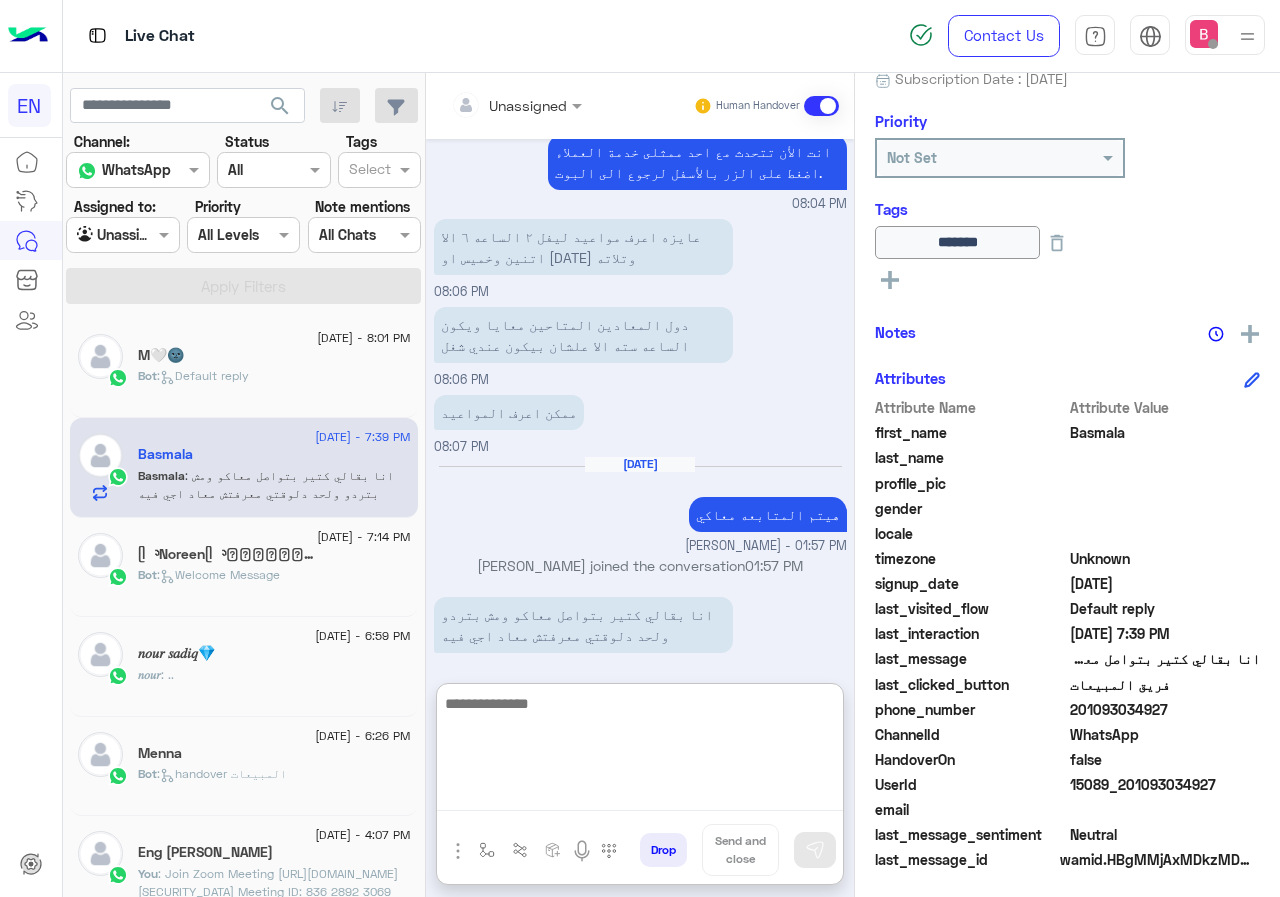 click at bounding box center [640, 751] 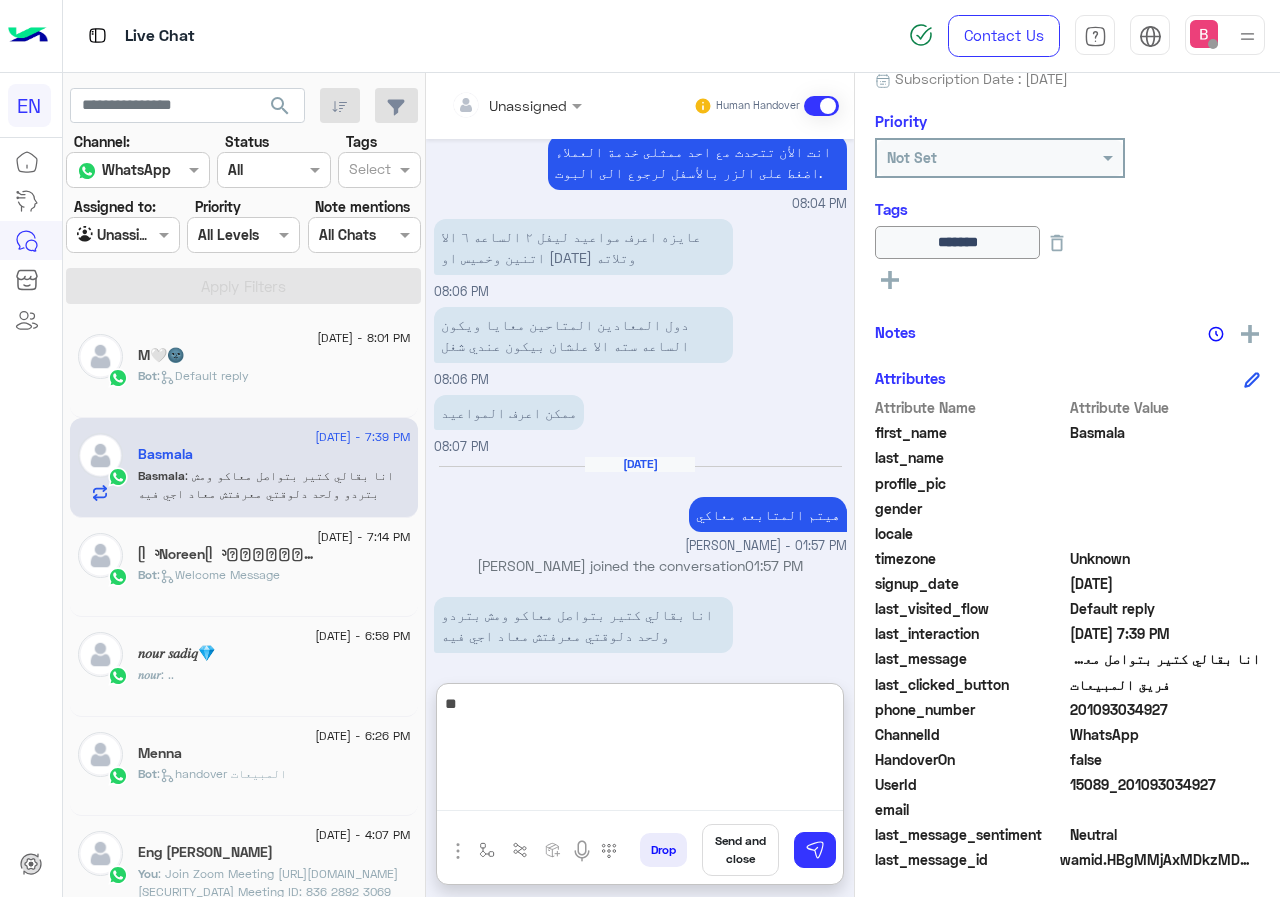 type on "*" 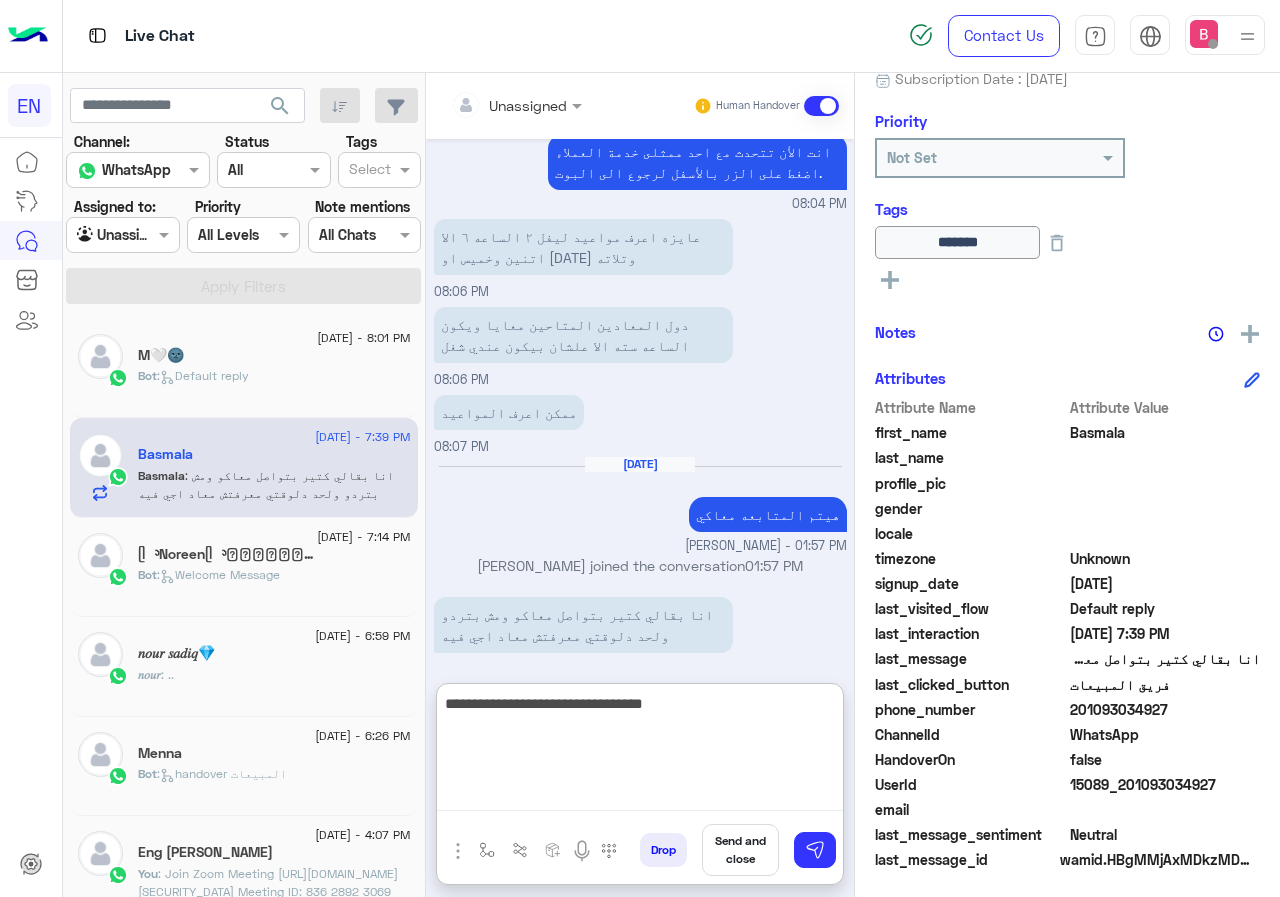 type on "**********" 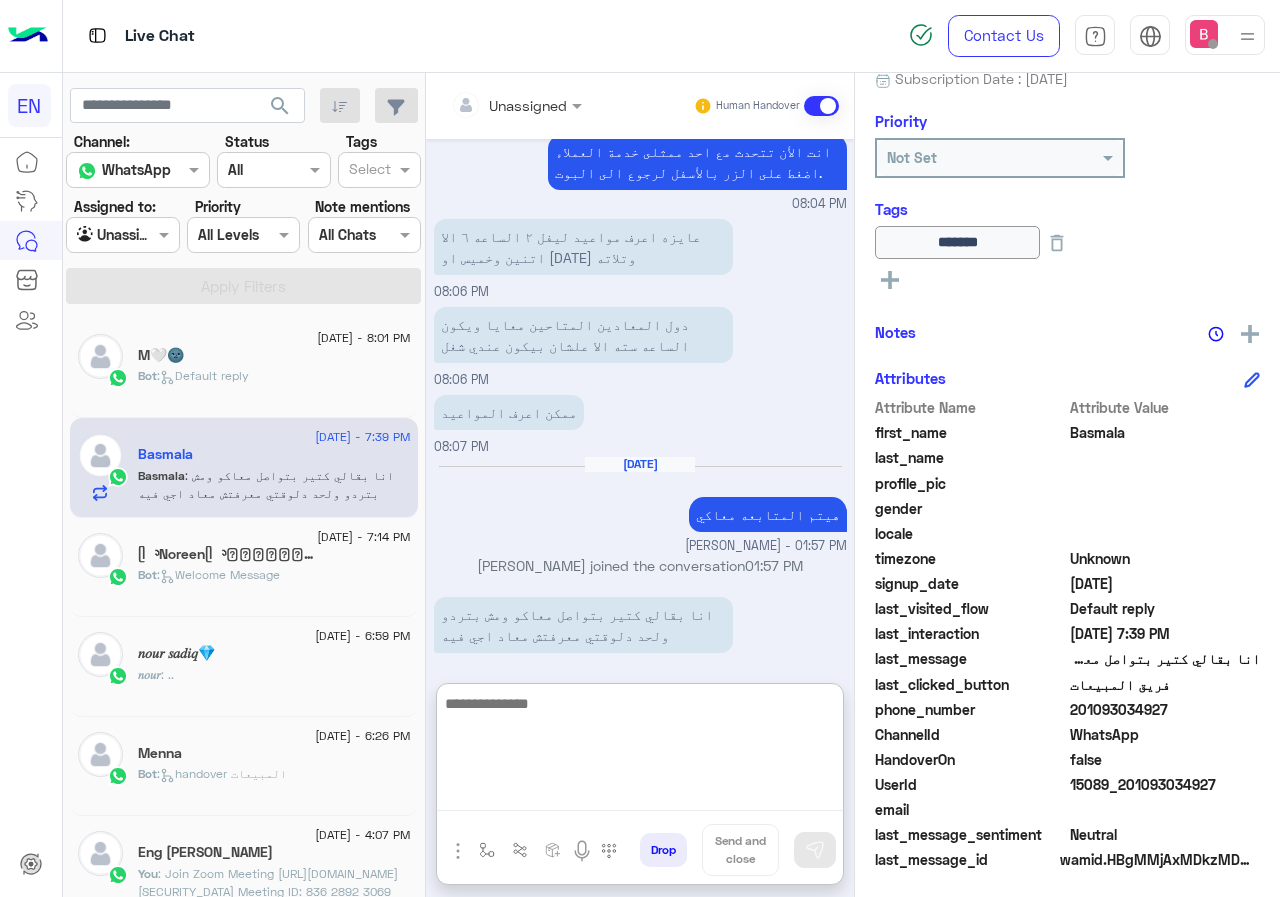 scroll, scrollTop: 1931, scrollLeft: 0, axis: vertical 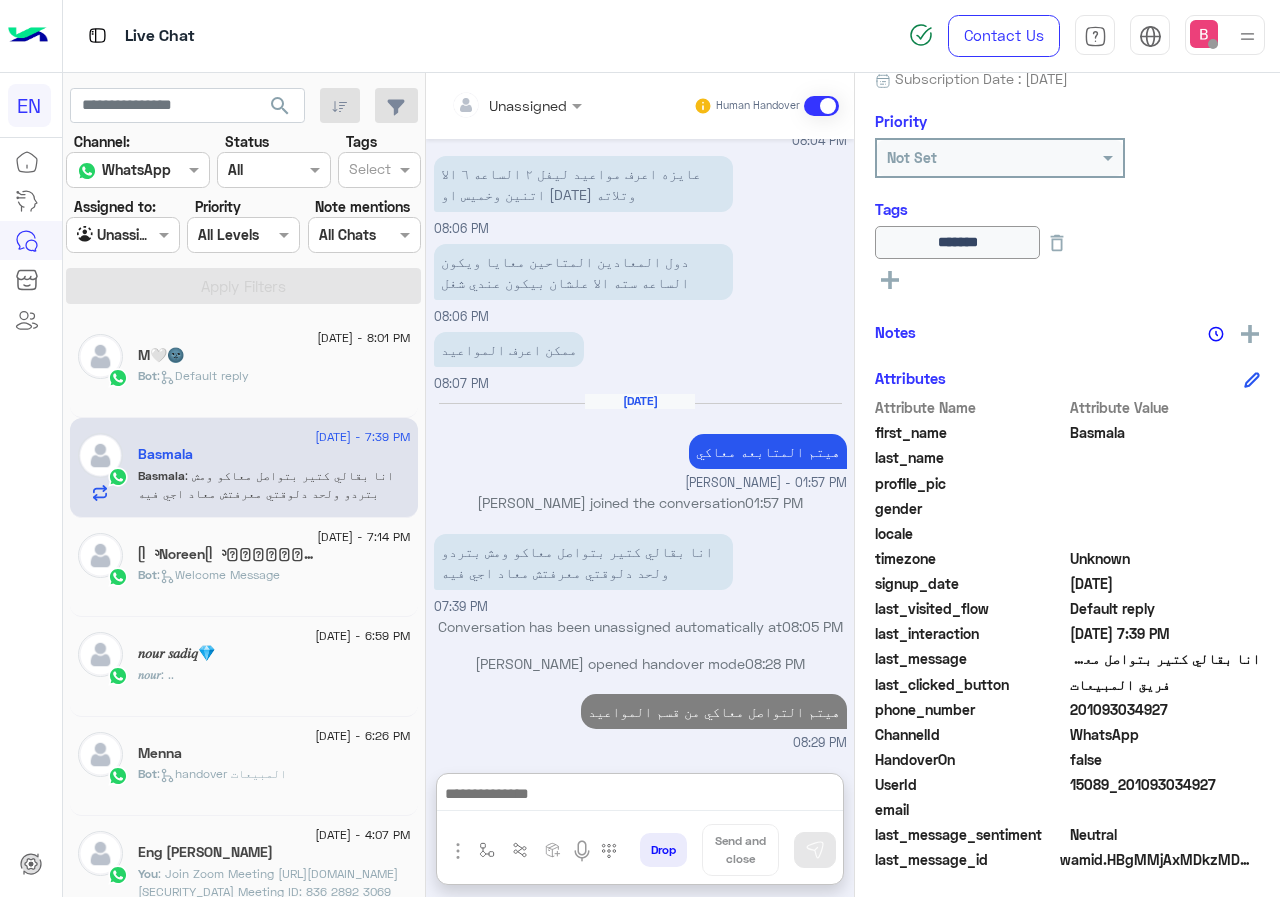 click at bounding box center (122, 234) 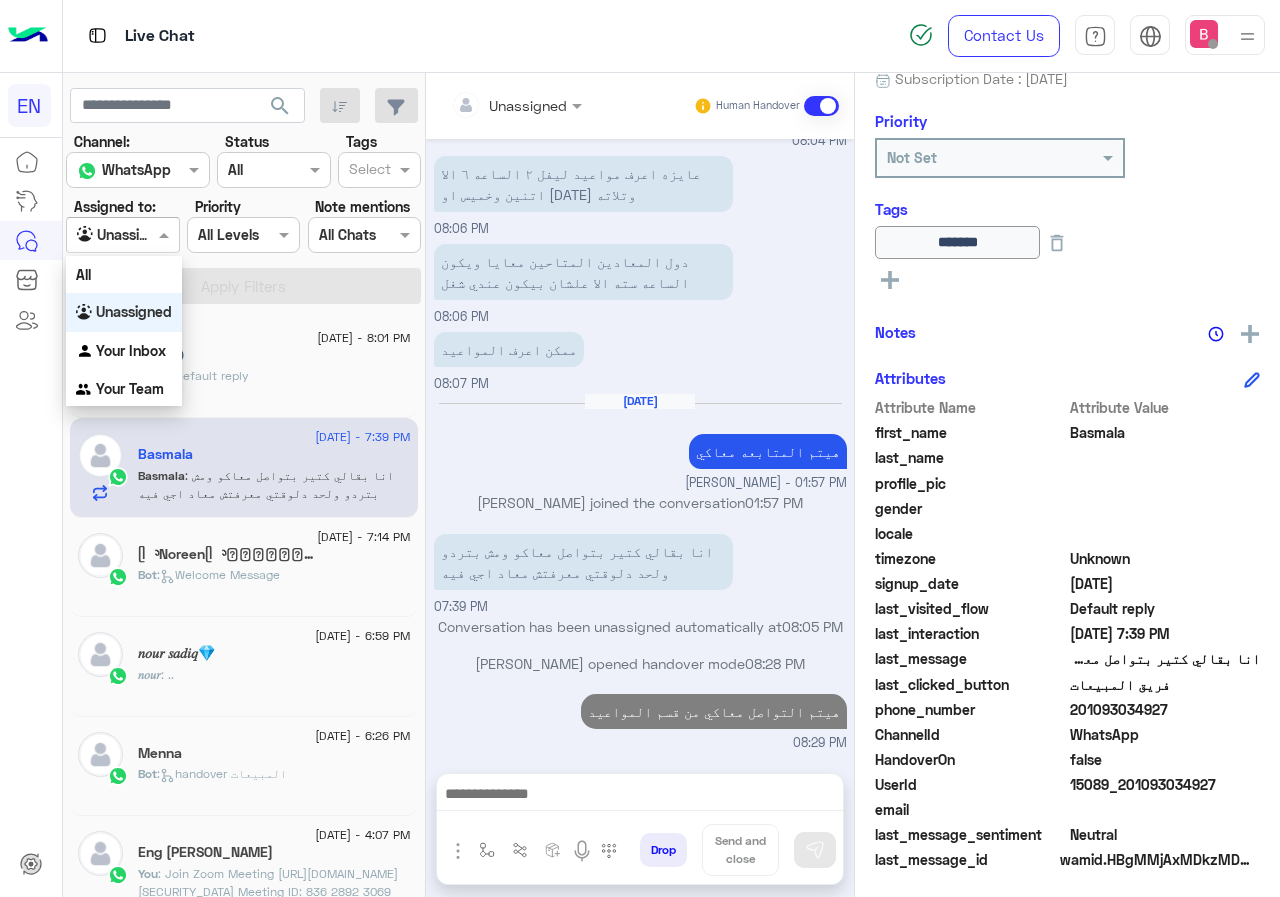 scroll, scrollTop: 1841, scrollLeft: 0, axis: vertical 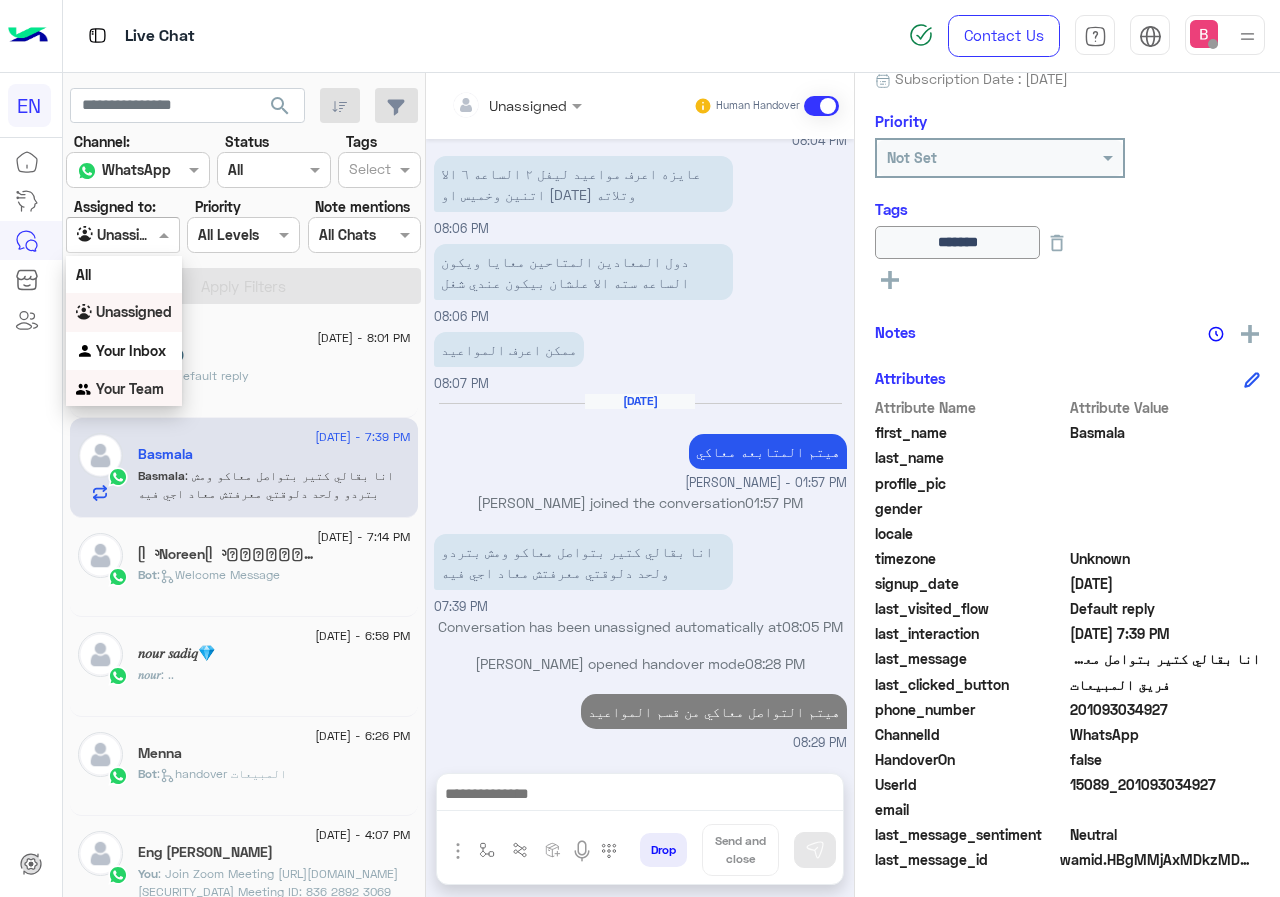 click on "Your Team" at bounding box center [130, 388] 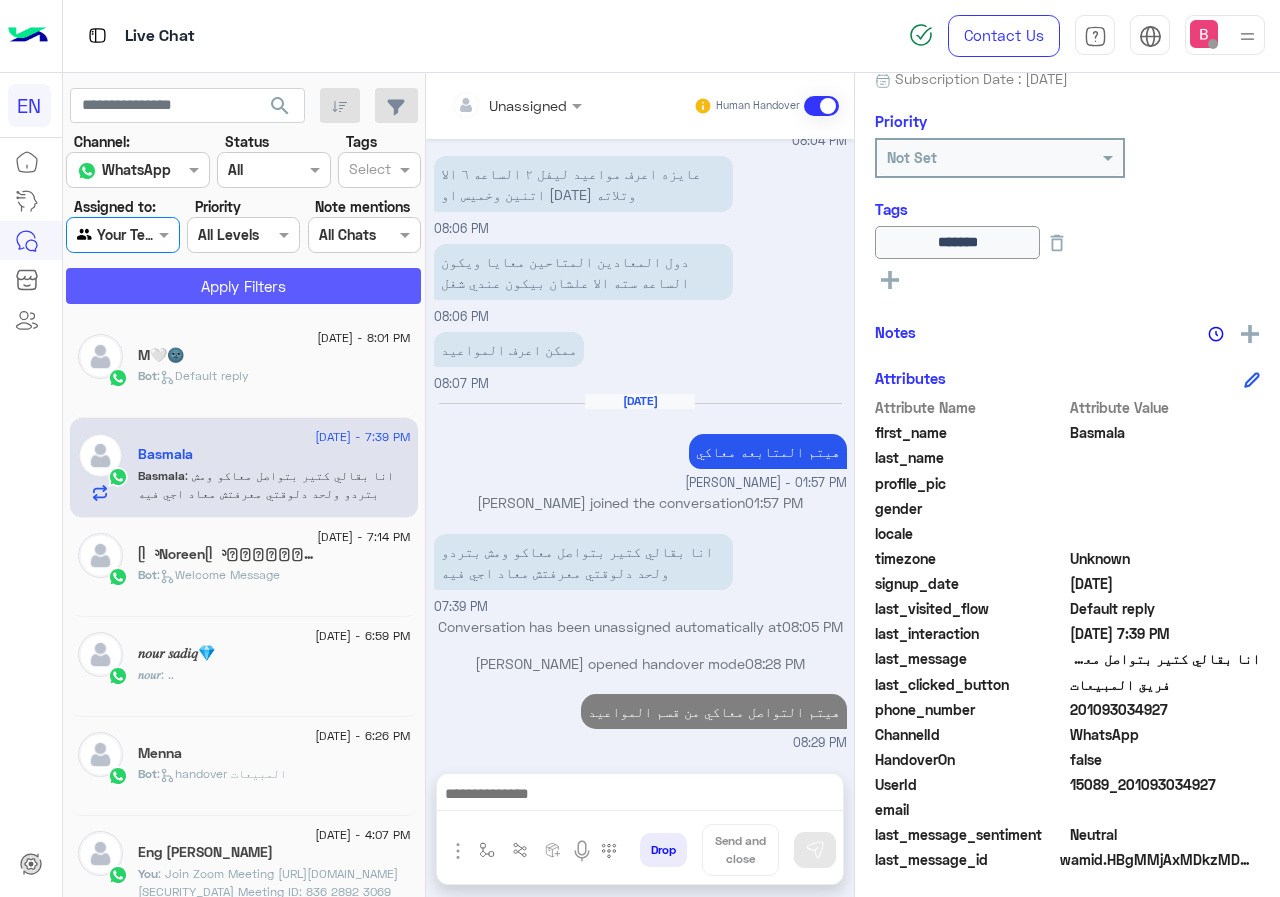 click on "search Channel: Channel WhatsApp Status Channel All Tags Select Assigned to: Agent Filter Your Team Priority All Levels All Levels Note mentions Select All Chats Apply Filters [DATE] - 8:01 PM  M🤍🌚   Bot :   Default reply  [DATE] - 7:39 PM  Basmala   Basmala : انا بقالي كتير بتواصل معاكو ومش بتردو ولحد دلوقتي معرفتش معاد اجي فيه [DATE] - 7:14 PM  ᥫ᭡Noreenᥫ᭡𓇼𝒩𝑒𝓃𝒶𓇼ꪑꪖꪀꪗツ   Bot :   Welcome Message  [DATE] - 6:59 PM  𝑛𝑜𝑢𝑟 𝑠𝑎𝑑𝑖𝑞💎  𝑛𝑜𝑢𝑟 : .. [DATE] - 6:26 PM  Menna   Bot :   handover المبيعات  [DATE] - 4:07 PM  Eng [PERSON_NAME]   You  : Join Zoom Meeting
[URL][DOMAIN_NAME][SECURITY_DATA]
Meeting ID: 836 2892 3069
Passcode: CXvK0Q [DATE] - 2:11 PM  [PERSON_NAME] ♥️   You  : حضرتك بتركبي حاجه لميدان مومن  [DATE] - 2:10 PM  [DATE][PERSON_NAME]   You  : هتم التواصل مع حضرتك [DATE] - 2:00 PM  [PERSON_NAME]  2" 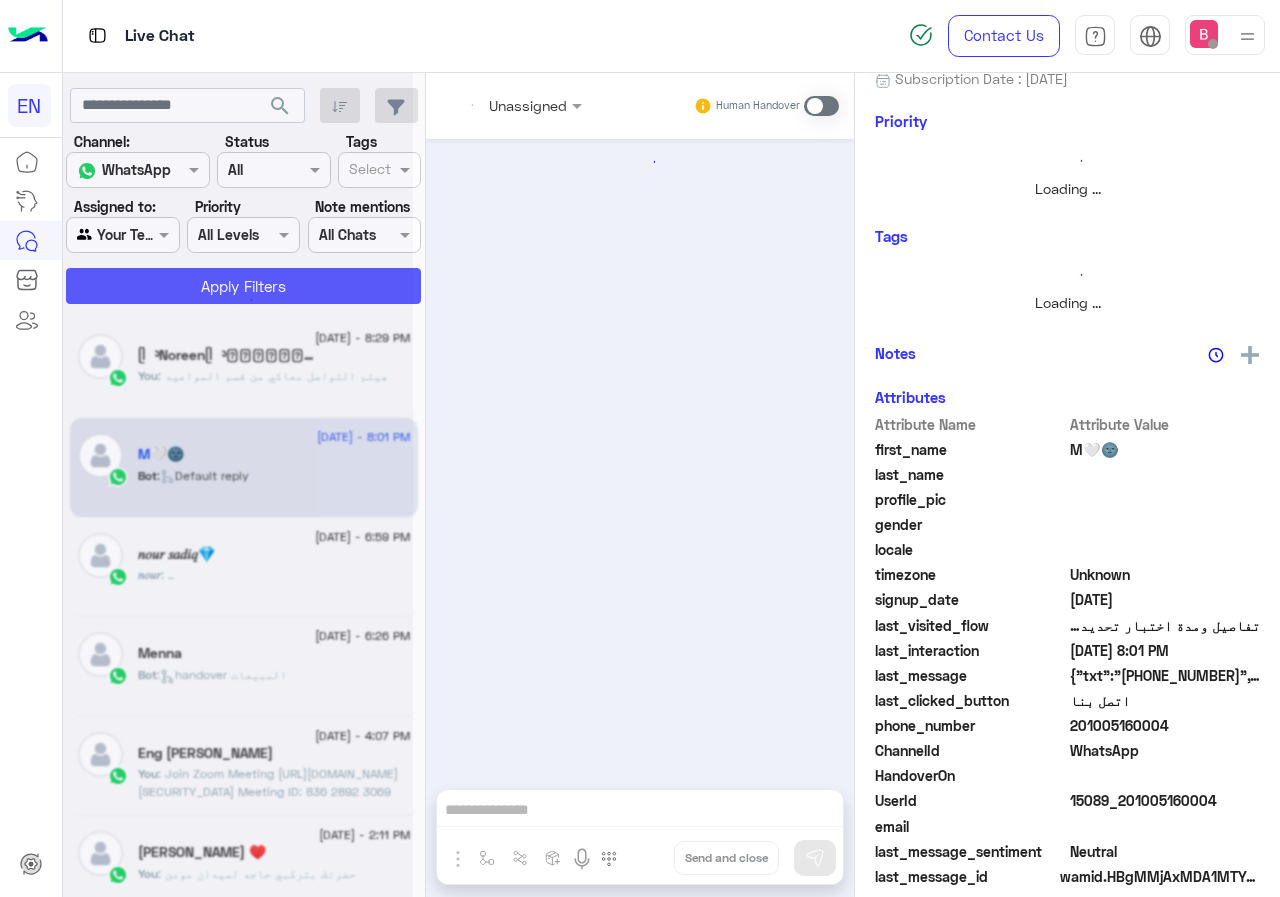 scroll, scrollTop: 0, scrollLeft: 0, axis: both 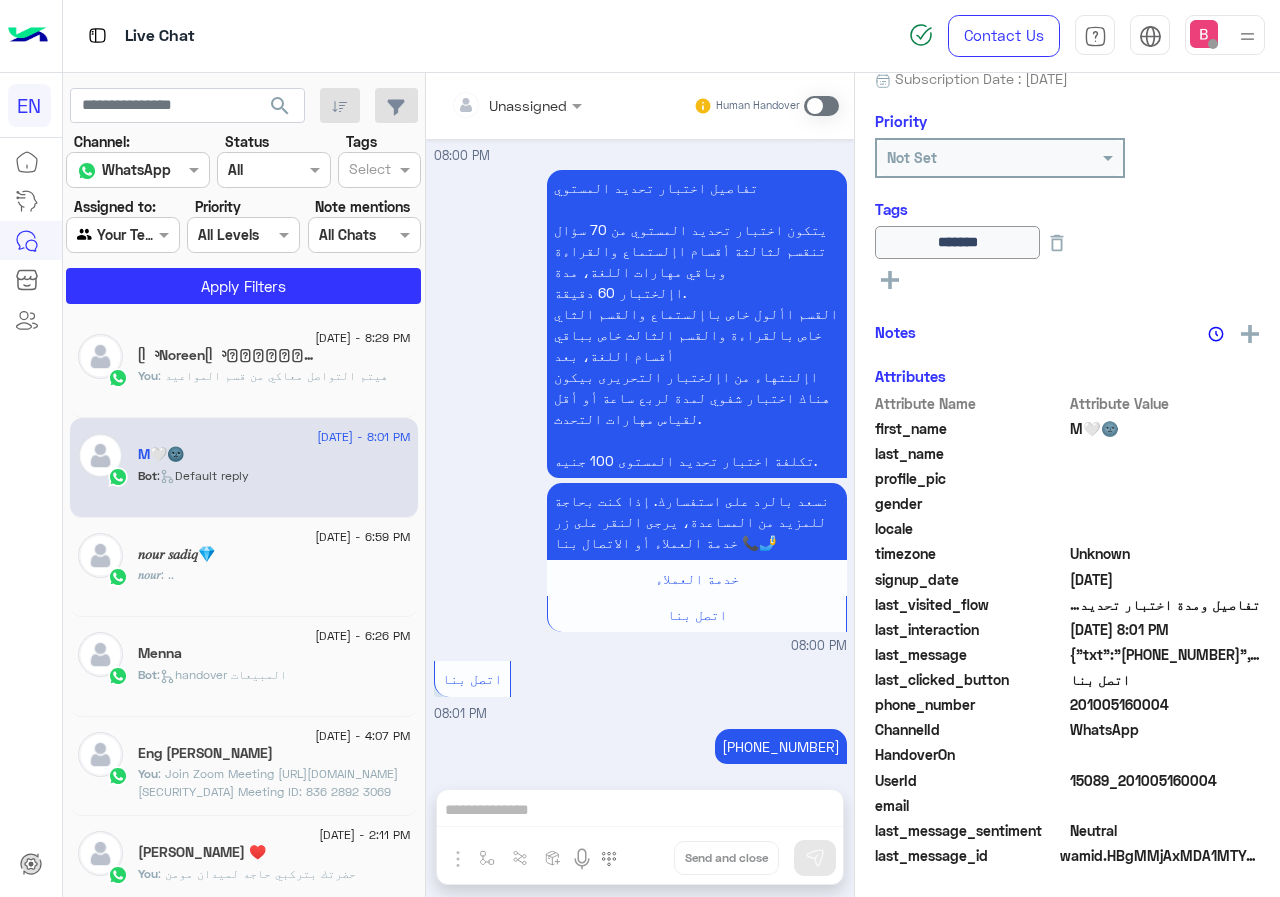 click at bounding box center [122, 234] 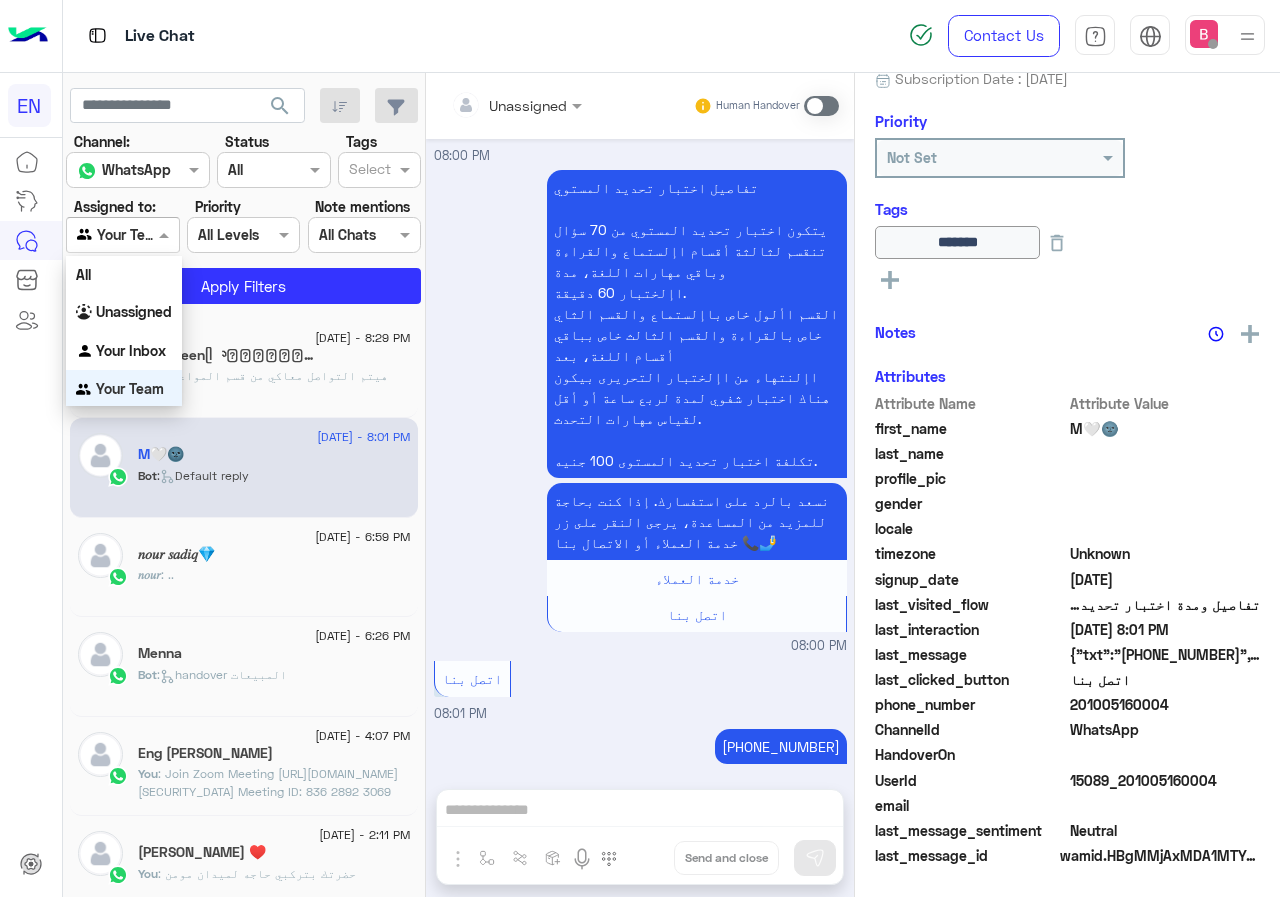 scroll, scrollTop: 3, scrollLeft: 0, axis: vertical 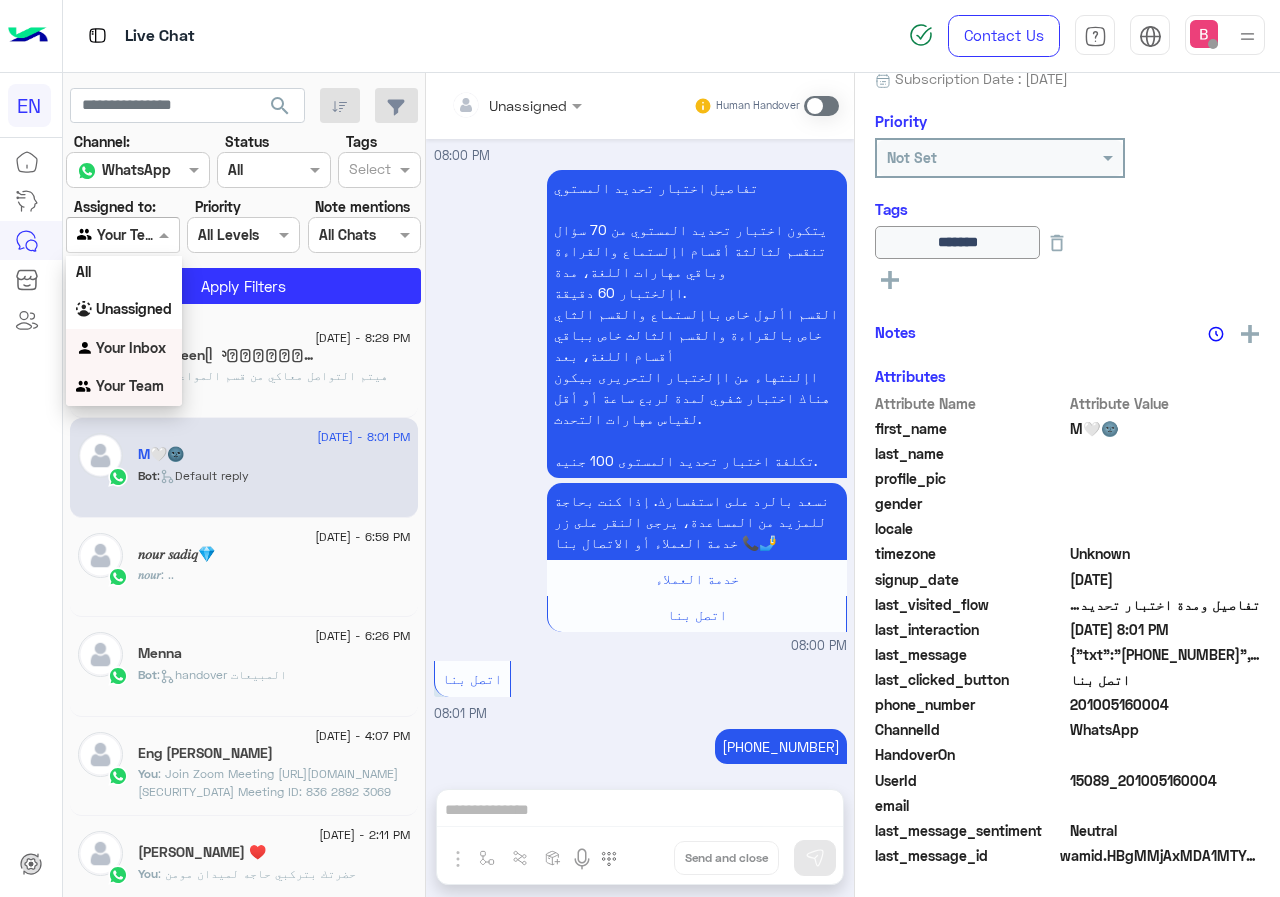 click on "Your Inbox" at bounding box center (131, 347) 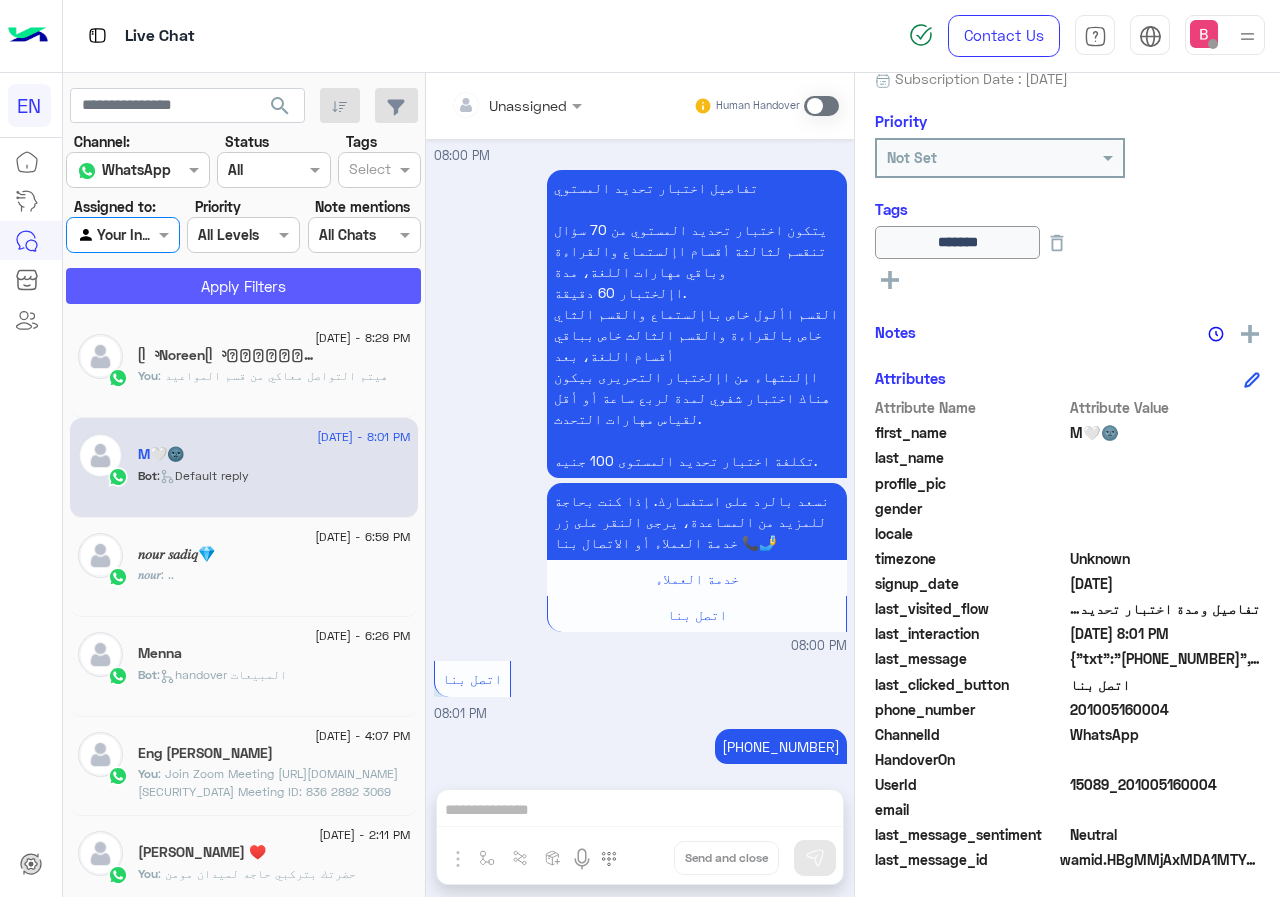 click on "Apply Filters" 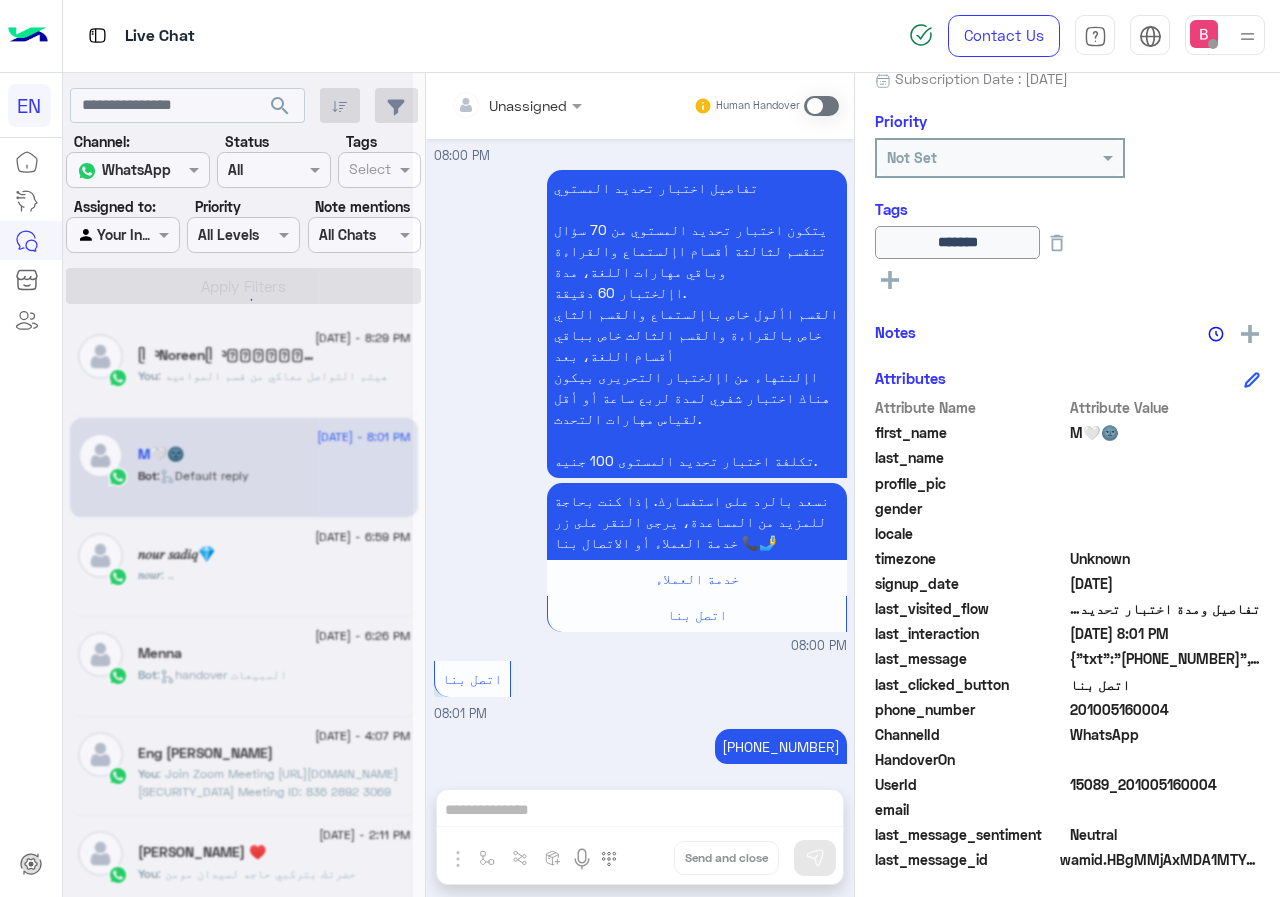 scroll, scrollTop: 0, scrollLeft: 0, axis: both 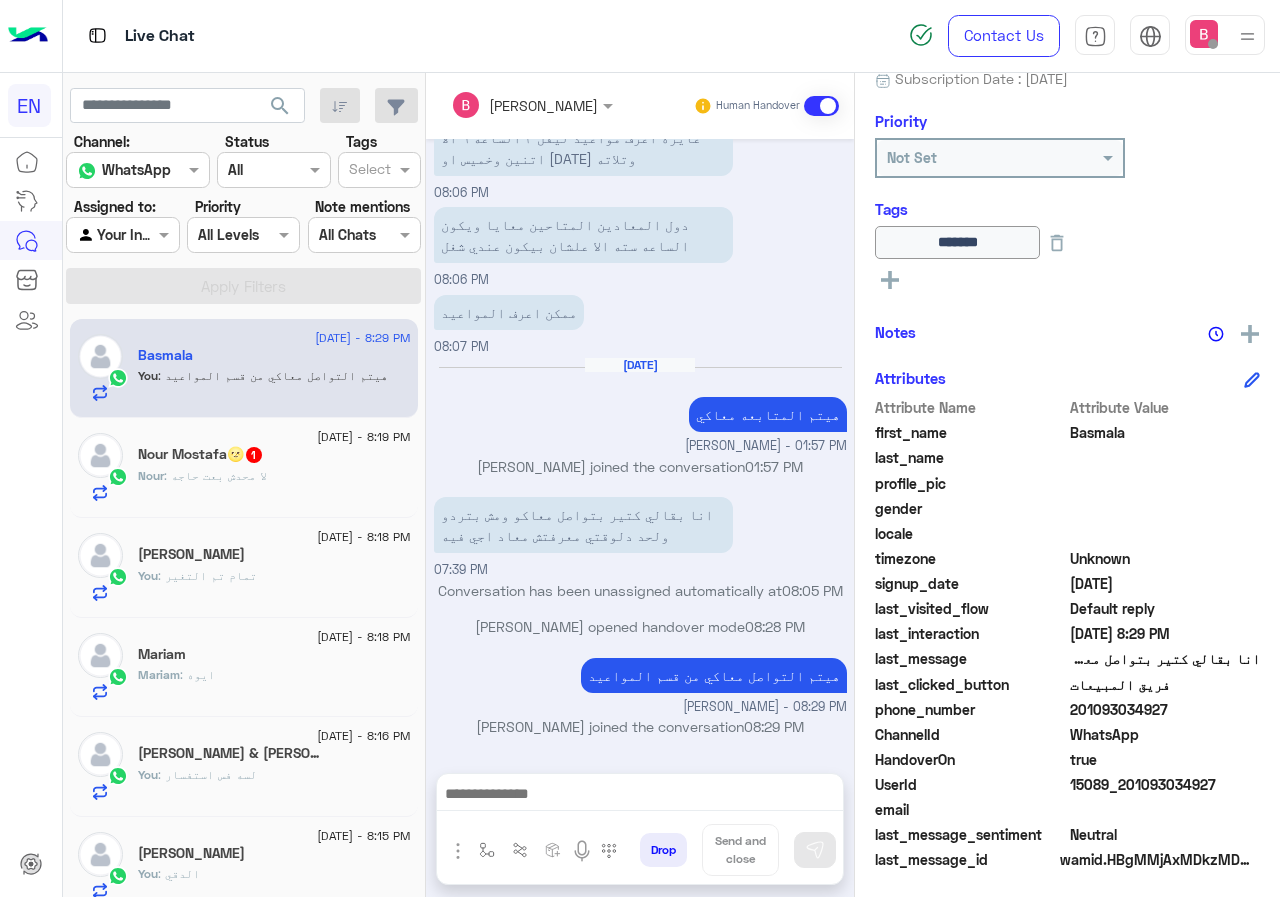 click on "Nour Mostafa🌝  1" 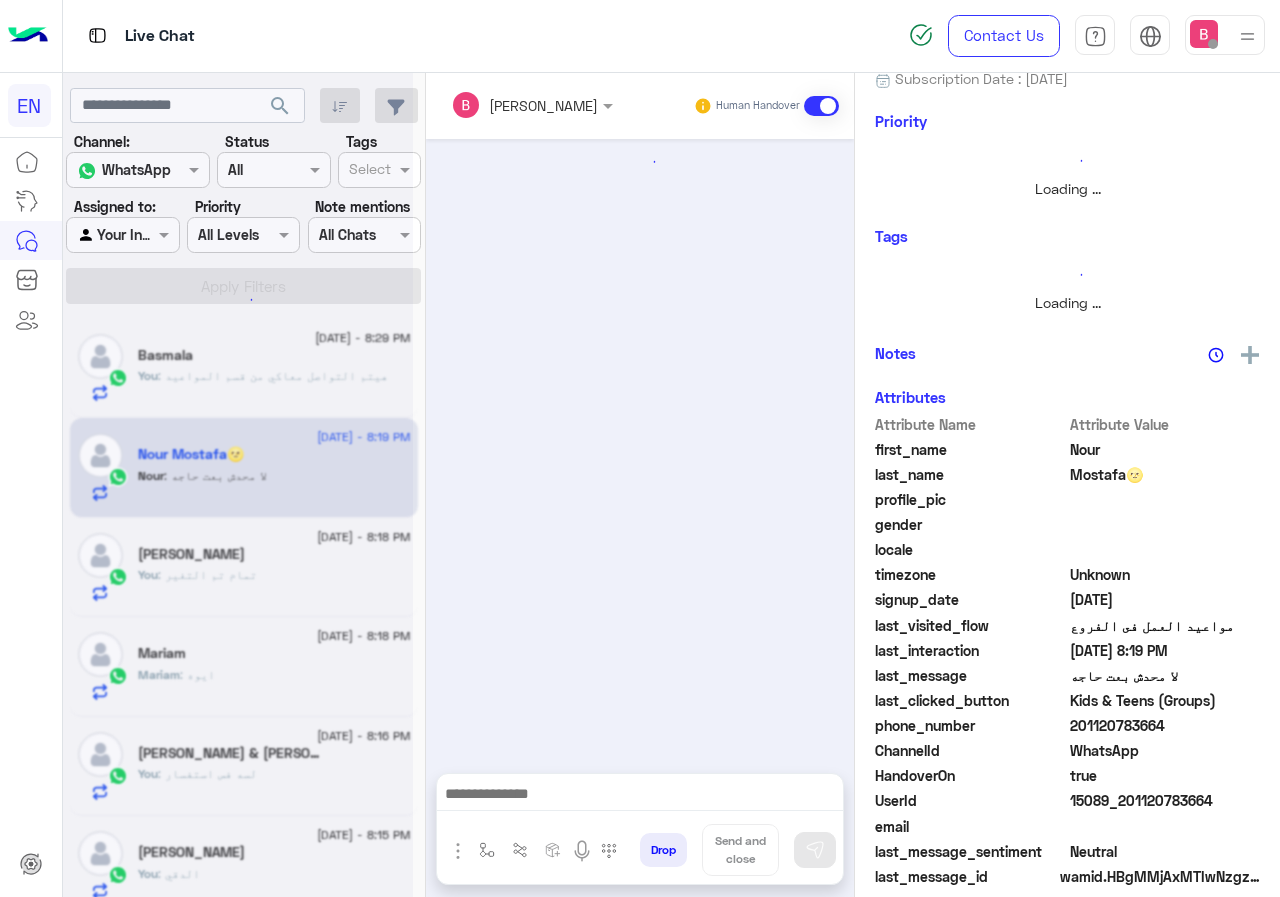 scroll, scrollTop: 0, scrollLeft: 0, axis: both 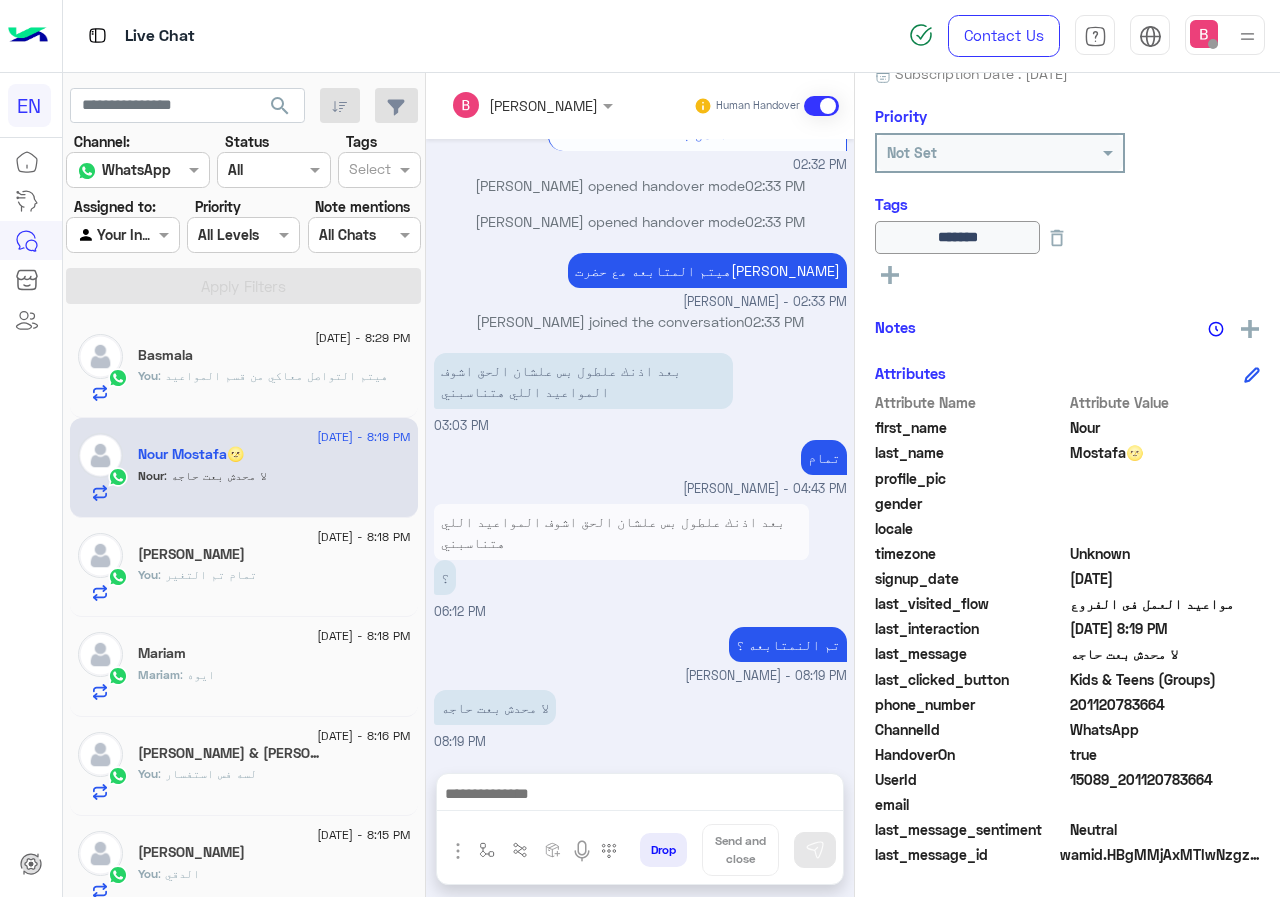 drag, startPoint x: 1070, startPoint y: 701, endPoint x: 1169, endPoint y: 714, distance: 99.849884 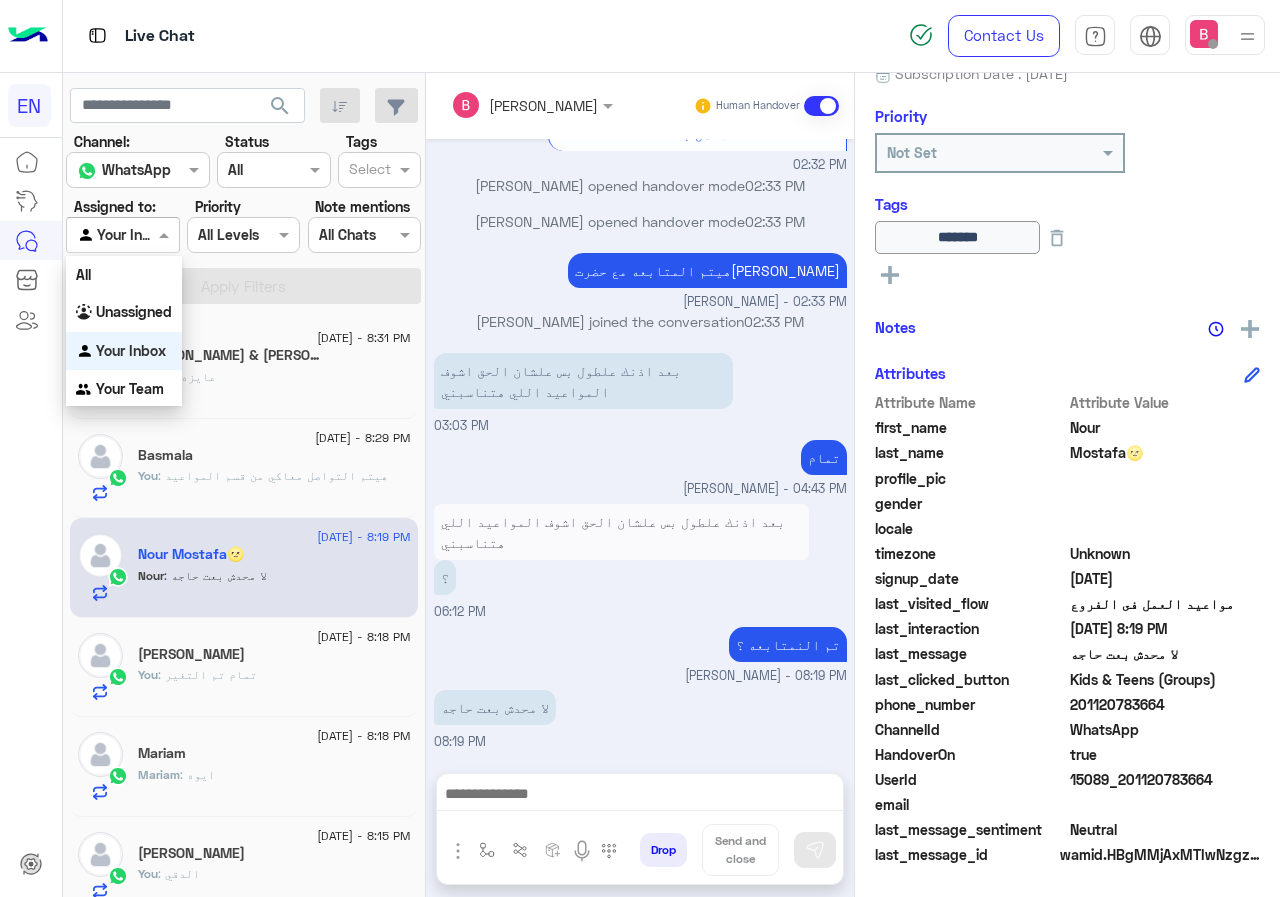 click at bounding box center (166, 234) 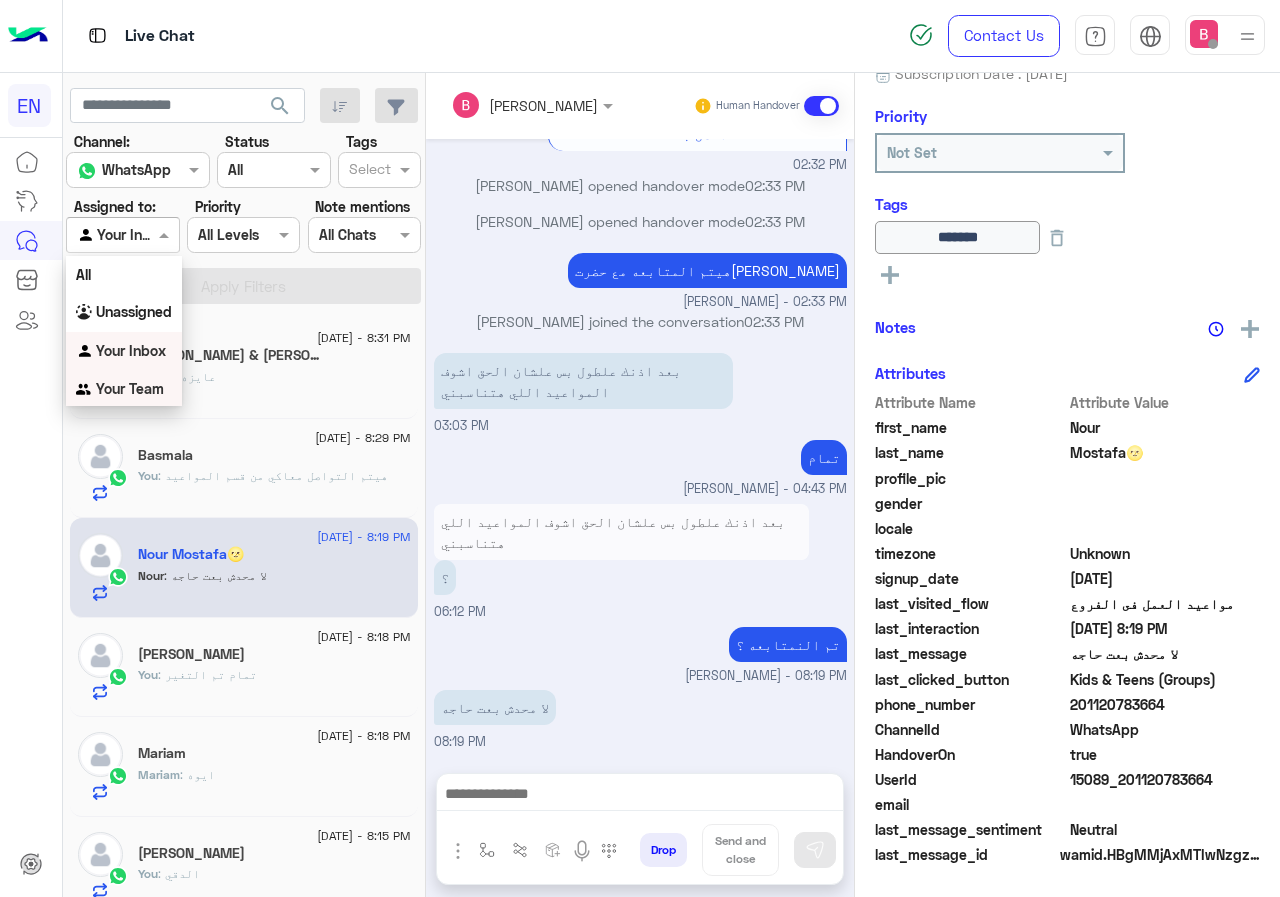 click on "Your Team" at bounding box center (130, 388) 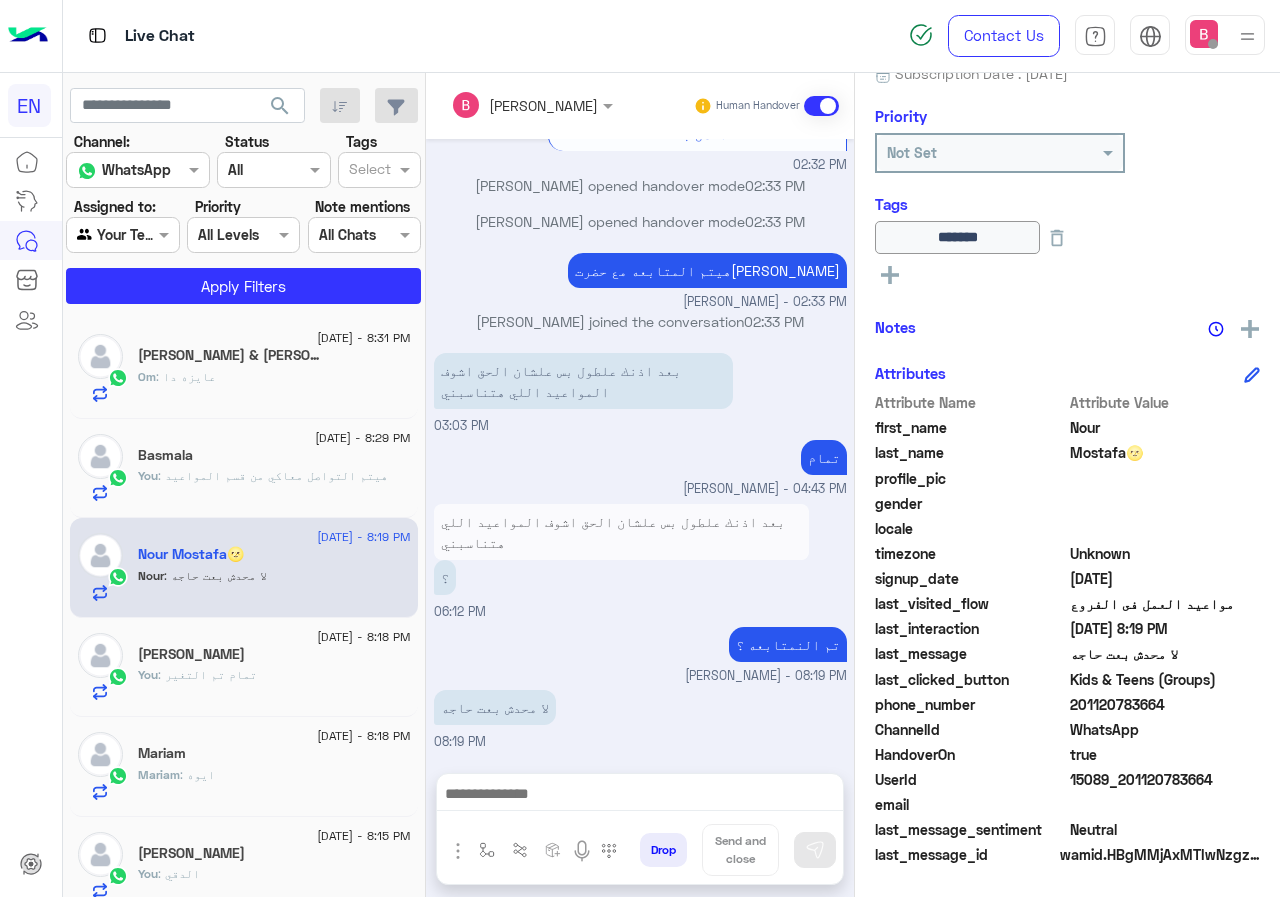 click on "Channel: Channel WhatsApp Status Channel All Tags Select Assigned to: Agent Filter Your Team Priority All Levels All Levels Note mentions Select All Chats Apply Filters" 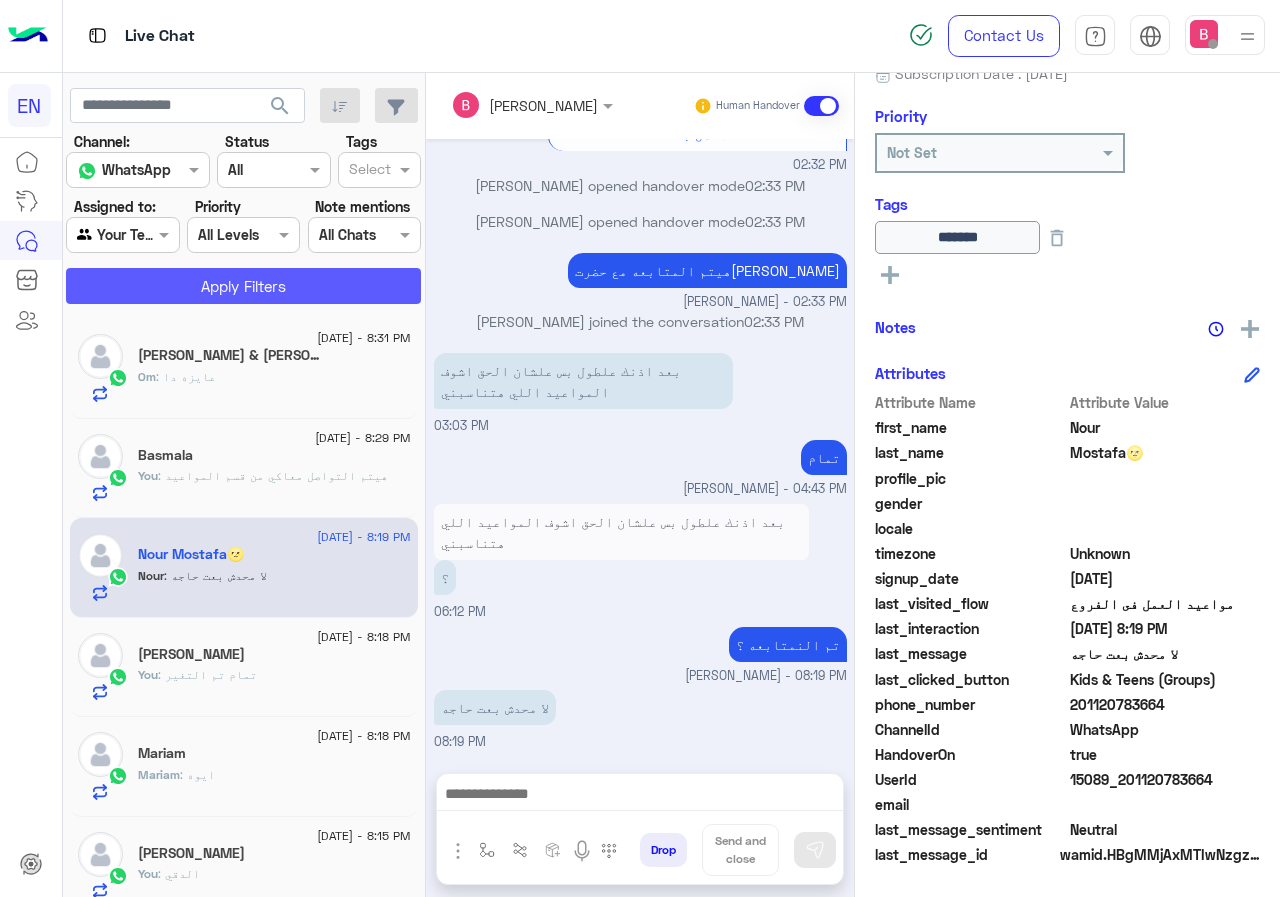 click on "Apply Filters" 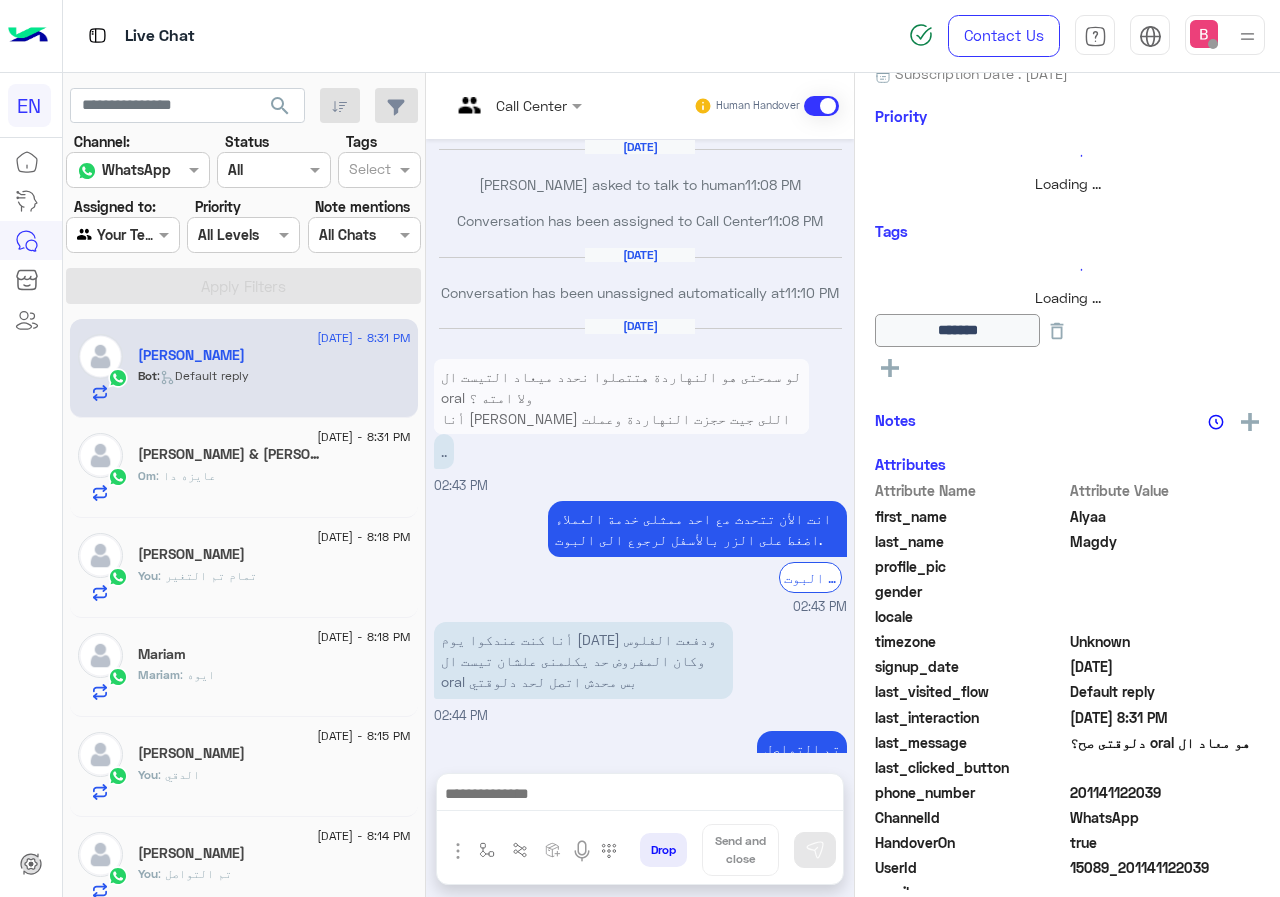 scroll, scrollTop: 1127, scrollLeft: 0, axis: vertical 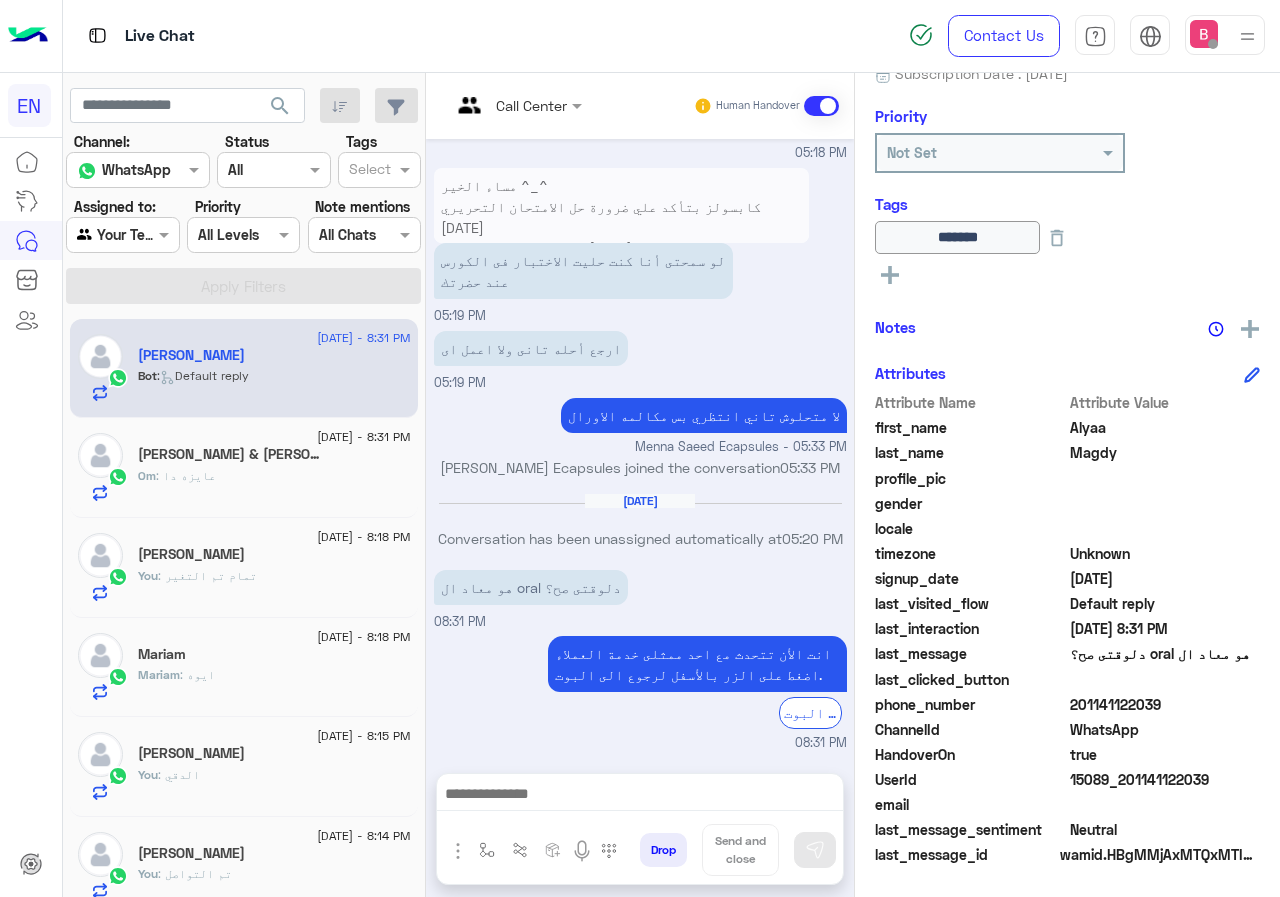 click on "[PERSON_NAME] & [PERSON_NAME]  1" 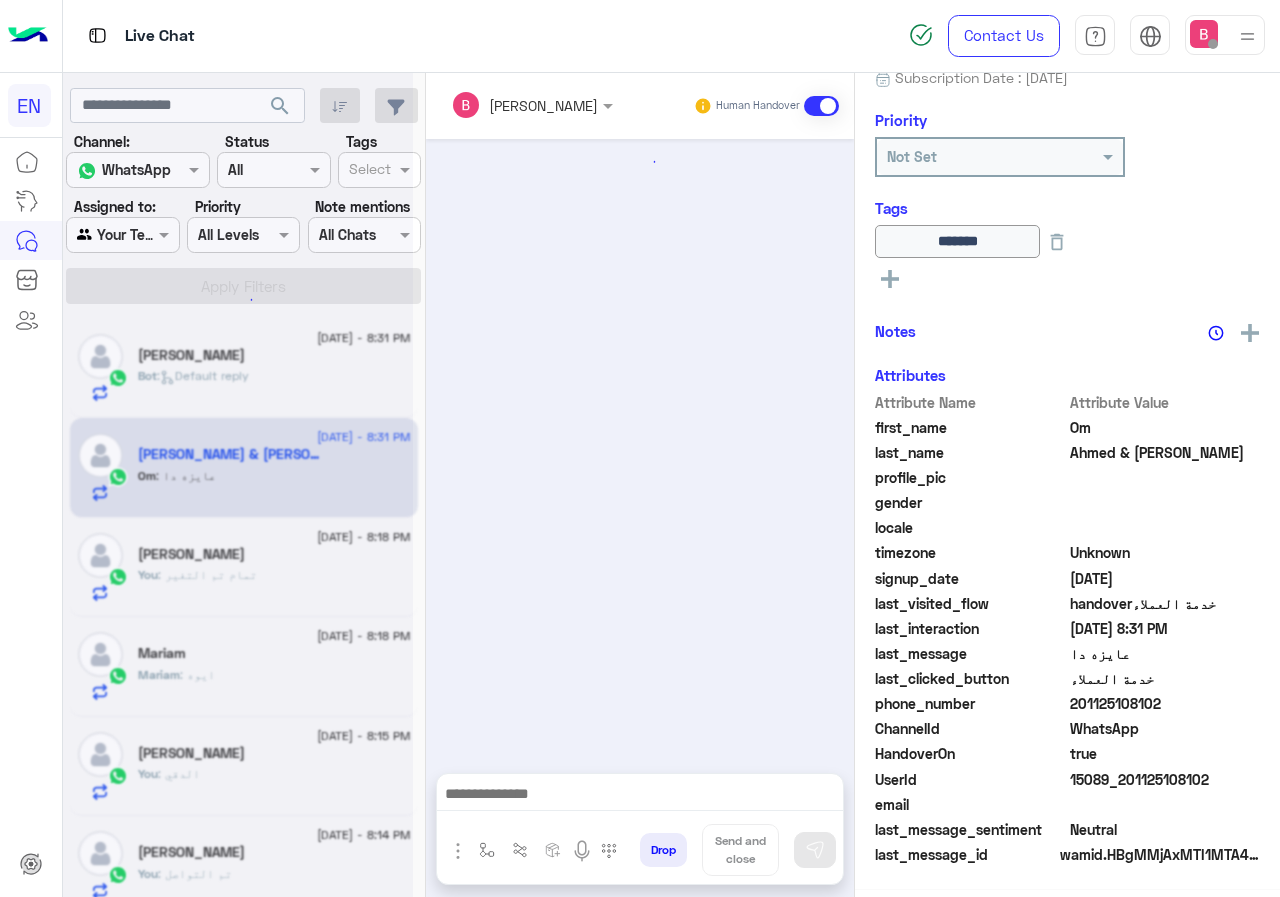 scroll, scrollTop: 217, scrollLeft: 0, axis: vertical 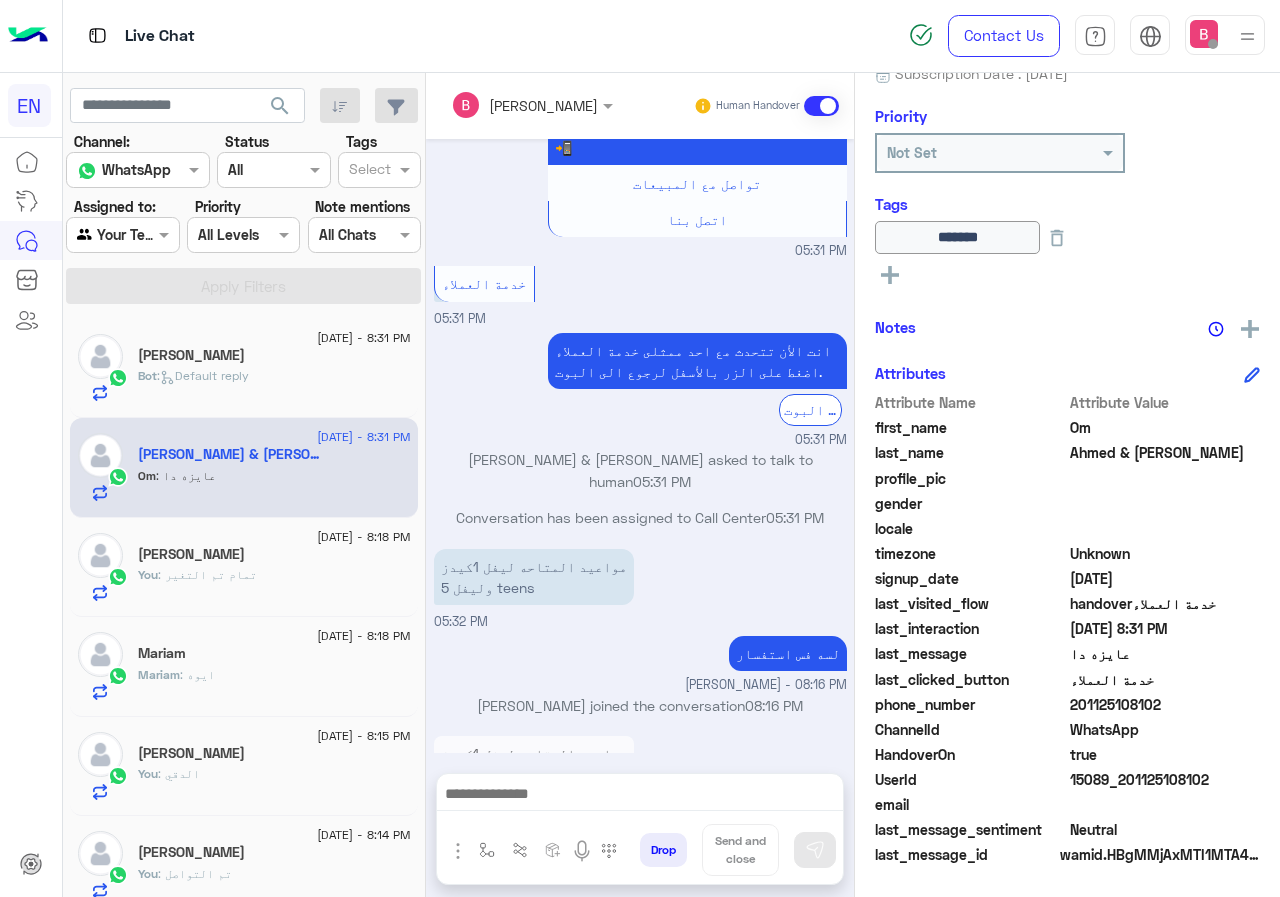 drag, startPoint x: 1076, startPoint y: 706, endPoint x: 1158, endPoint y: 714, distance: 82.38932 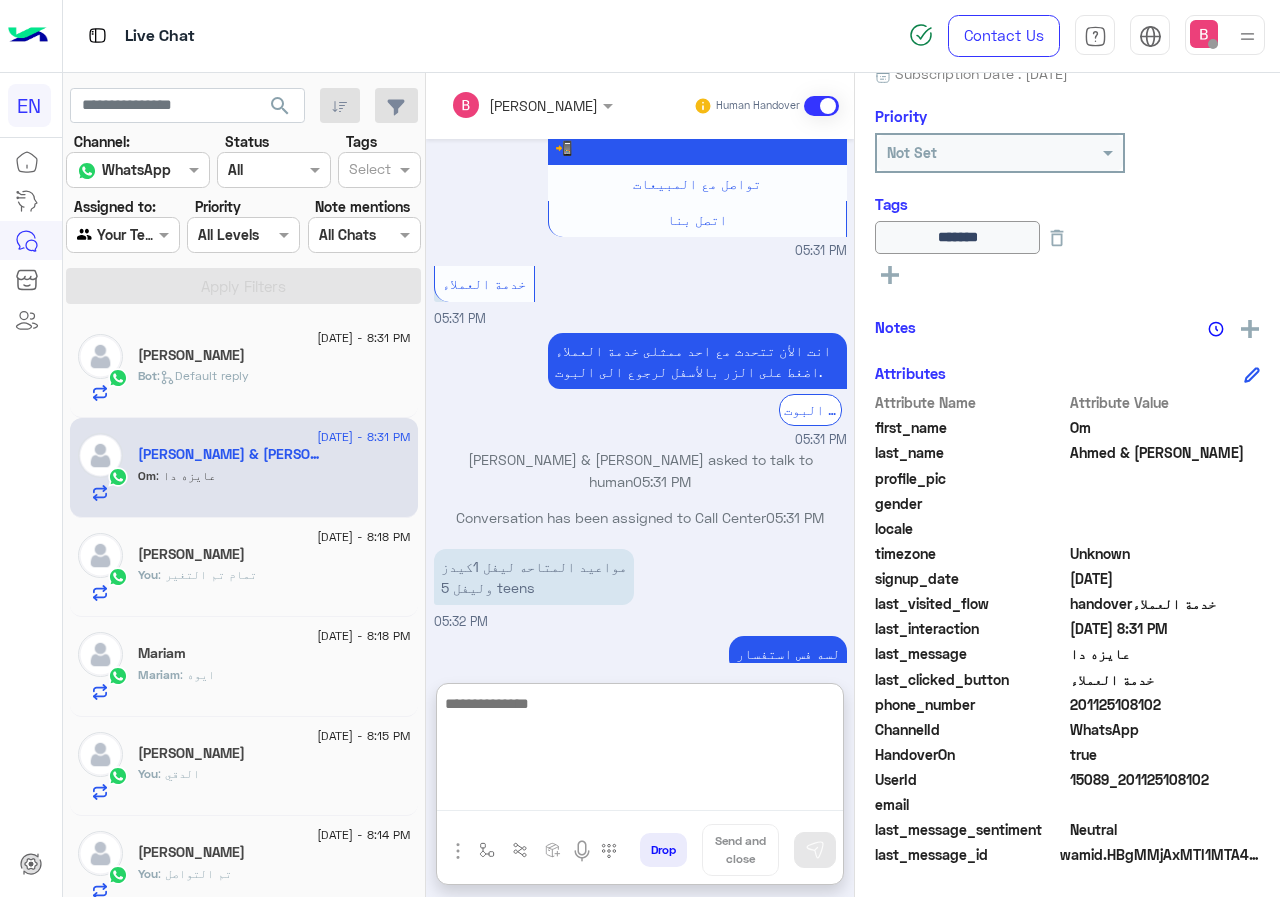 click at bounding box center (640, 751) 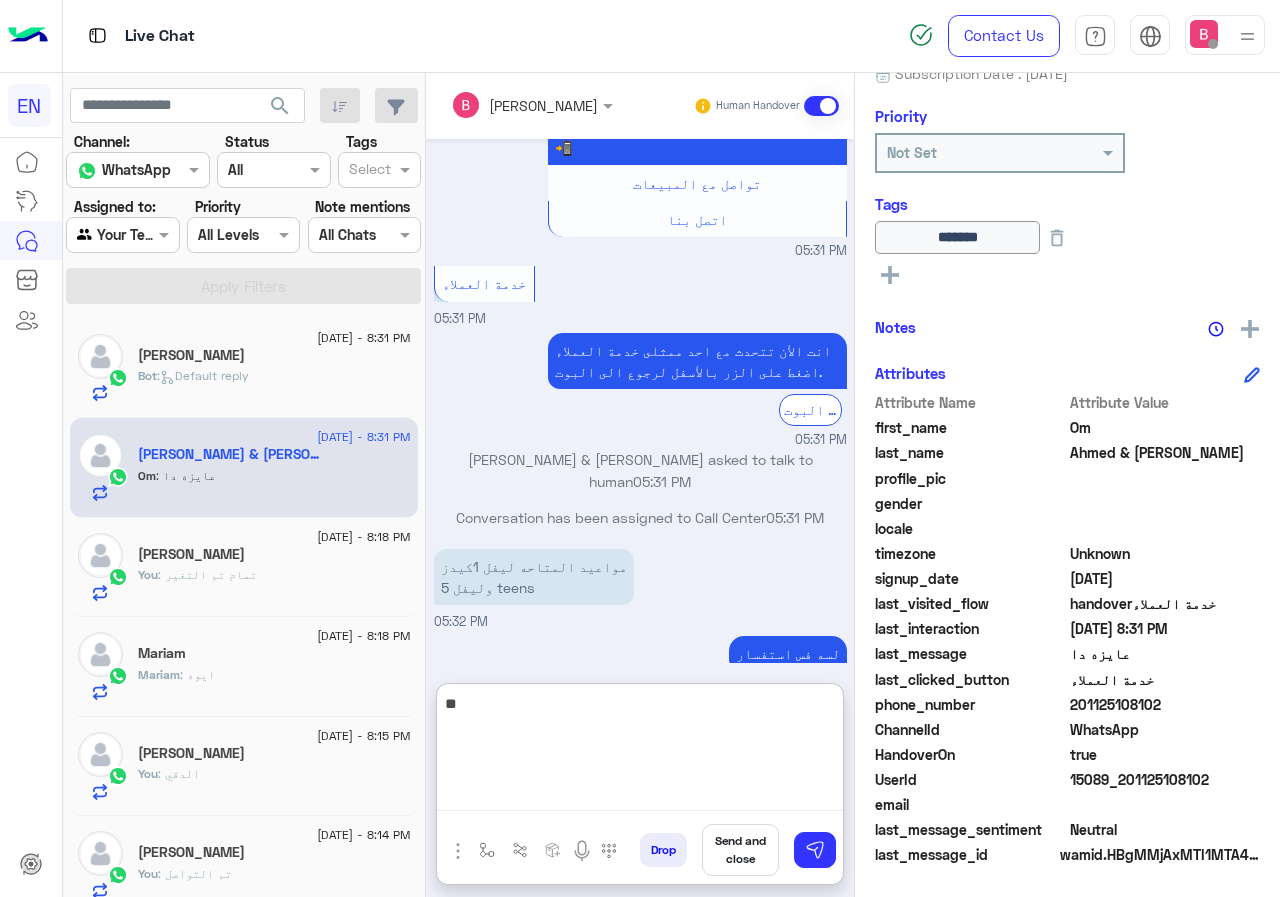 type on "*" 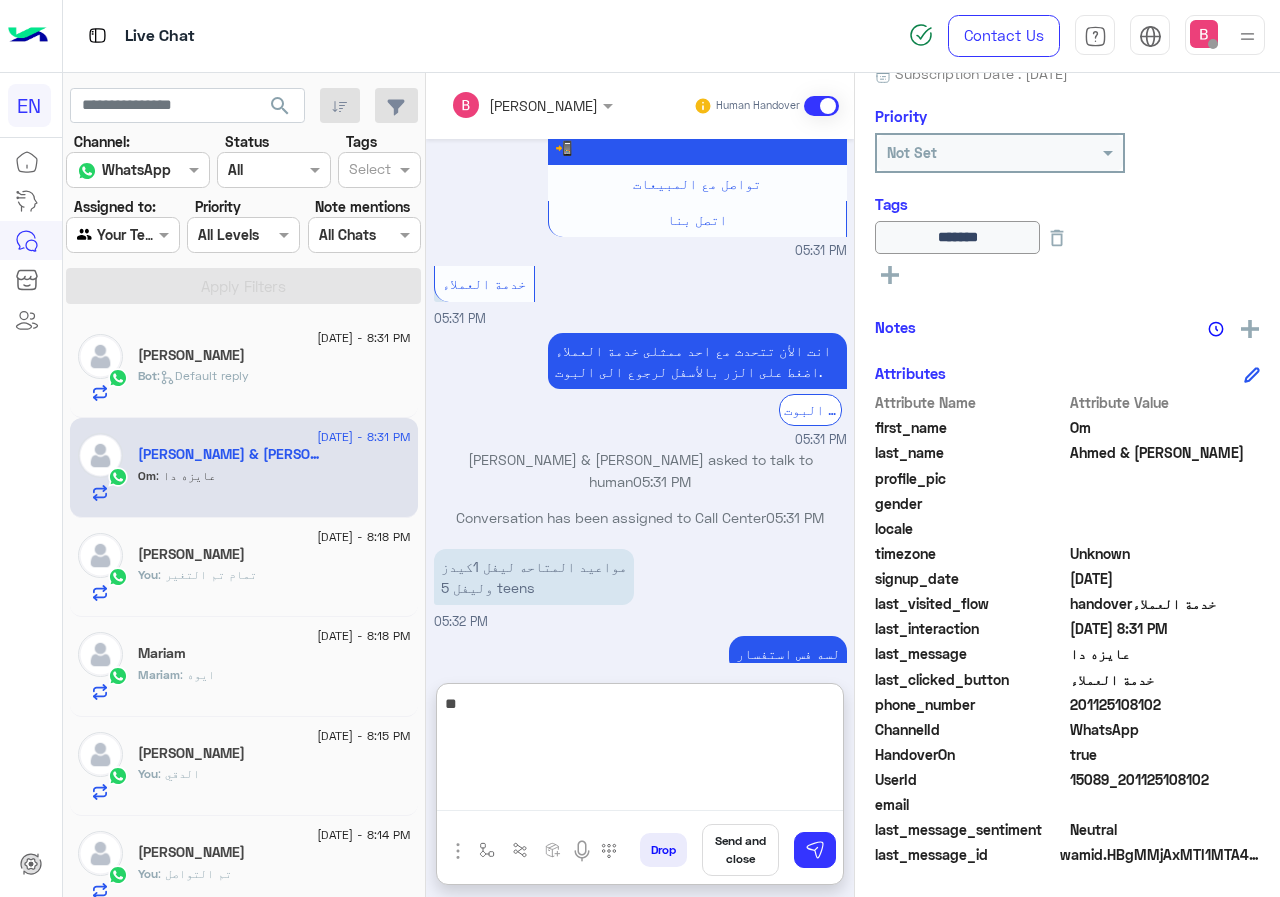 type on "*" 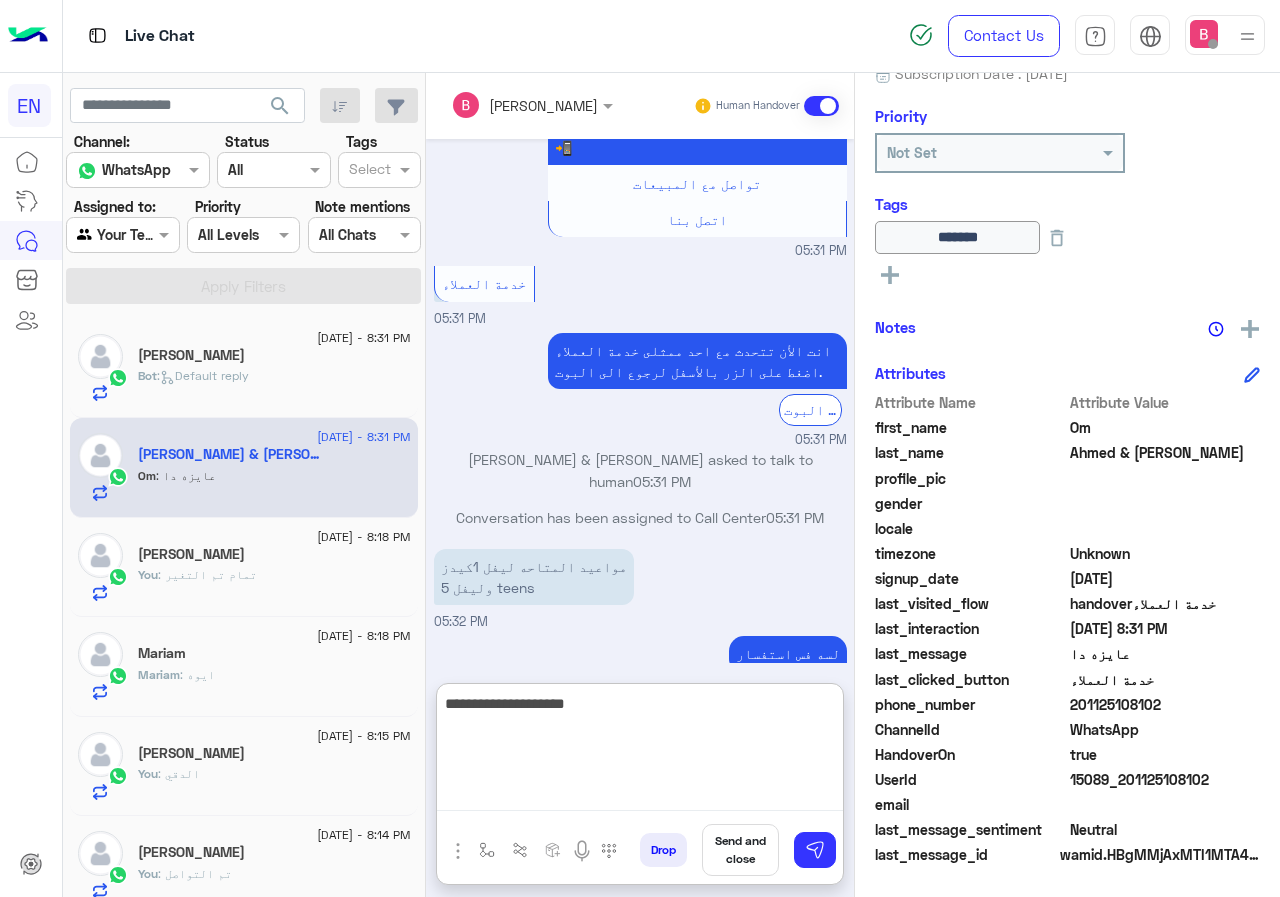 type on "**********" 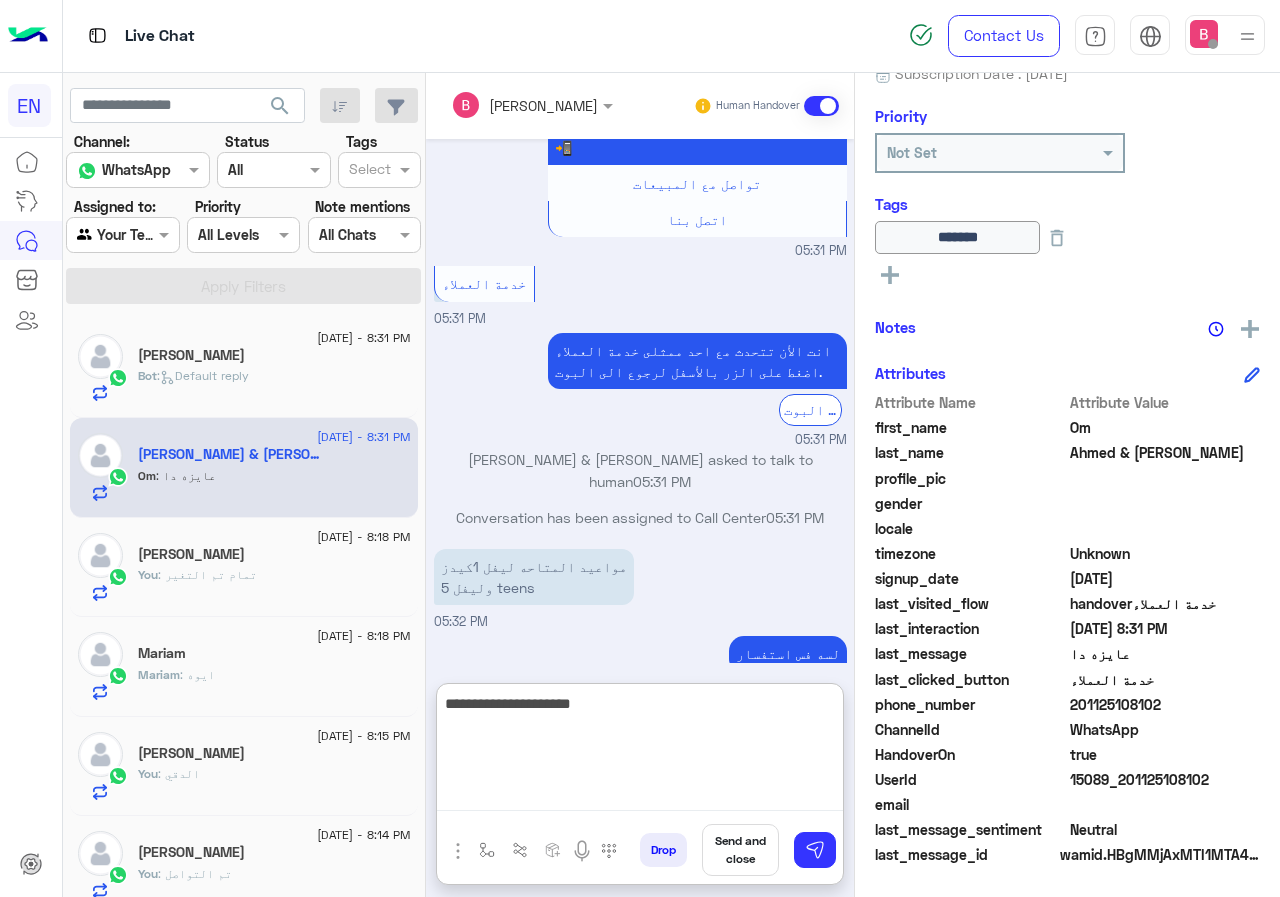 type 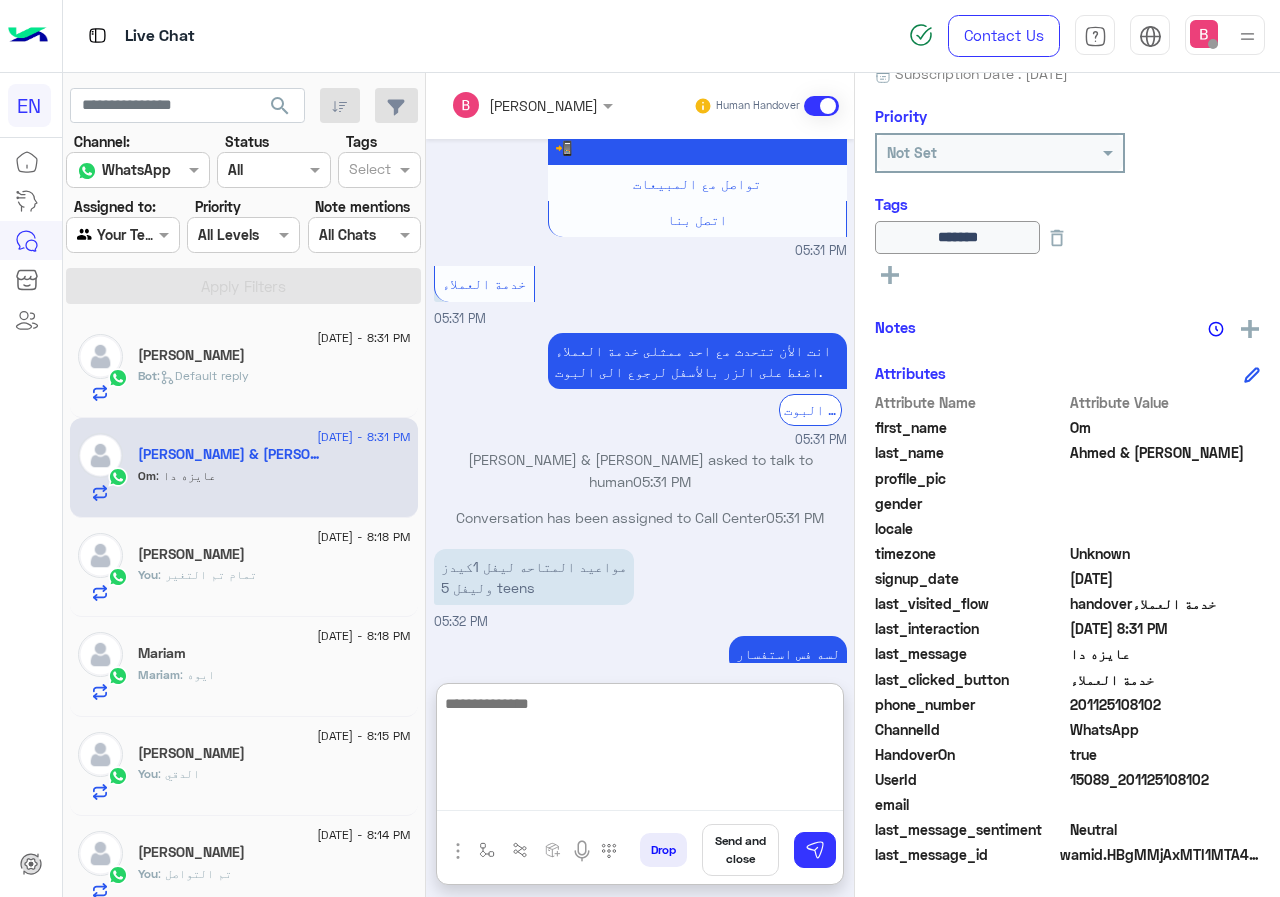 scroll, scrollTop: 1497, scrollLeft: 0, axis: vertical 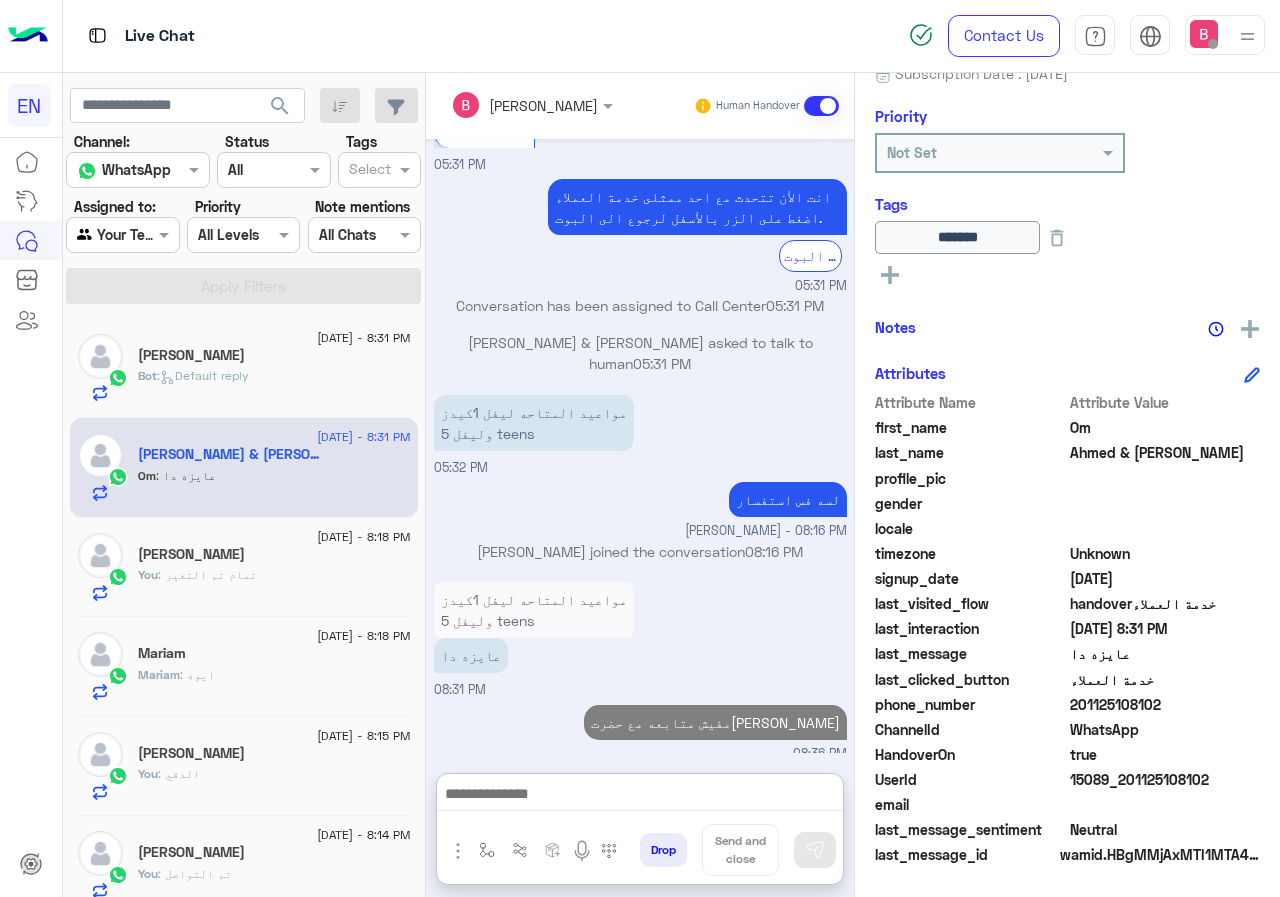 click on "Bot :   Default reply" 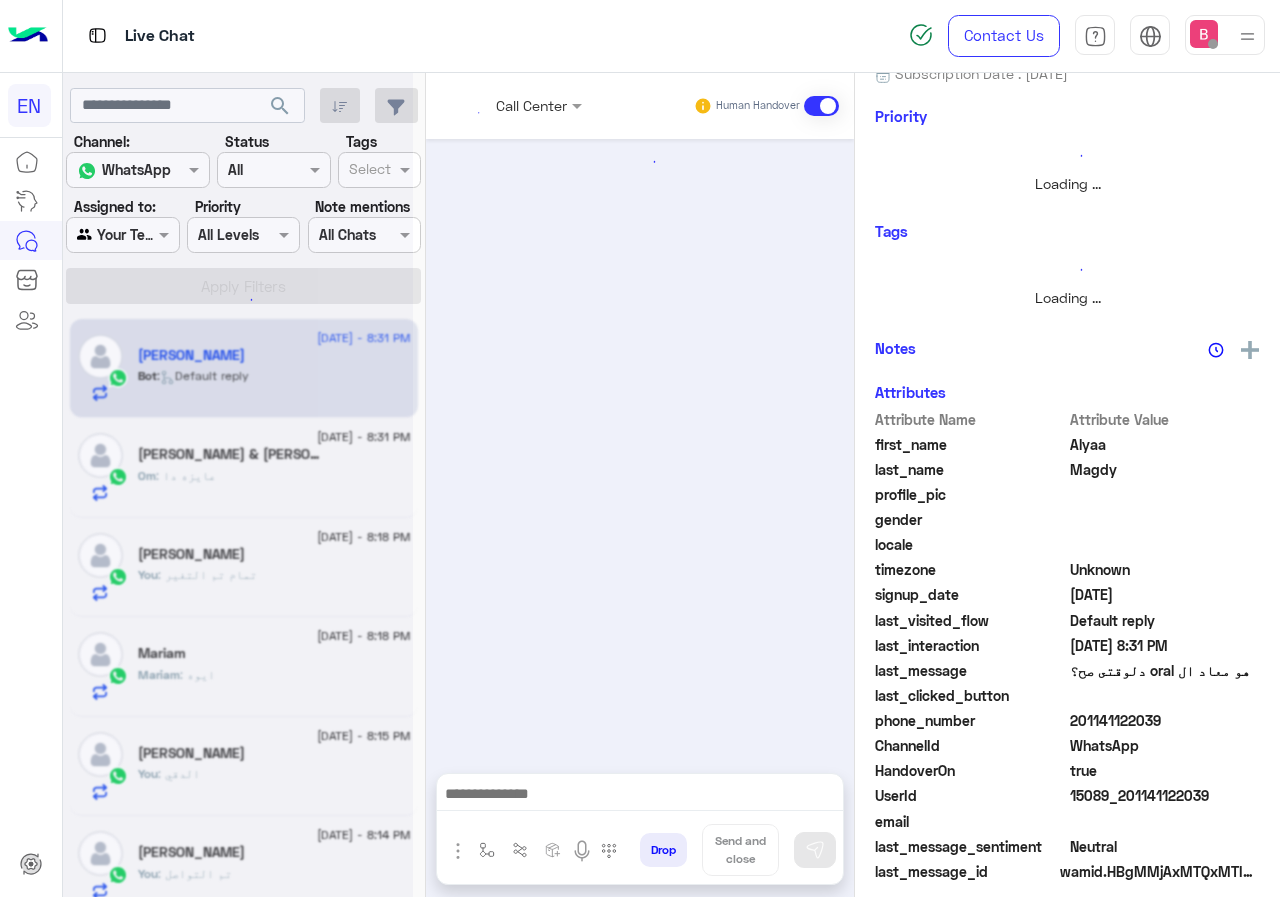 scroll, scrollTop: 0, scrollLeft: 0, axis: both 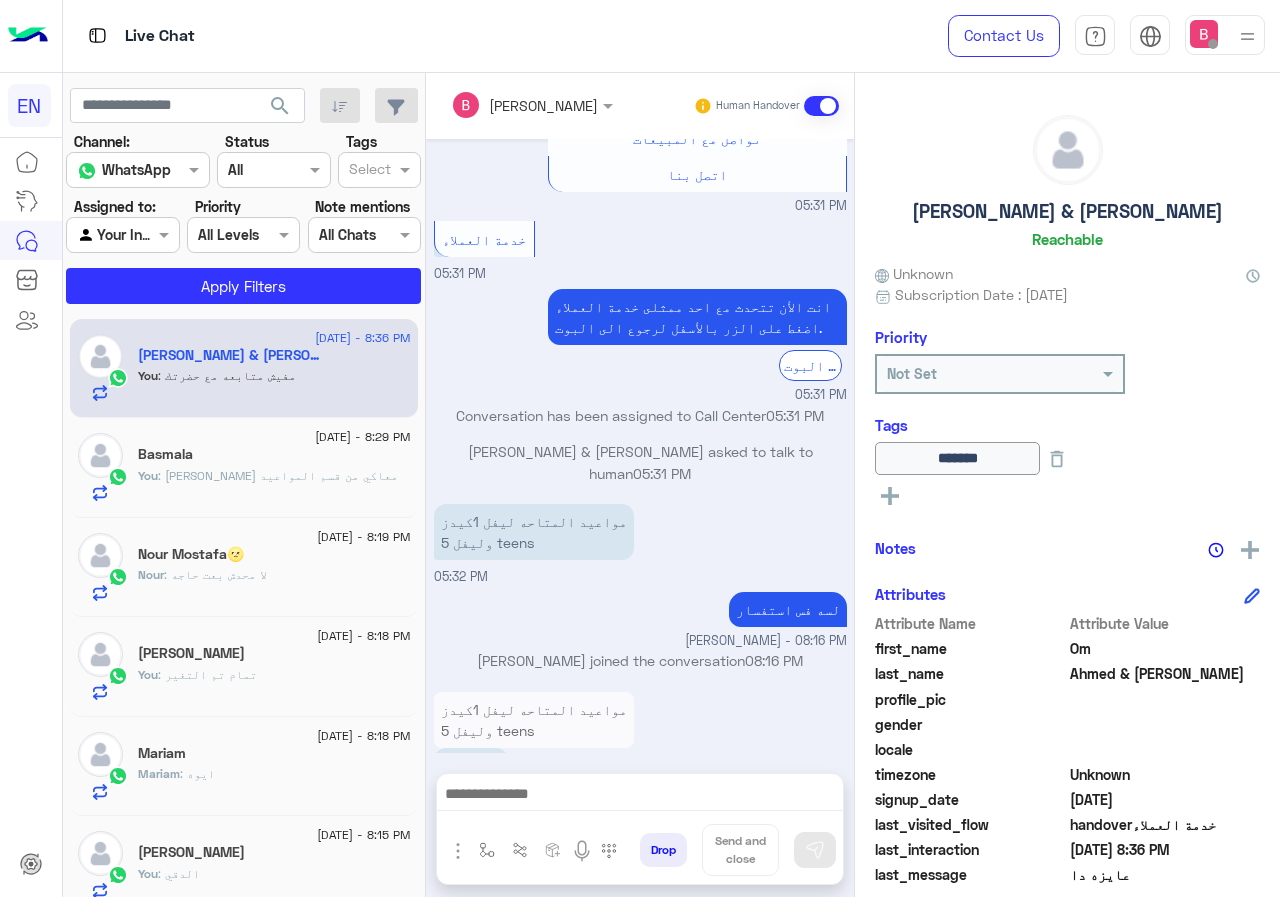 click on "Your Inbox" at bounding box center (115, 235) 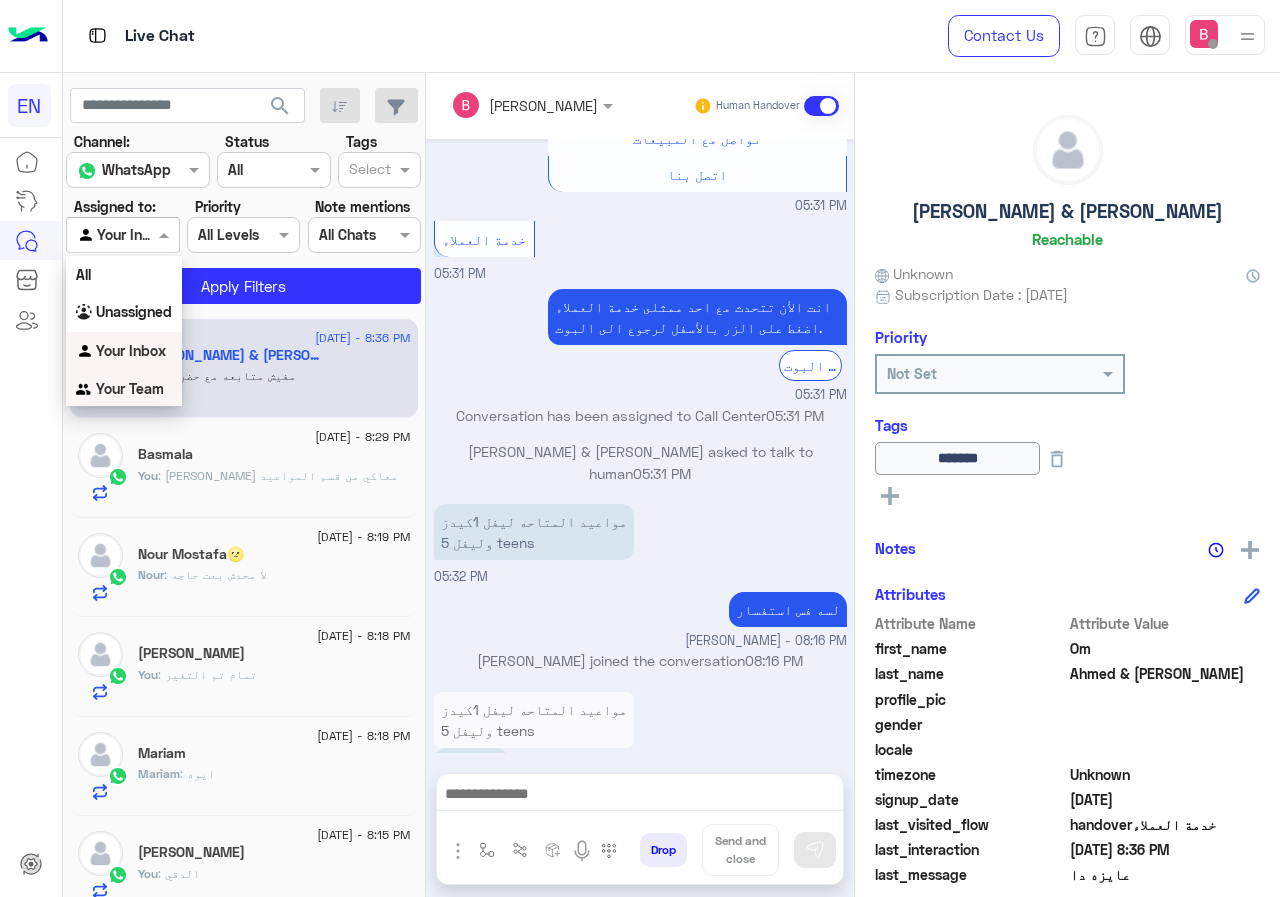 drag, startPoint x: 123, startPoint y: 392, endPoint x: 132, endPoint y: 356, distance: 37.107952 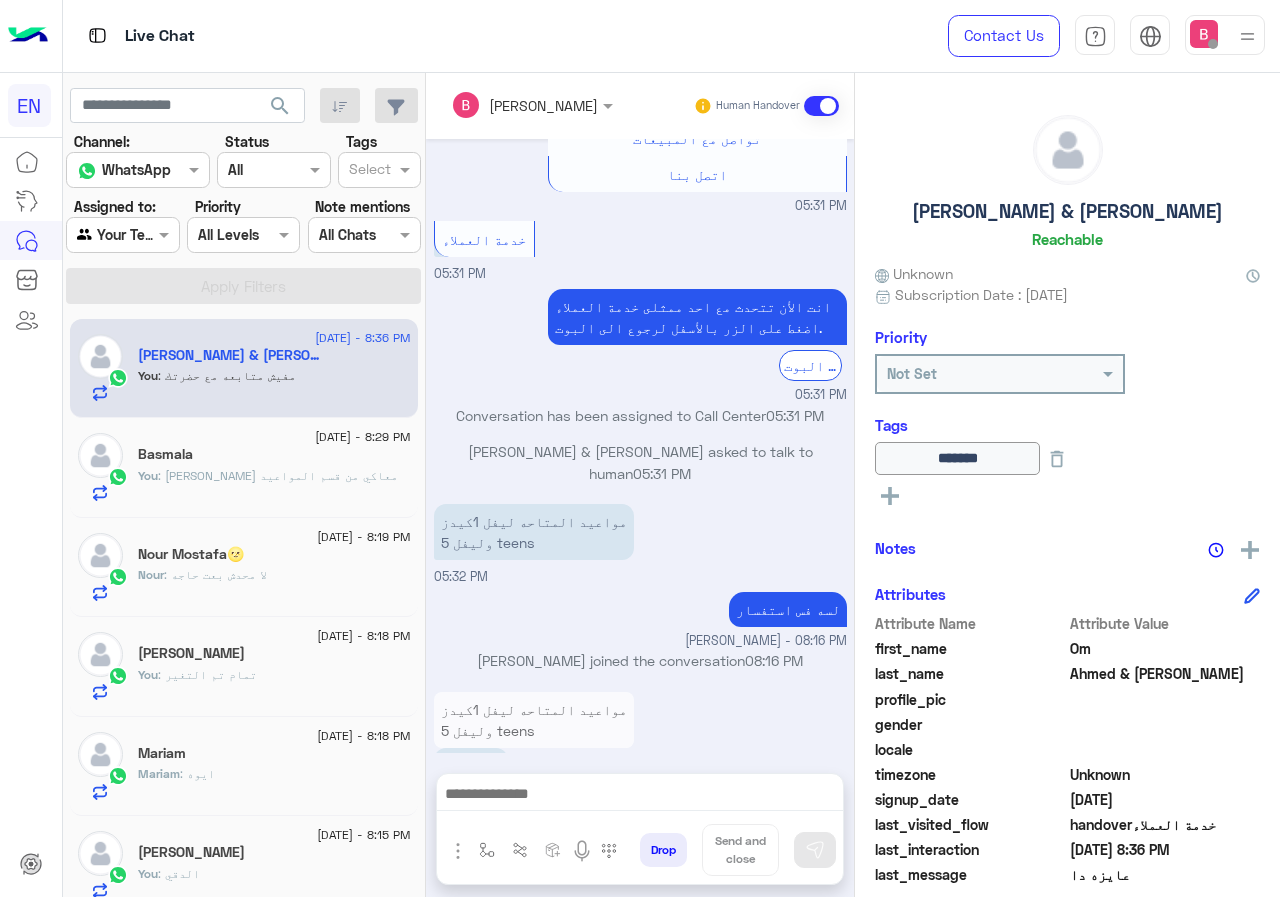 click at bounding box center [122, 234] 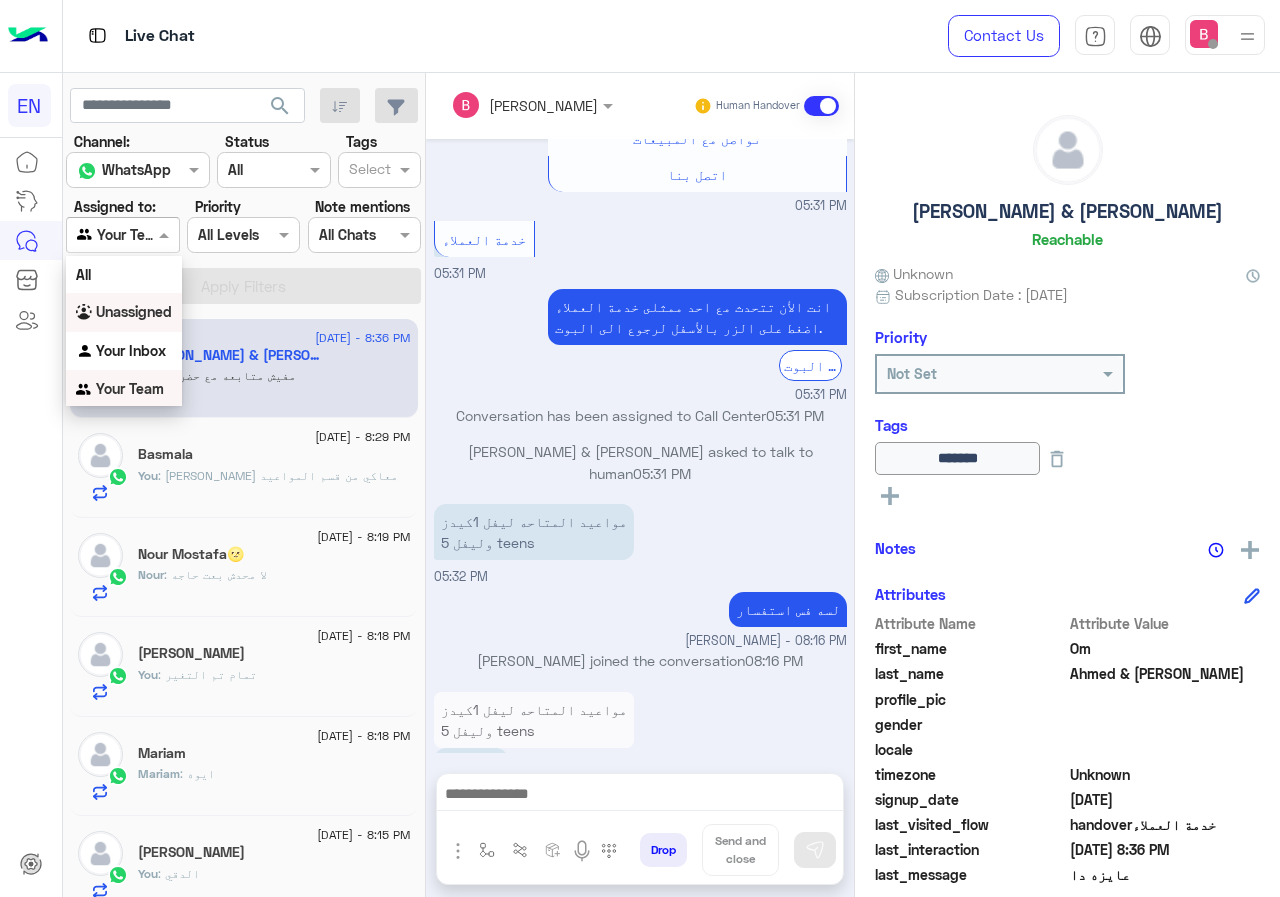 scroll, scrollTop: 3, scrollLeft: 0, axis: vertical 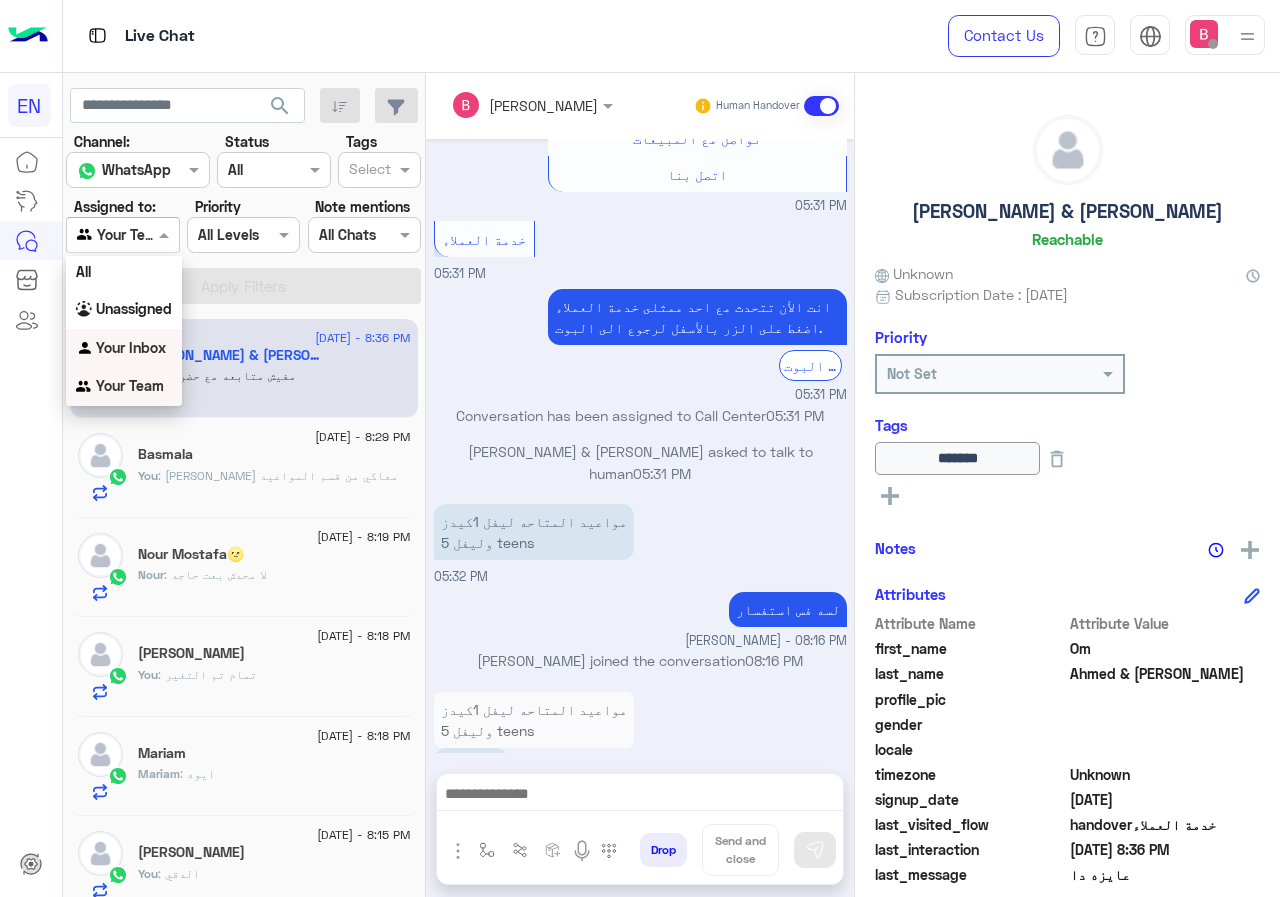 click on "Unassigned" at bounding box center [134, 308] 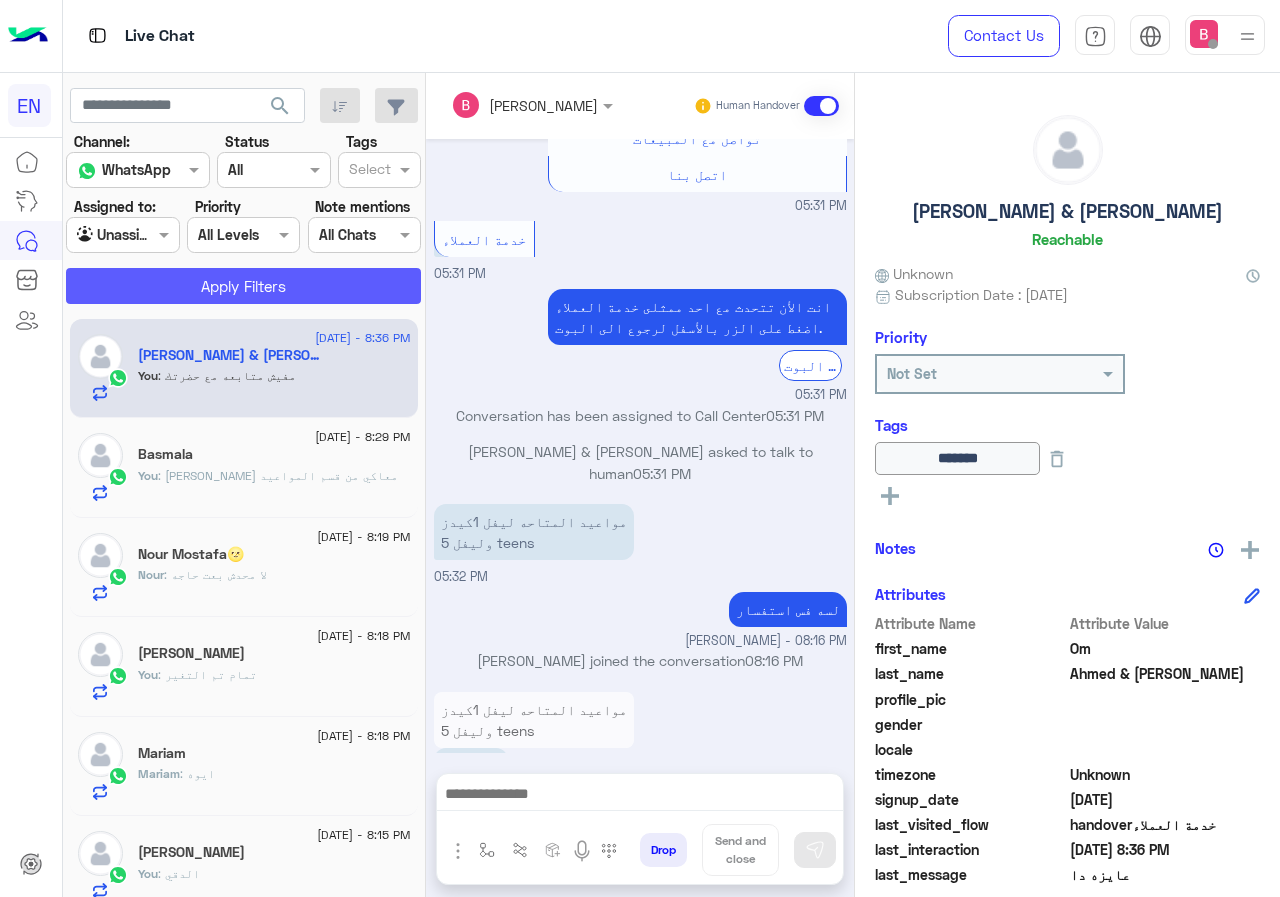 click on "Apply Filters" 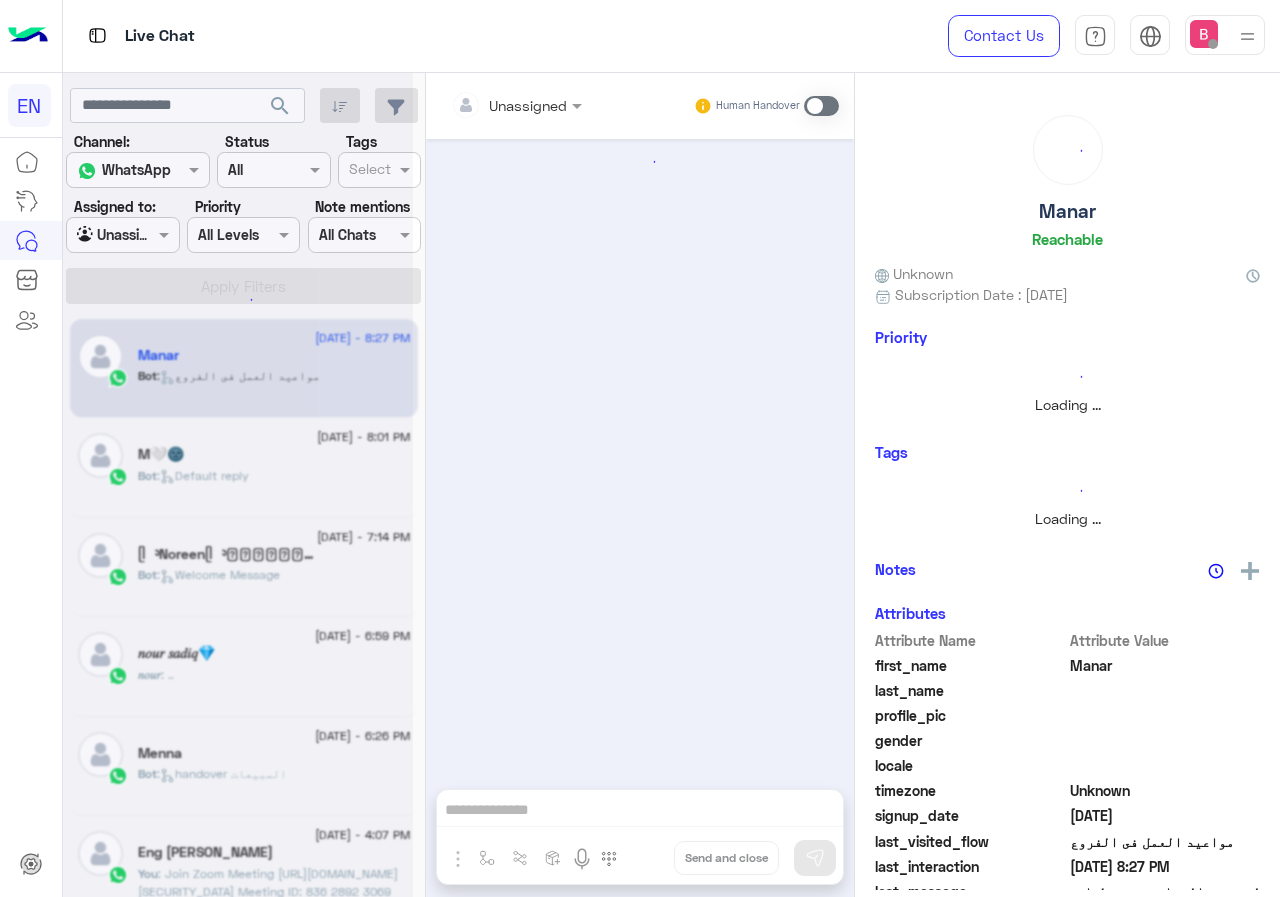 scroll, scrollTop: 1637, scrollLeft: 0, axis: vertical 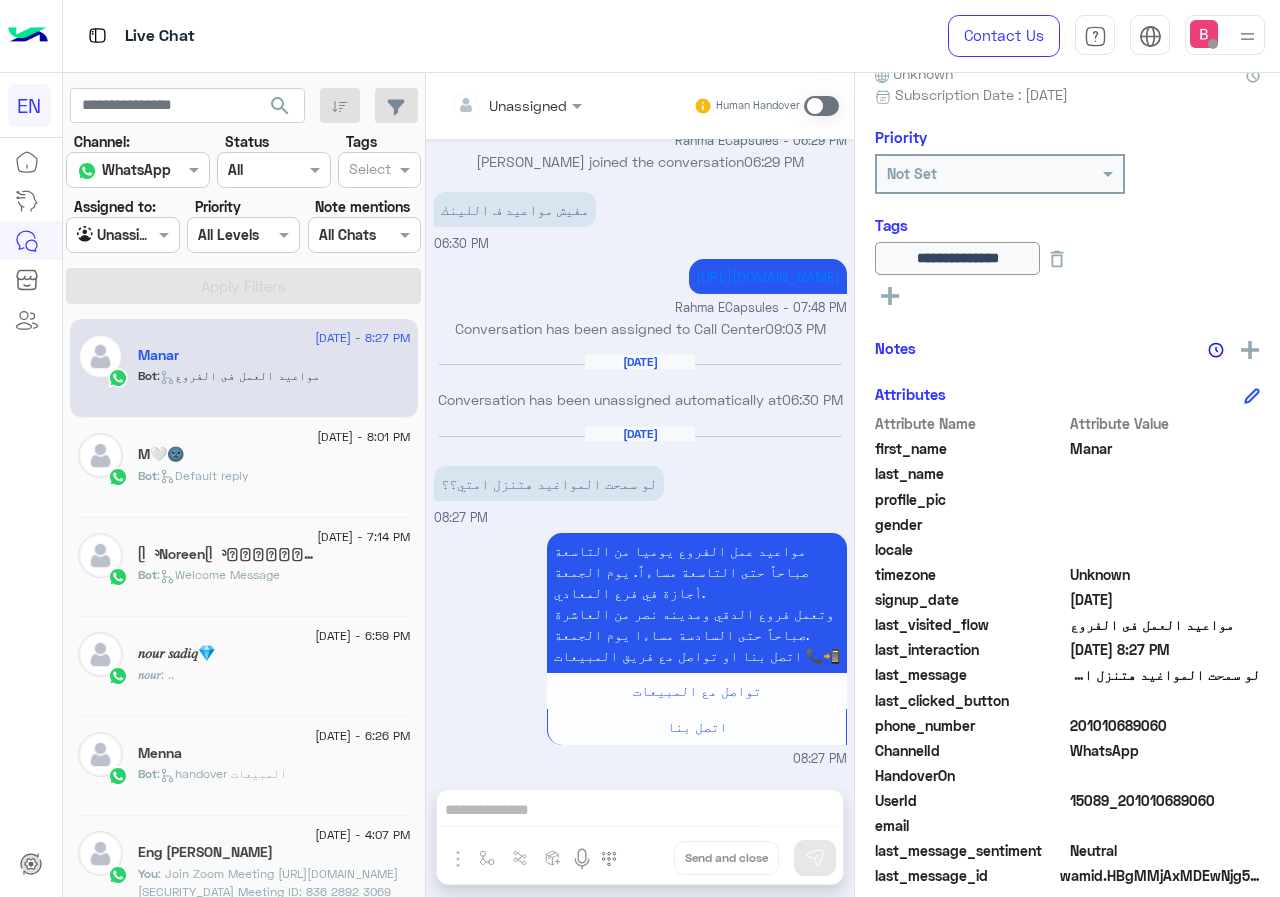 drag, startPoint x: 1073, startPoint y: 728, endPoint x: 1155, endPoint y: 726, distance: 82.02438 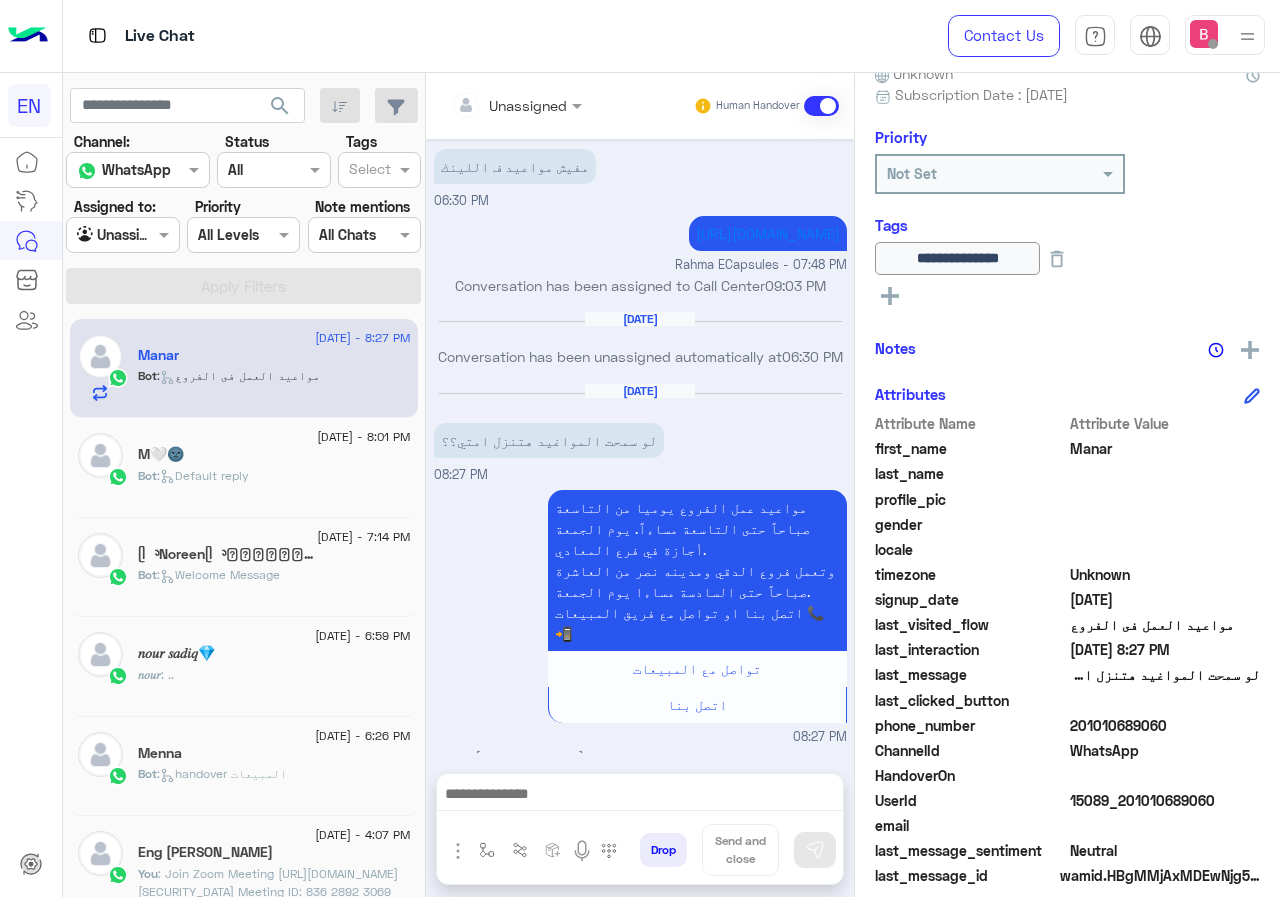 scroll, scrollTop: 1689, scrollLeft: 0, axis: vertical 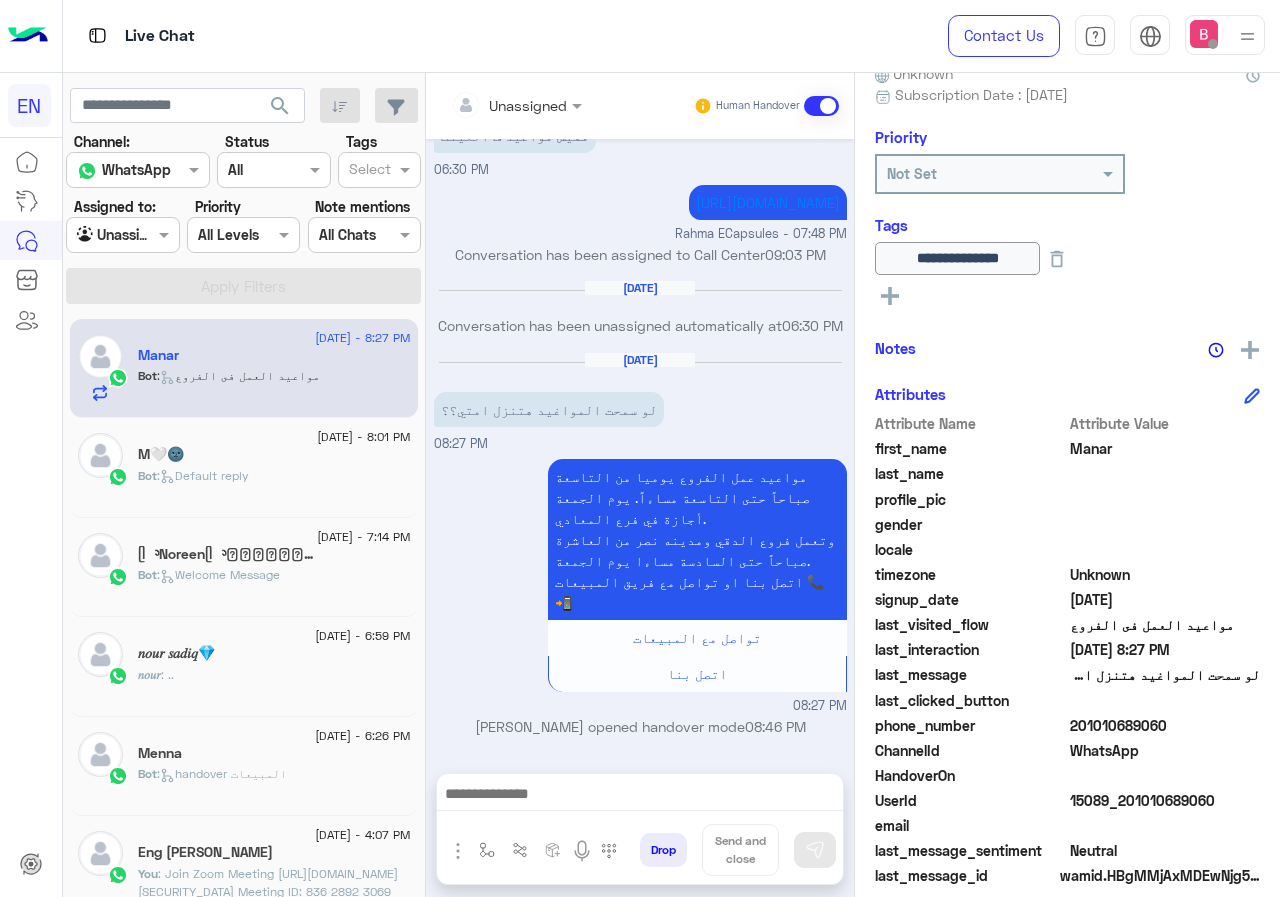 click at bounding box center [640, 799] 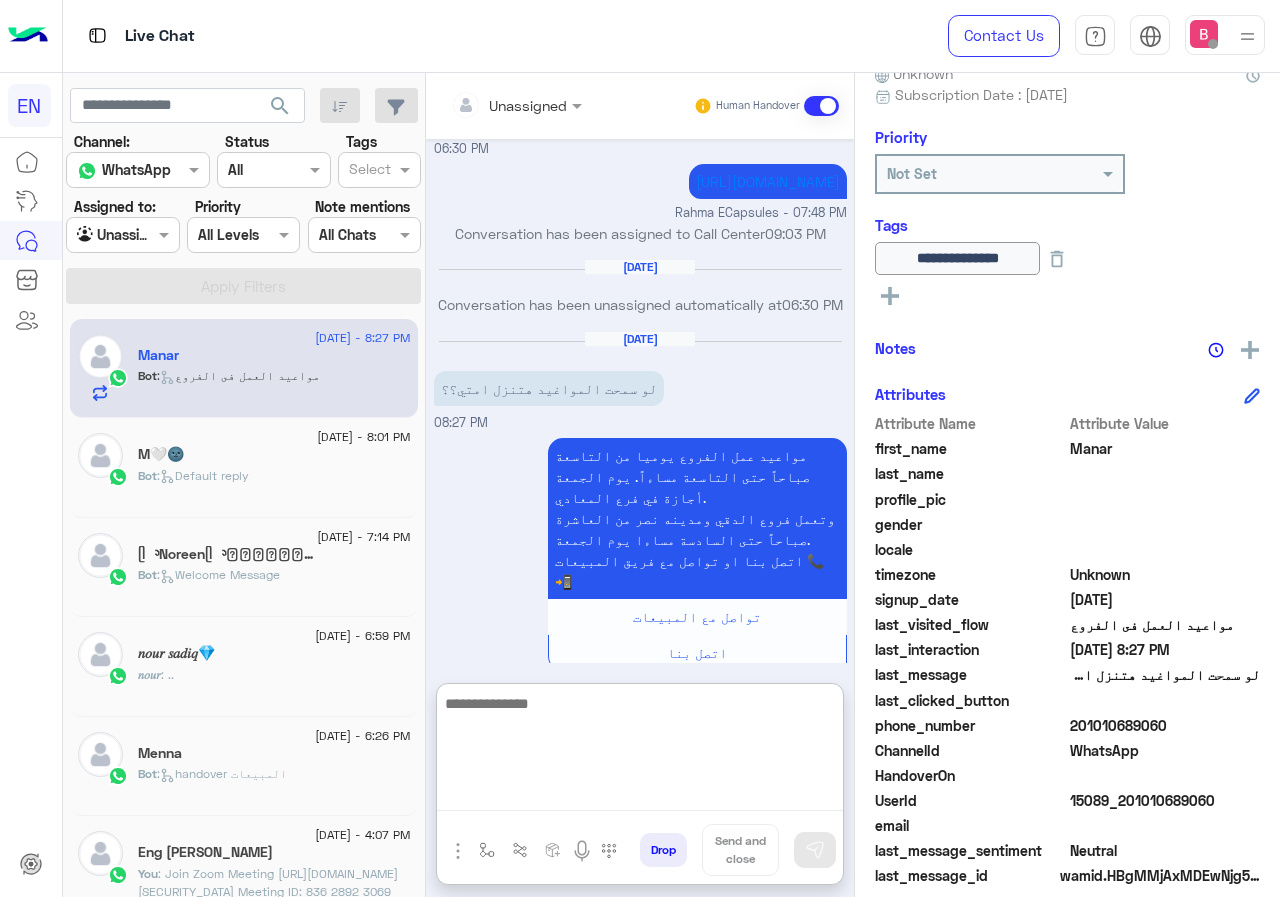 click at bounding box center (640, 751) 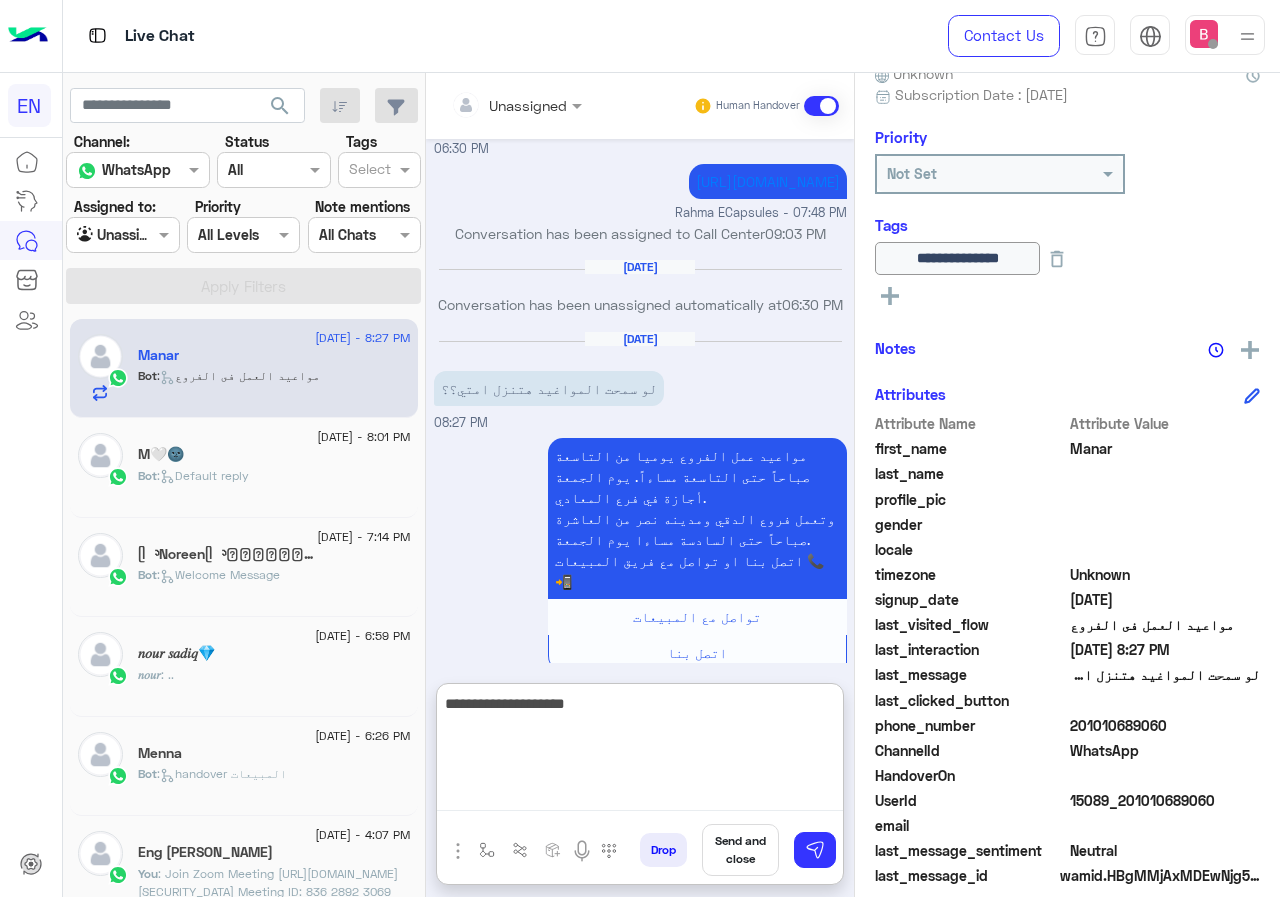 type on "**********" 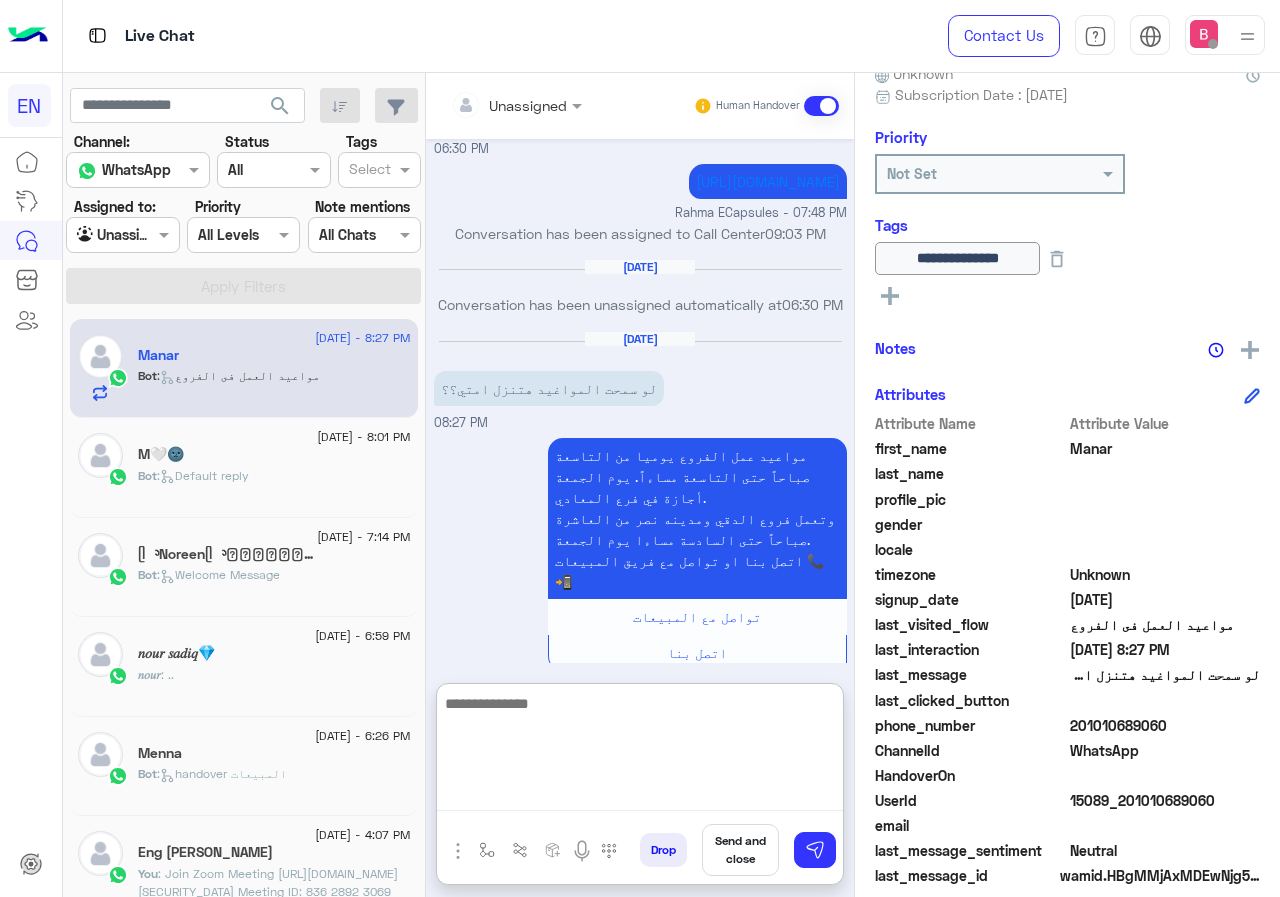 scroll, scrollTop: 1843, scrollLeft: 0, axis: vertical 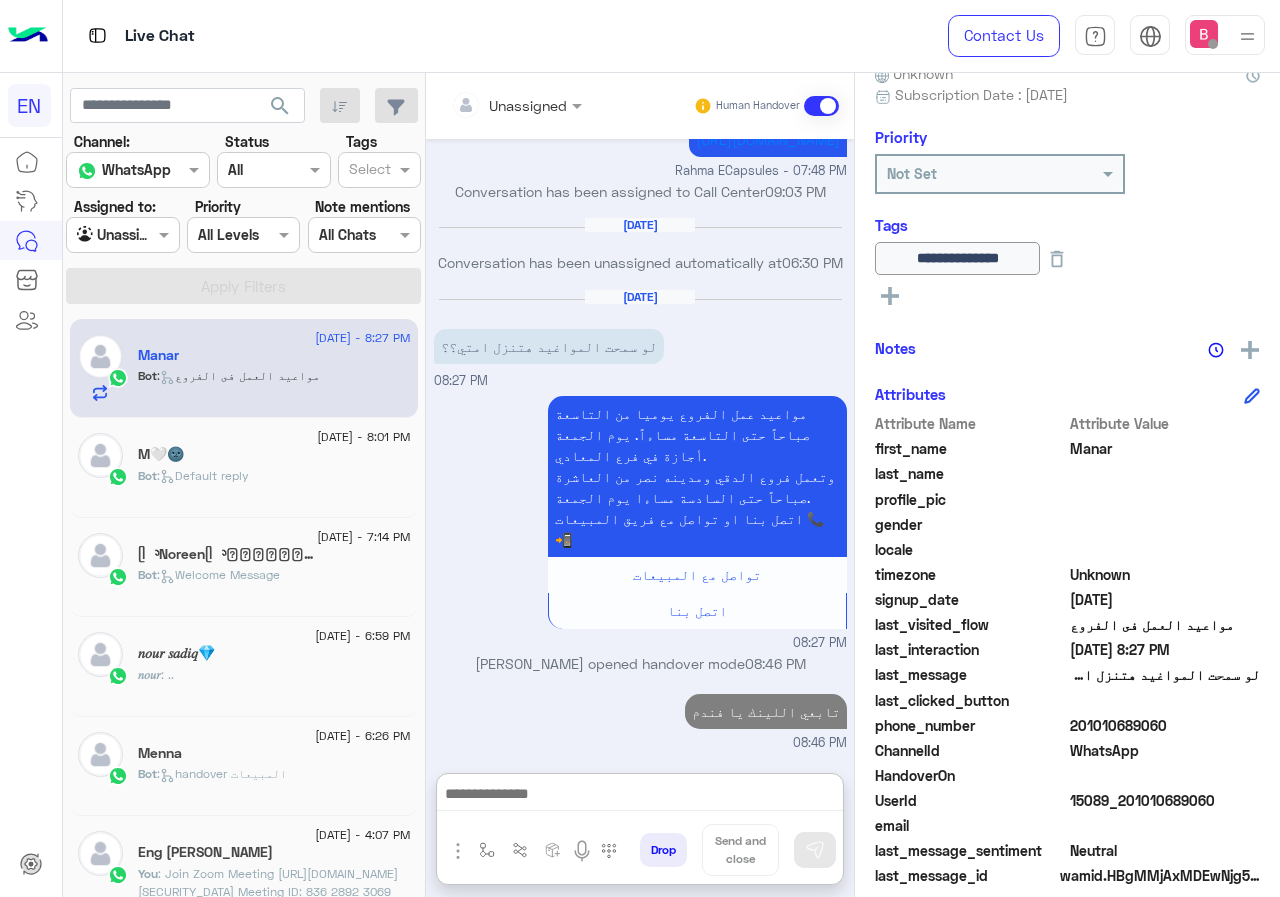 click on "Bot :   Default reply" 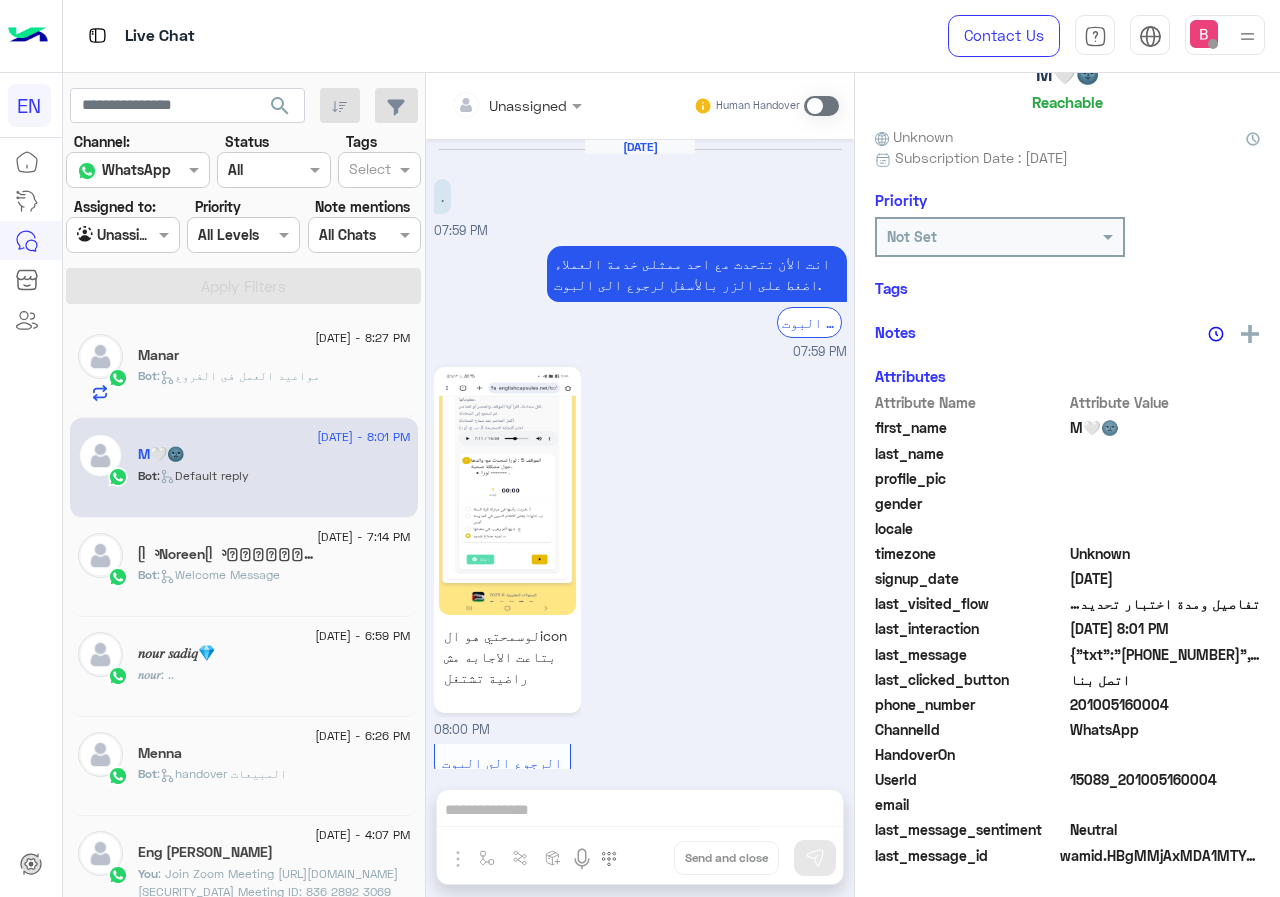 scroll, scrollTop: 1158, scrollLeft: 0, axis: vertical 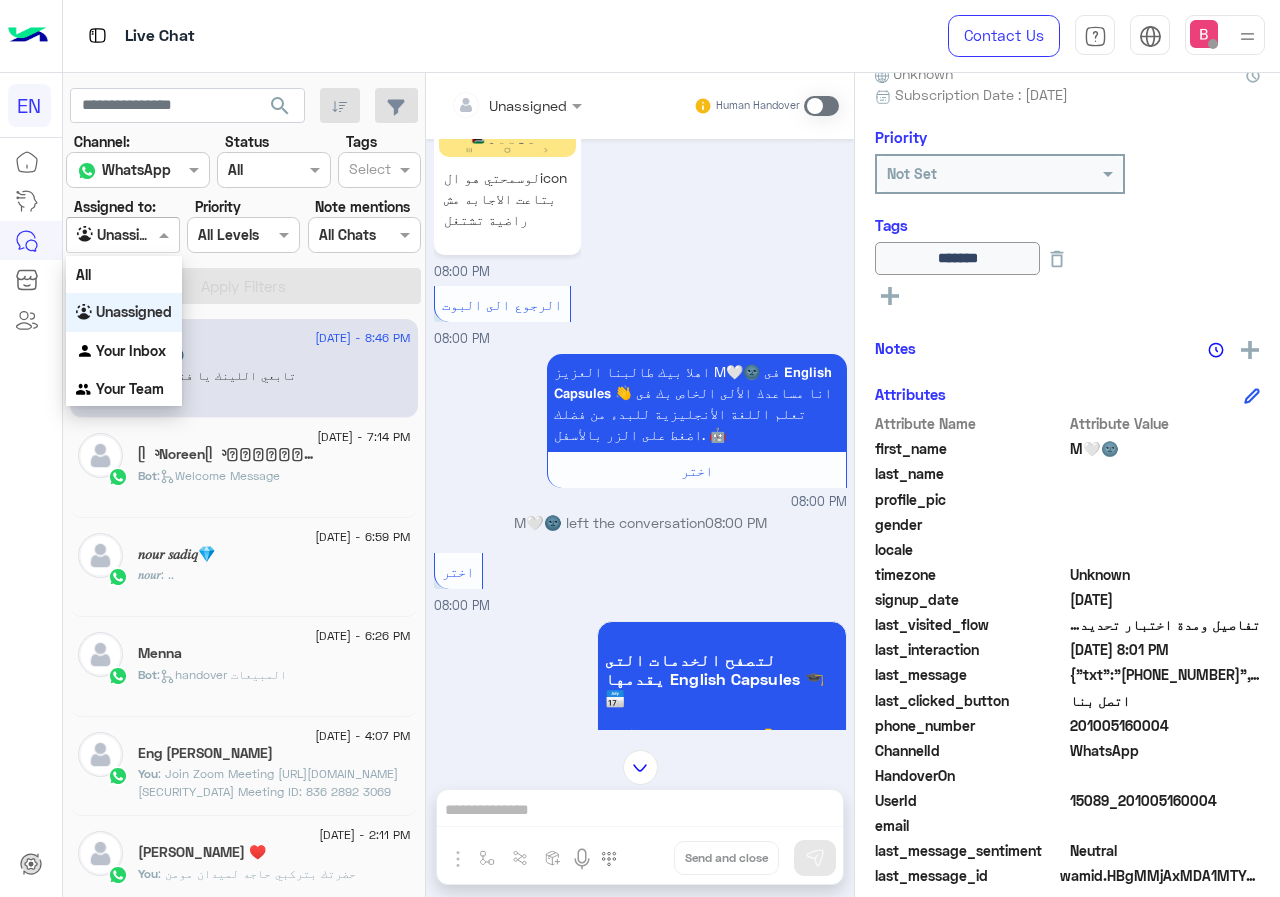click on "Agent Filter Unassigned" at bounding box center (122, 235) 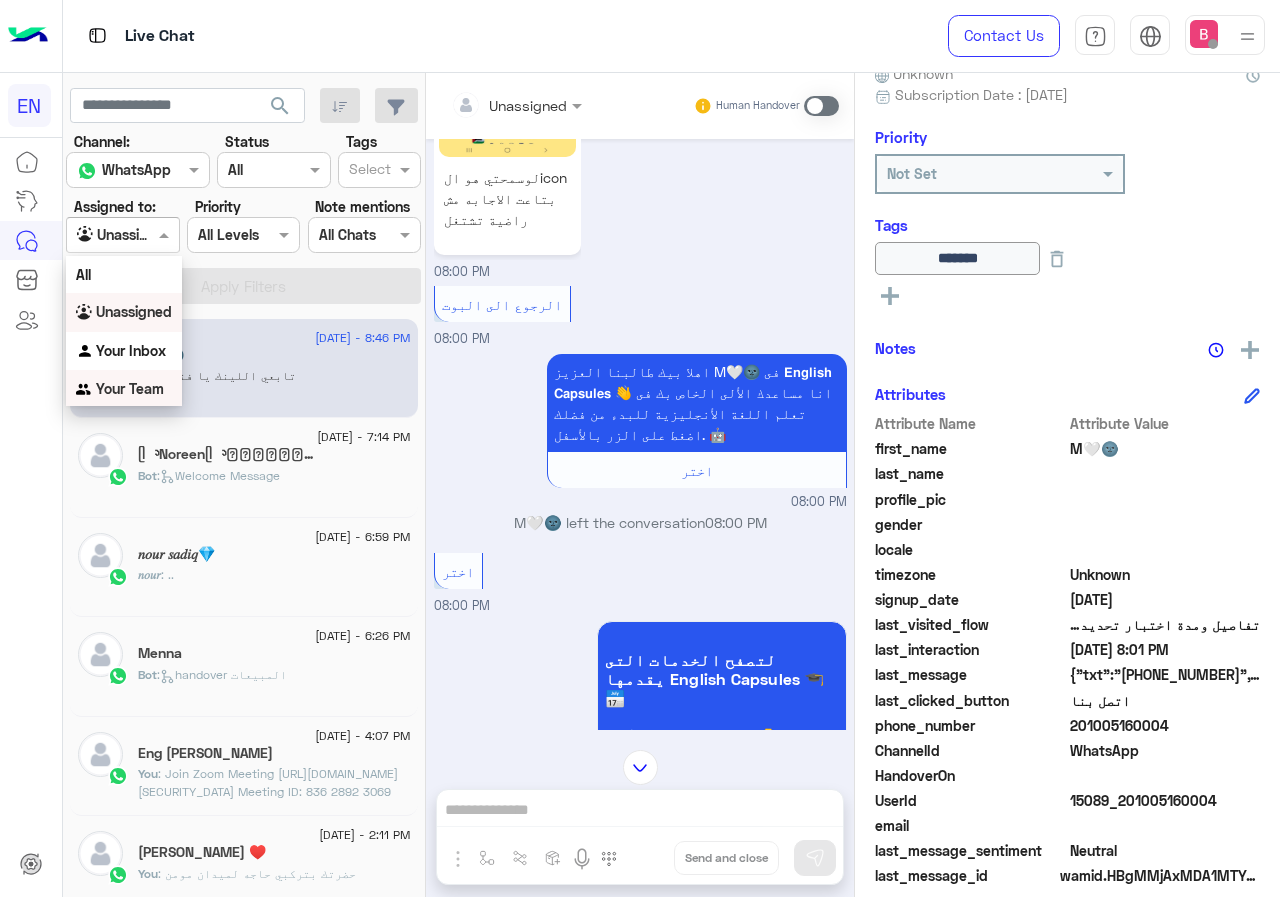 drag, startPoint x: 148, startPoint y: 400, endPoint x: 147, endPoint y: 385, distance: 15.033297 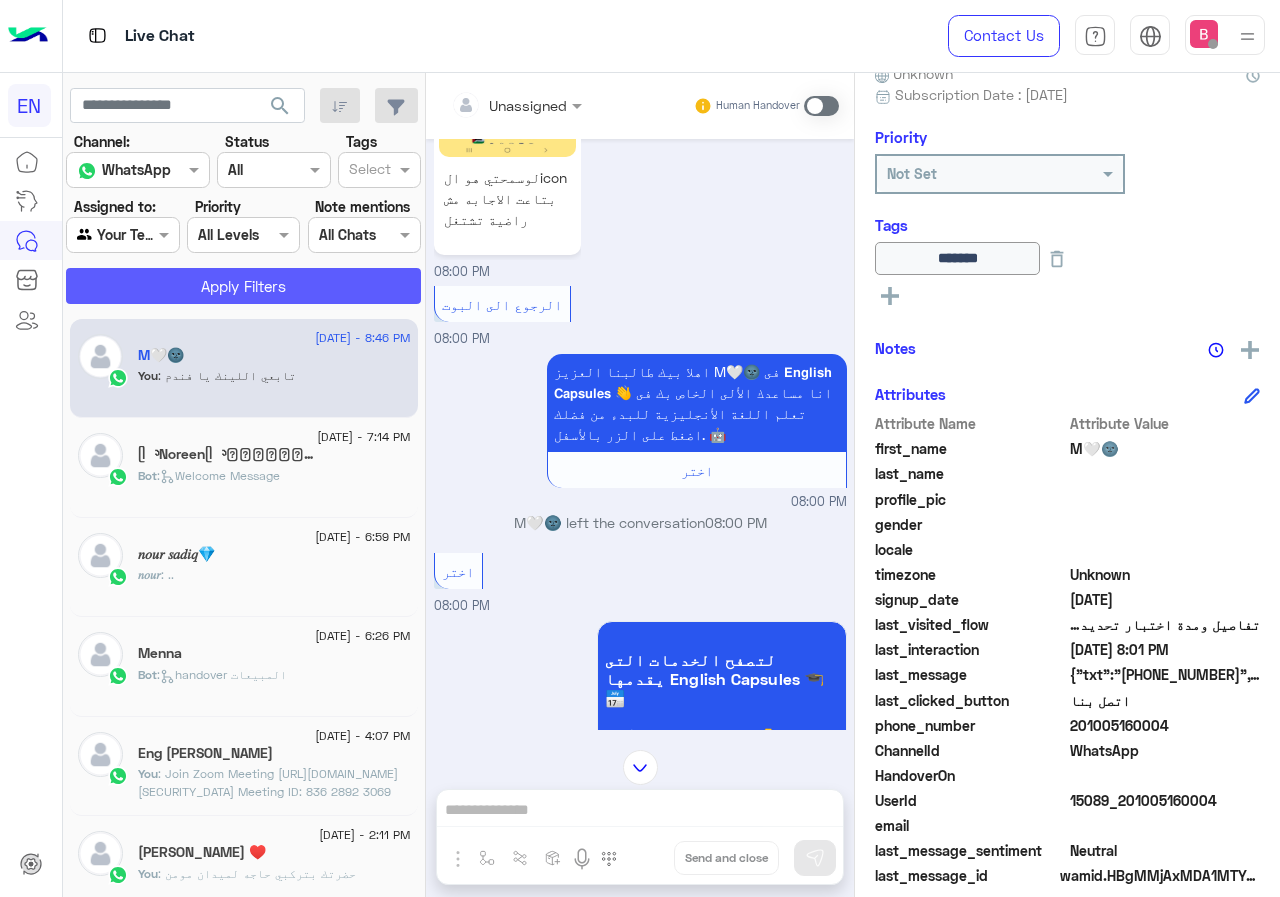 click on "Apply Filters" 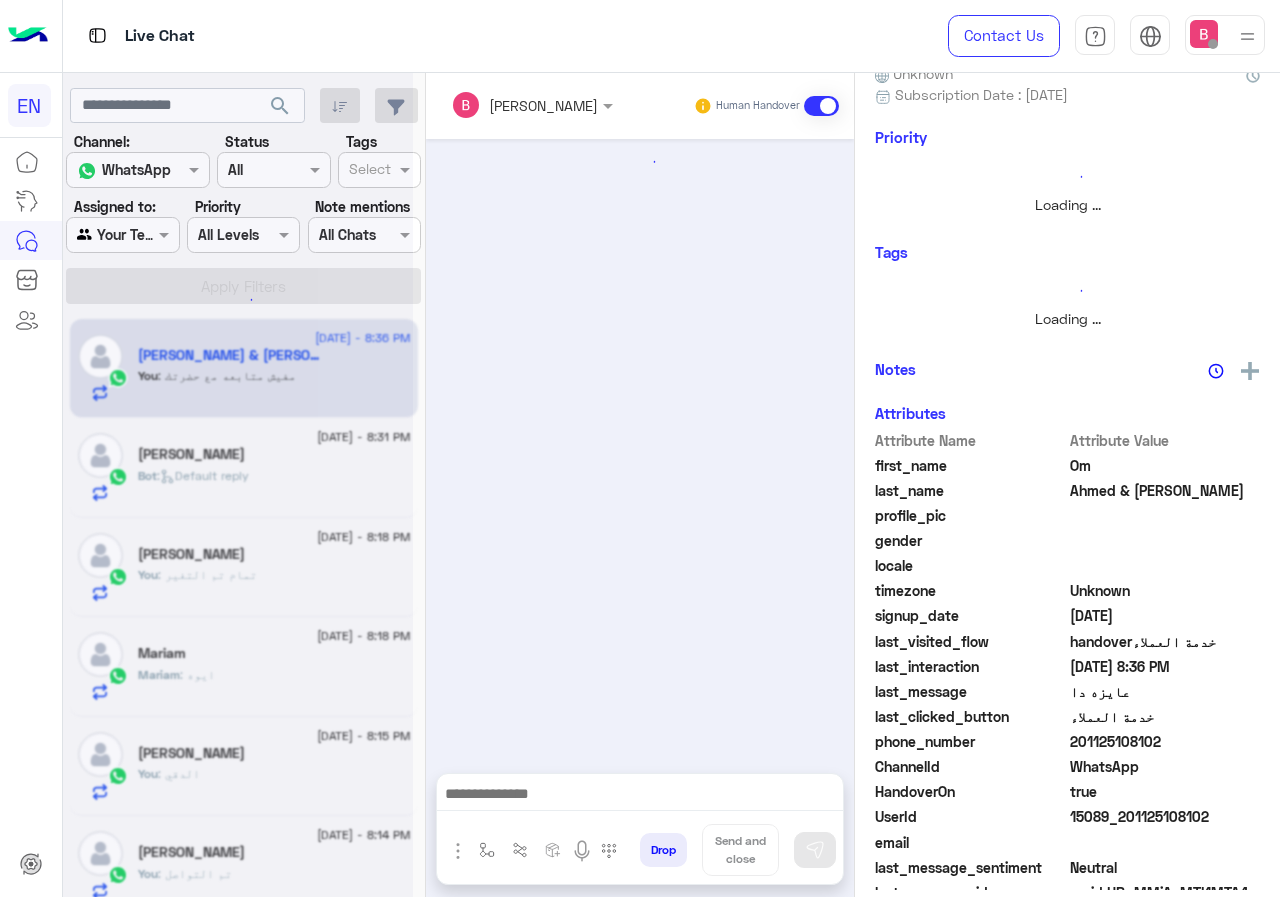 scroll, scrollTop: 1339, scrollLeft: 0, axis: vertical 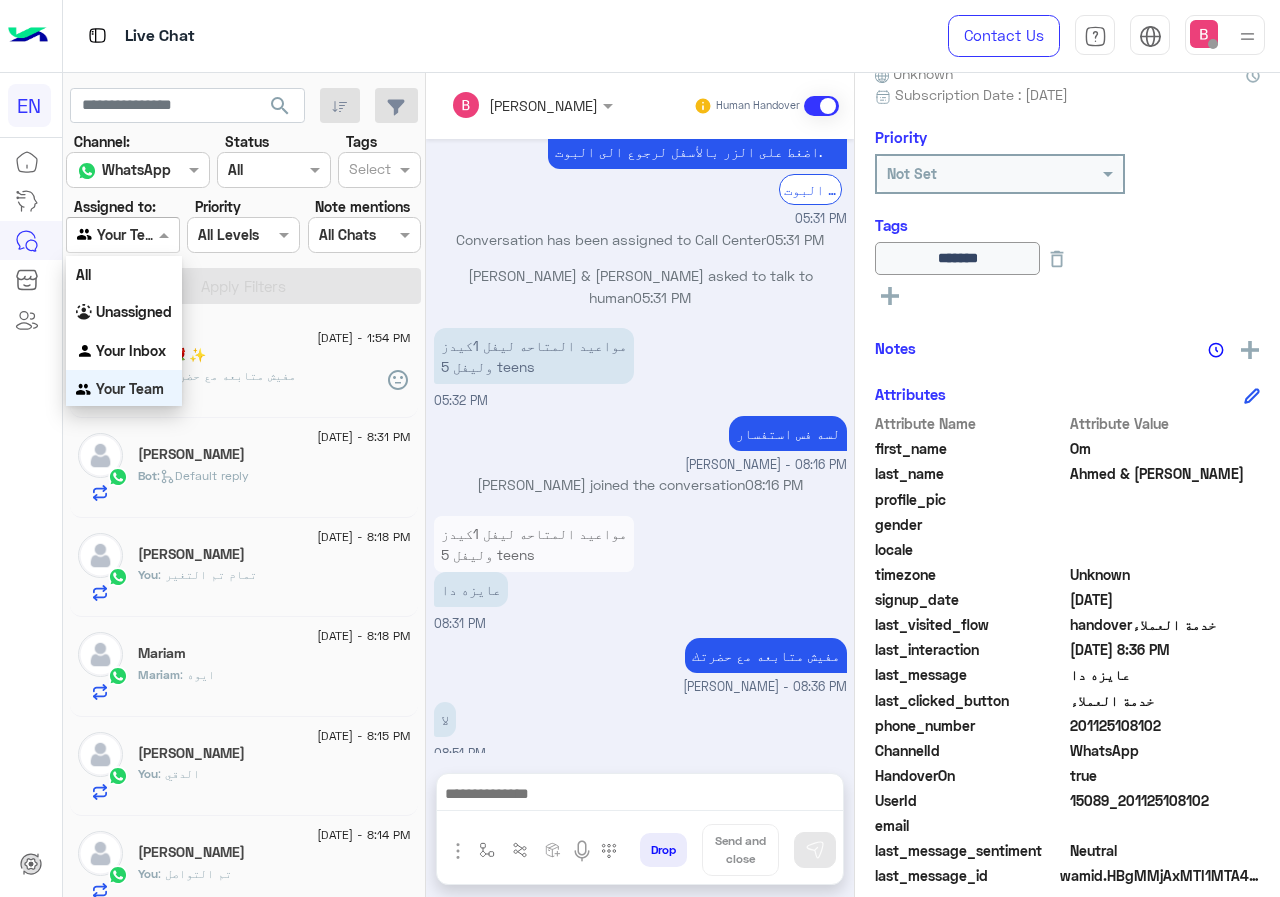 click at bounding box center (166, 234) 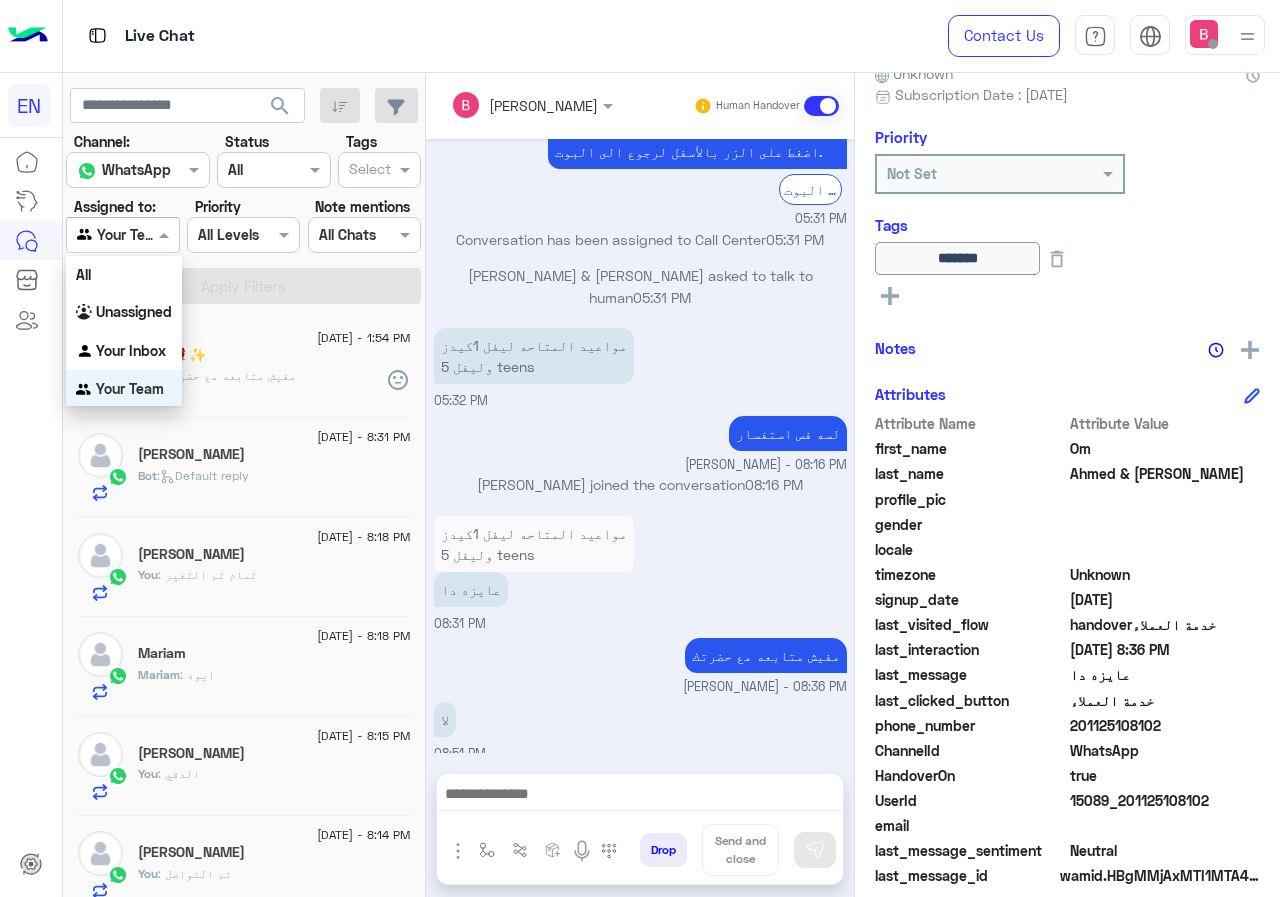 scroll, scrollTop: 1, scrollLeft: 0, axis: vertical 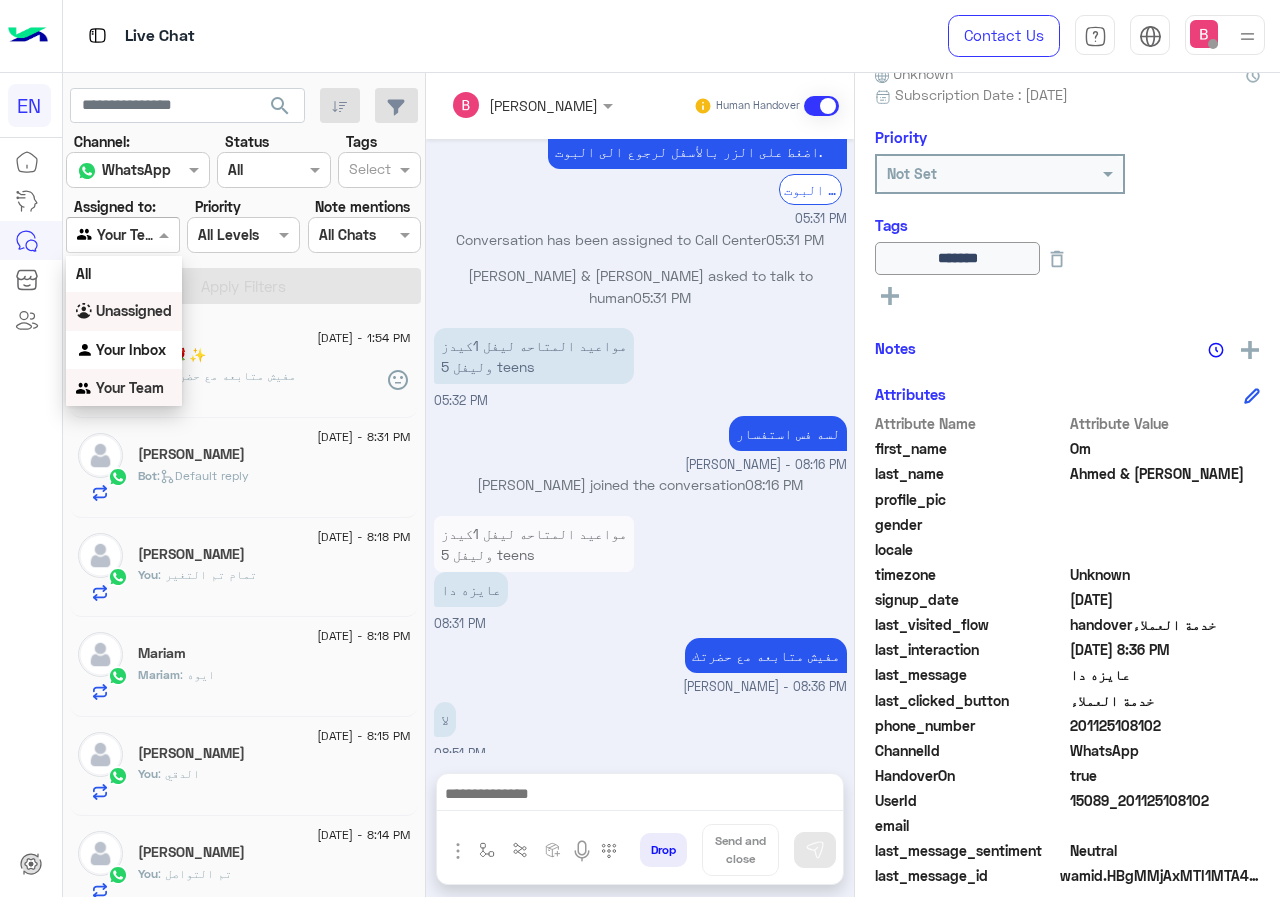 click on "Unassigned" at bounding box center (134, 310) 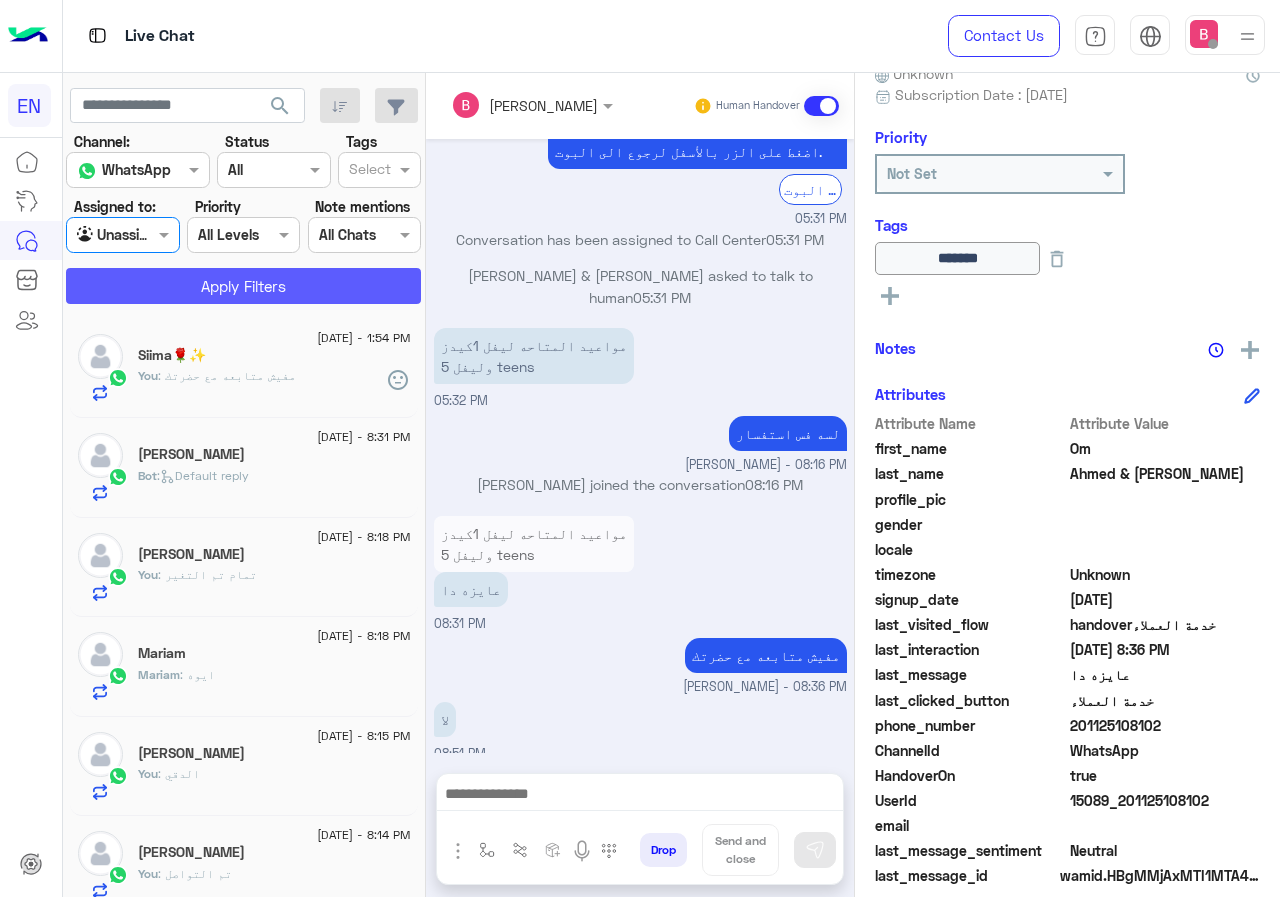 click on "Apply Filters" 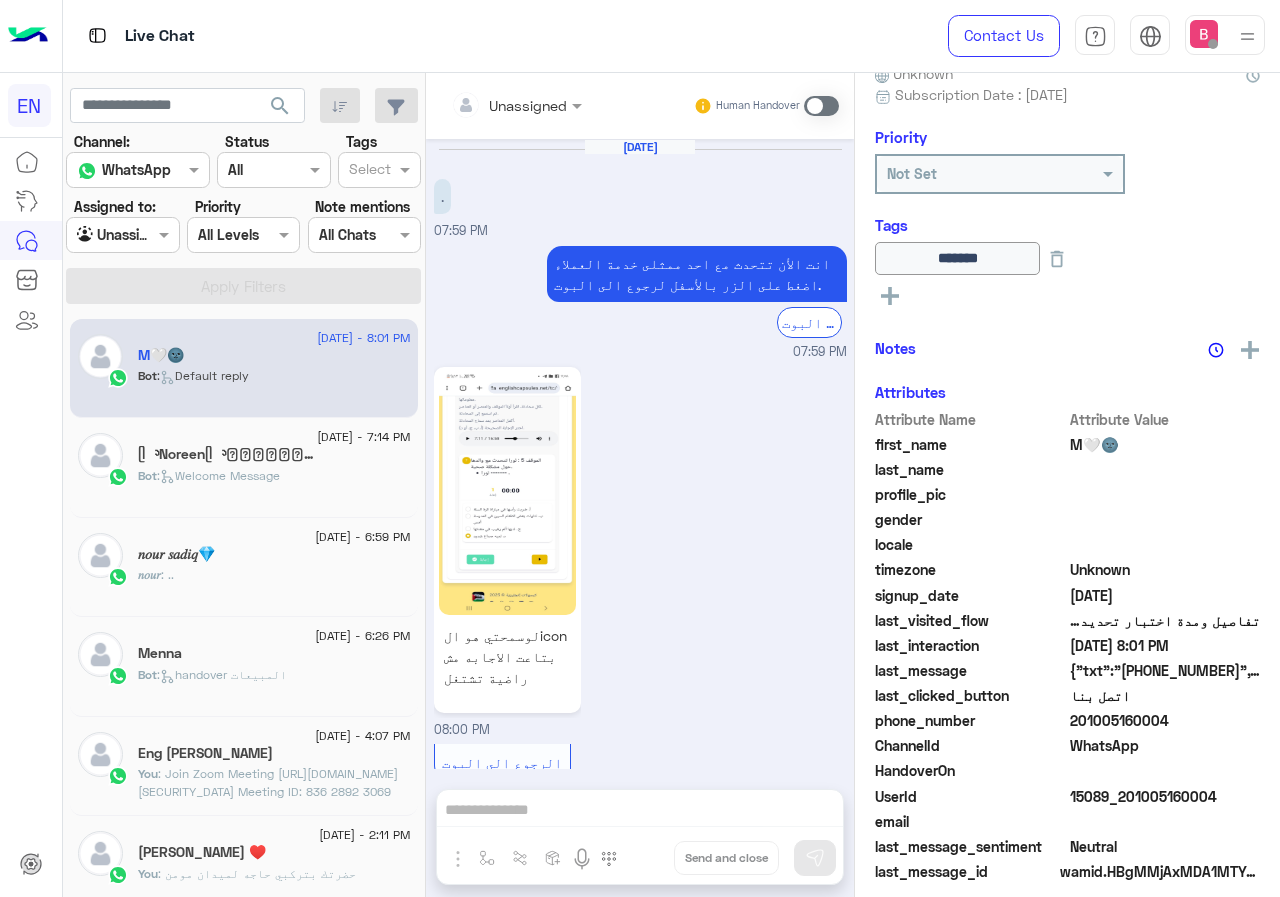 scroll, scrollTop: 1158, scrollLeft: 0, axis: vertical 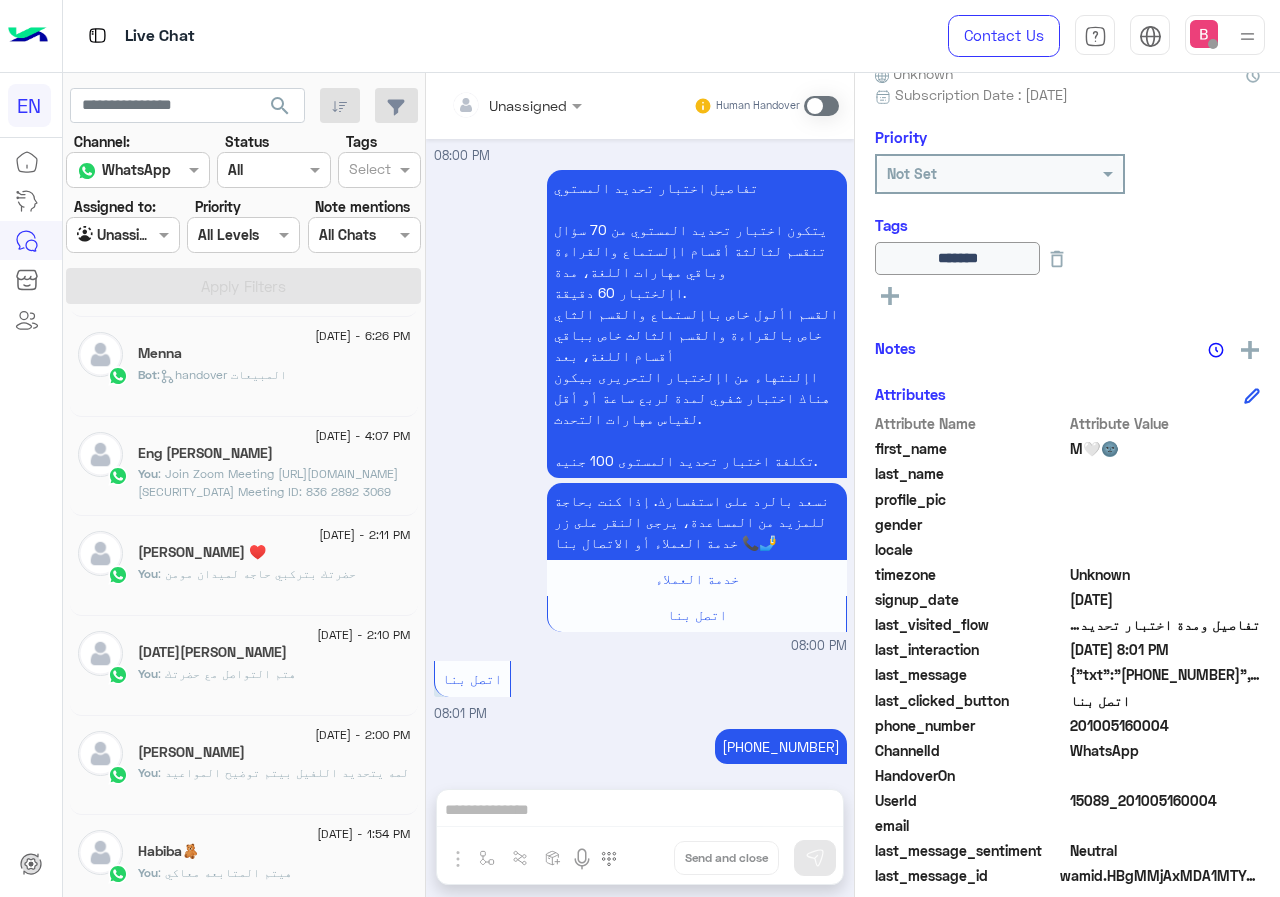 click at bounding box center [122, 234] 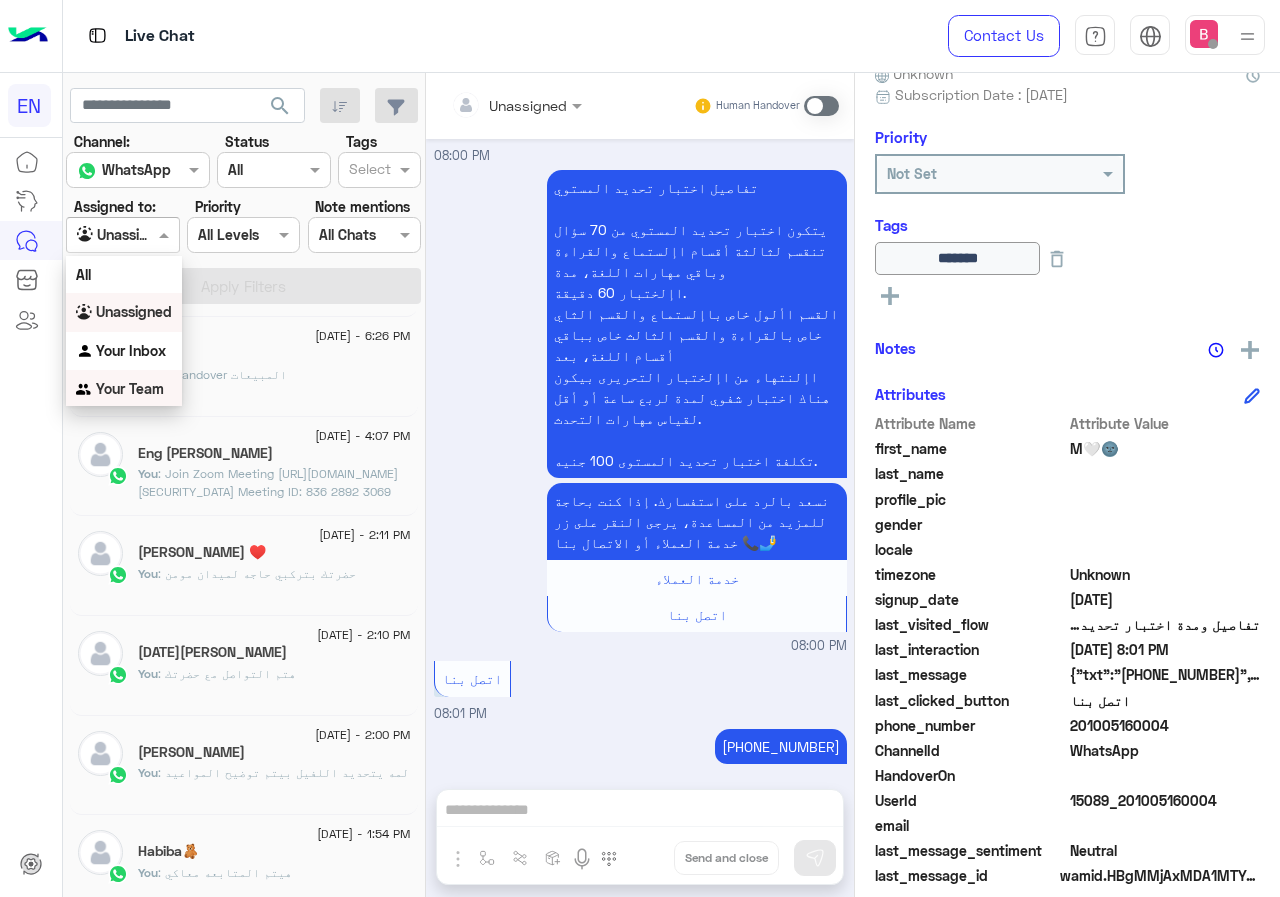 click on "Your Team" at bounding box center (130, 388) 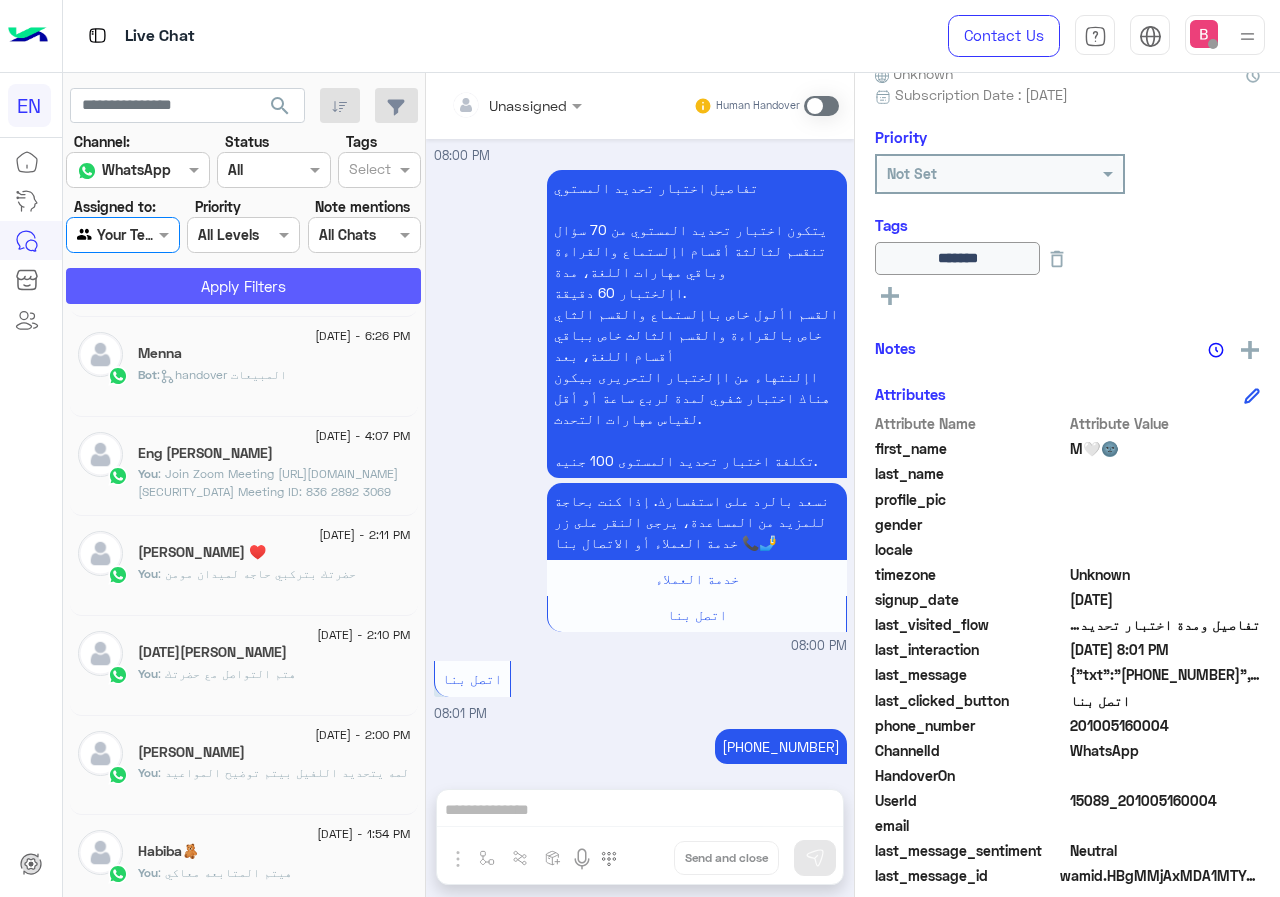 click on "Apply Filters" 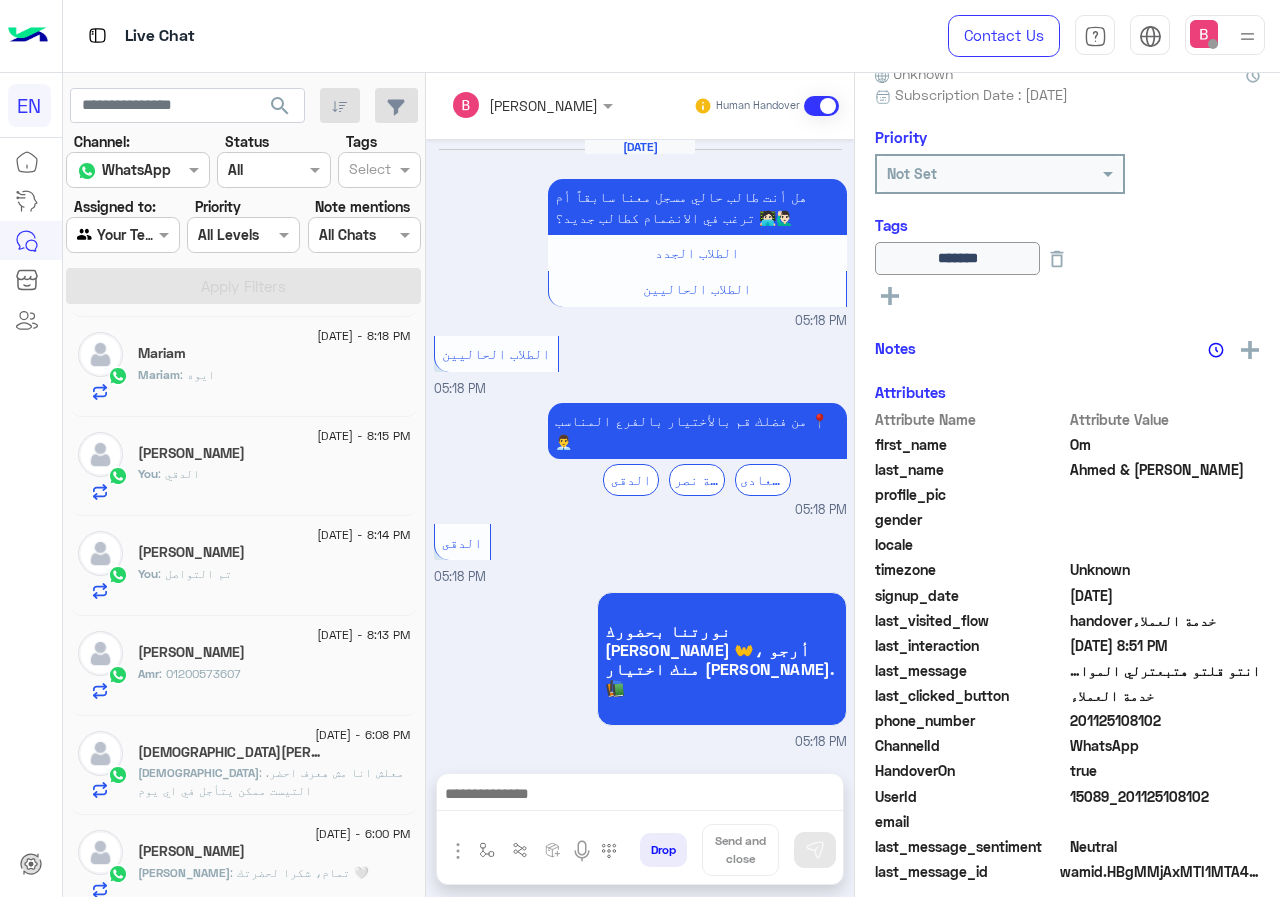 scroll, scrollTop: 1304, scrollLeft: 0, axis: vertical 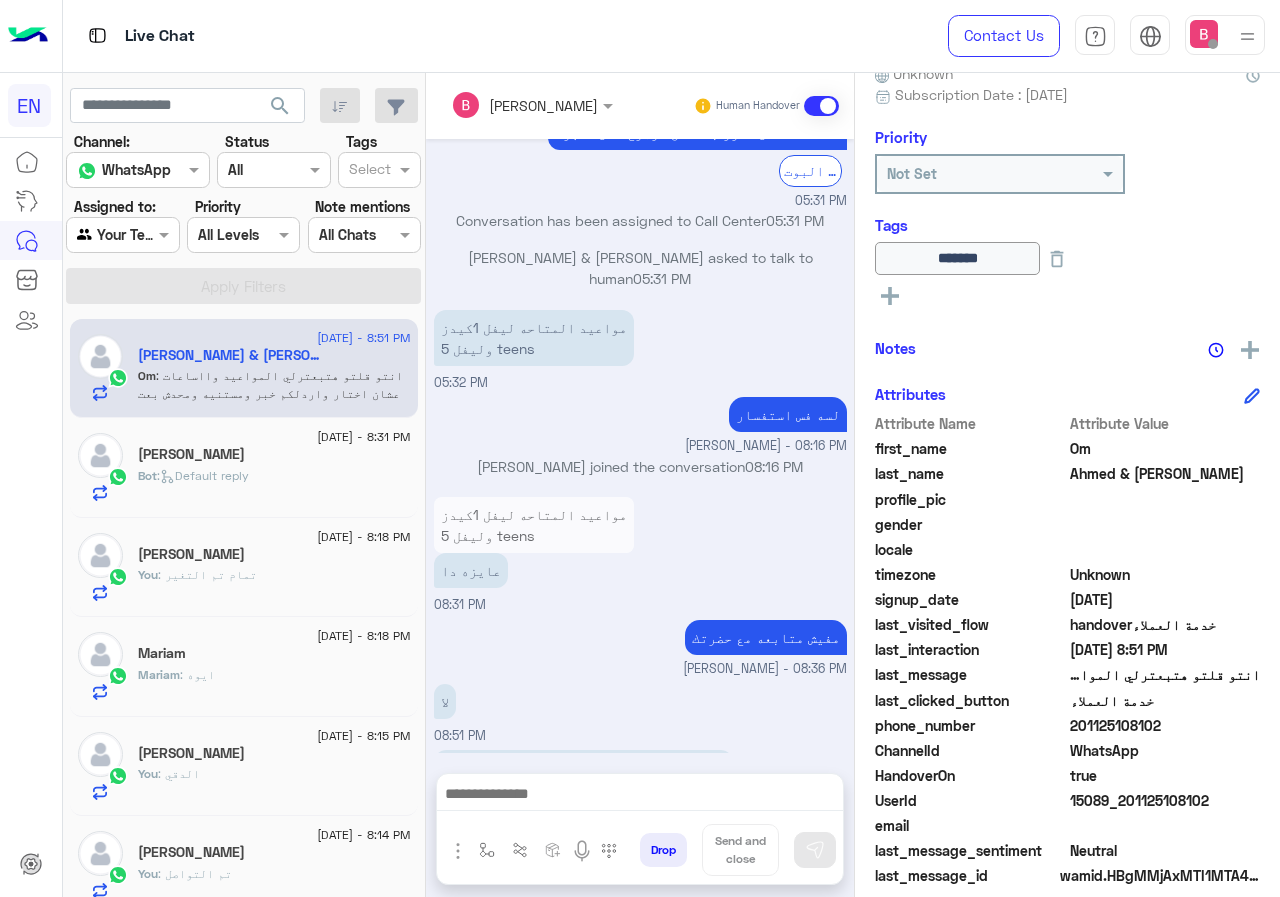 click on "[PERSON_NAME]" 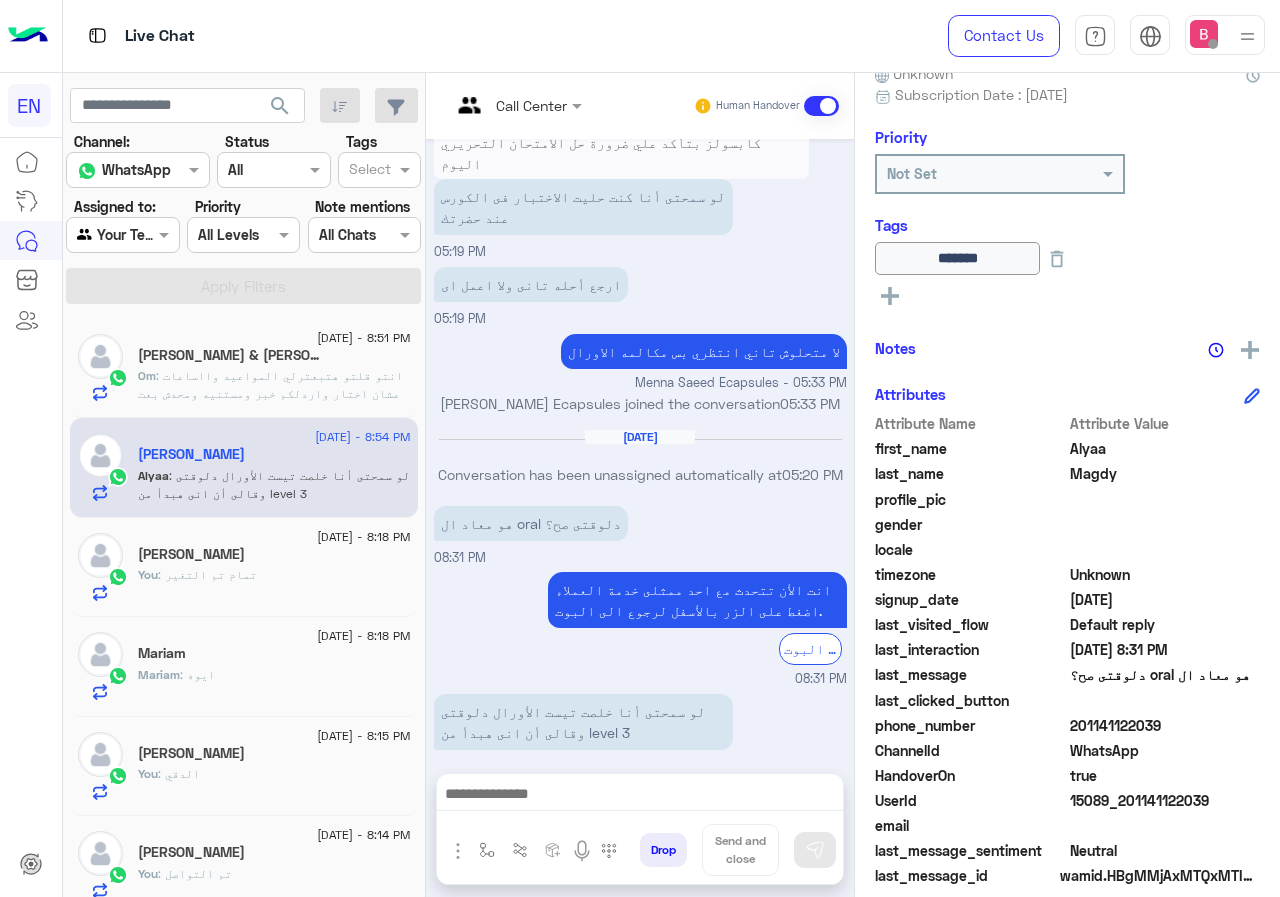scroll, scrollTop: 1215, scrollLeft: 0, axis: vertical 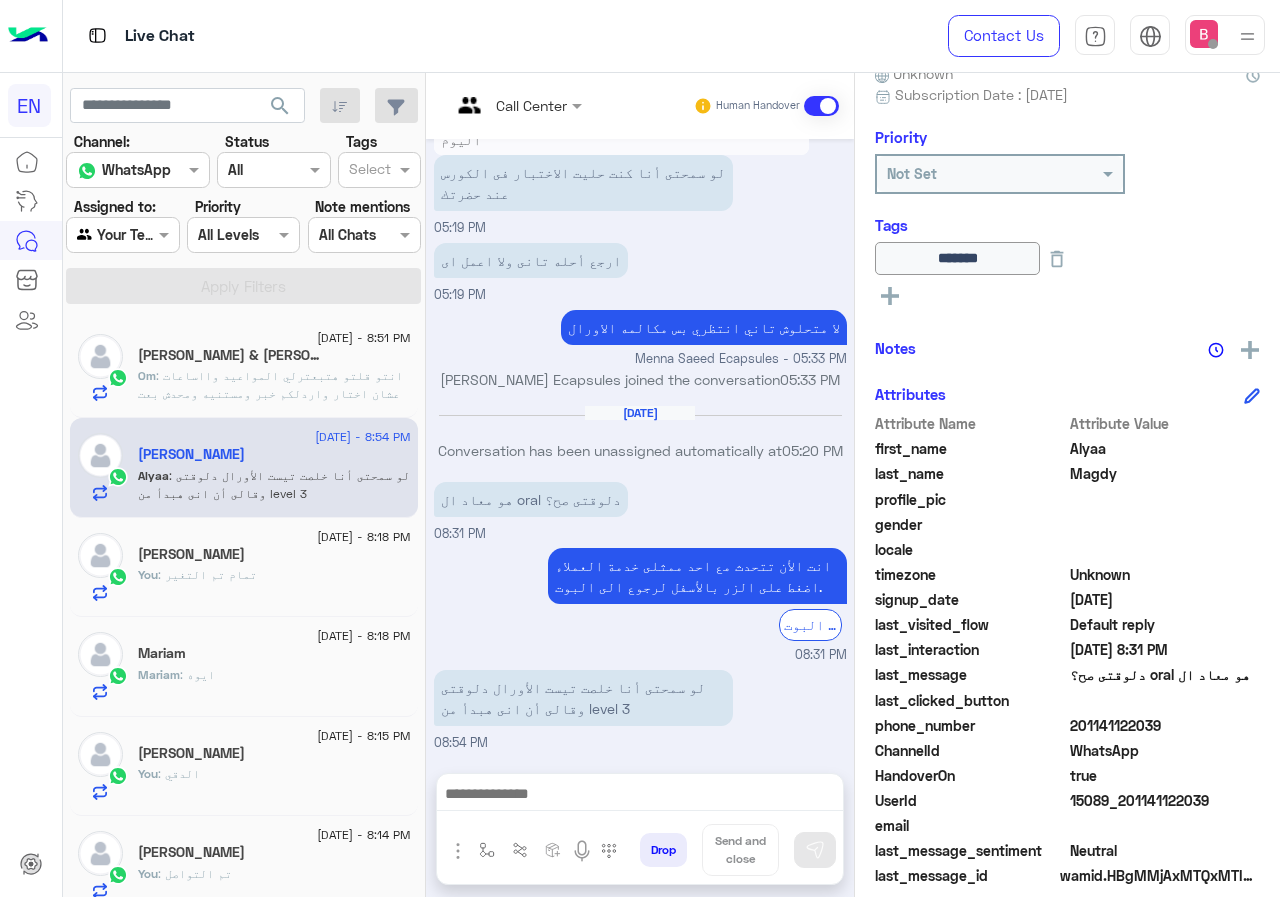 drag, startPoint x: 1087, startPoint y: 724, endPoint x: 1165, endPoint y: 724, distance: 78 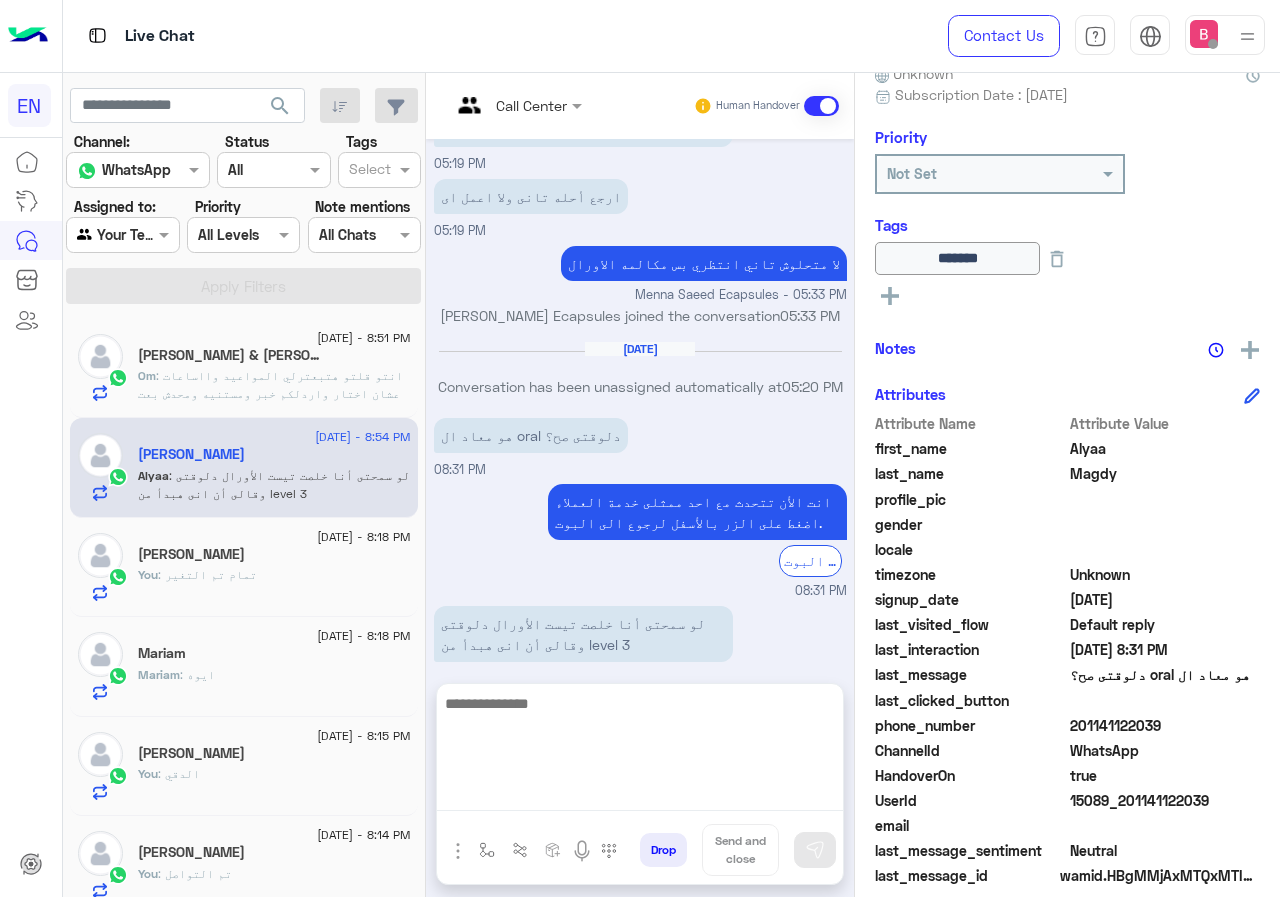 click at bounding box center [640, 751] 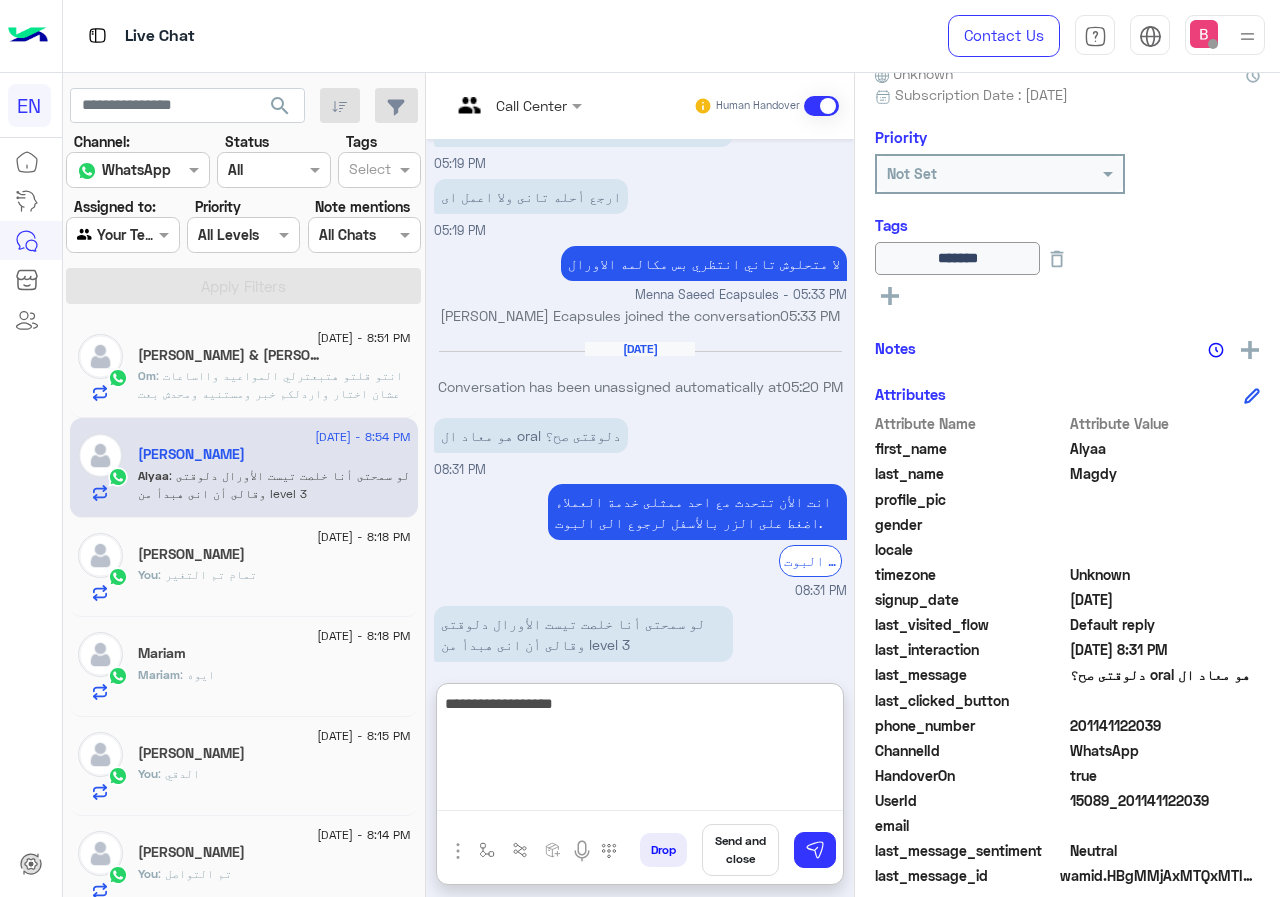 type on "**********" 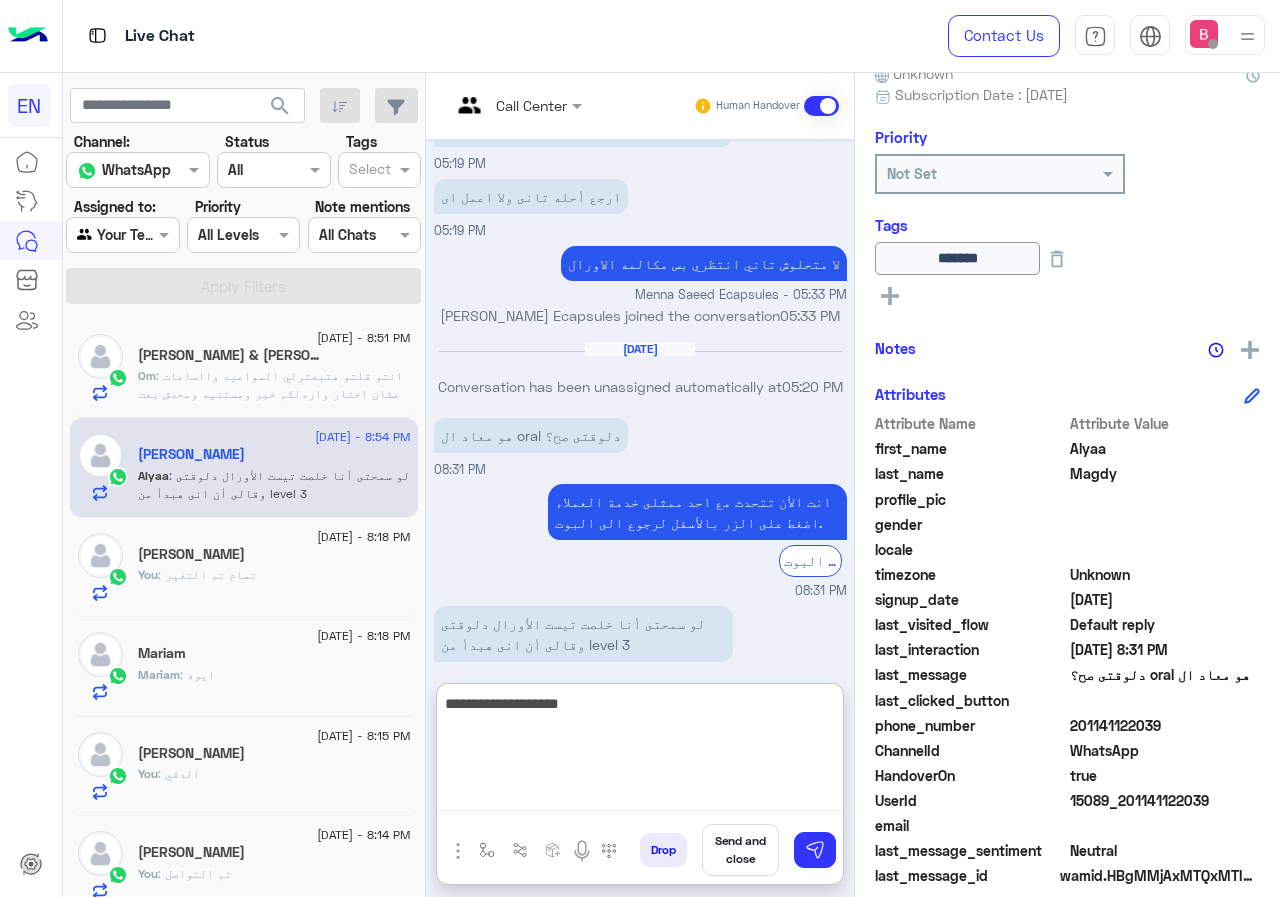 type 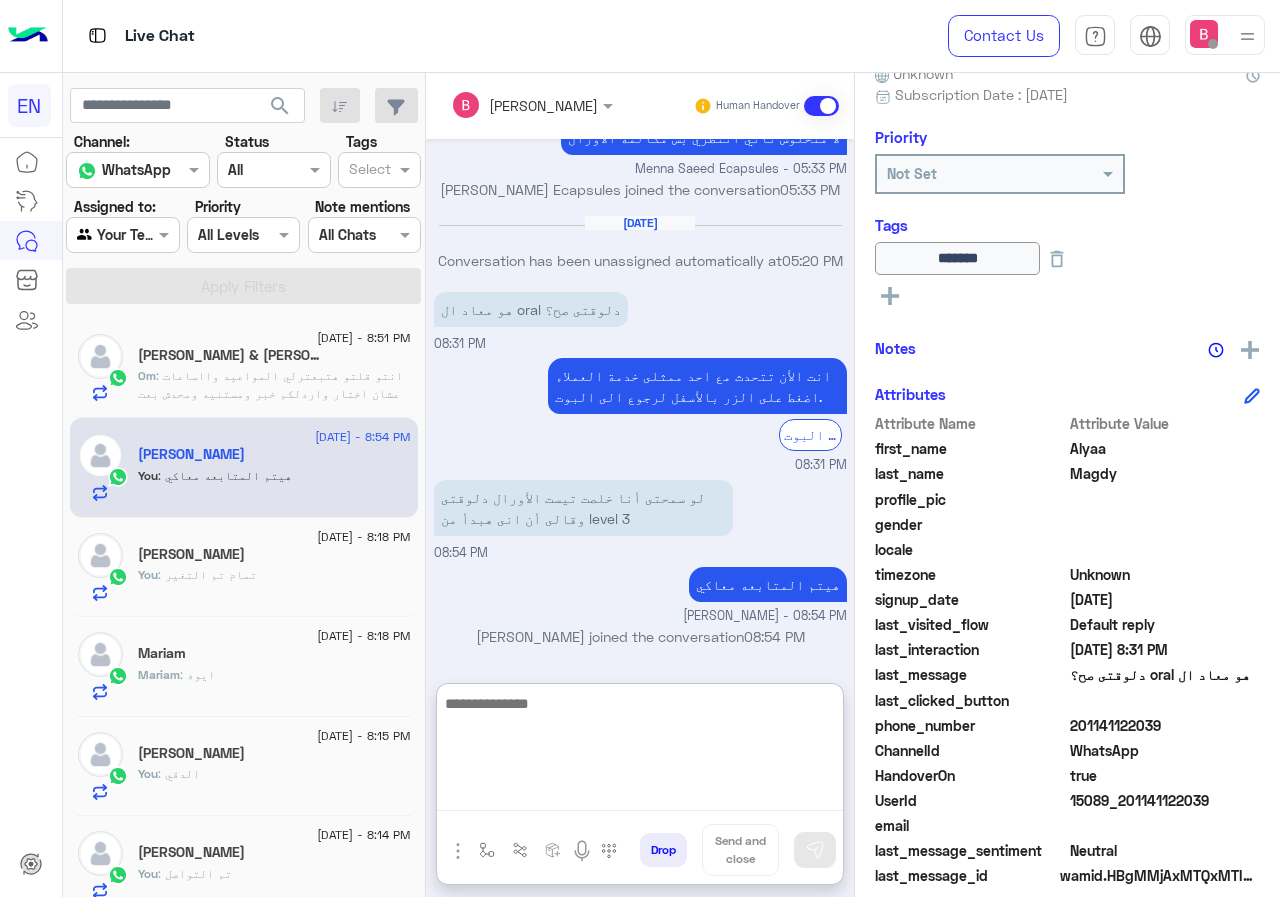 scroll, scrollTop: 1405, scrollLeft: 0, axis: vertical 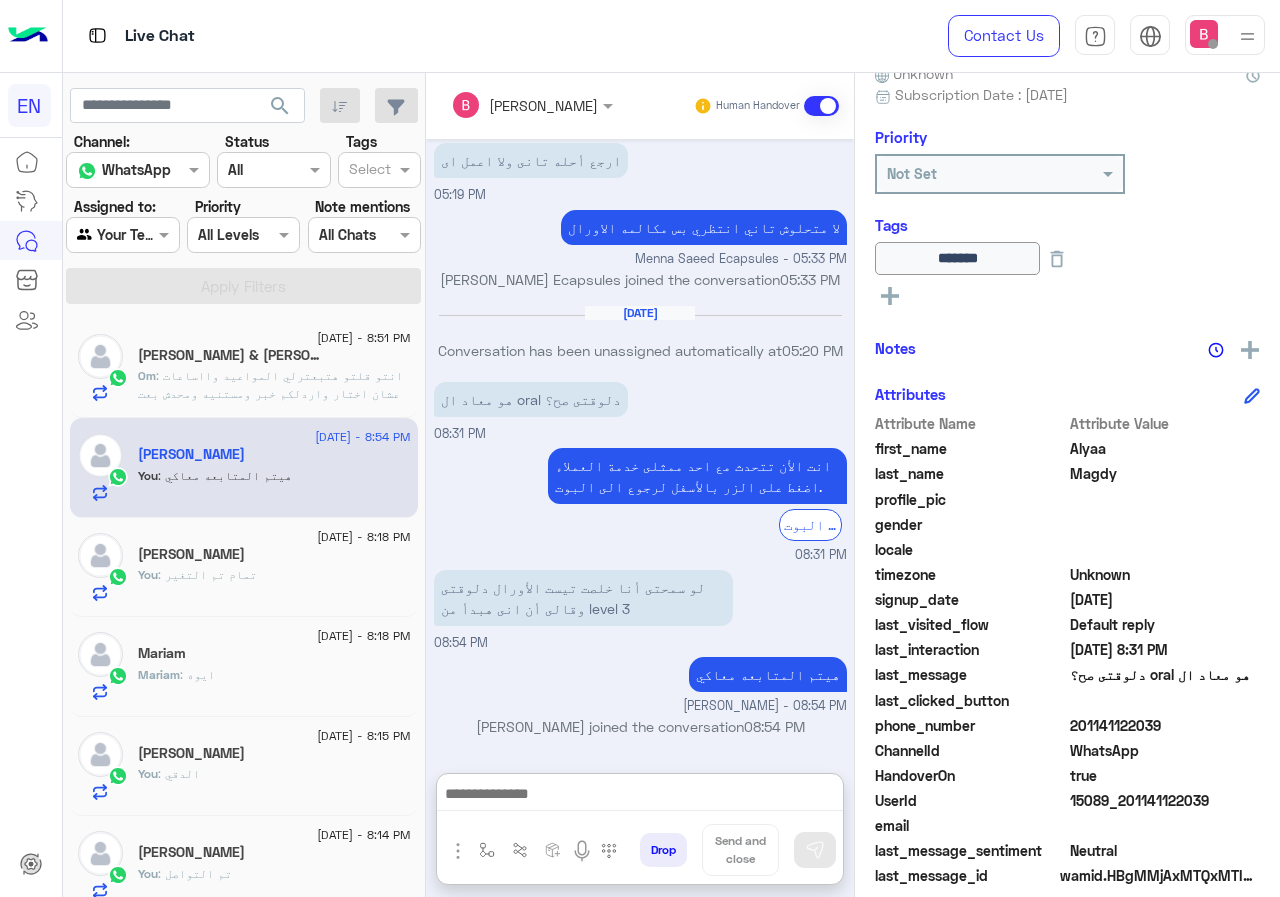 click on "2 July - 8:18 PM  Mariam   Mariam : ايوه" 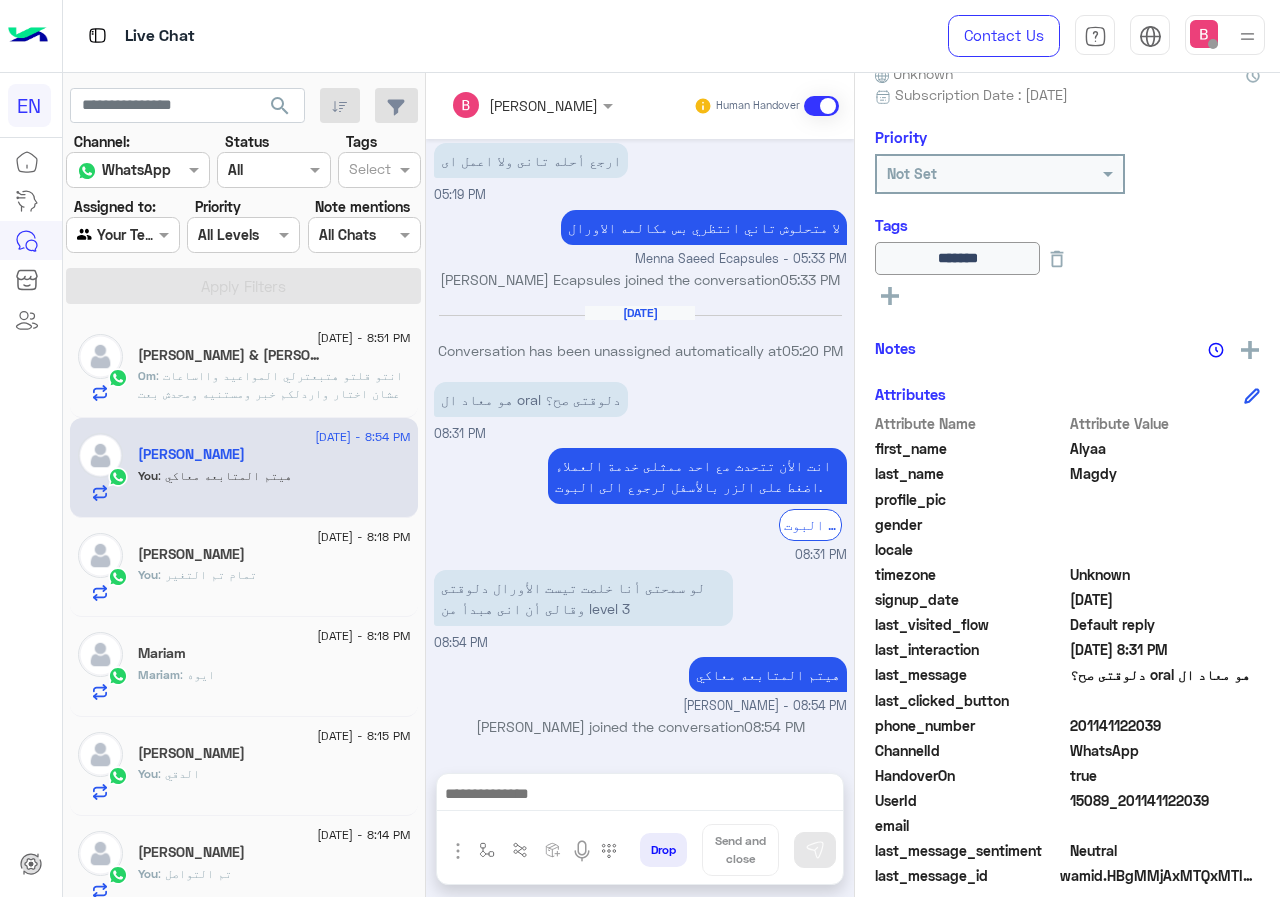 scroll, scrollTop: 1315, scrollLeft: 0, axis: vertical 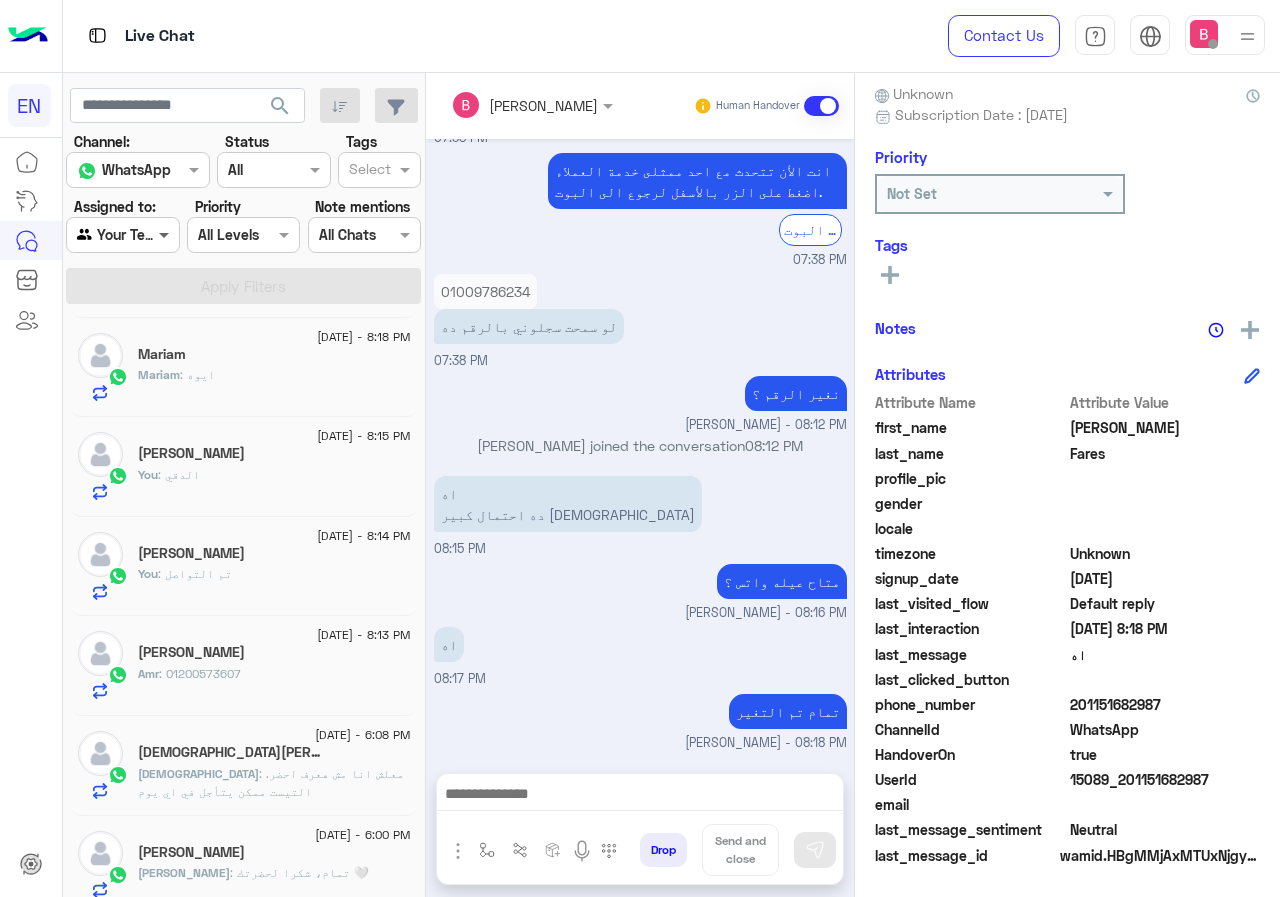 click at bounding box center [166, 234] 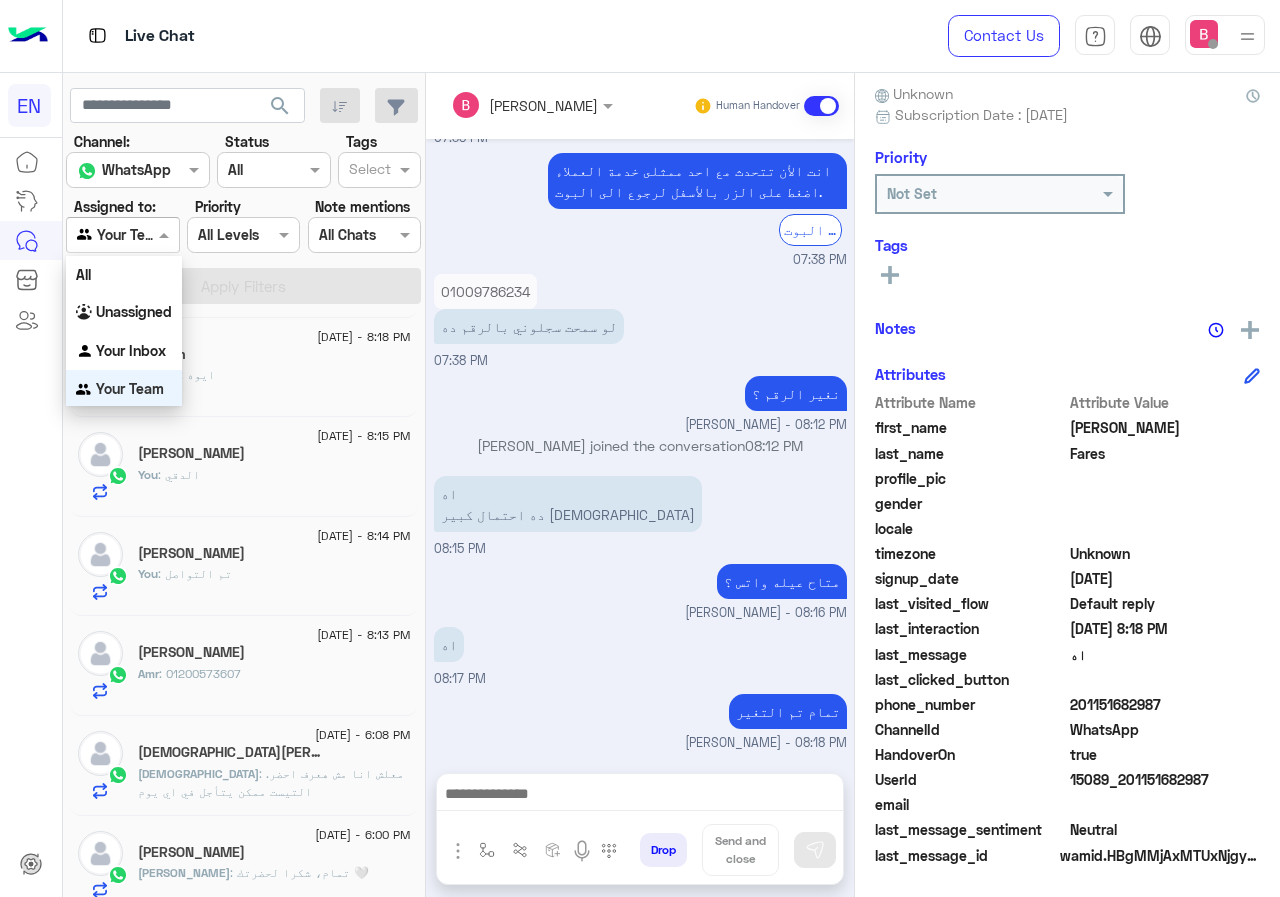 scroll, scrollTop: 1, scrollLeft: 0, axis: vertical 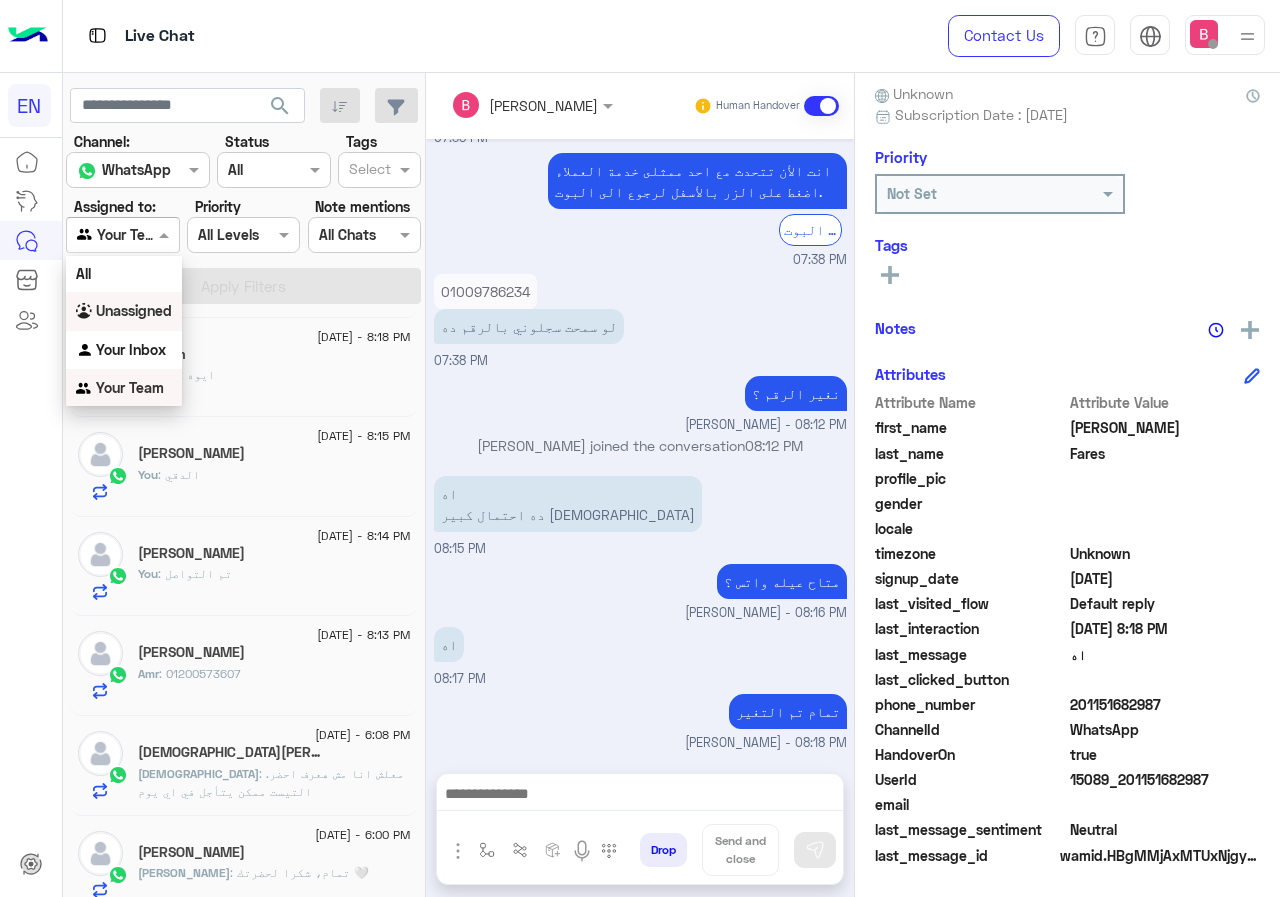 drag, startPoint x: 145, startPoint y: 306, endPoint x: 165, endPoint y: 296, distance: 22.36068 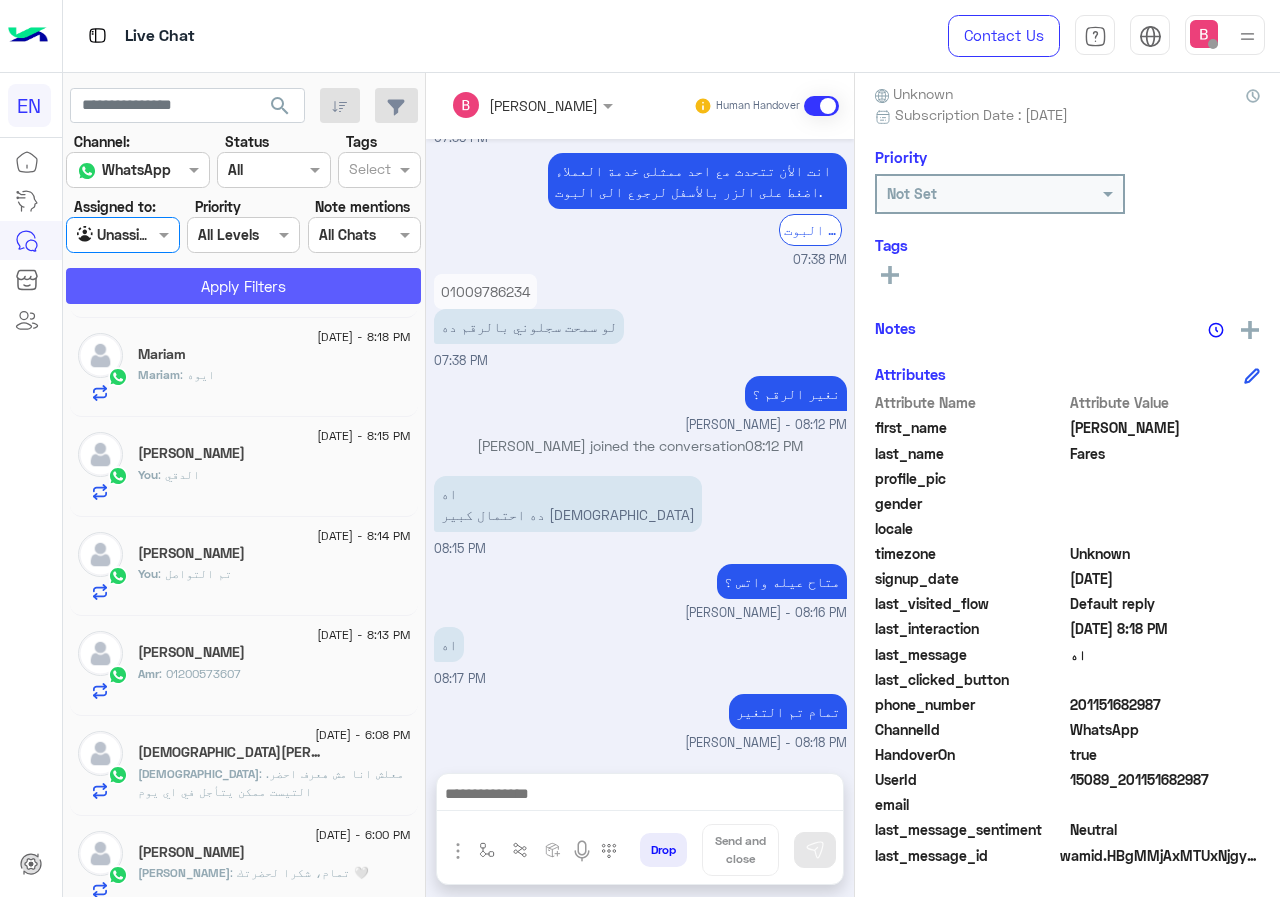 click on "Apply Filters" 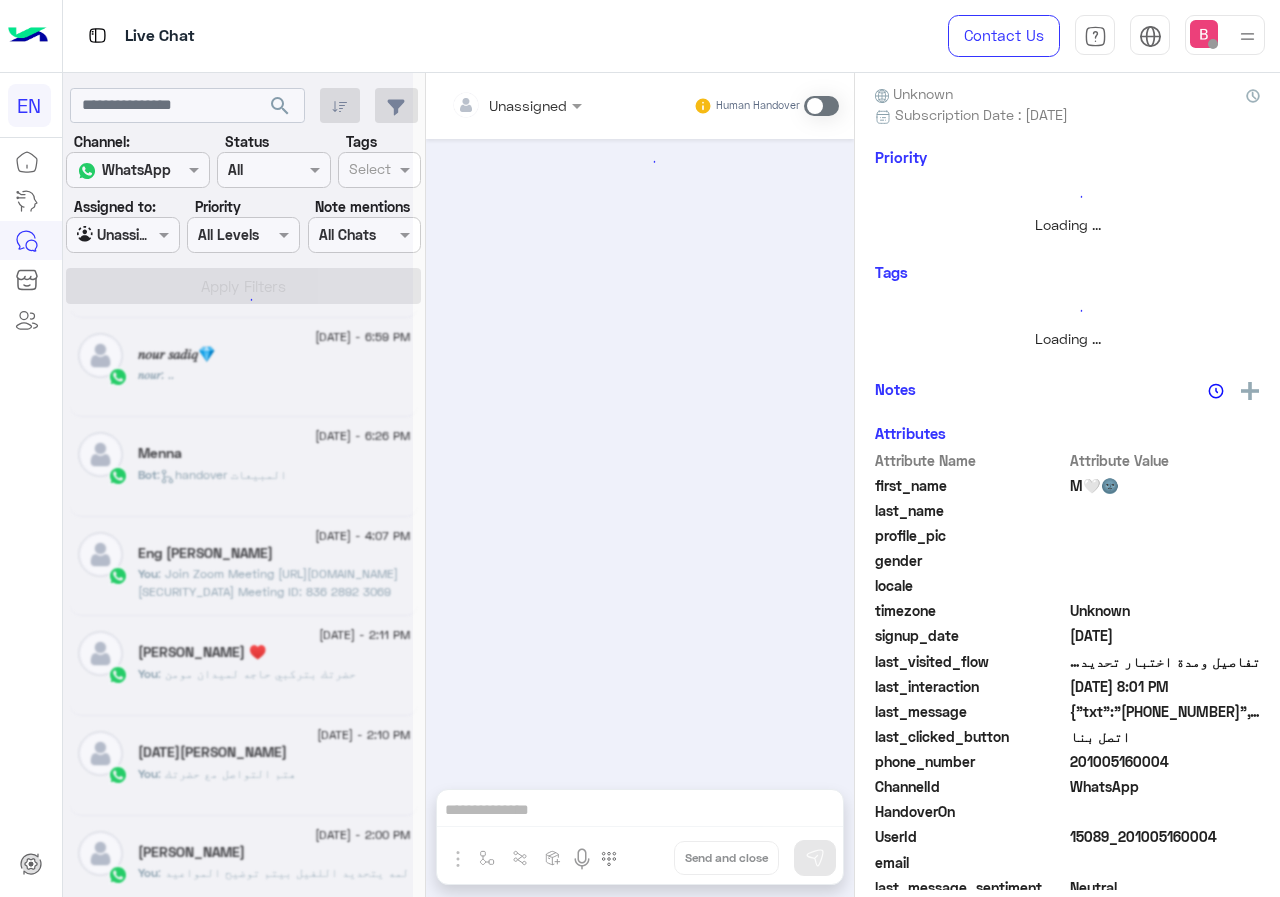scroll, scrollTop: 200, scrollLeft: 0, axis: vertical 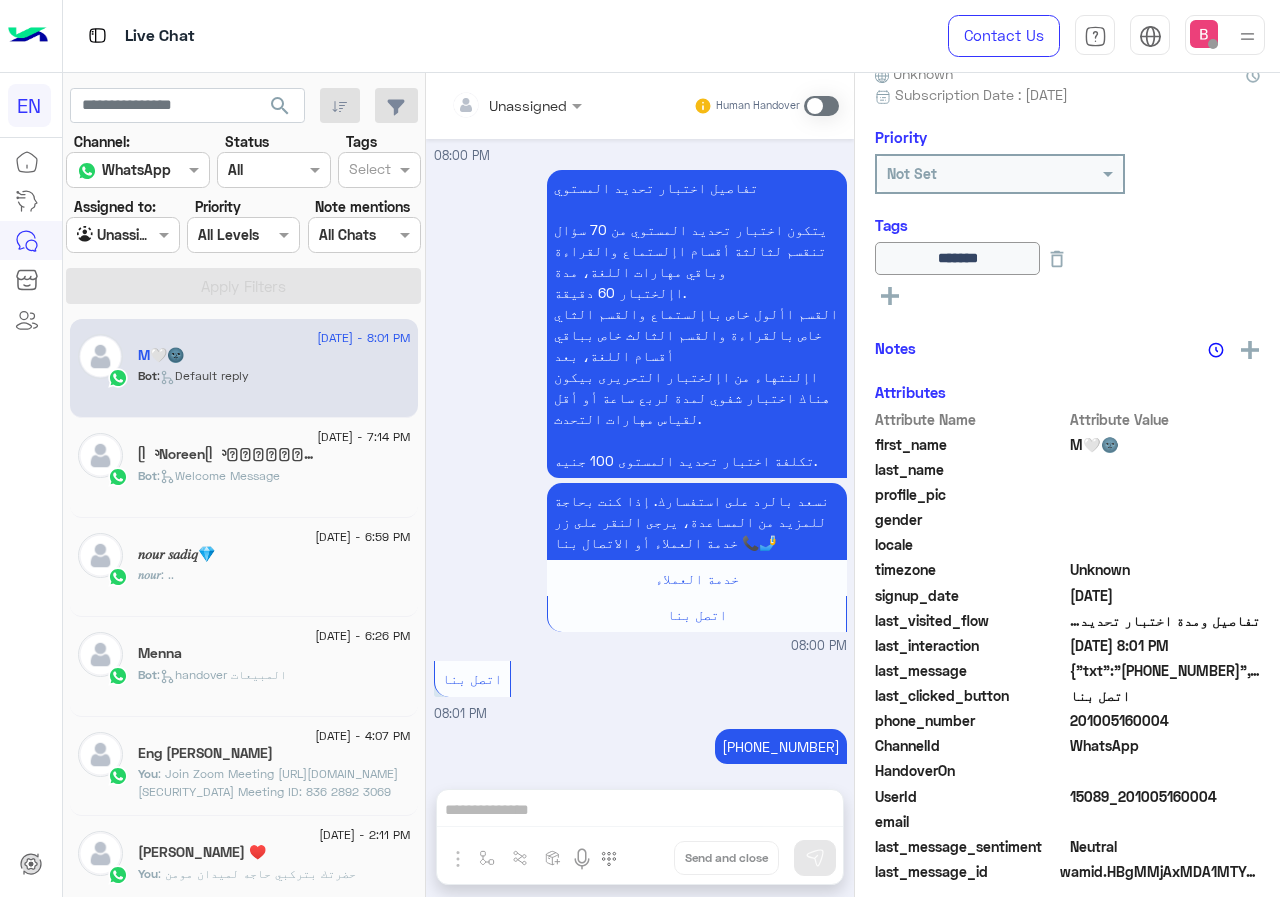 click at bounding box center [122, 234] 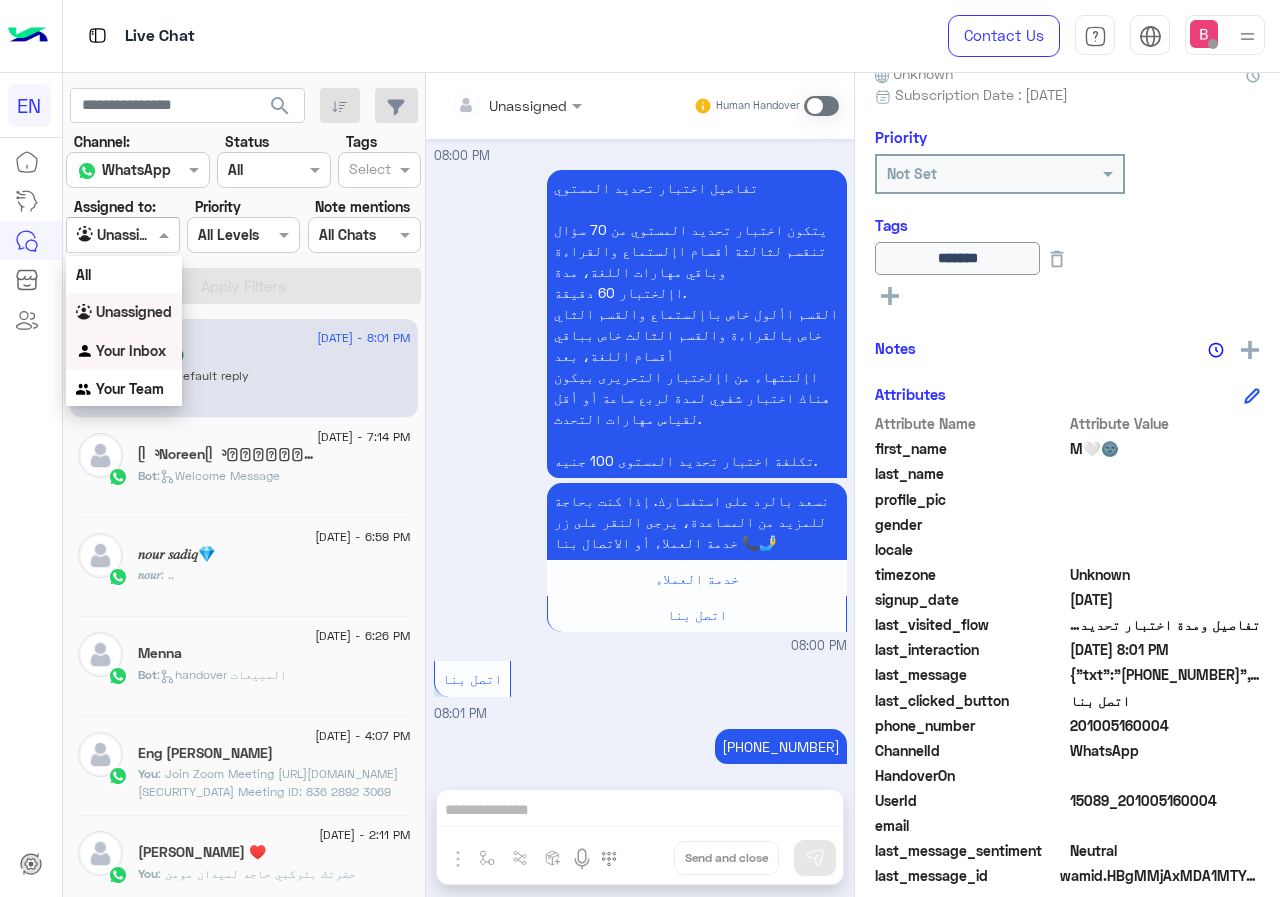 click on "Your Inbox" at bounding box center (131, 350) 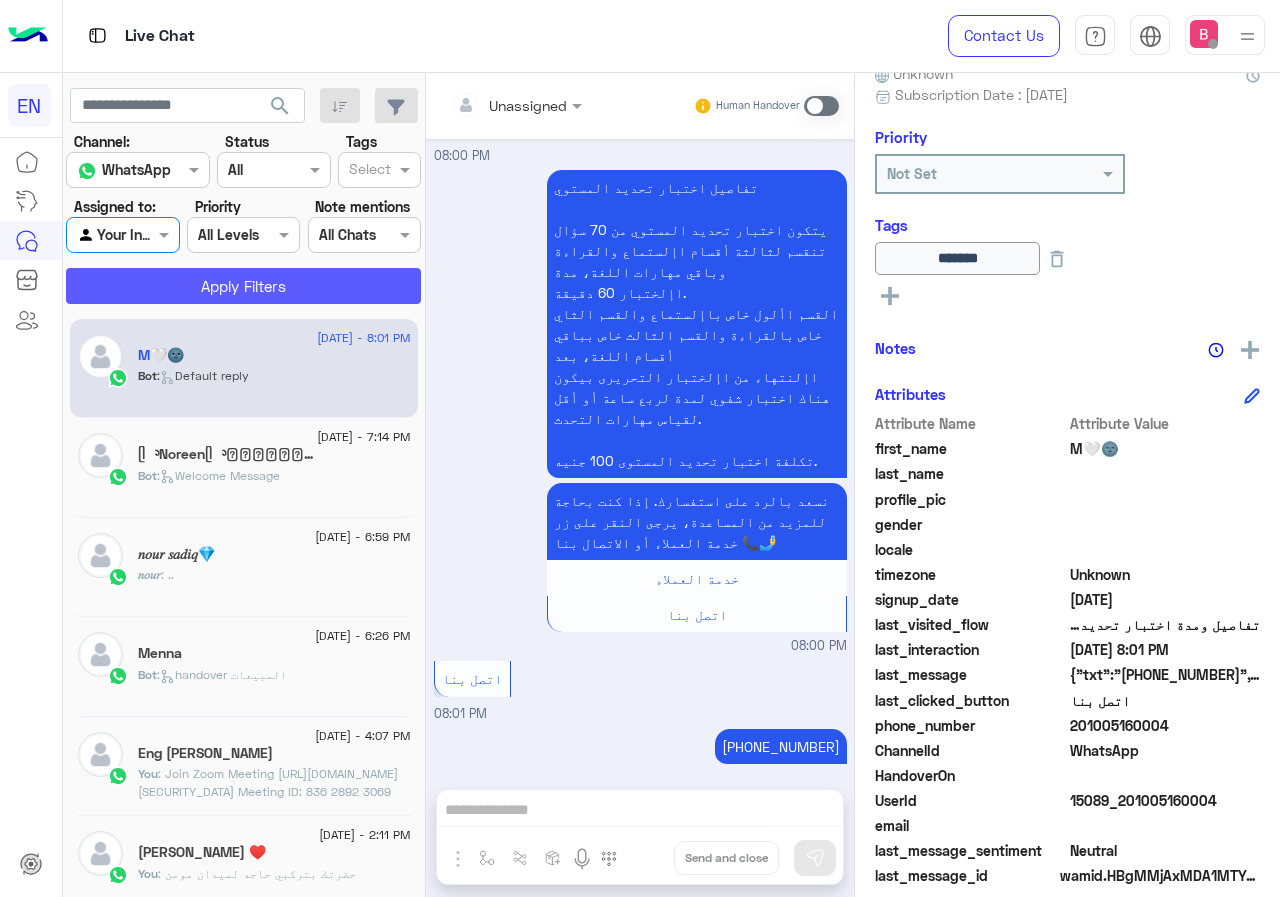 click on "Apply Filters" 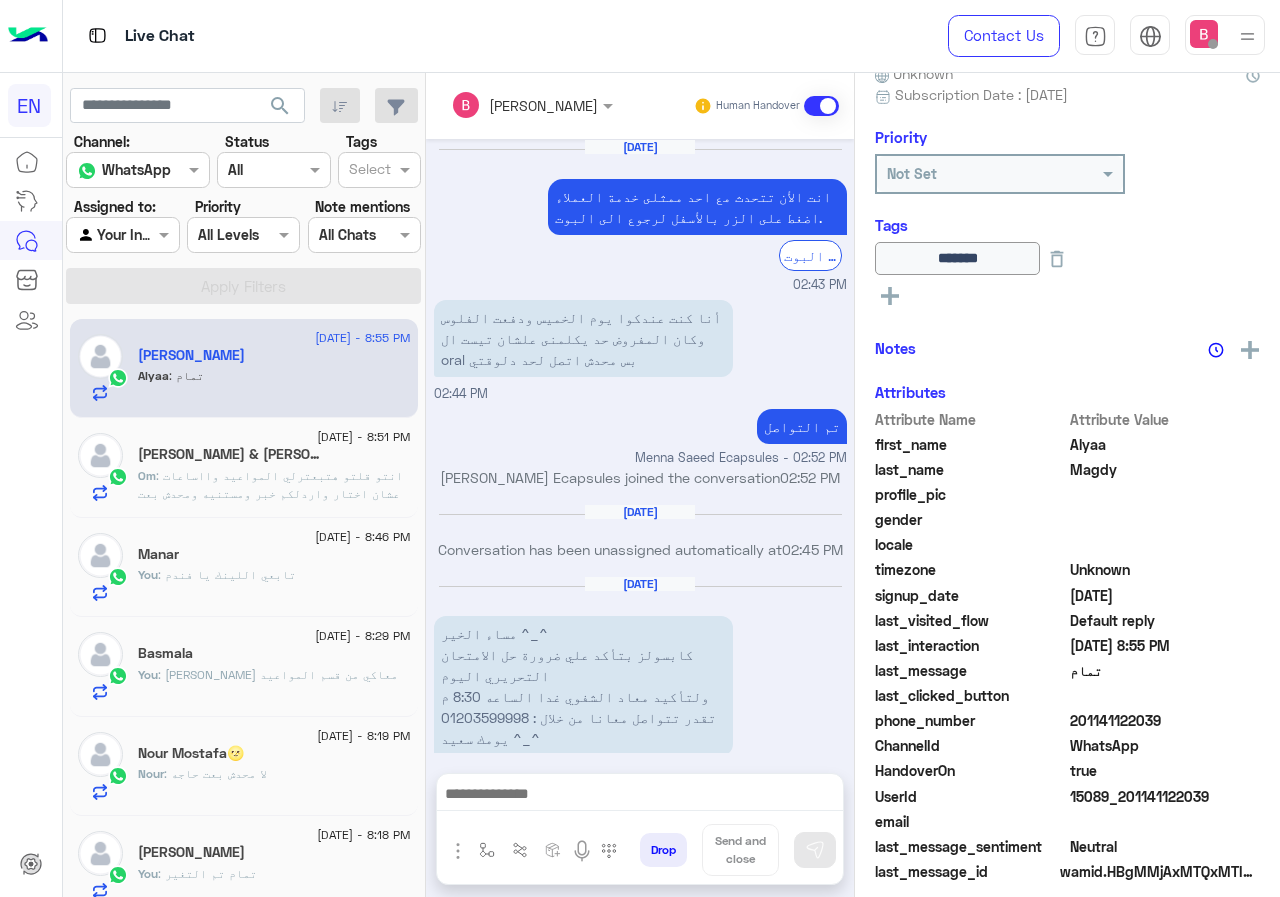 scroll, scrollTop: 1038, scrollLeft: 0, axis: vertical 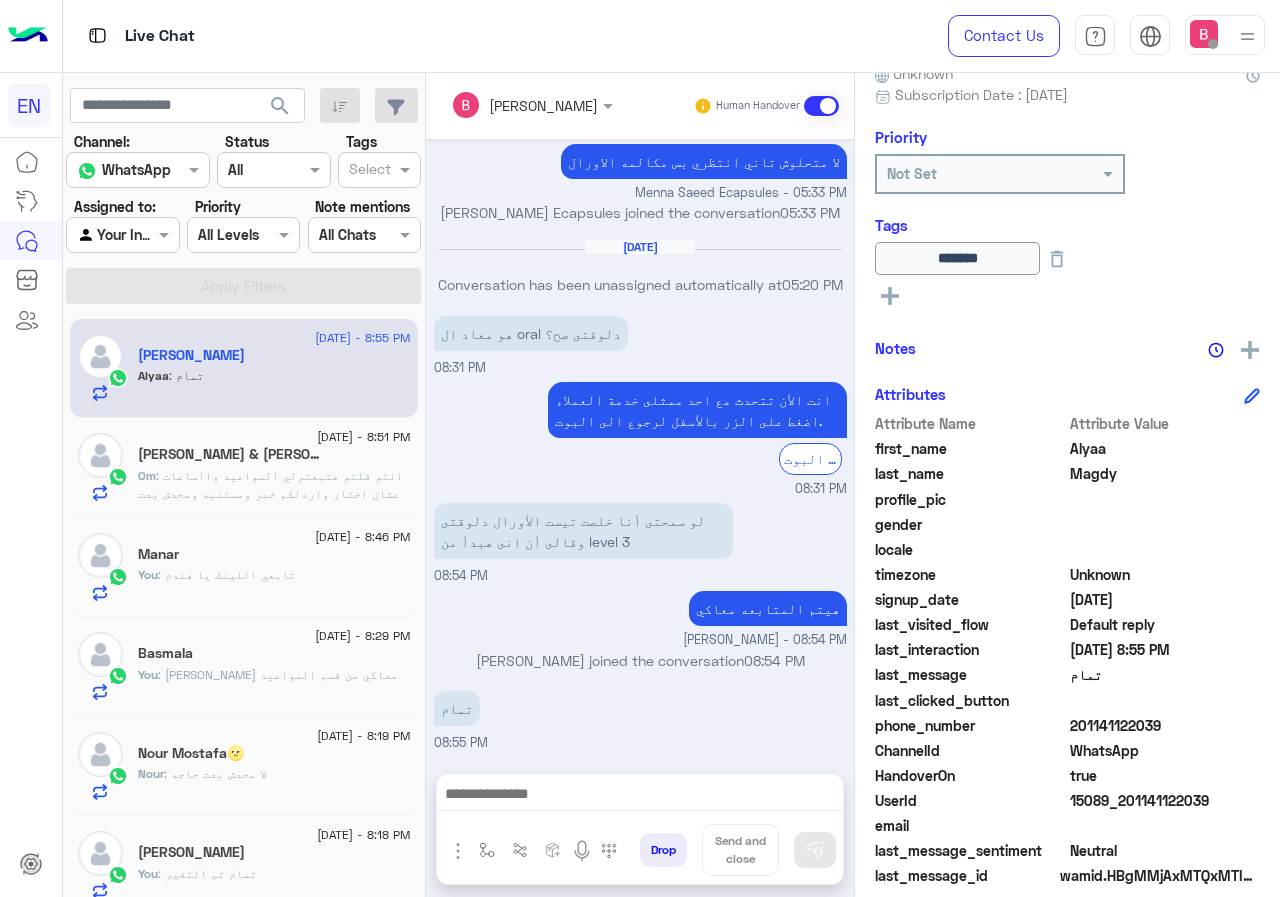 click on "Your Inbox" at bounding box center (115, 235) 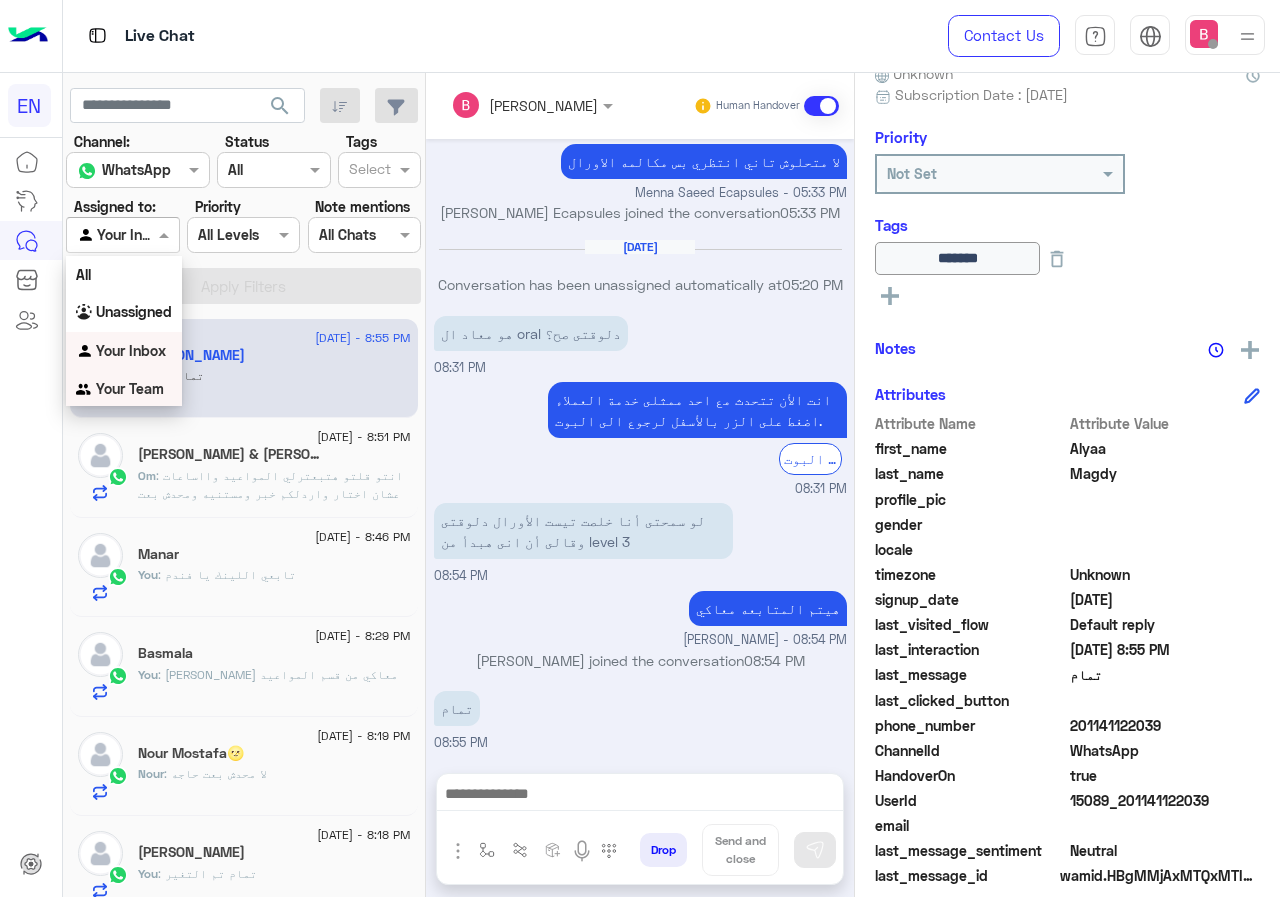 click on "Your Team" at bounding box center (130, 388) 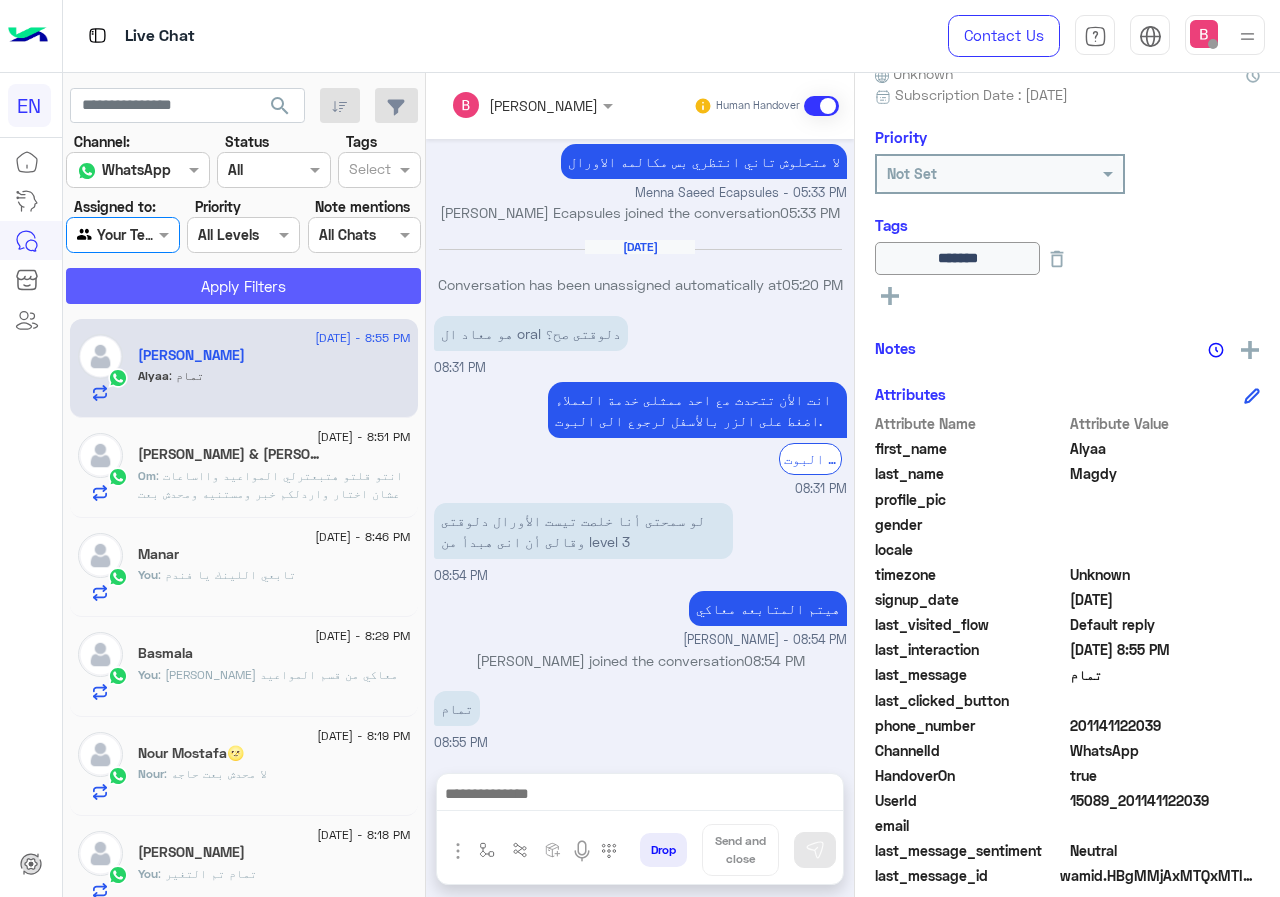 click on "Apply Filters" 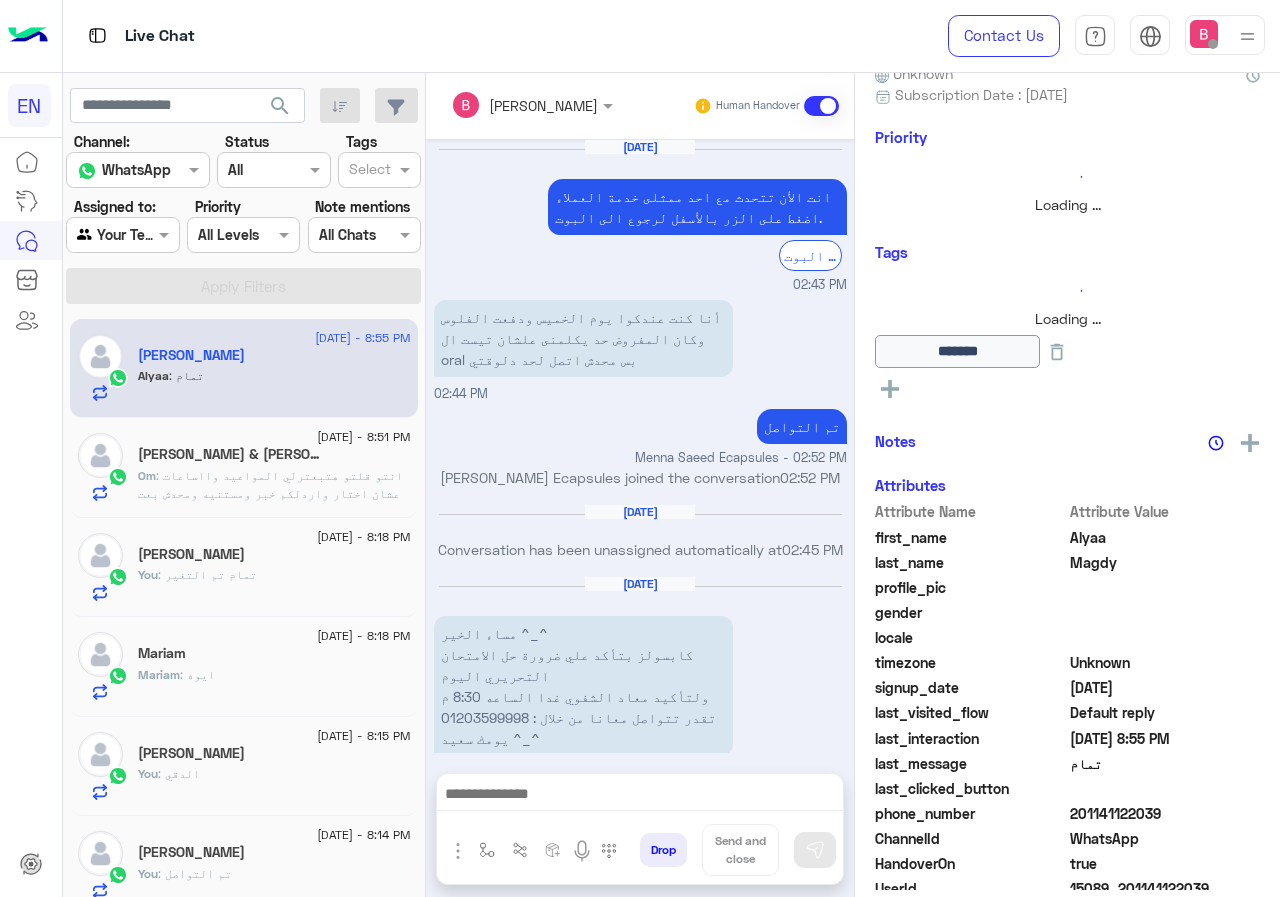 scroll, scrollTop: 1038, scrollLeft: 0, axis: vertical 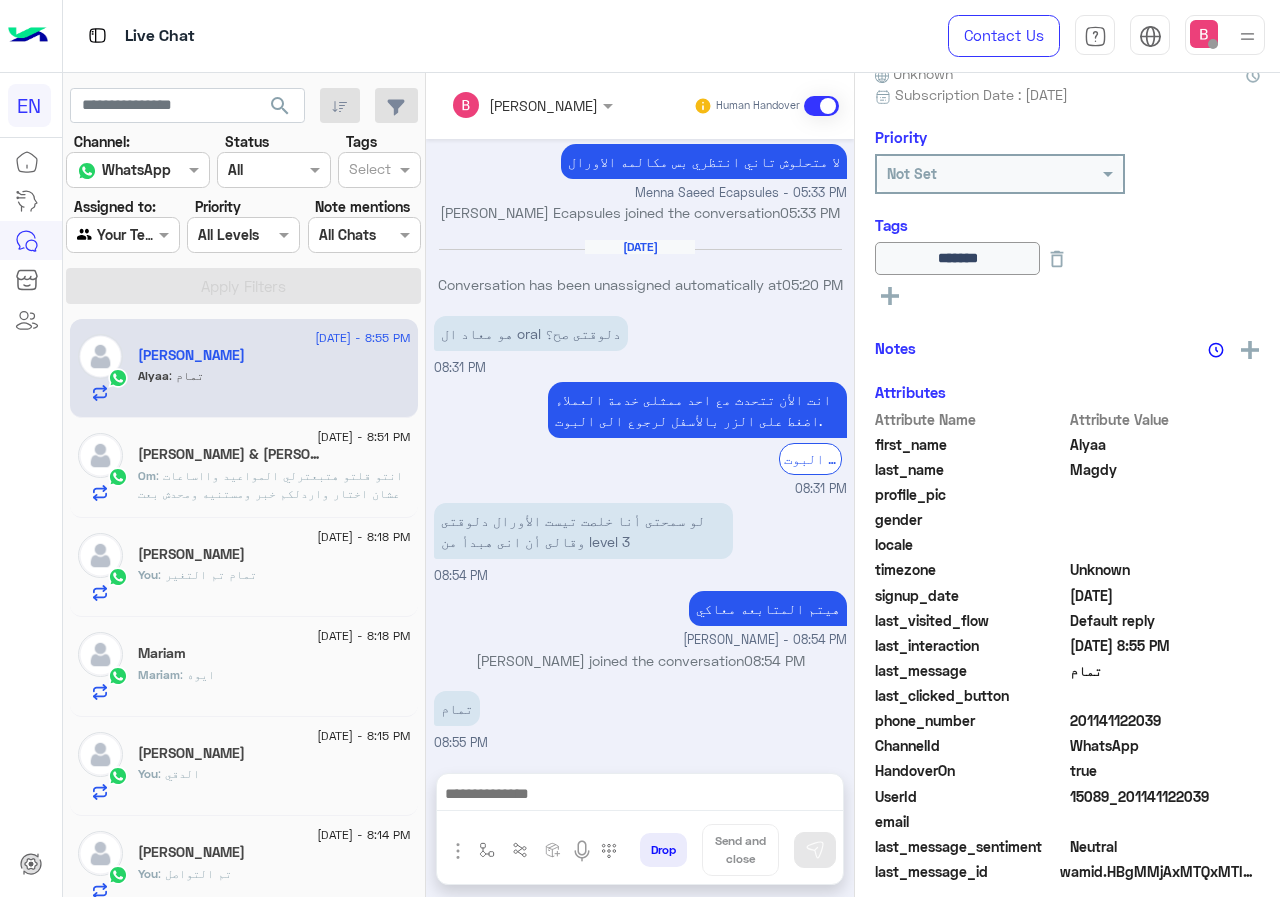 click on "Agent Filter Your Team" at bounding box center (122, 235) 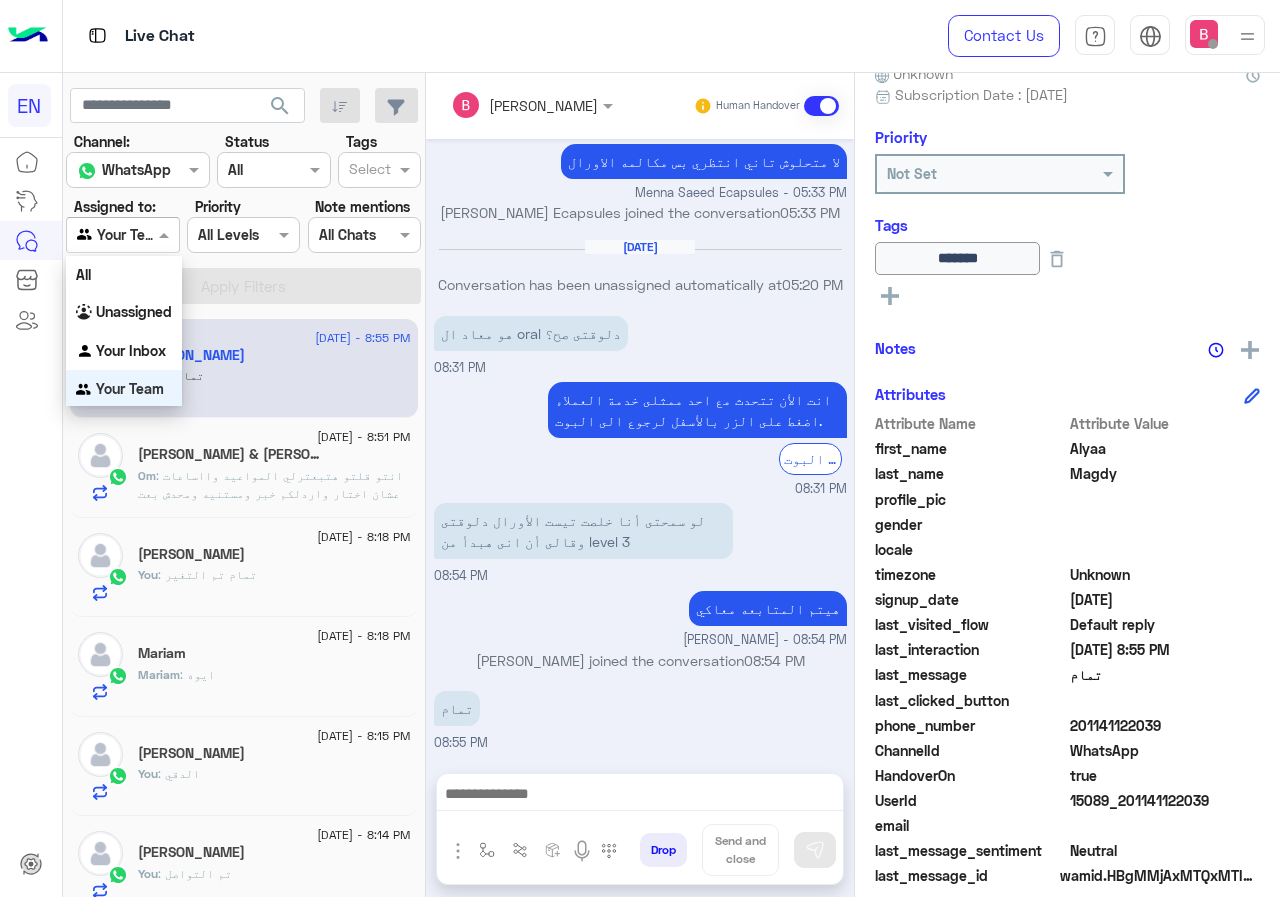 scroll, scrollTop: 3, scrollLeft: 0, axis: vertical 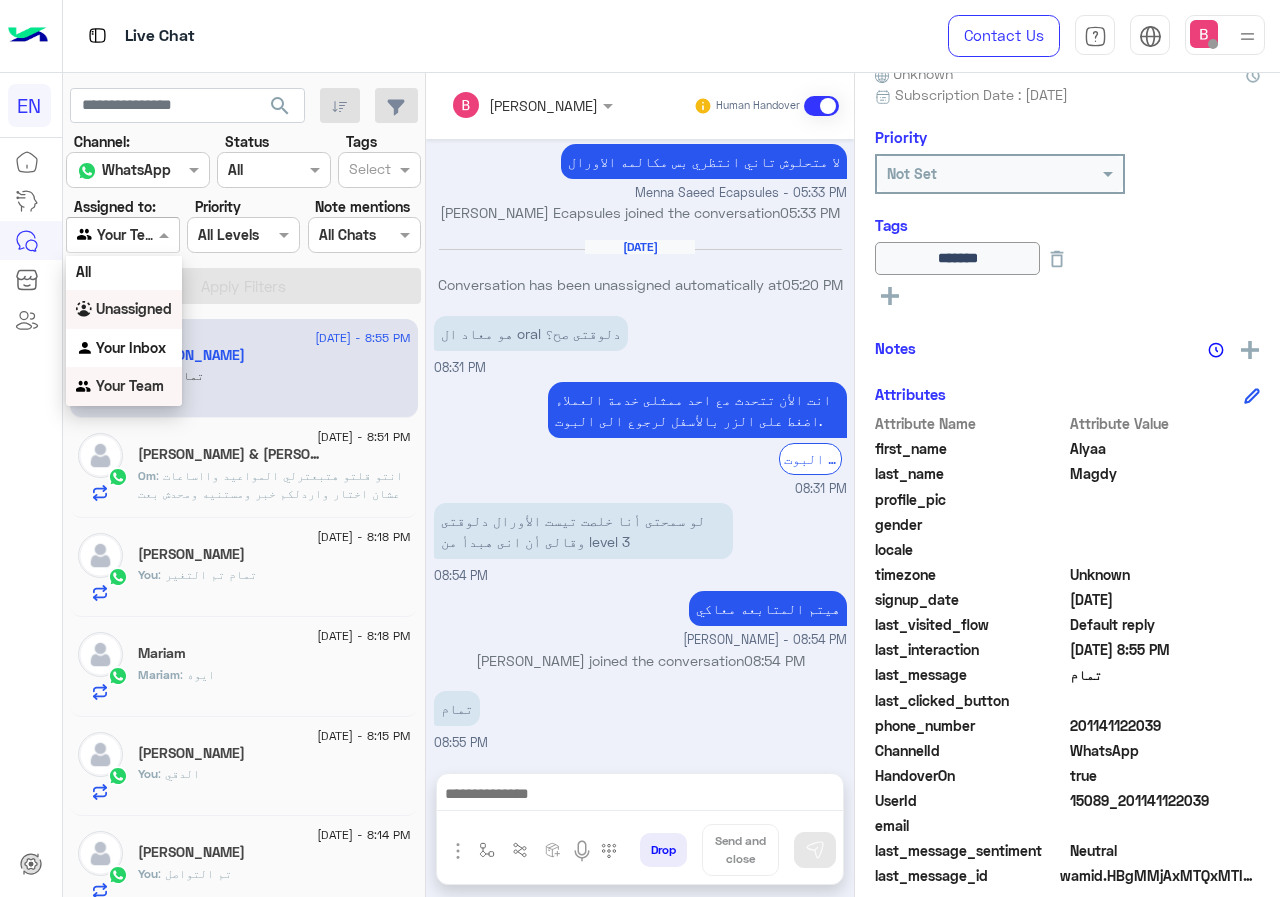 click on "Unassigned" at bounding box center (134, 308) 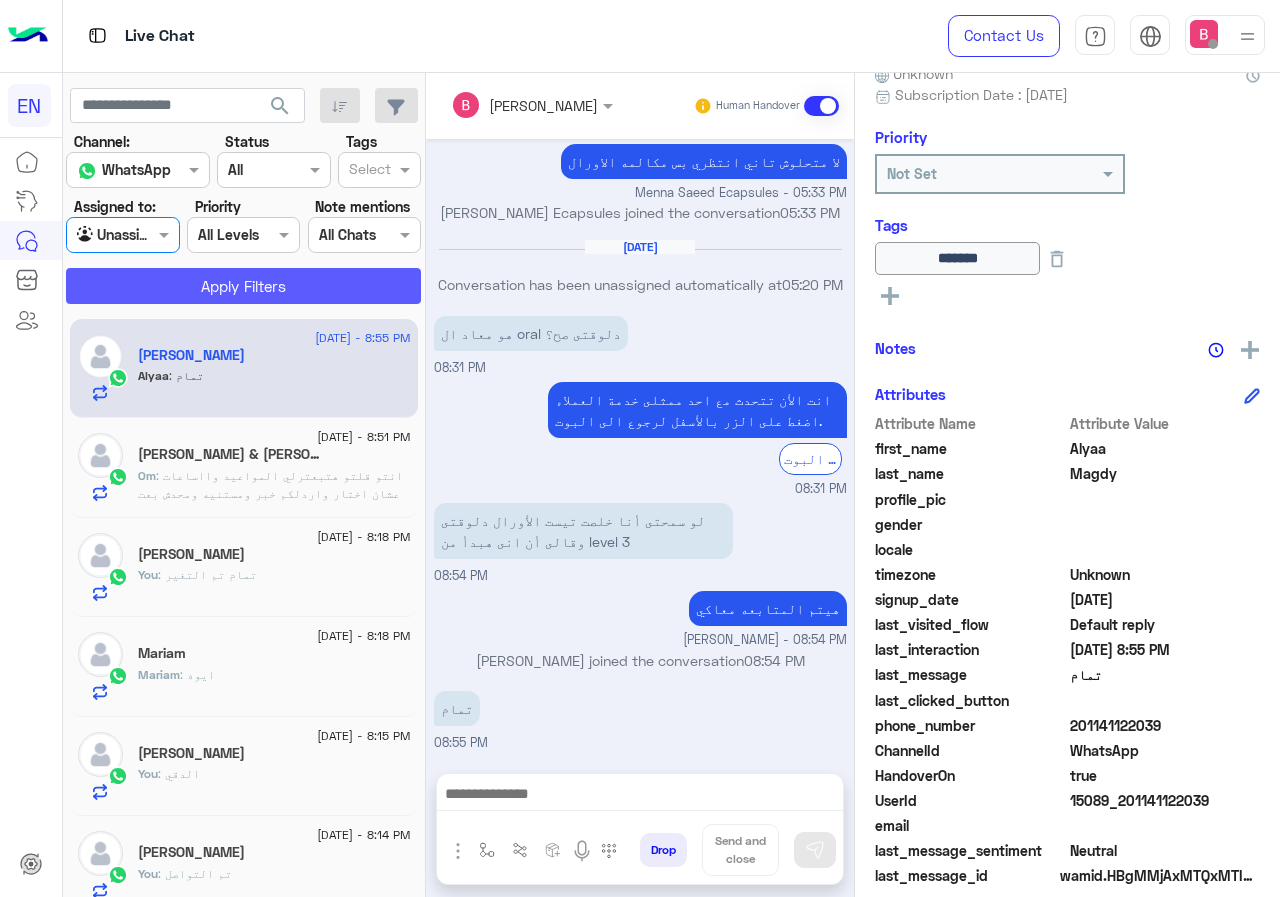 click on "Apply Filters" 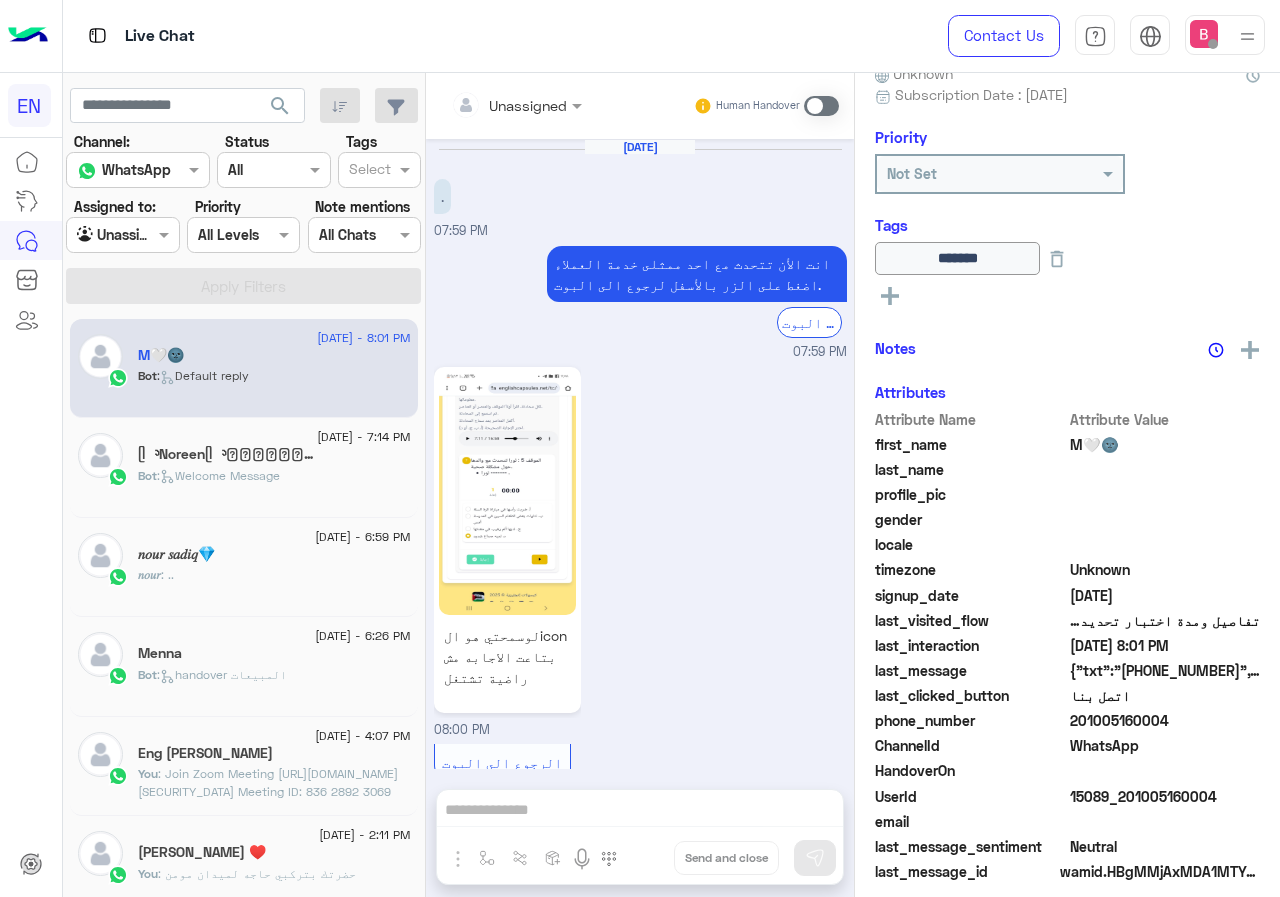 scroll, scrollTop: 1158, scrollLeft: 0, axis: vertical 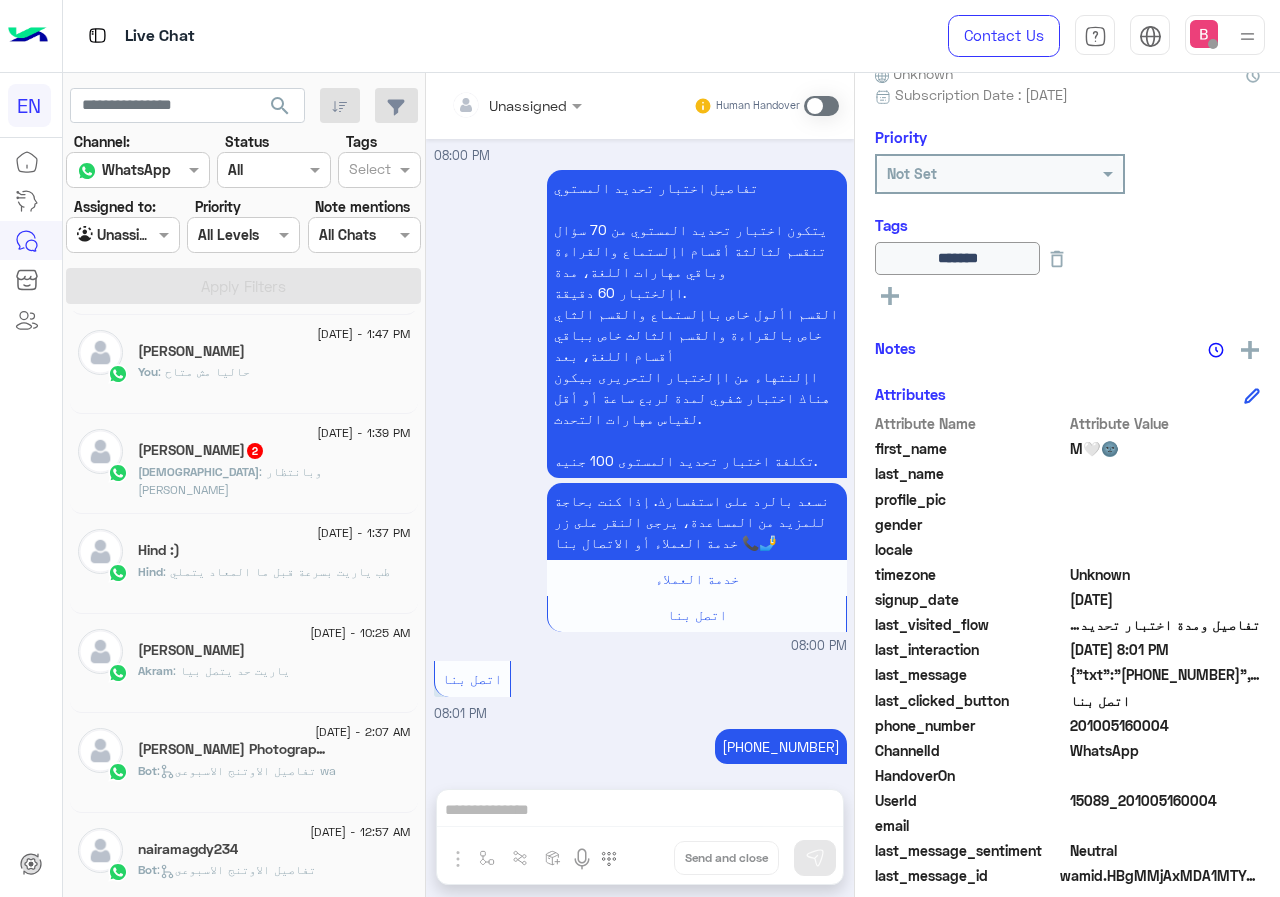 click on "Rasha : وبانتظار لينك الزوم" 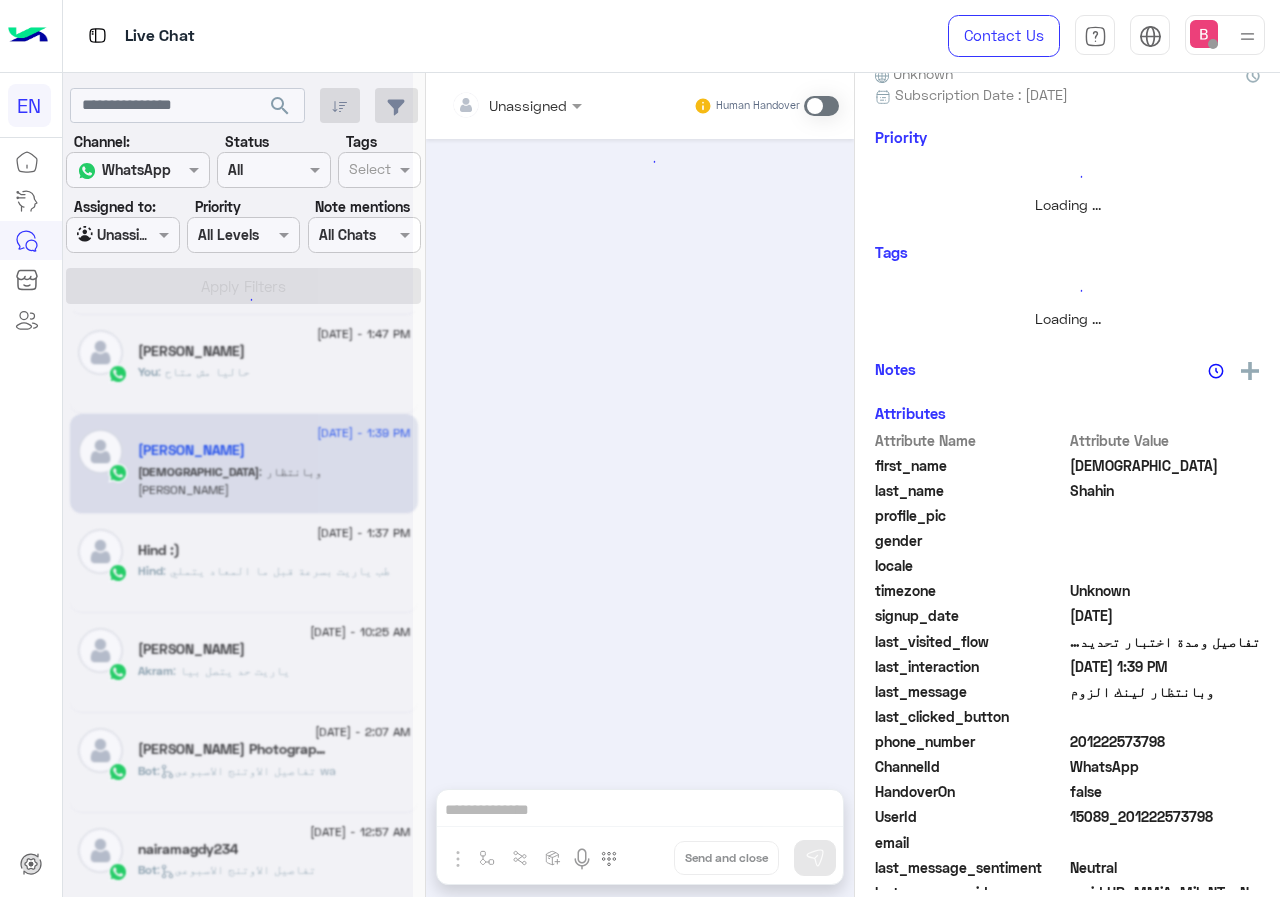 scroll, scrollTop: 0, scrollLeft: 0, axis: both 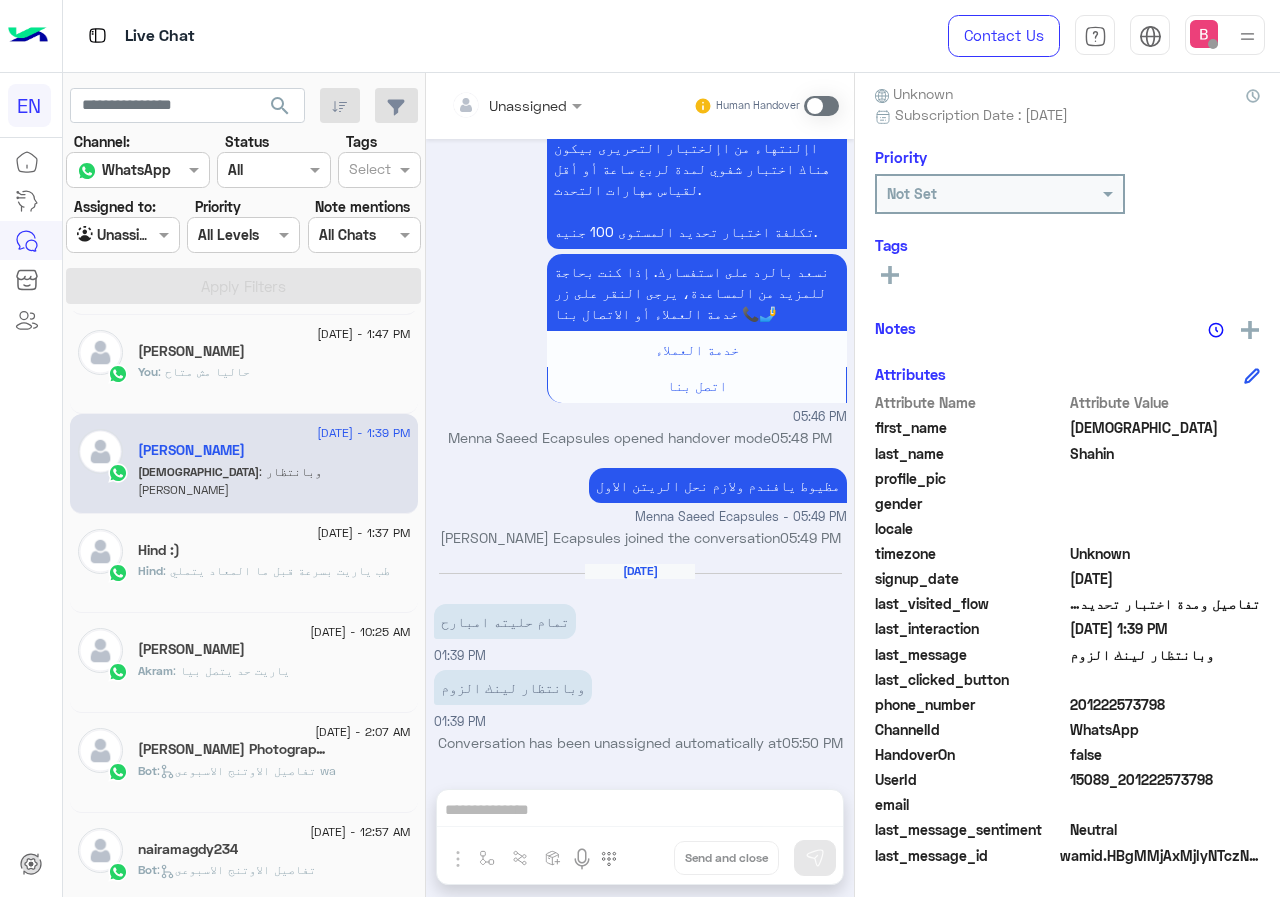 click 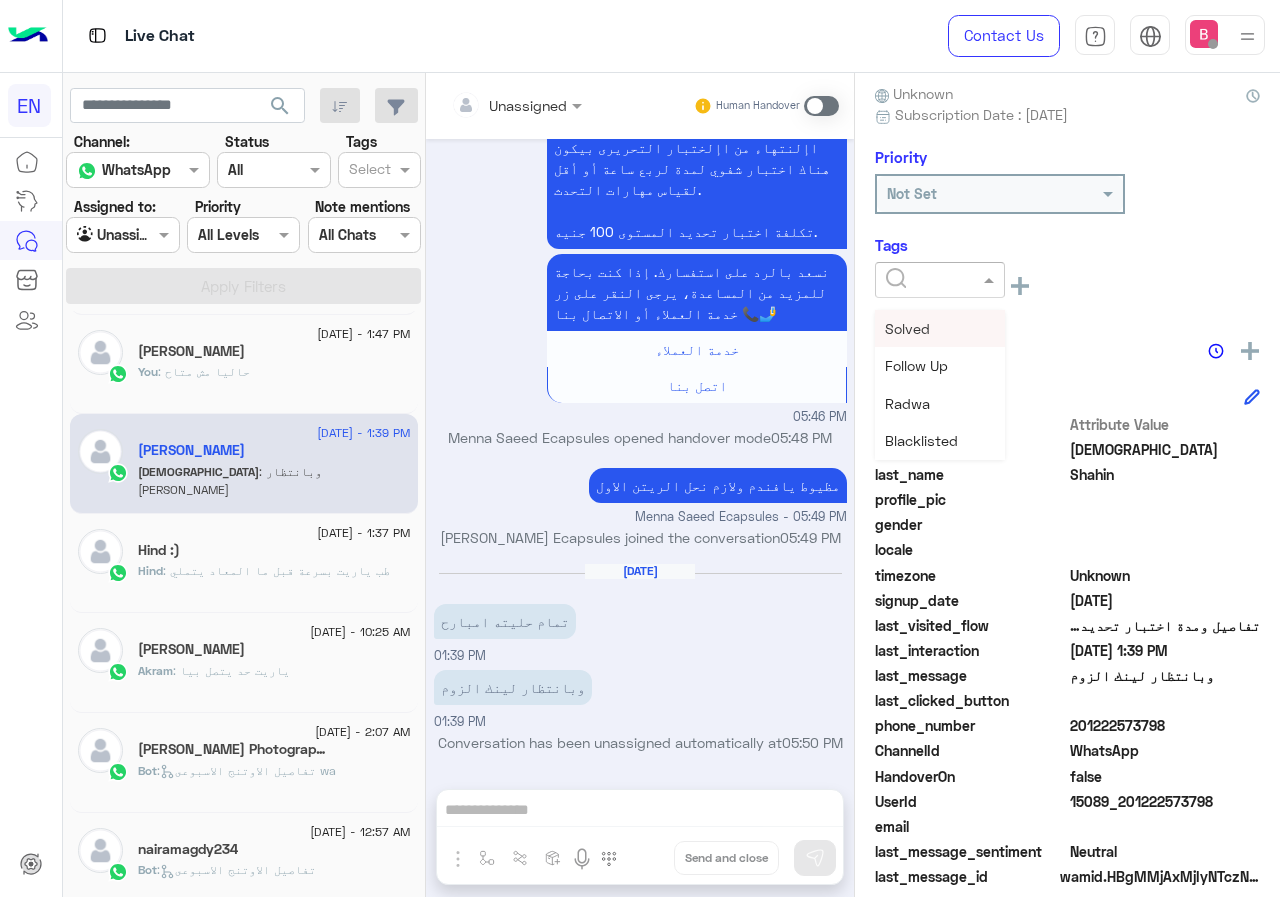 click 